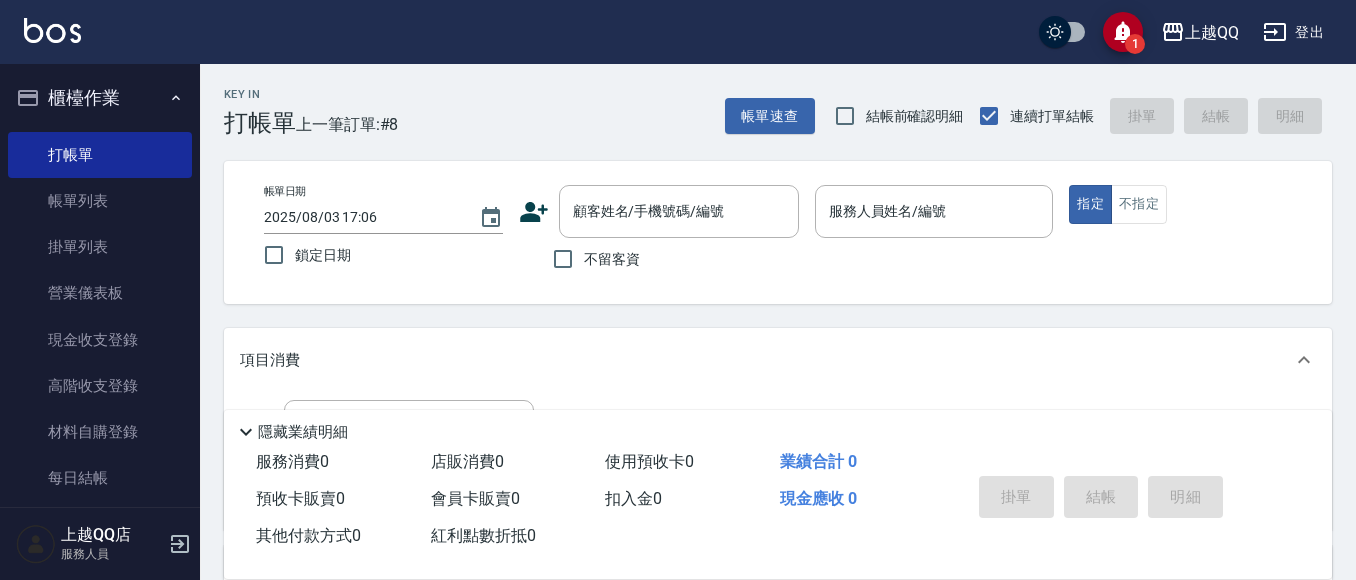 scroll, scrollTop: 0, scrollLeft: 0, axis: both 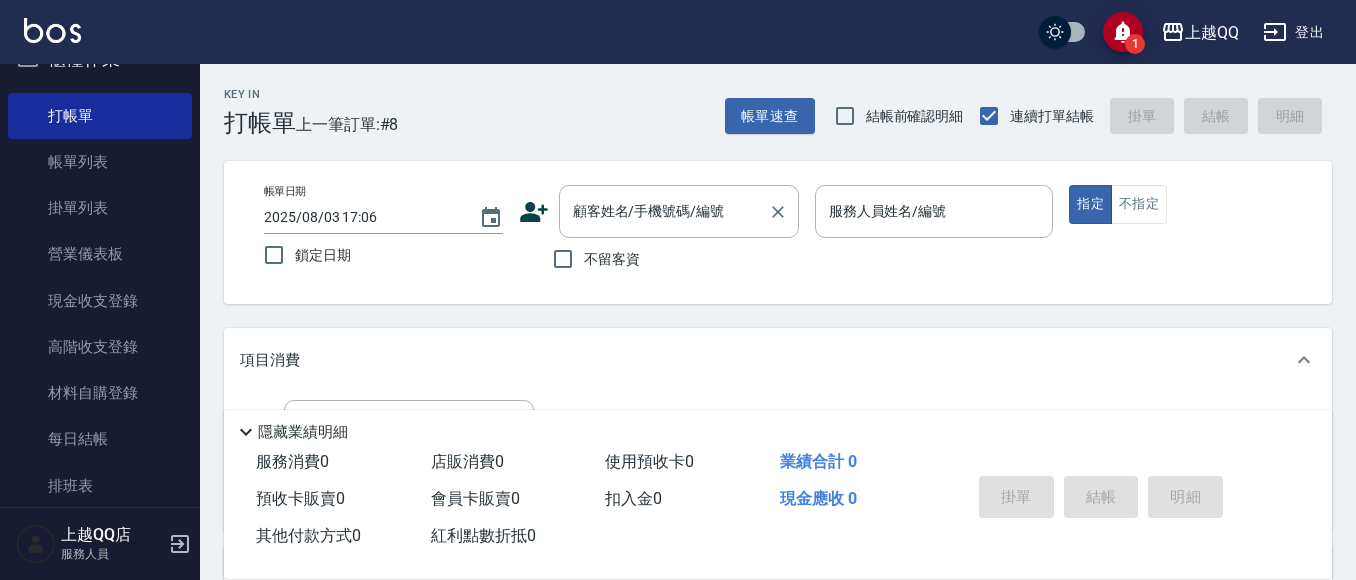 drag, startPoint x: 607, startPoint y: 211, endPoint x: 627, endPoint y: 185, distance: 32.80244 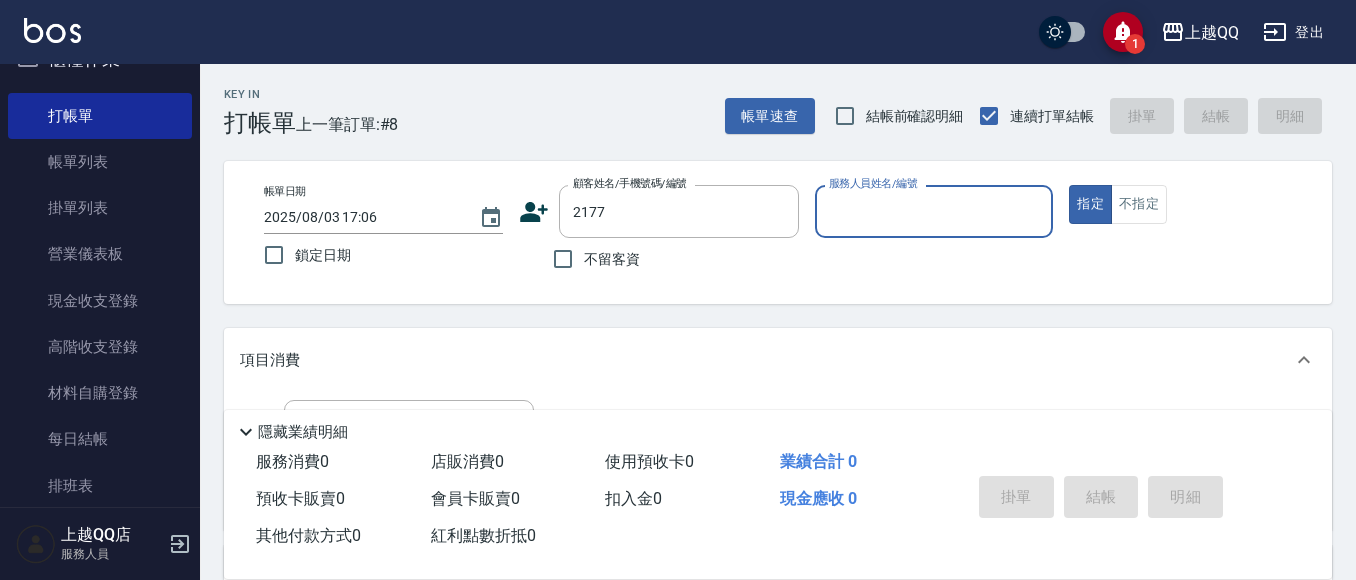 type on "[LAST]/[PHONE]/[NUMBER]" 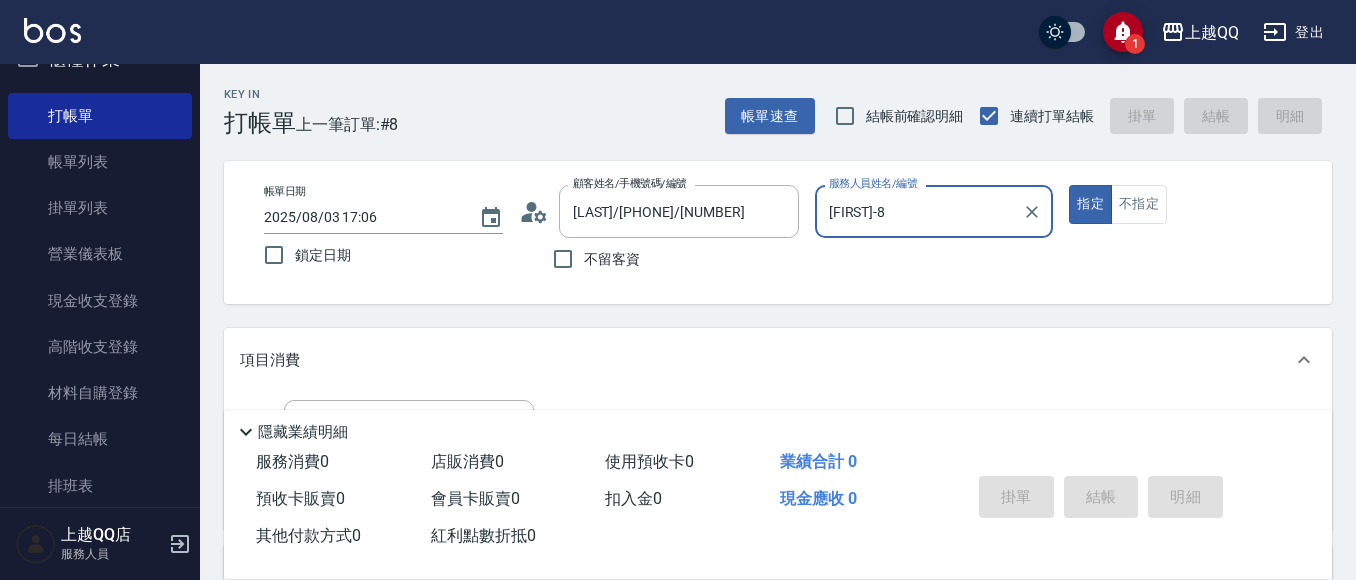 type on "[FIRST]-8" 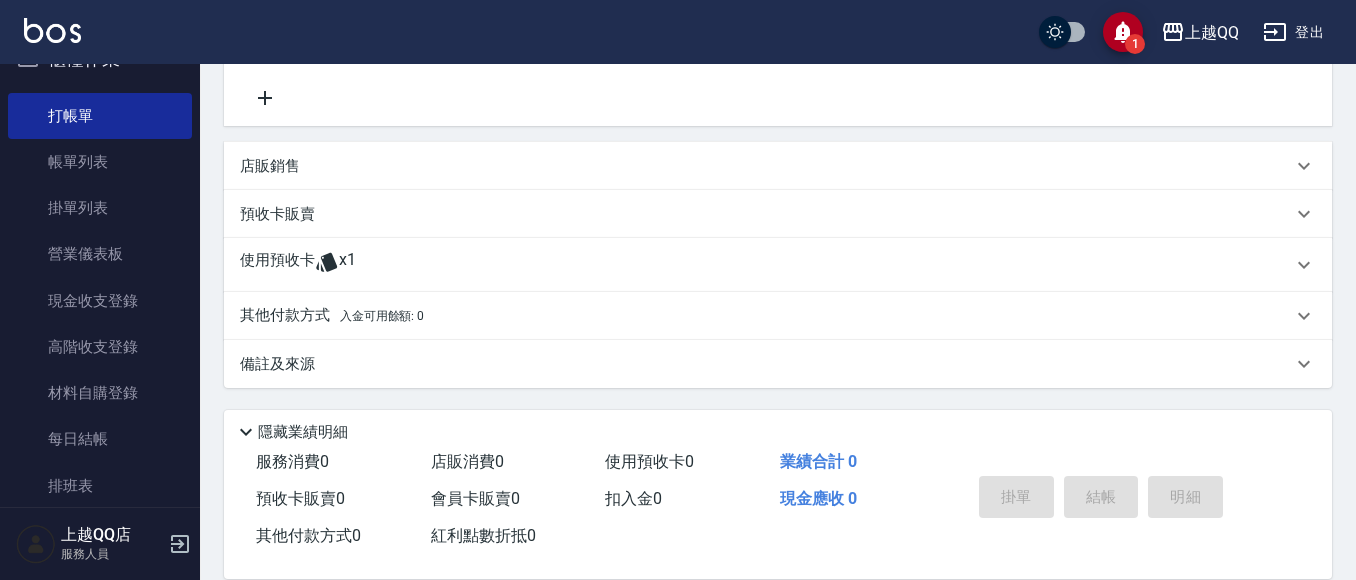 click on "使用預收卡 x1" at bounding box center [778, 265] 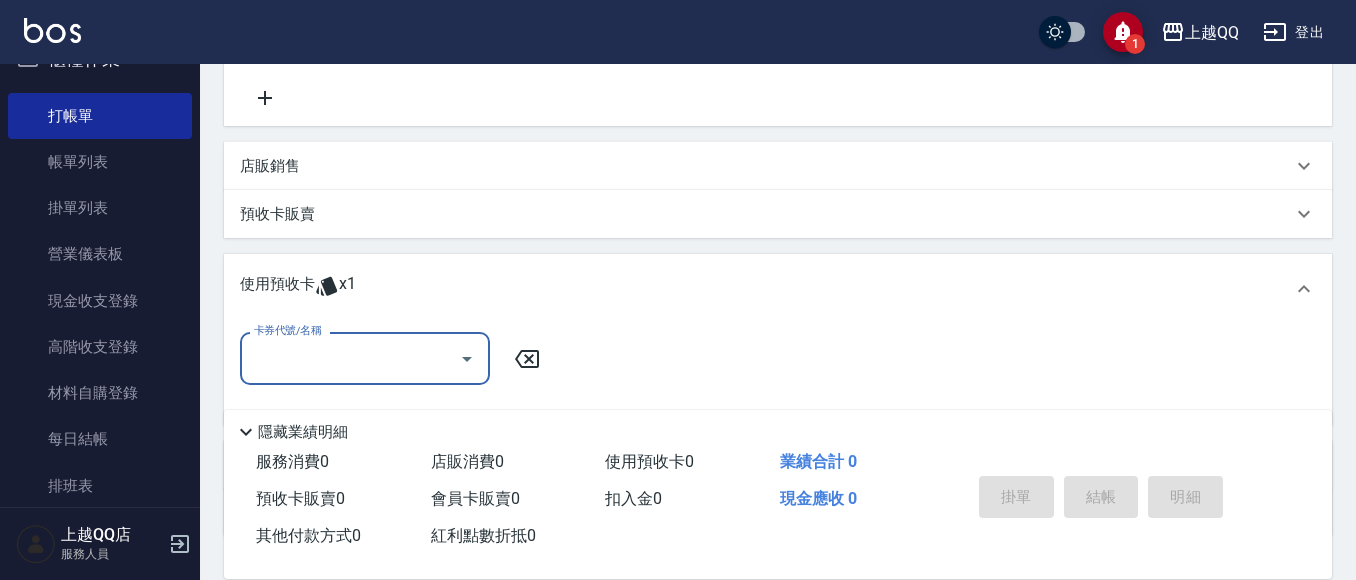 scroll, scrollTop: 0, scrollLeft: 0, axis: both 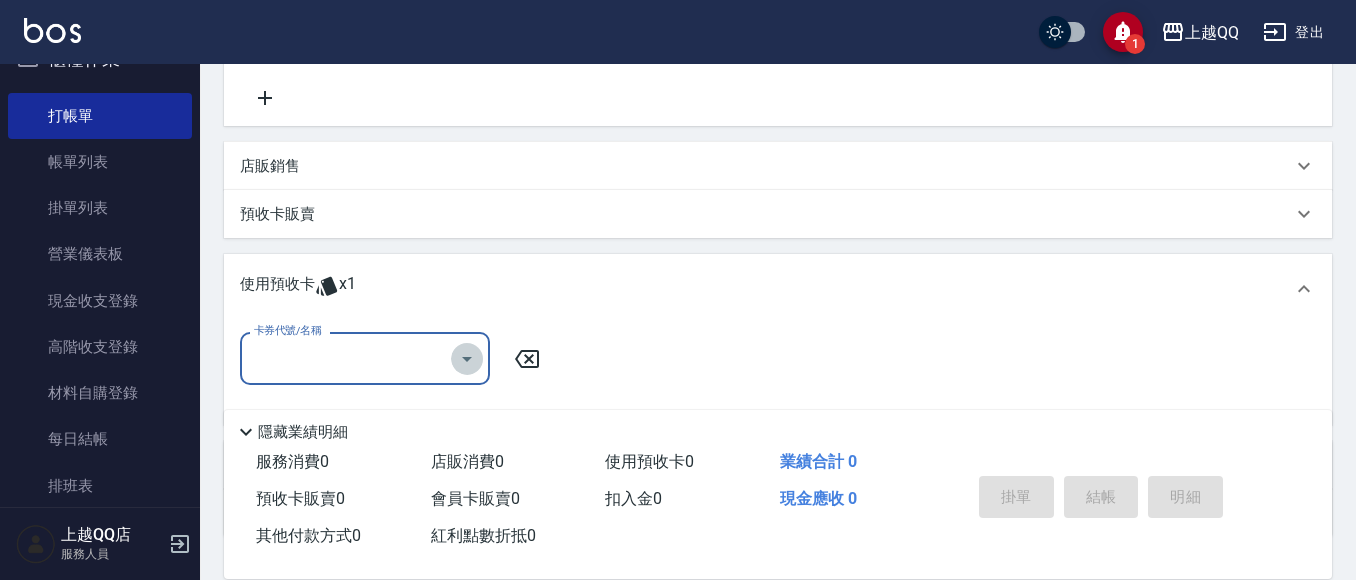 click 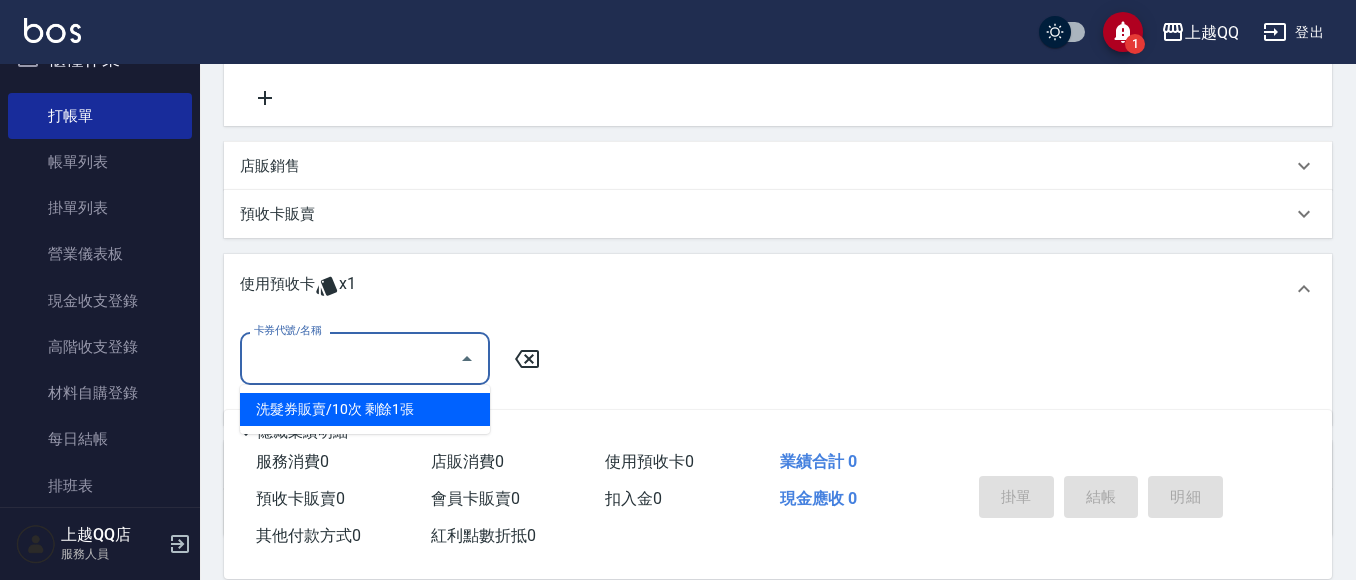 click on "洗髮券販賣/10次 剩餘1張" at bounding box center (365, 409) 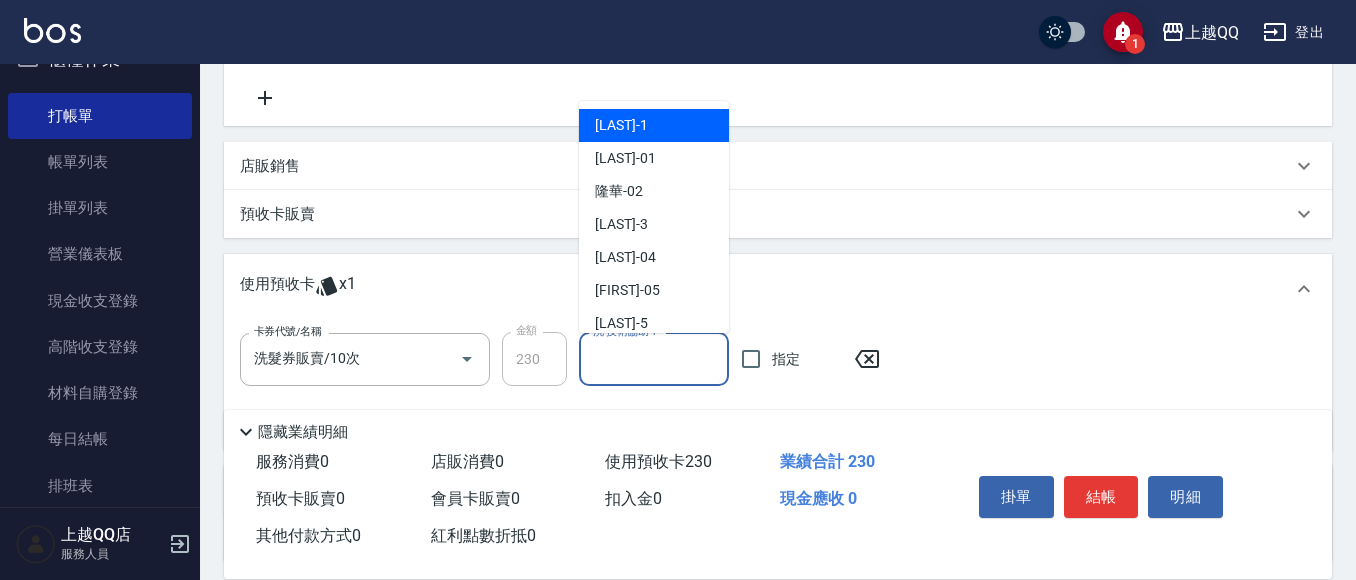 click on "洗-技術協助-1" at bounding box center (654, 359) 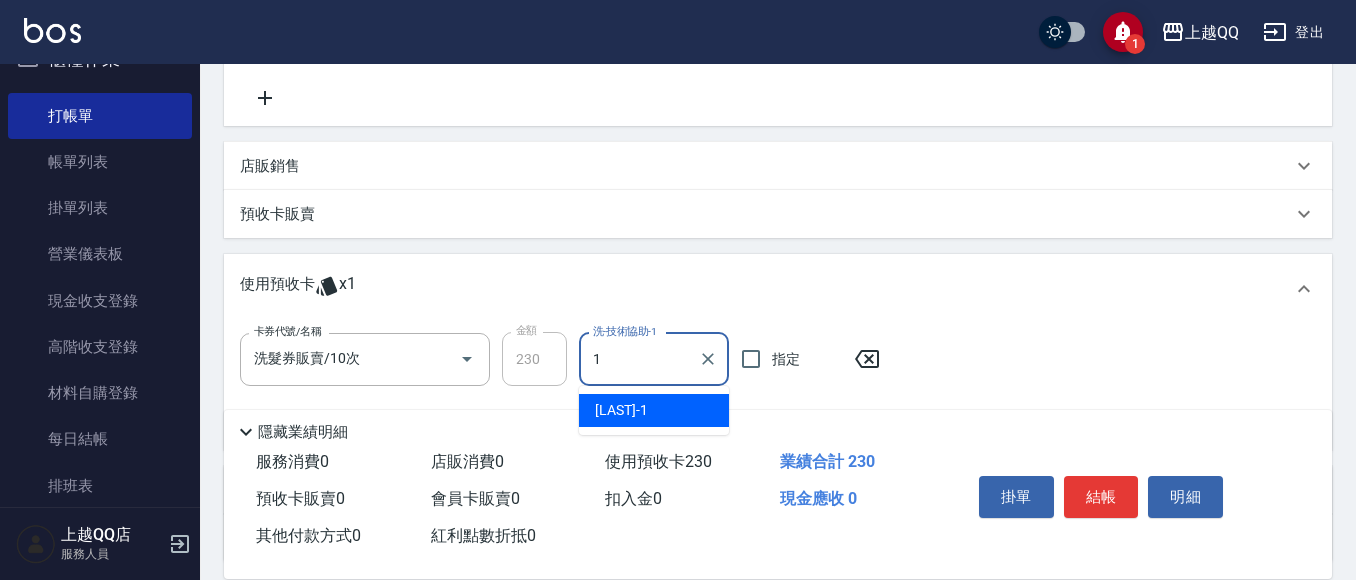 click on "[FIRST]-1" at bounding box center [654, 410] 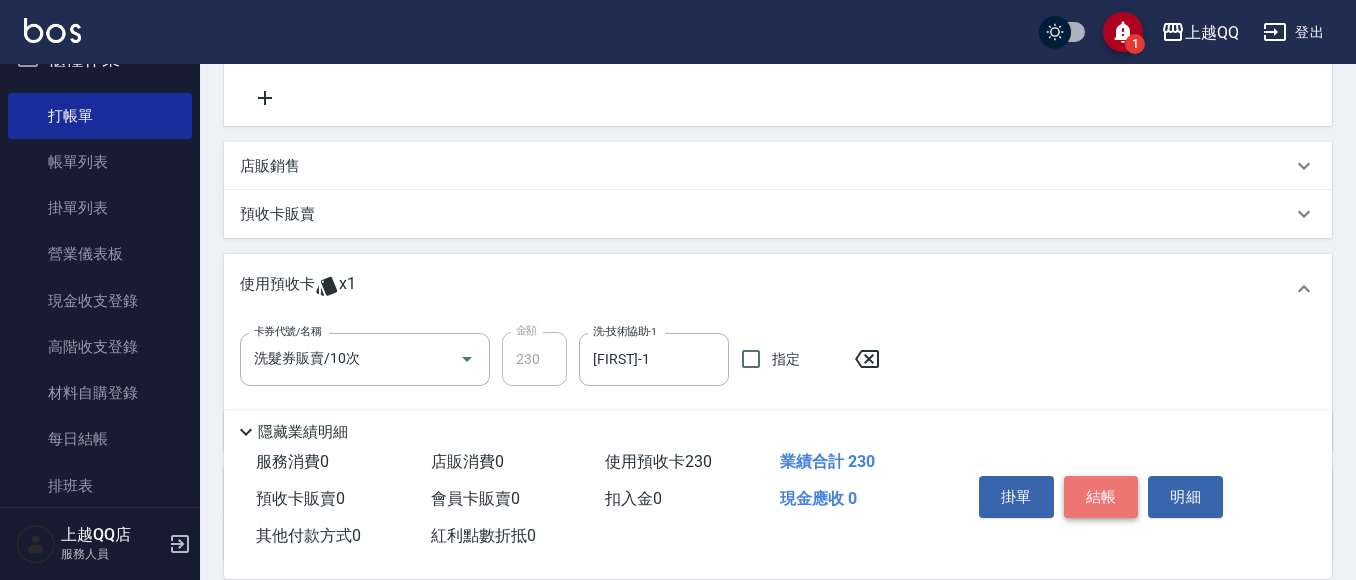 click on "結帳" at bounding box center (1101, 497) 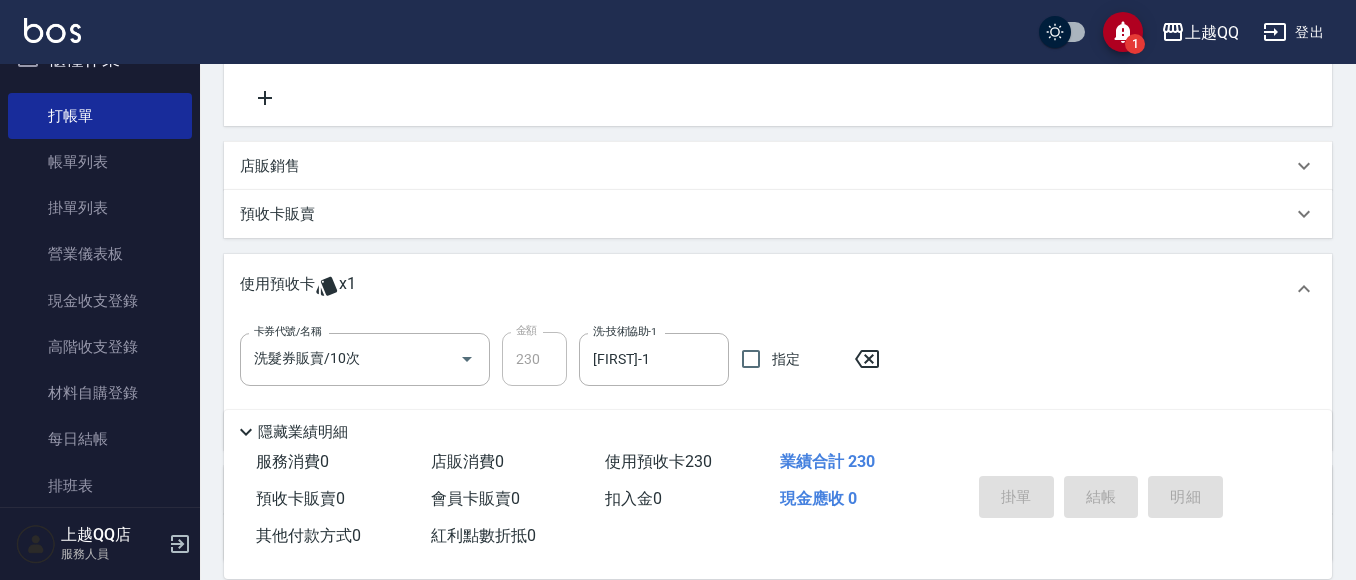 type on "2025/08/03 18:40" 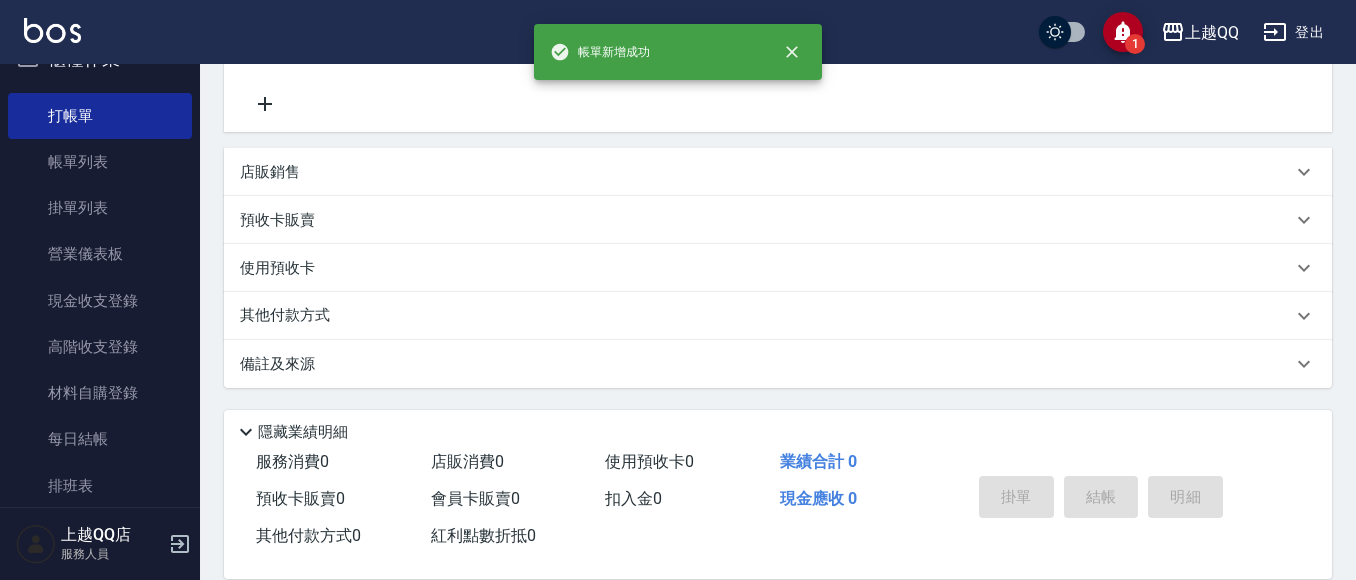 scroll, scrollTop: 0, scrollLeft: 0, axis: both 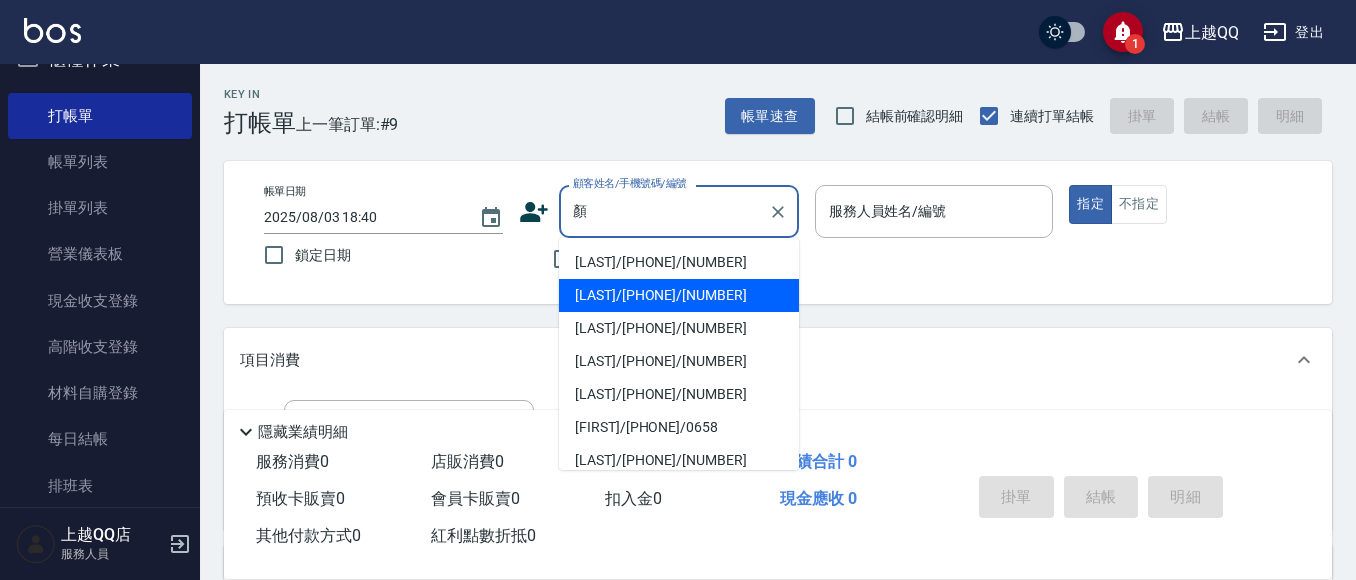 drag, startPoint x: 636, startPoint y: 286, endPoint x: 1050, endPoint y: 292, distance: 414.0435 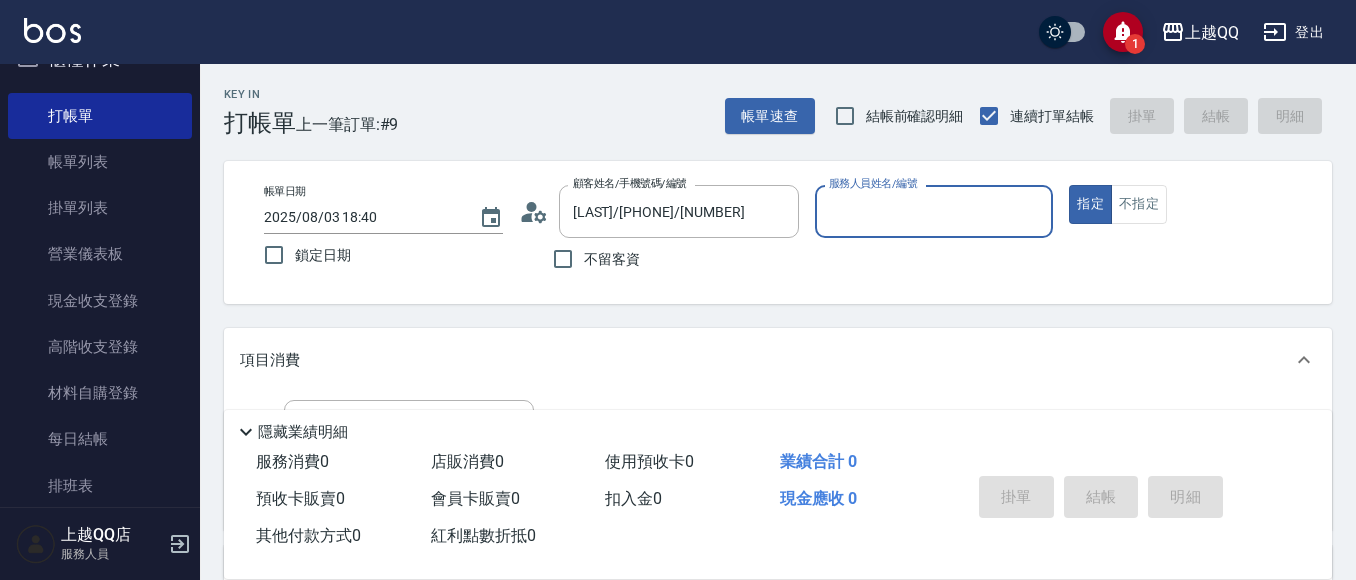 type on "[FIRST]-3" 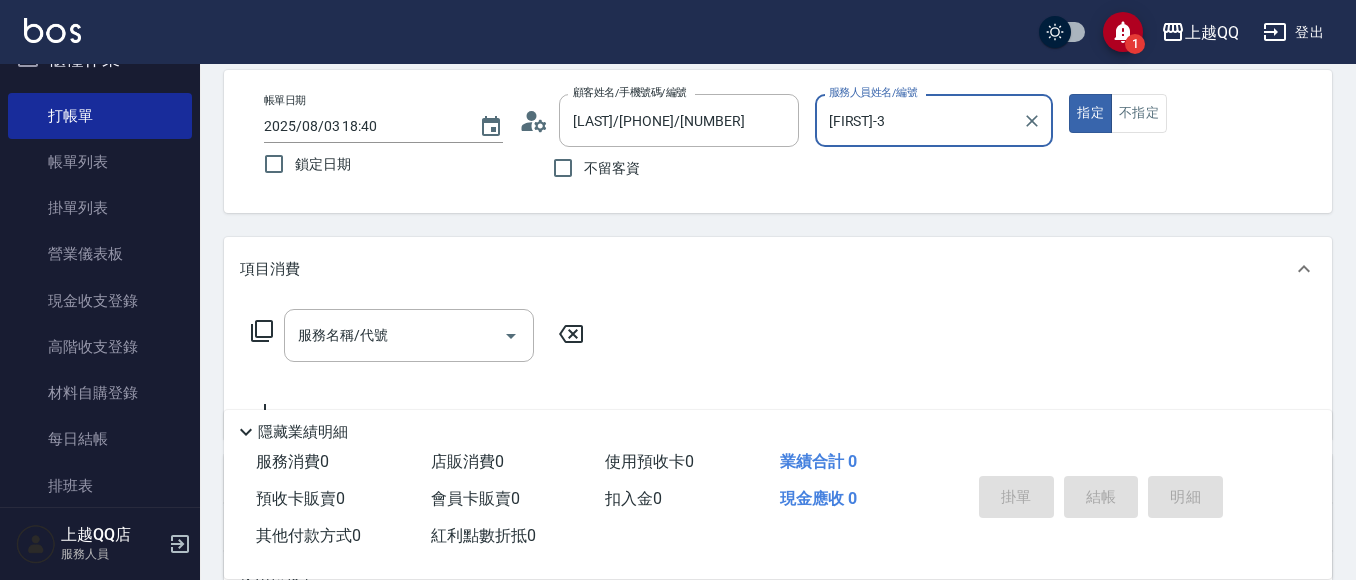 scroll, scrollTop: 95, scrollLeft: 0, axis: vertical 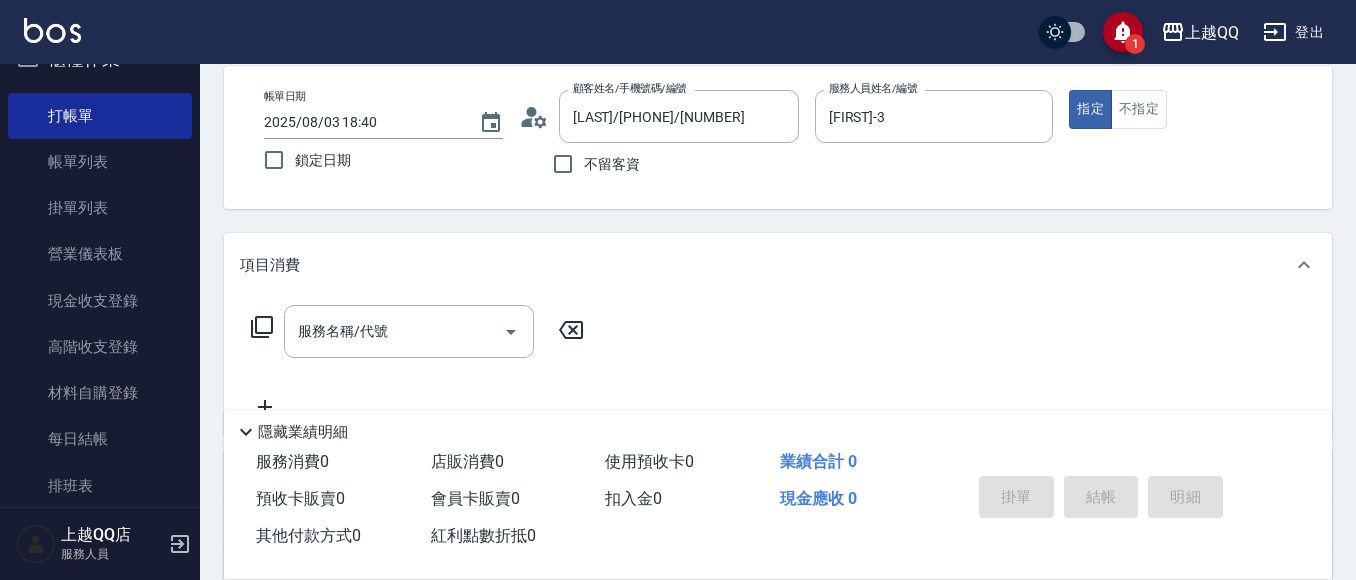 click 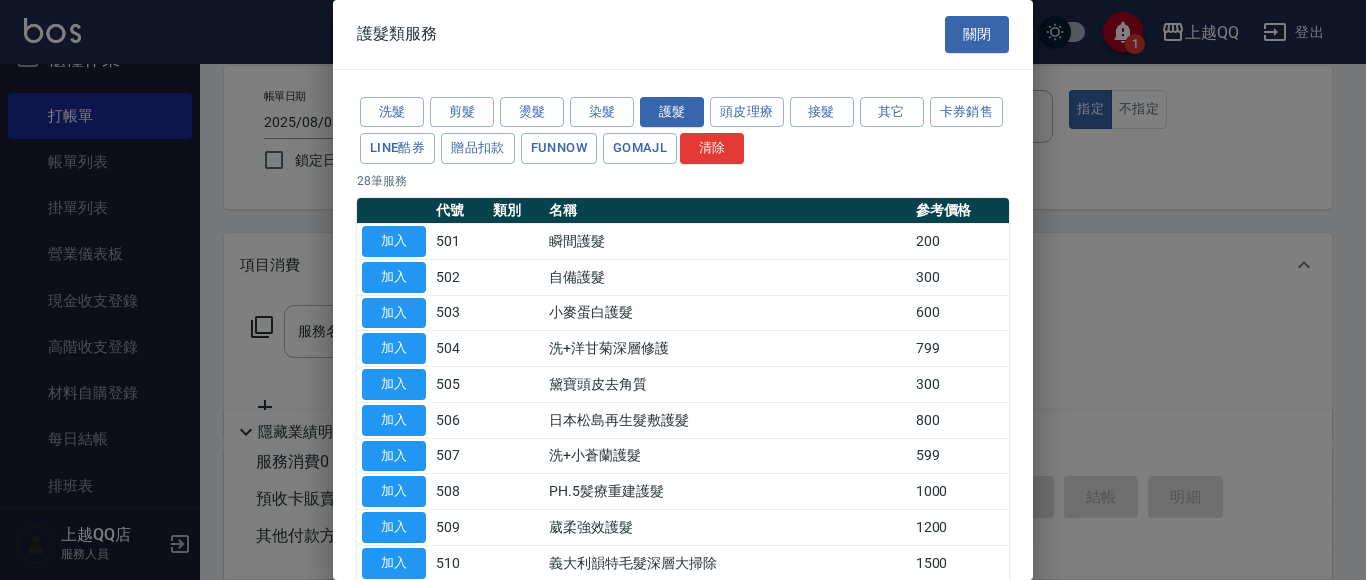 click on "燙髮" at bounding box center (532, 112) 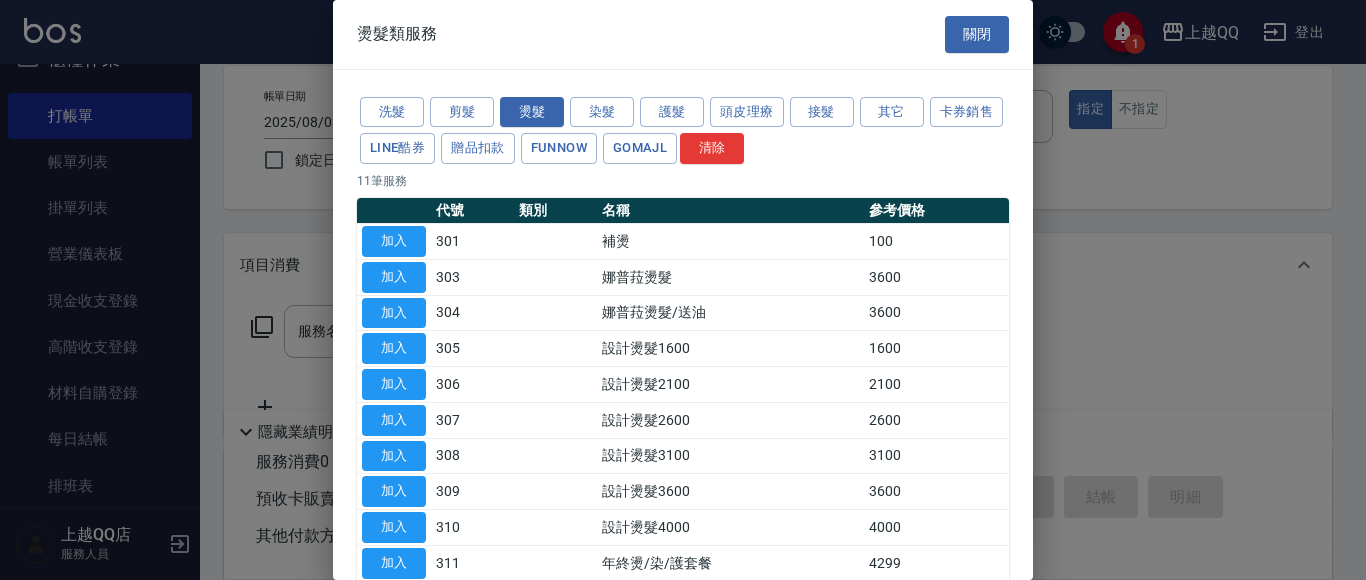 click on "加入" at bounding box center [394, 420] 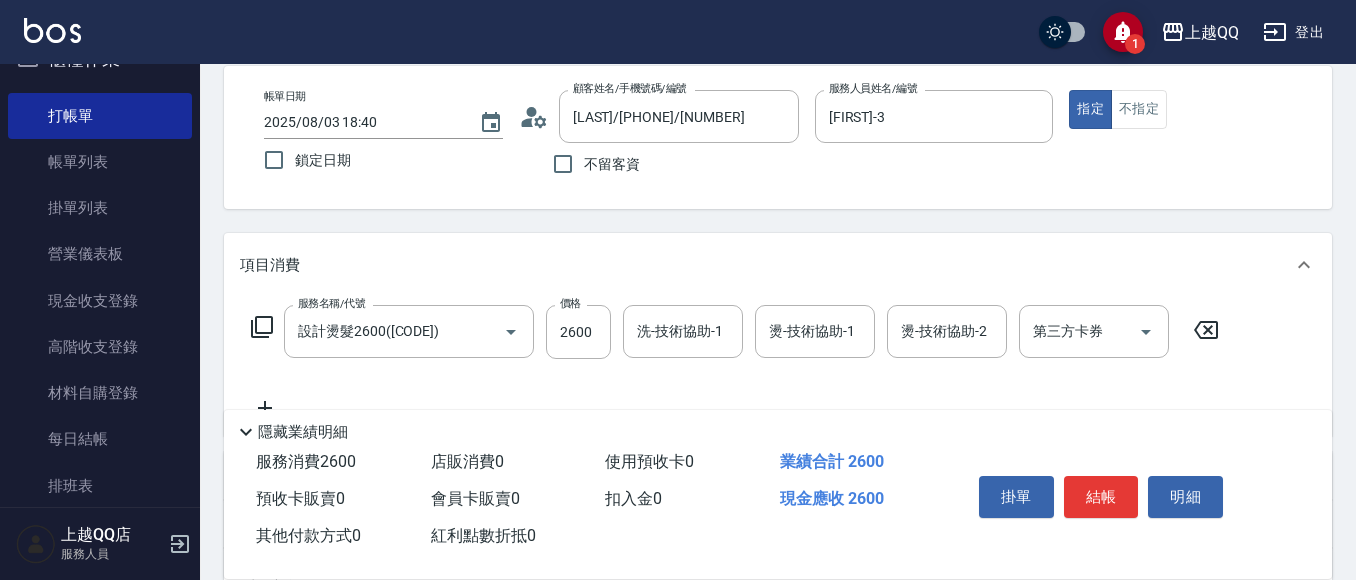 drag, startPoint x: 676, startPoint y: 318, endPoint x: 774, endPoint y: 302, distance: 99.29753 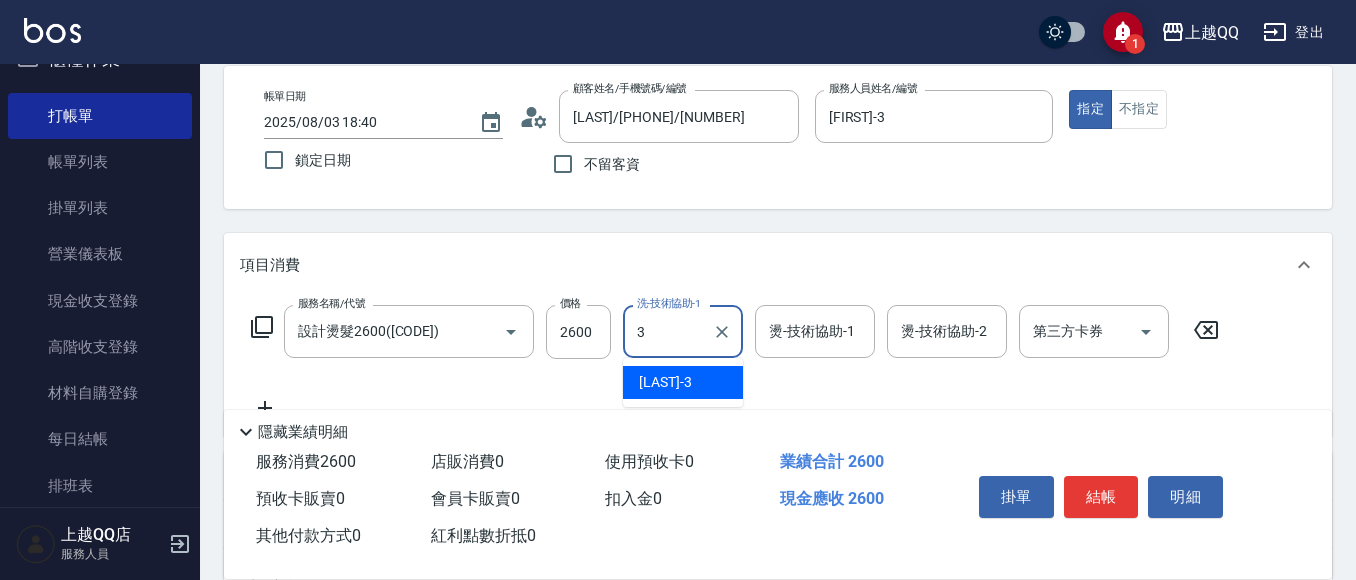 type on "[FIRST]-3" 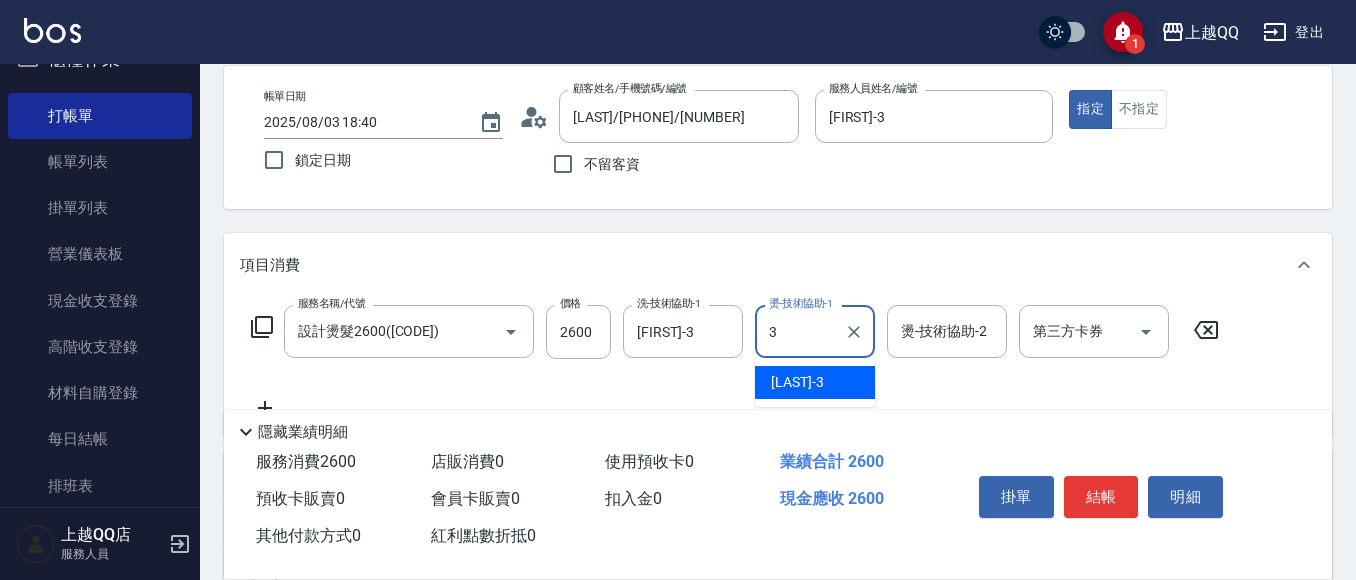 type on "[FIRST]-3" 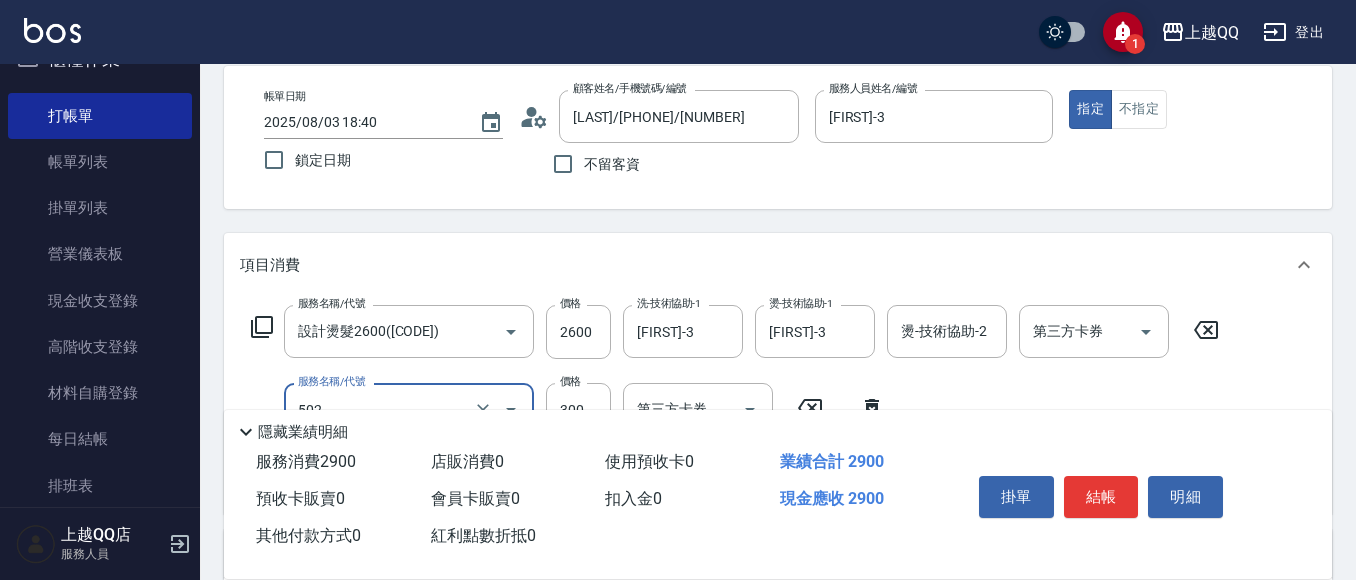 type on "自備護髮(502)" 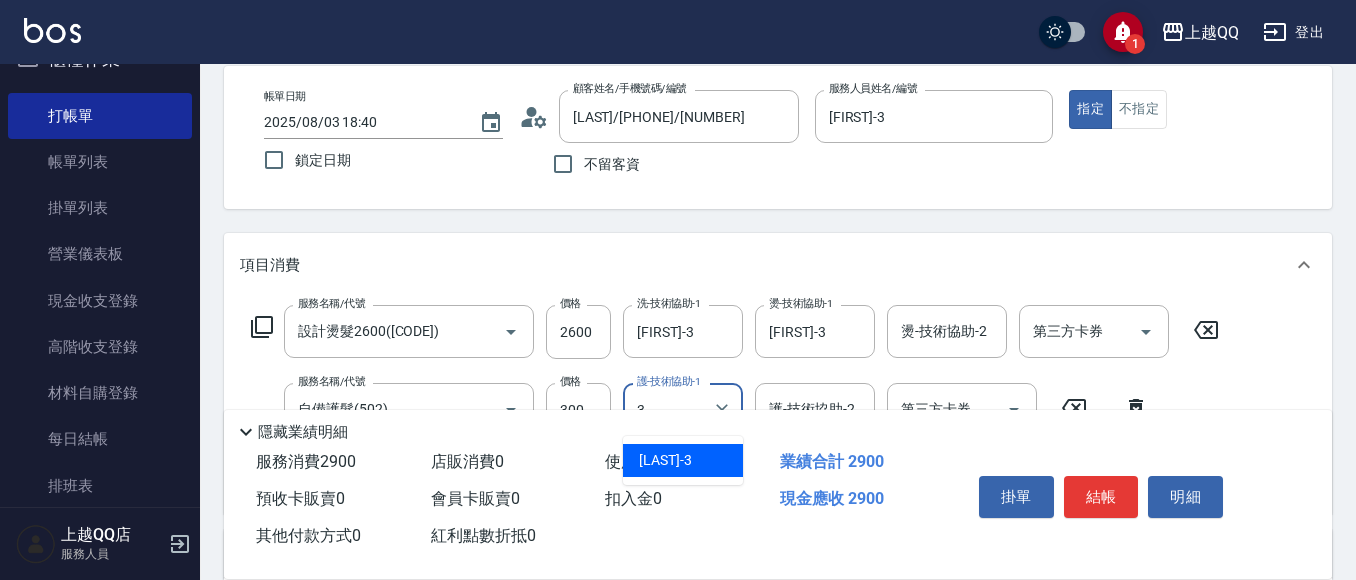 type on "[FIRST]-3" 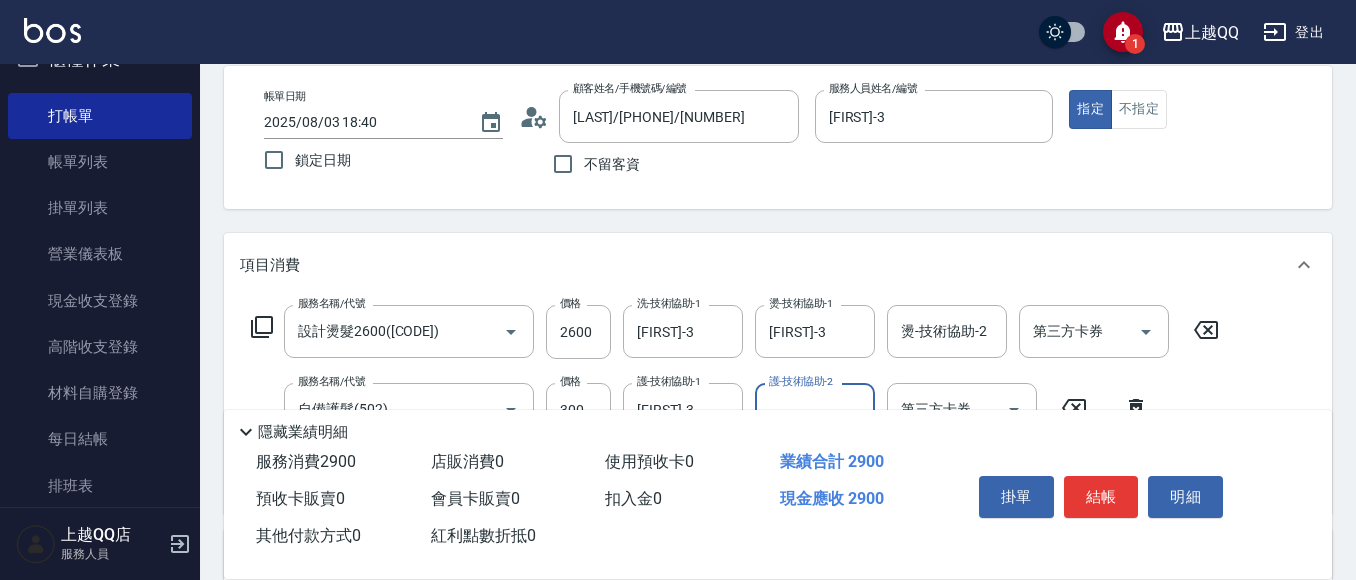 click on "結帳" at bounding box center [1101, 497] 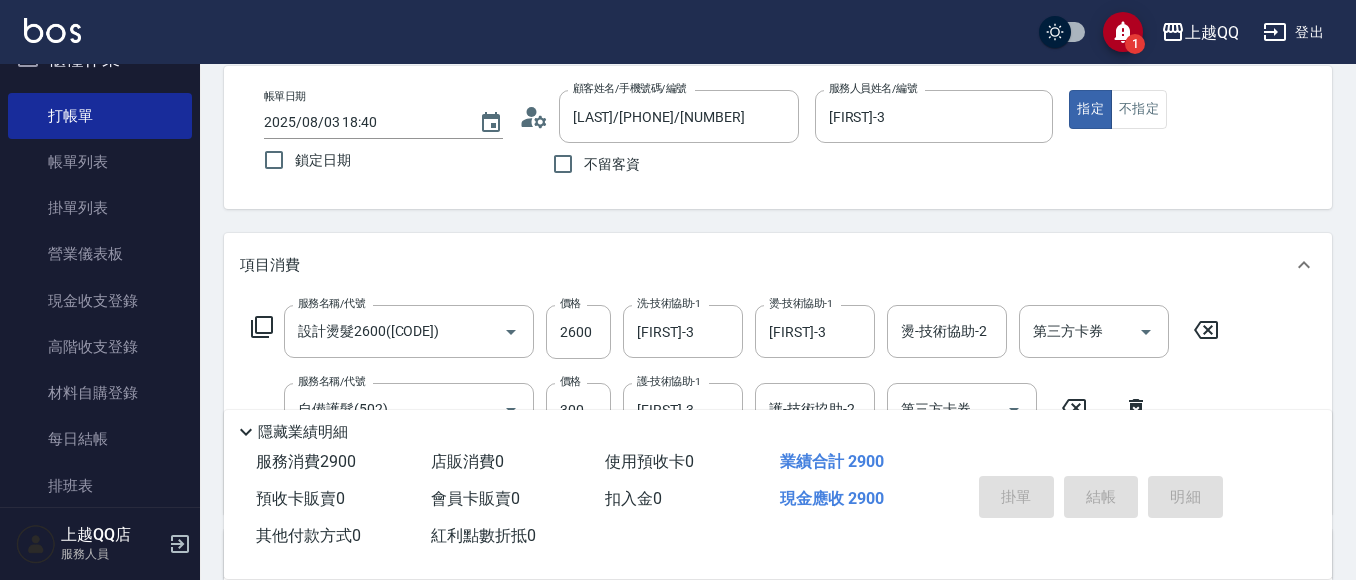 type on "2025/08/03 19:03" 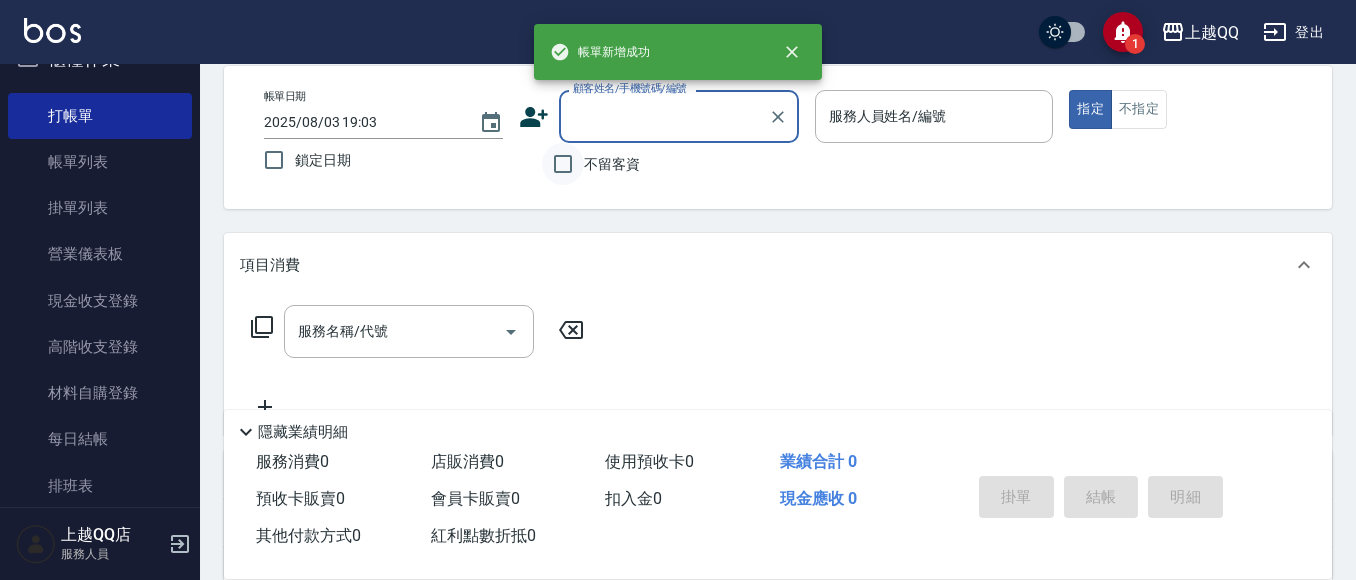 click on "不留客資" at bounding box center [563, 164] 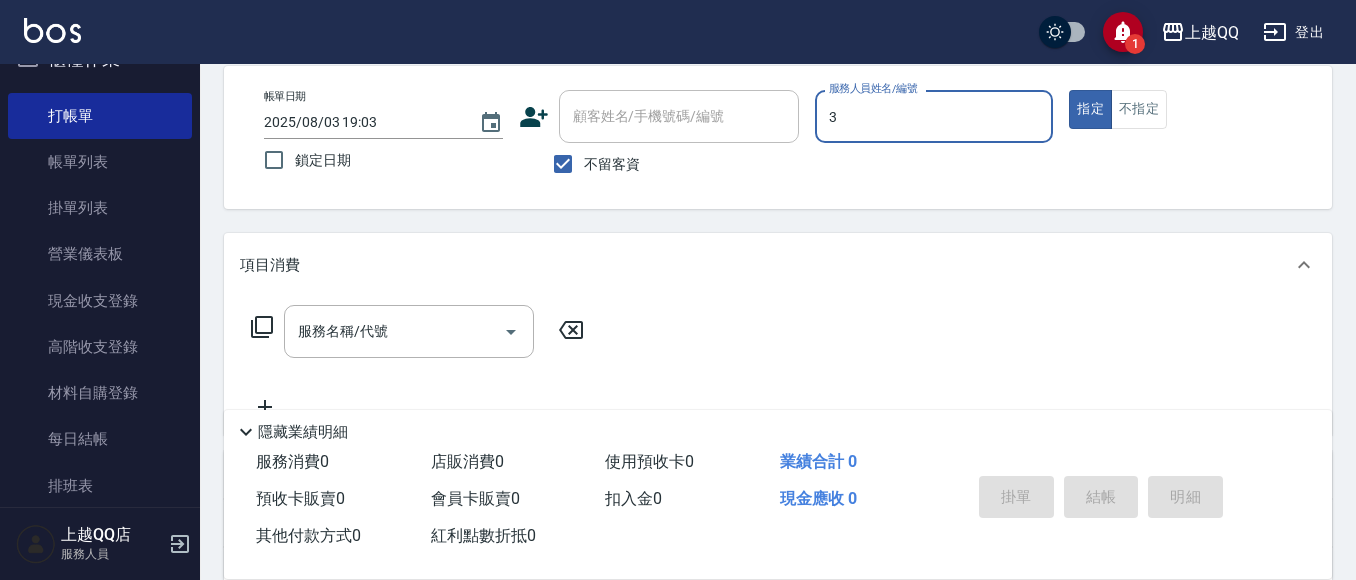 type on "[FIRST]-3" 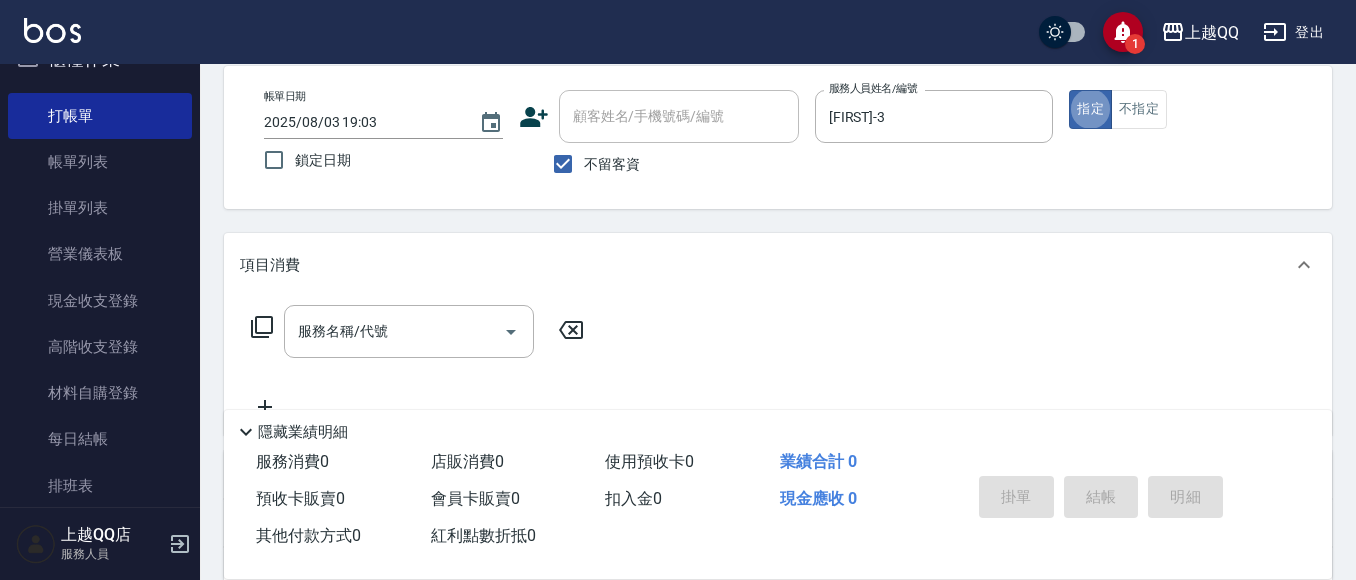 type on "true" 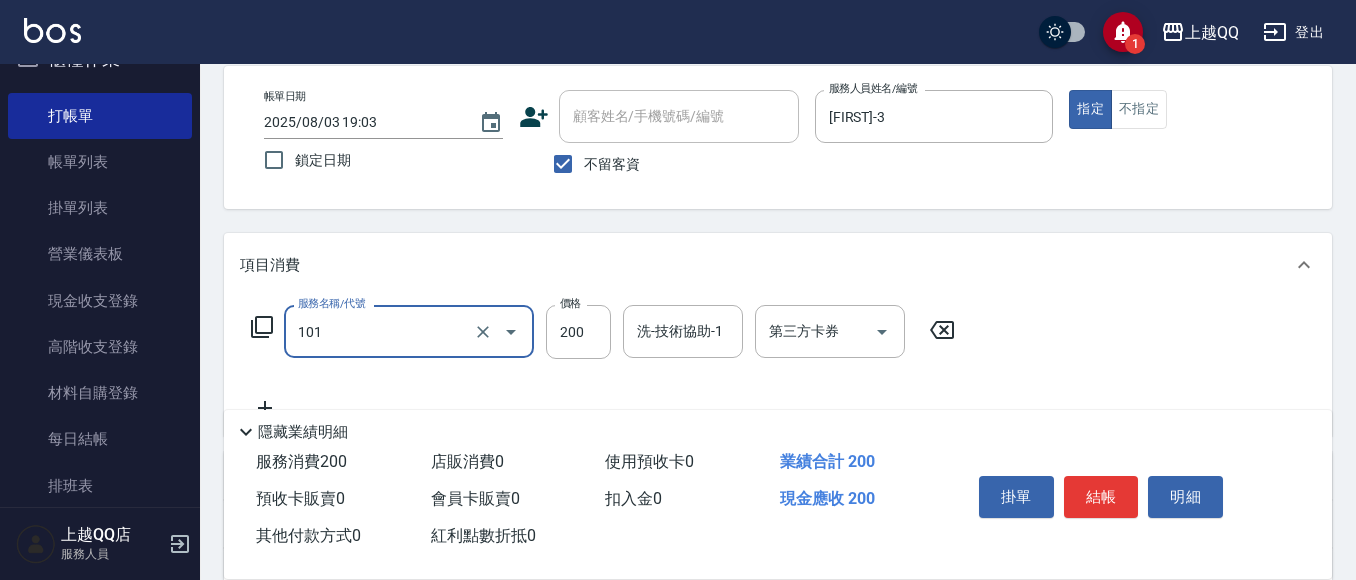 type on "洗髮(101)" 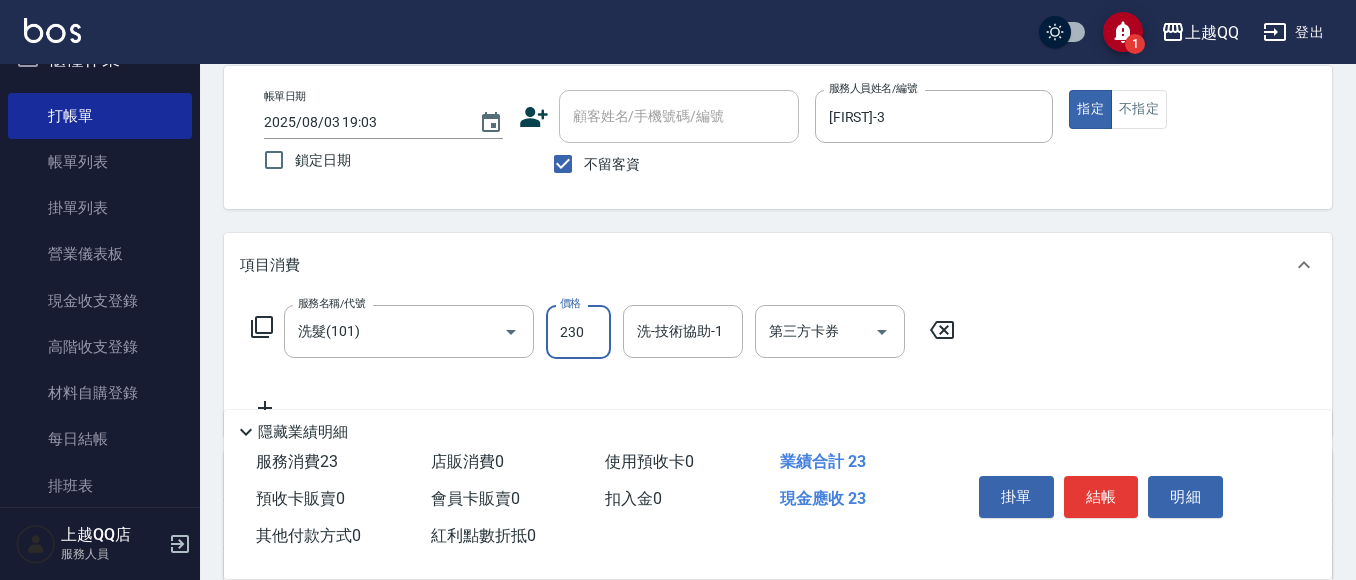 type on "230" 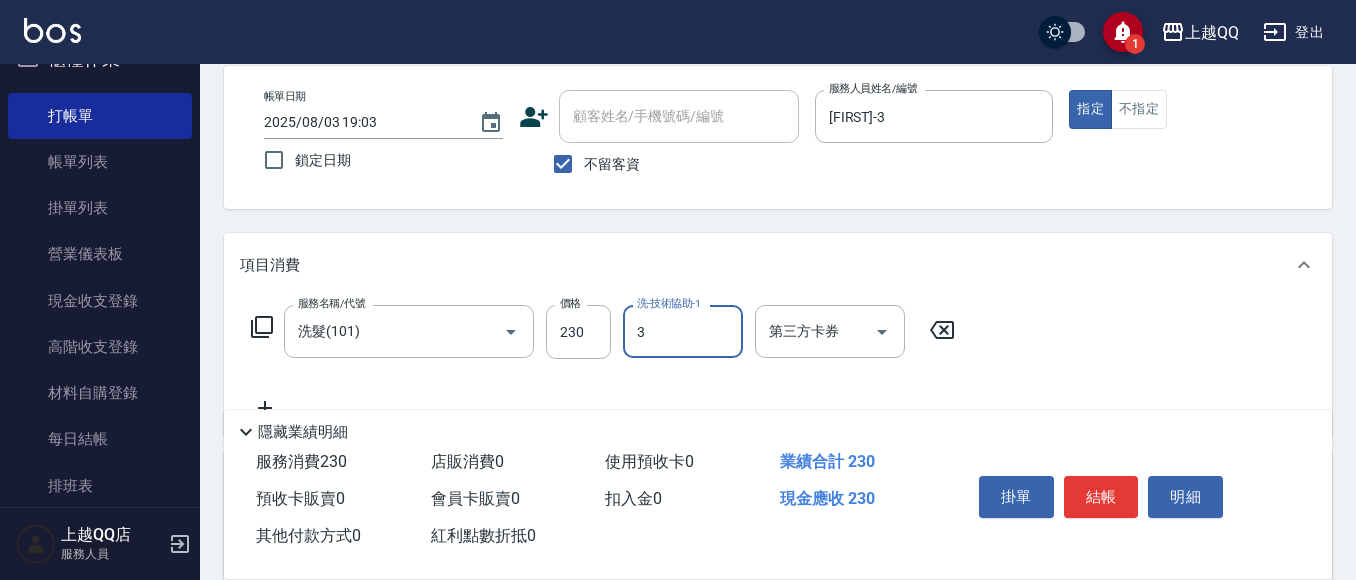 type on "[FIRST]-3" 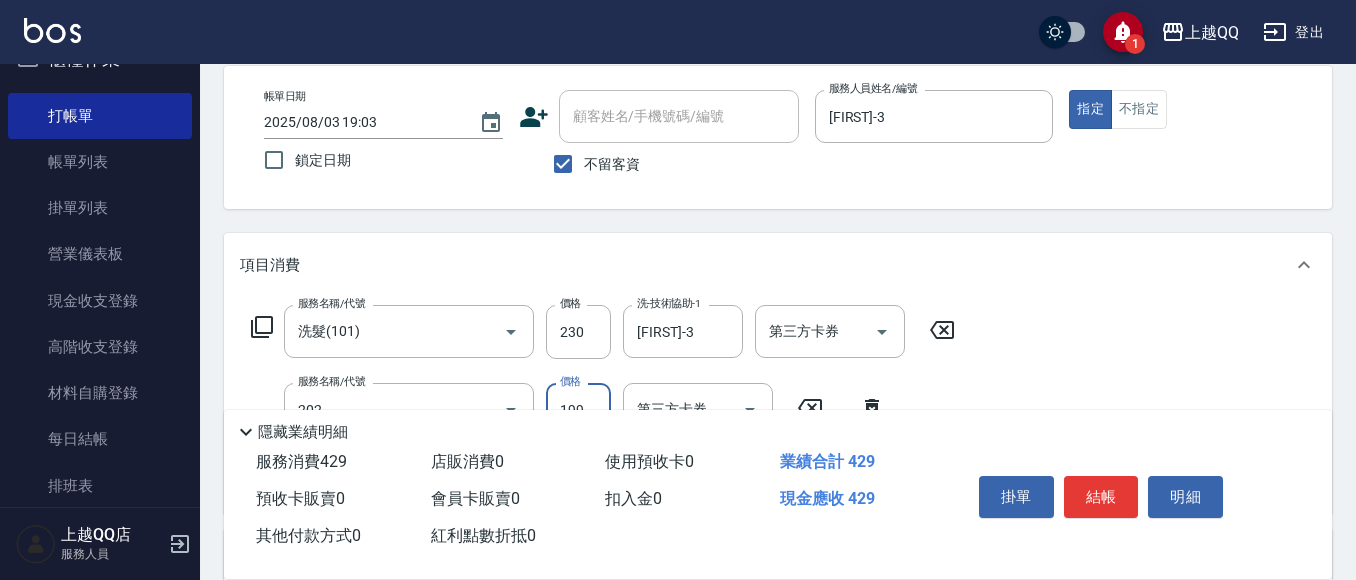 type on "不指定單剪(202)" 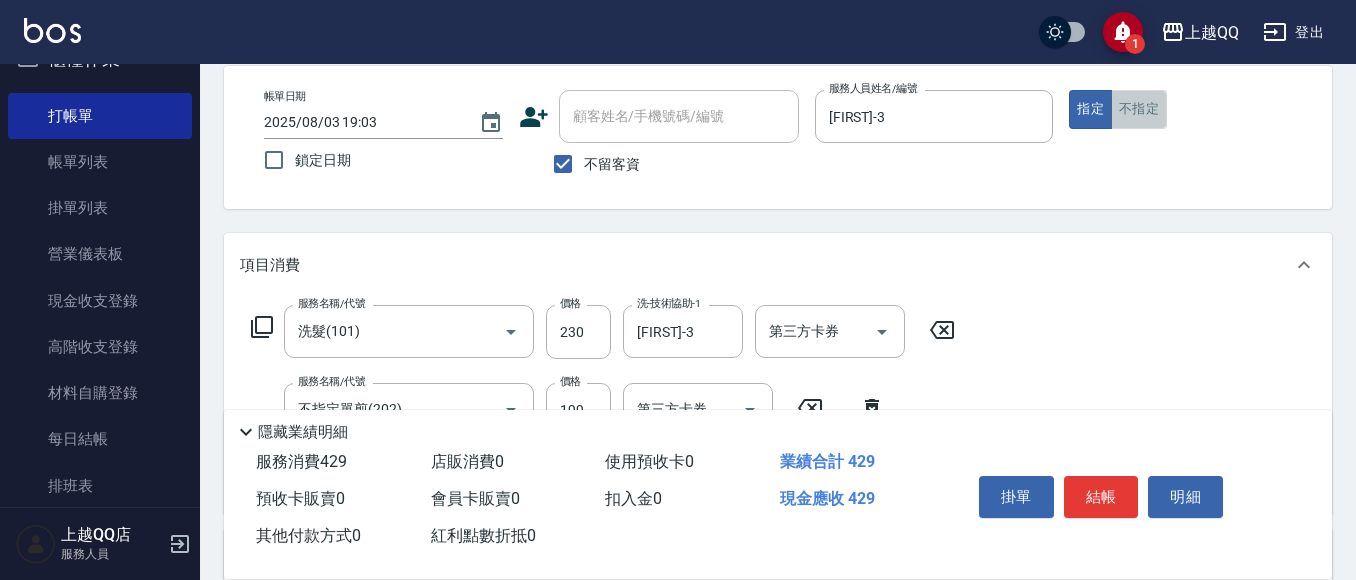 click on "不指定" at bounding box center (1139, 109) 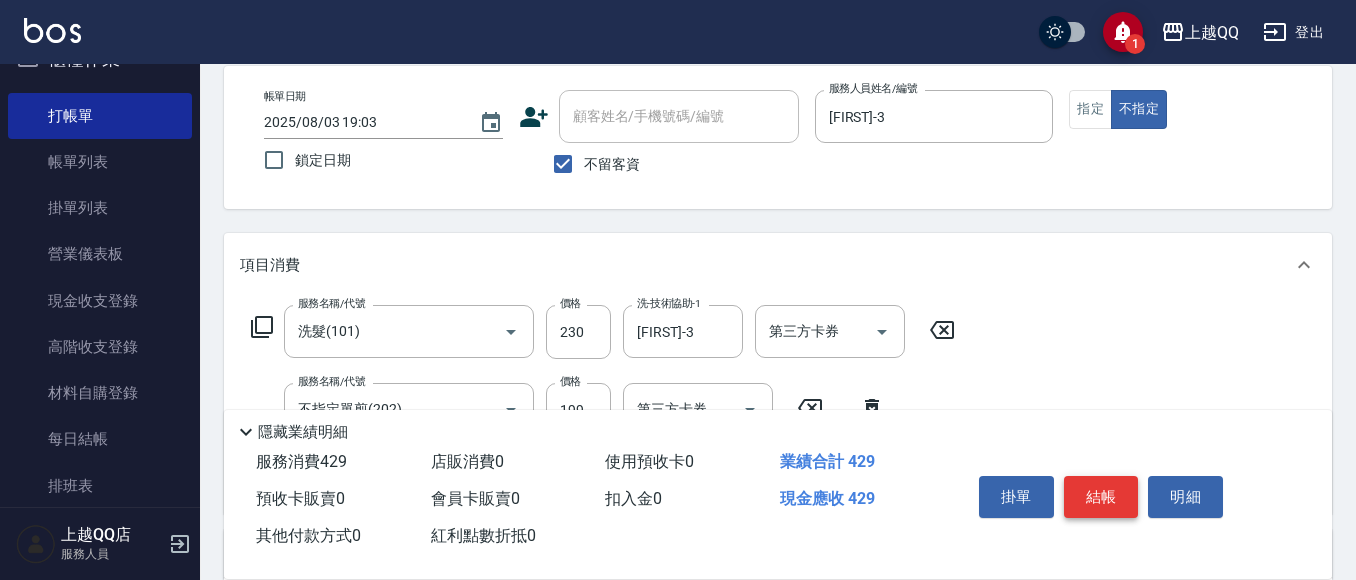 click on "結帳" at bounding box center [1101, 497] 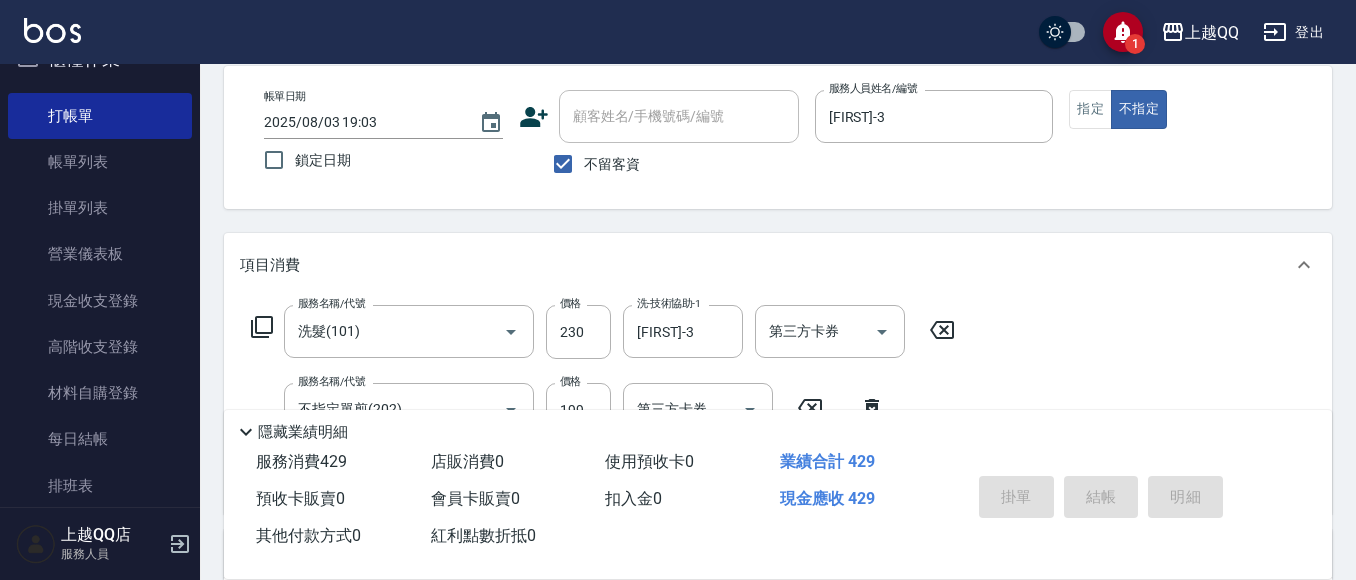 type 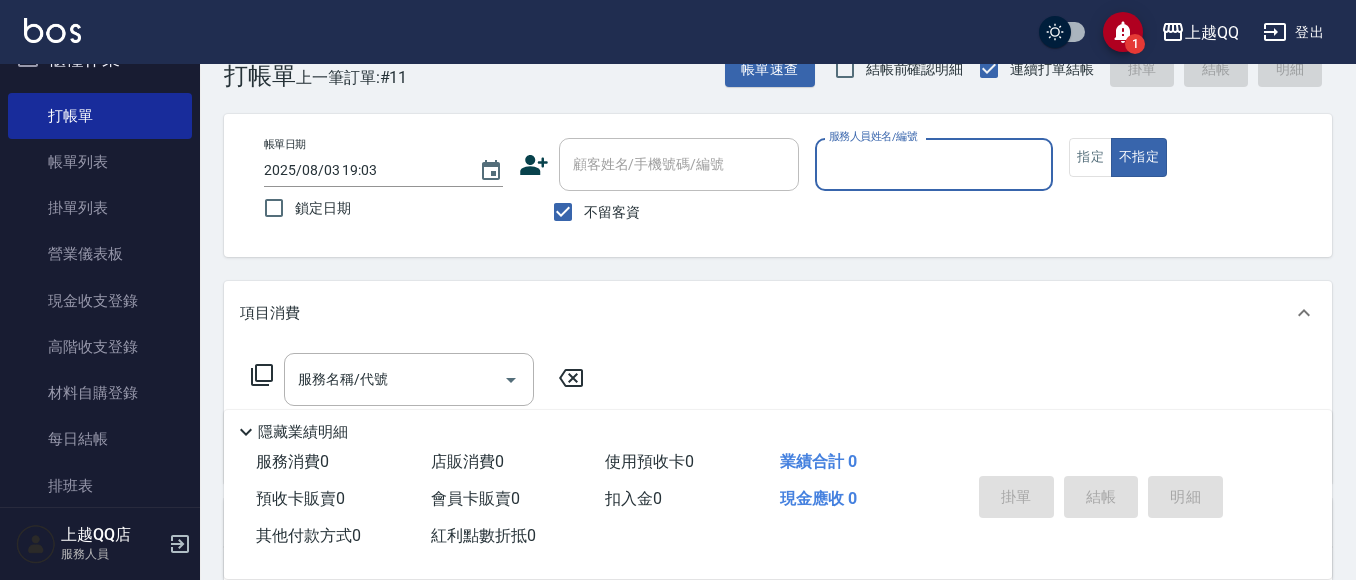 scroll, scrollTop: 0, scrollLeft: 0, axis: both 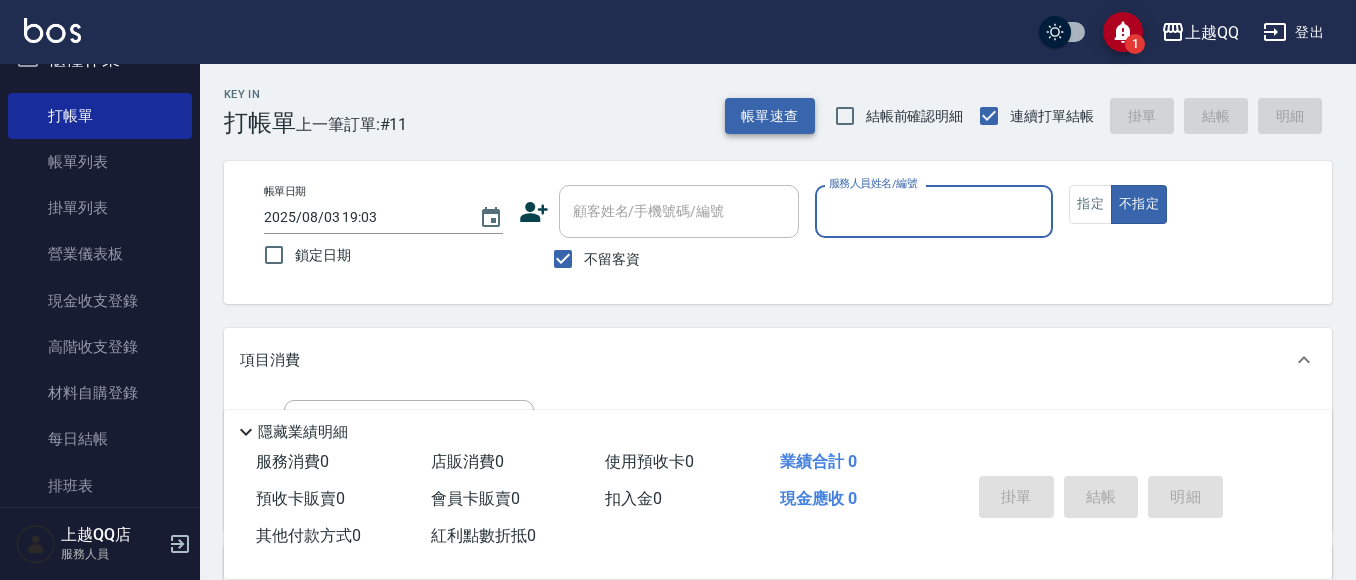 click on "帳單速查" at bounding box center (770, 116) 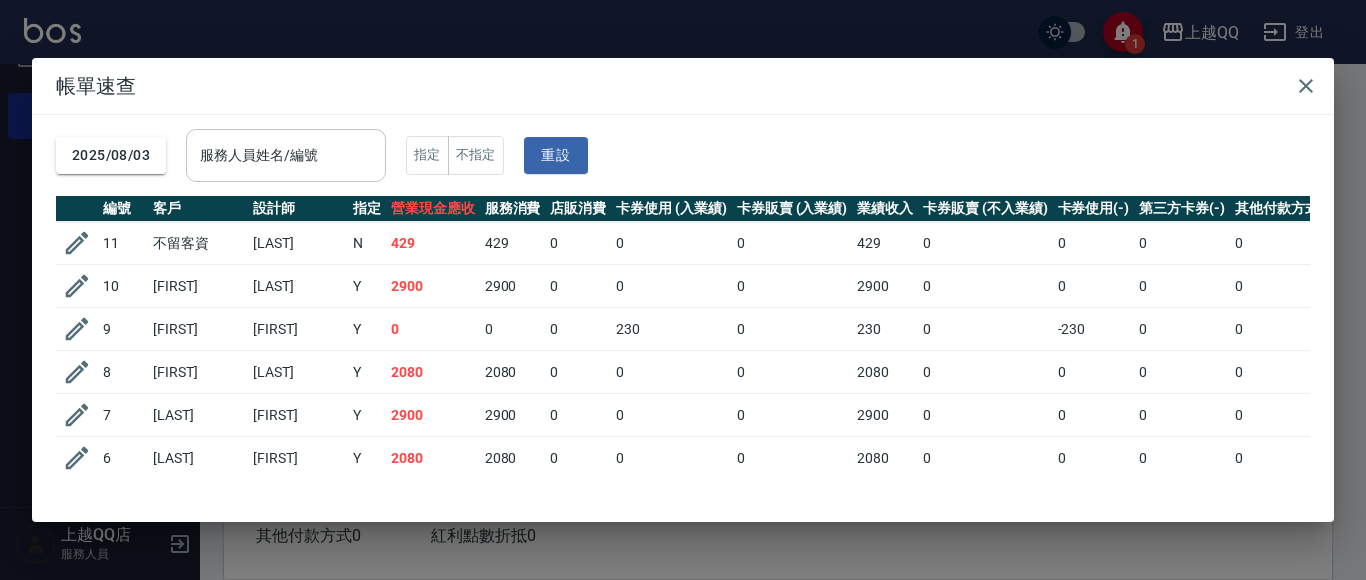 click on "服務人員姓名/編號" at bounding box center (286, 155) 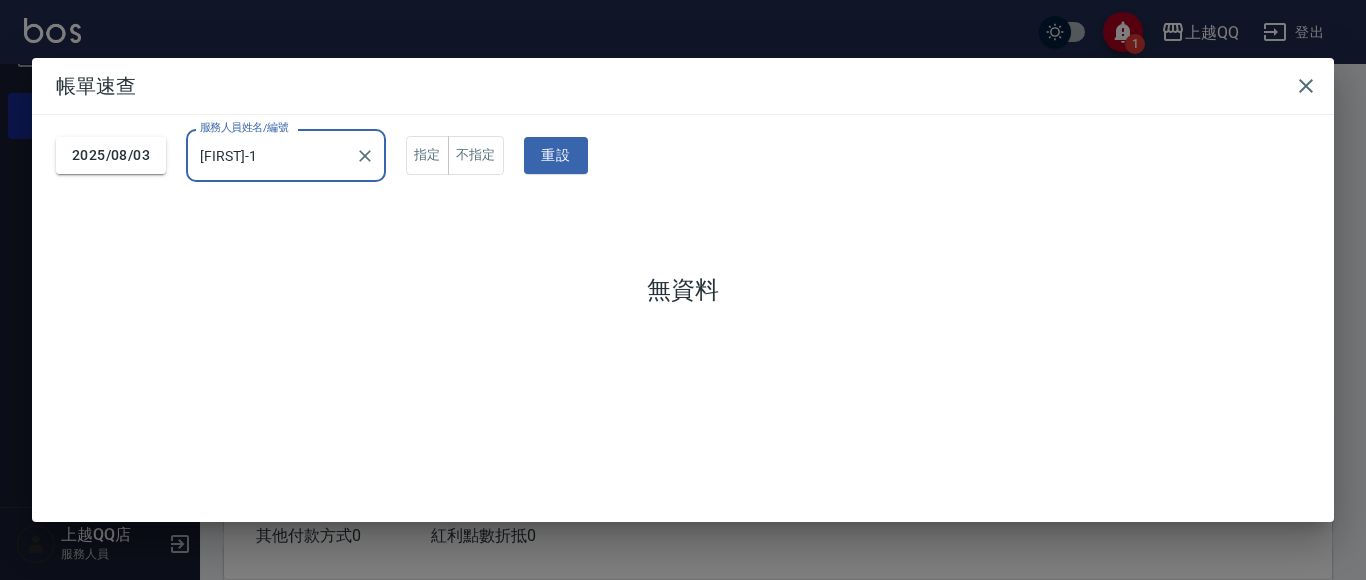 type on "[FIRST]-1" 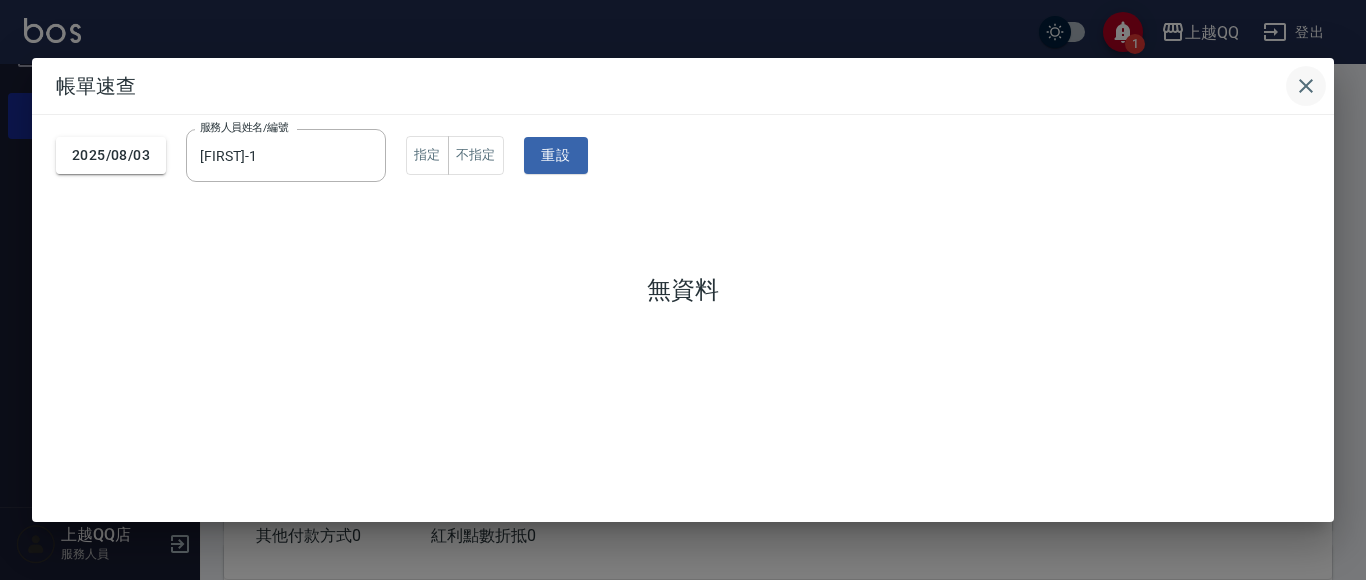 click 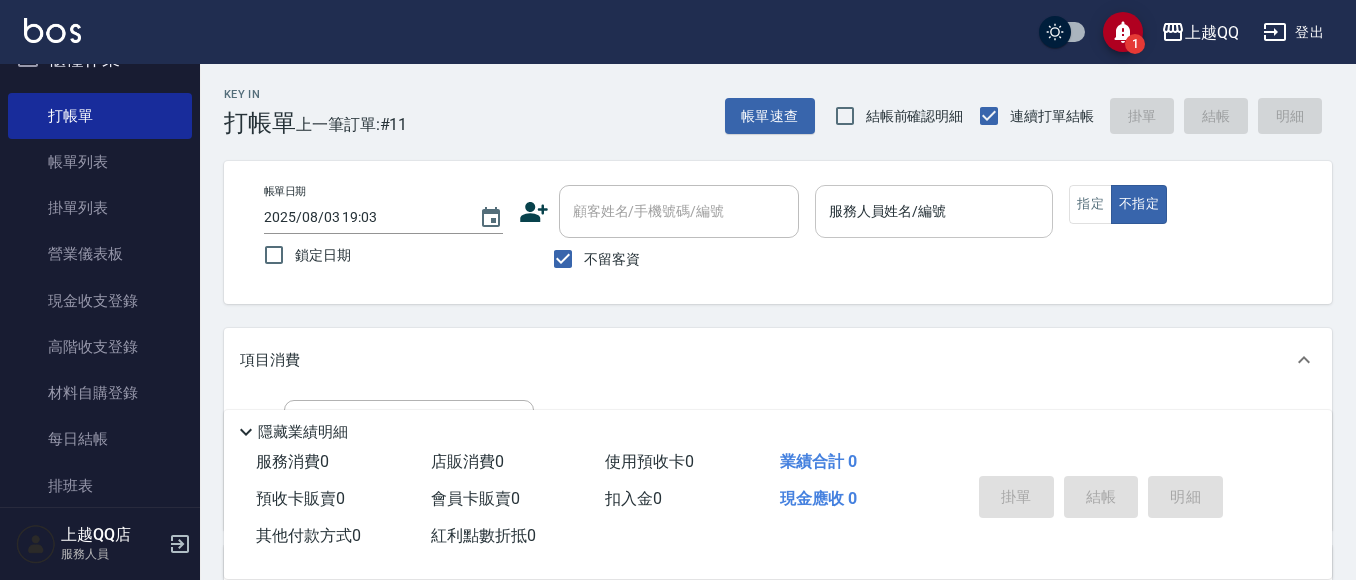 click on "服務人員姓名/編號" at bounding box center [934, 211] 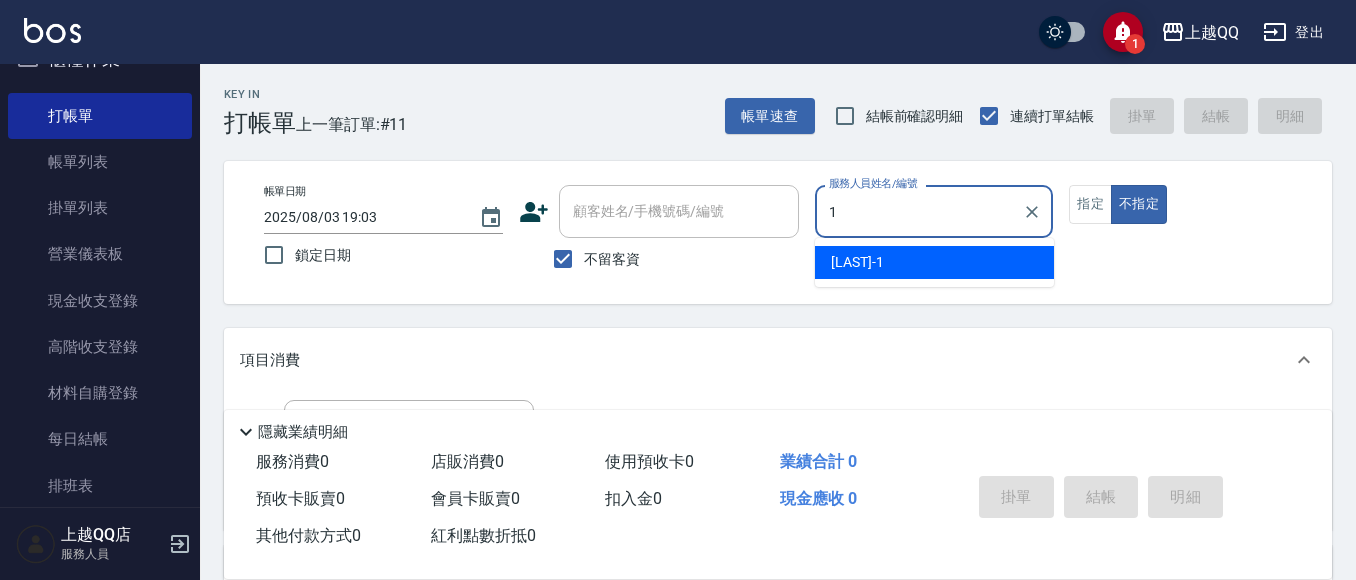 type on "1" 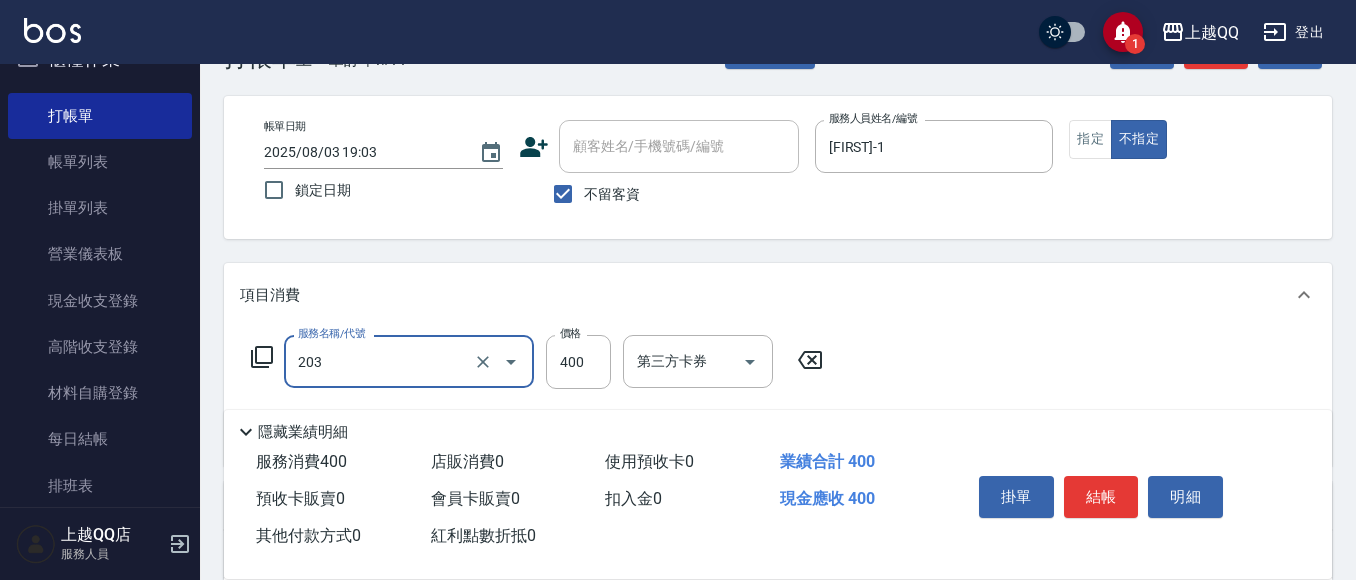 scroll, scrollTop: 100, scrollLeft: 0, axis: vertical 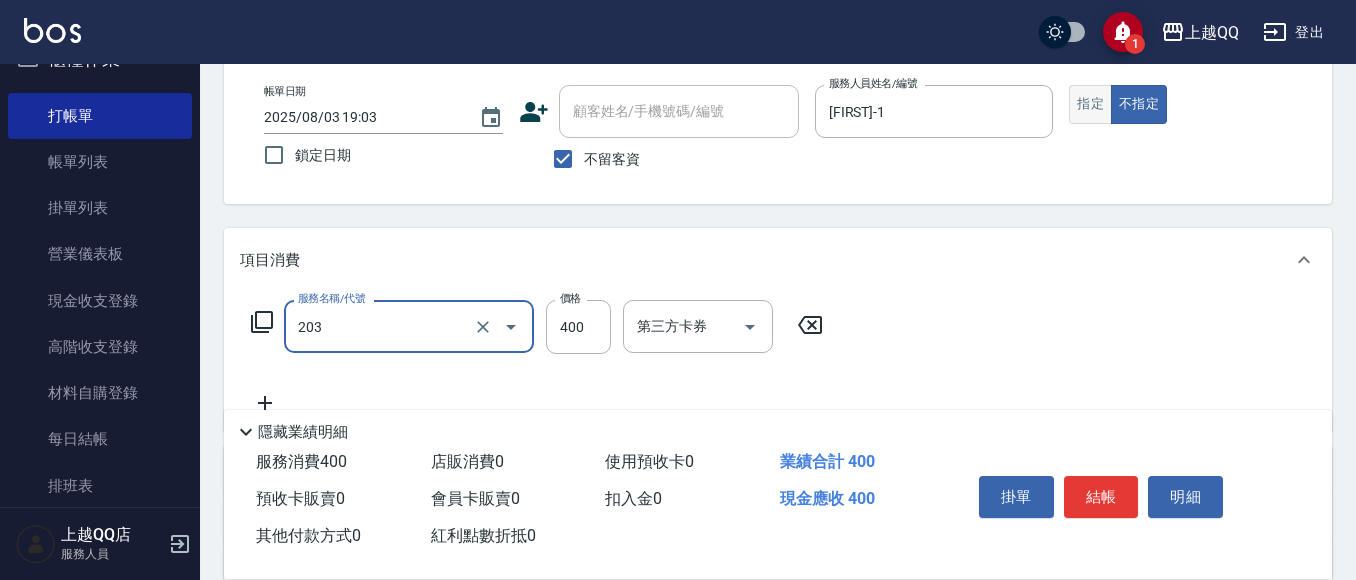 type on "指定單剪(203)" 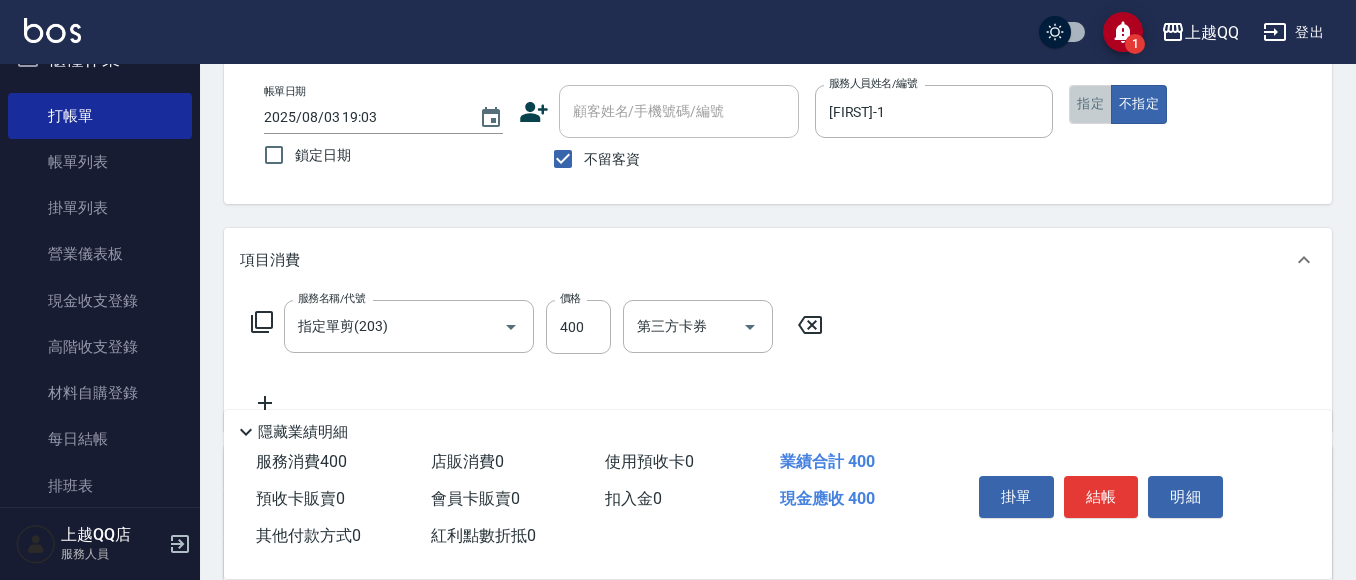 click on "指定" at bounding box center (1090, 104) 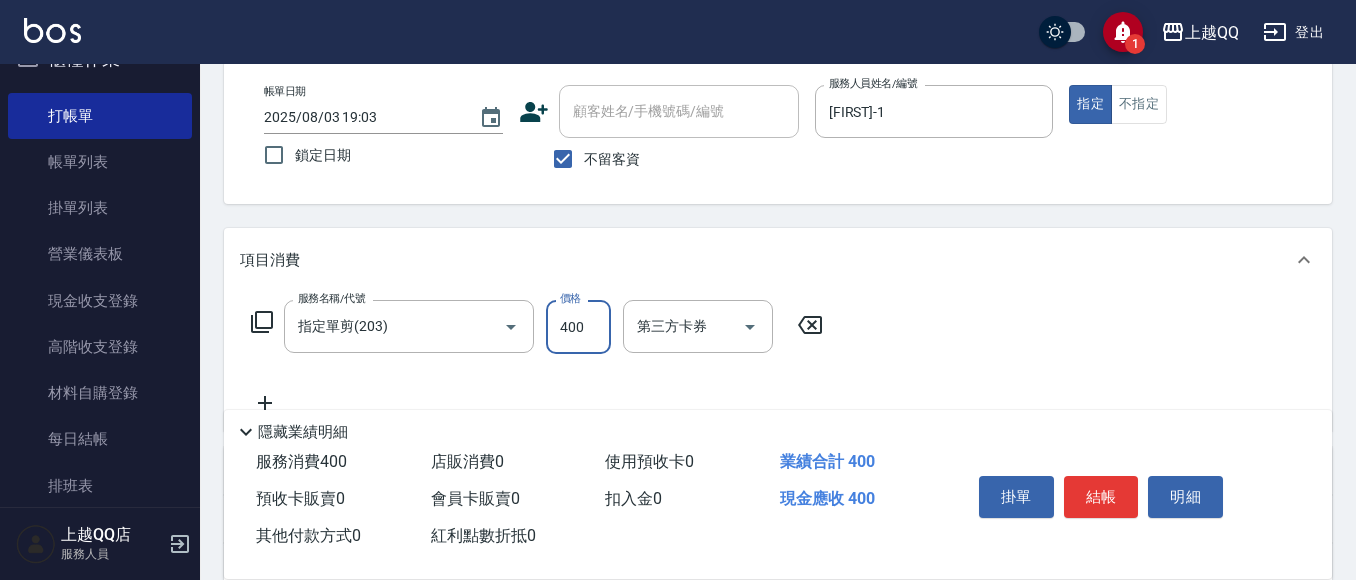 click on "400" at bounding box center (578, 327) 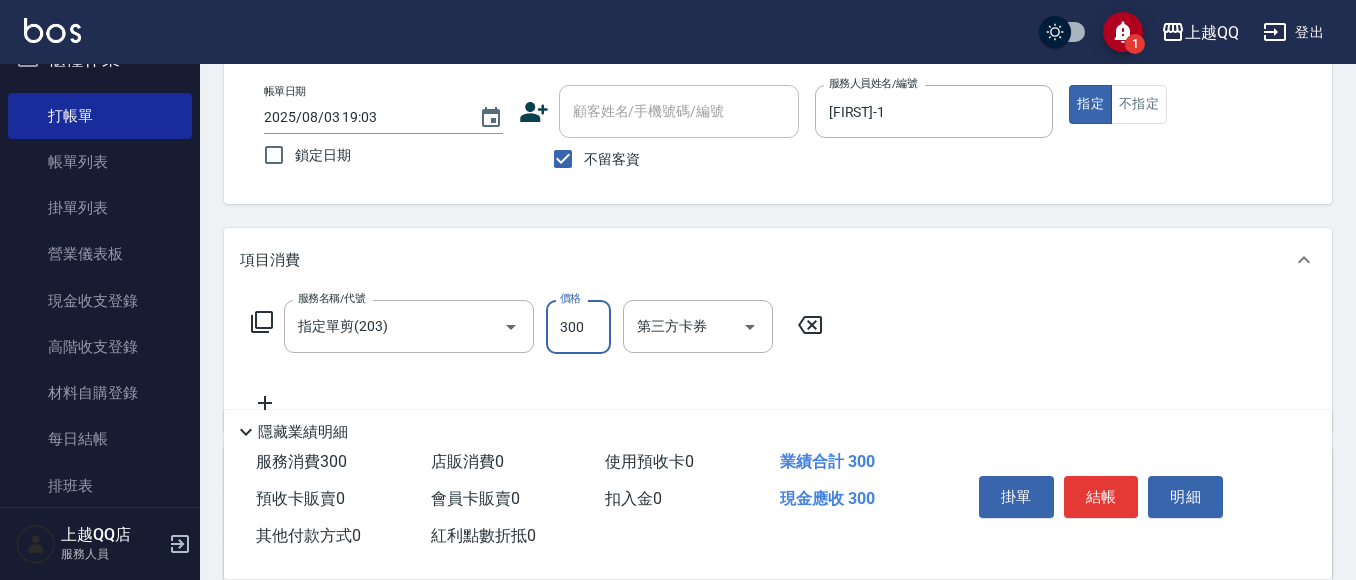 type on "300" 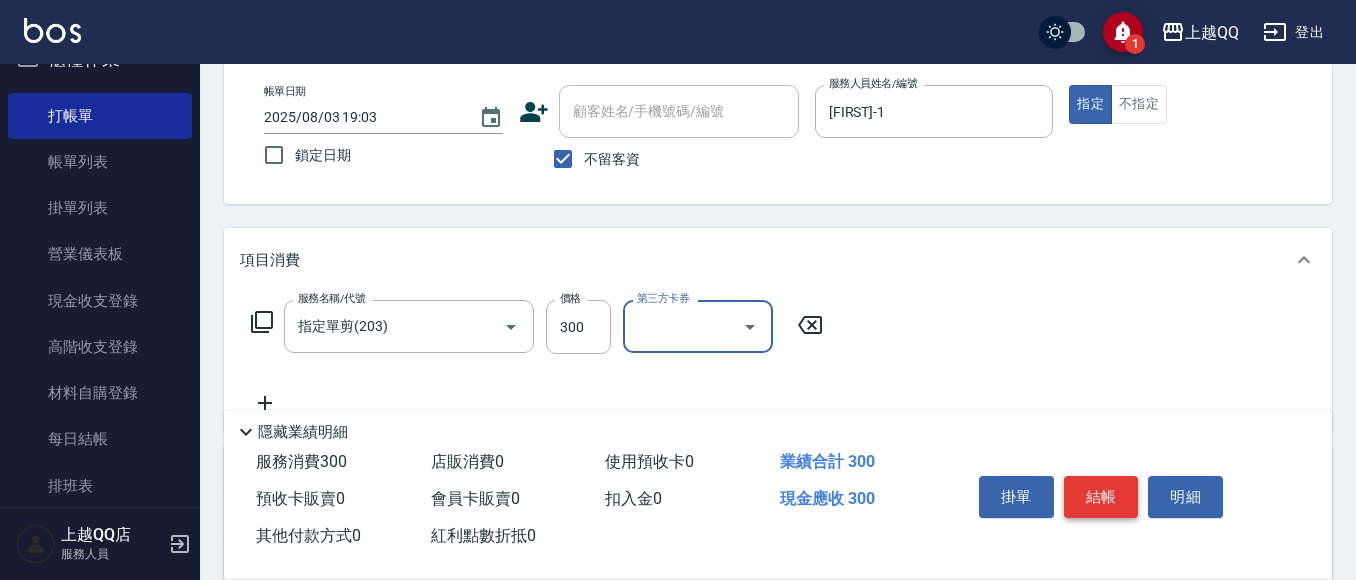 click on "結帳" at bounding box center (1101, 497) 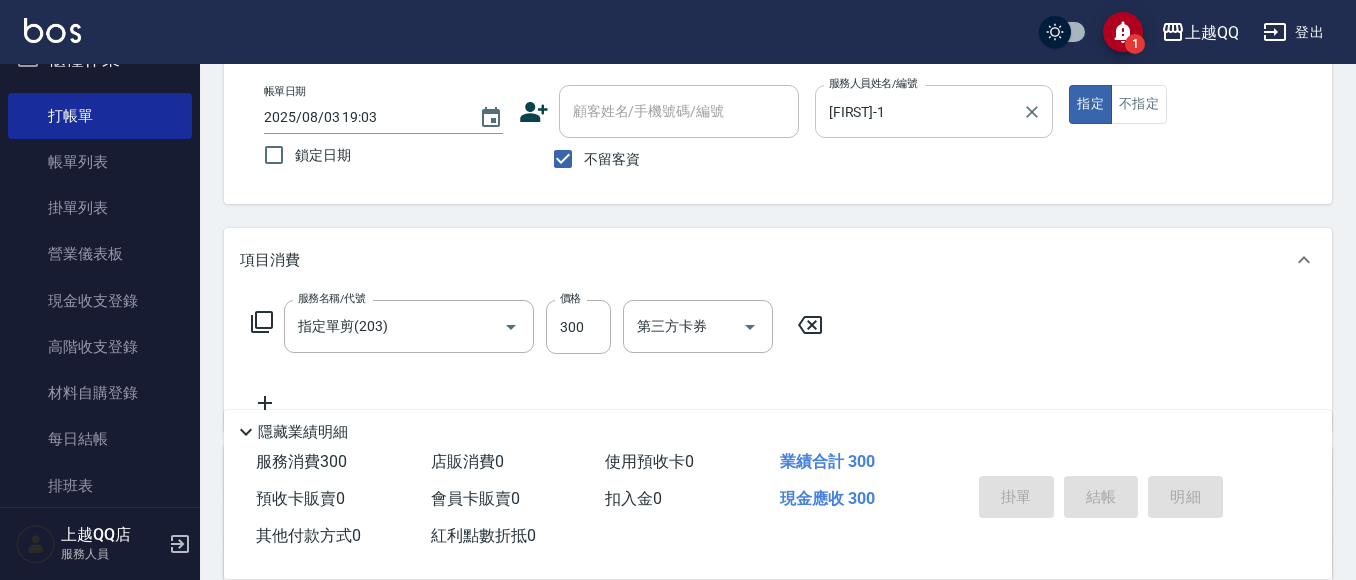 type on "2025/08/03 19:32" 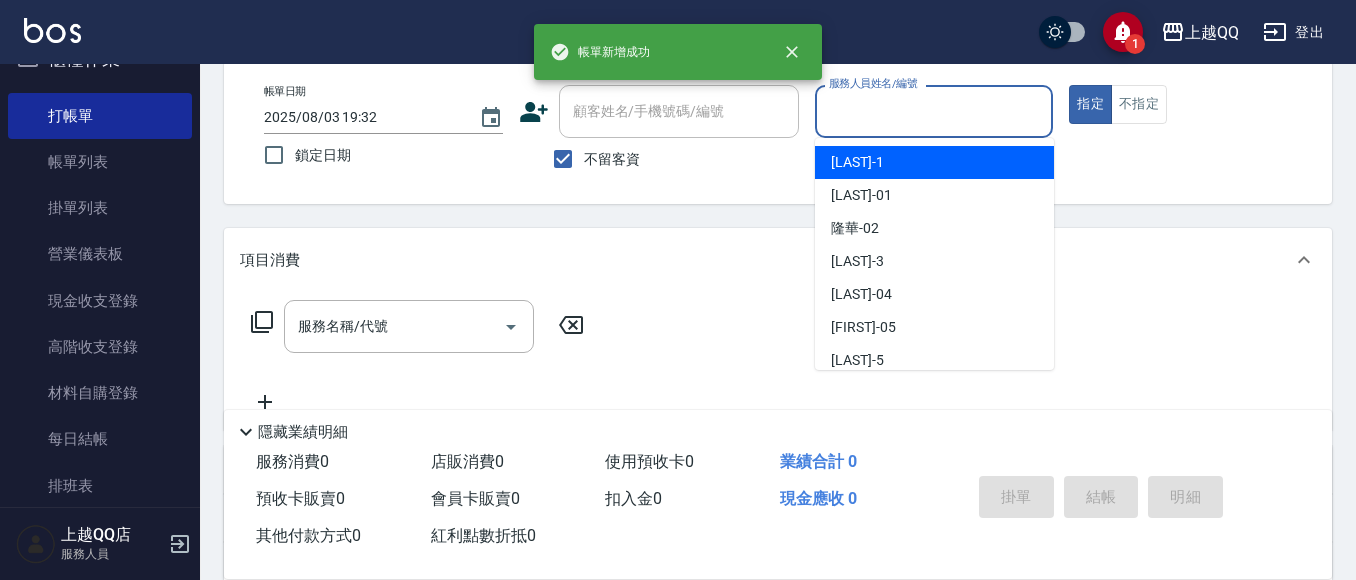 click on "服務人員姓名/編號" at bounding box center [934, 111] 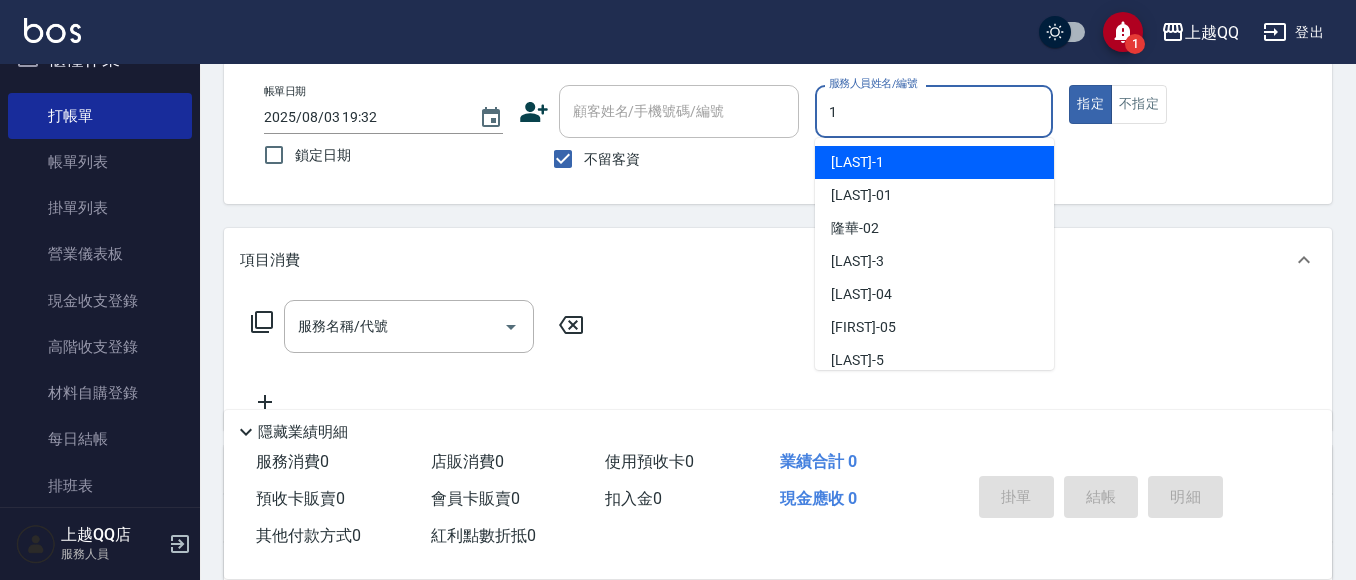 type on "[FIRST]-1" 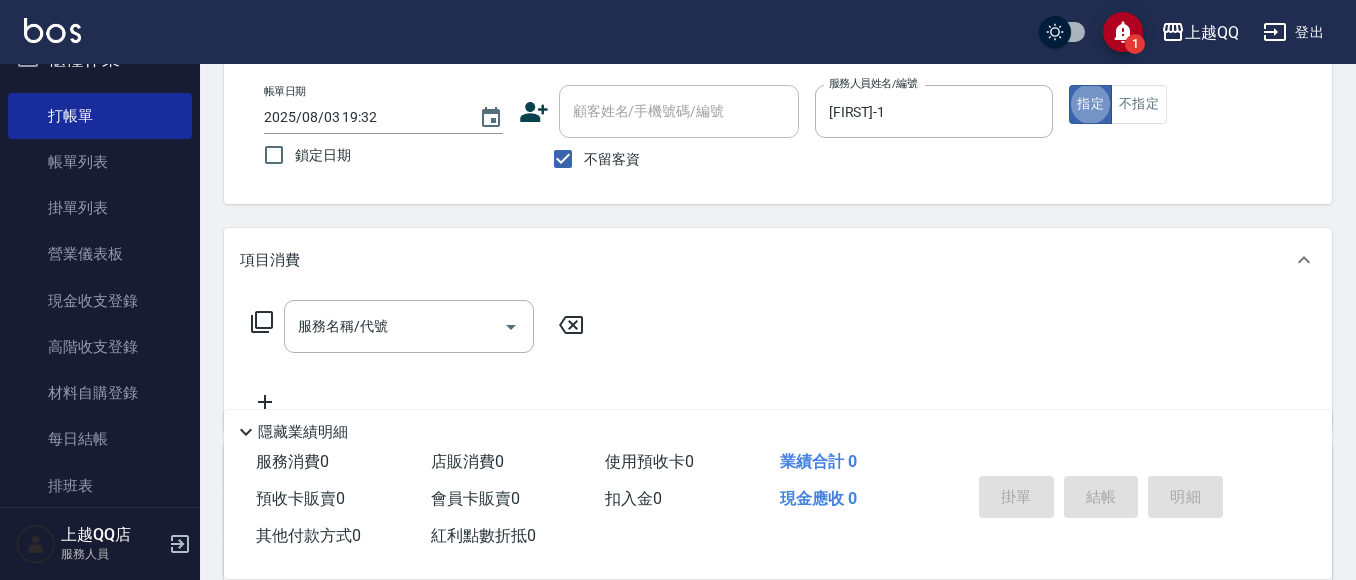 click 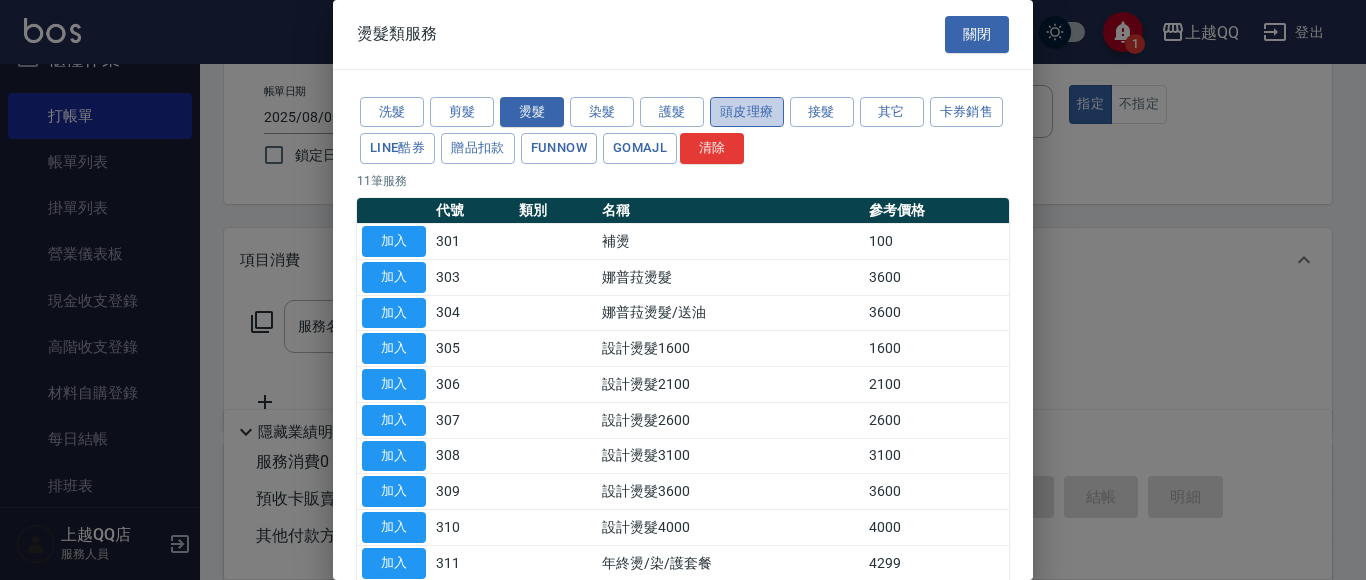 click on "頭皮理療" at bounding box center [747, 112] 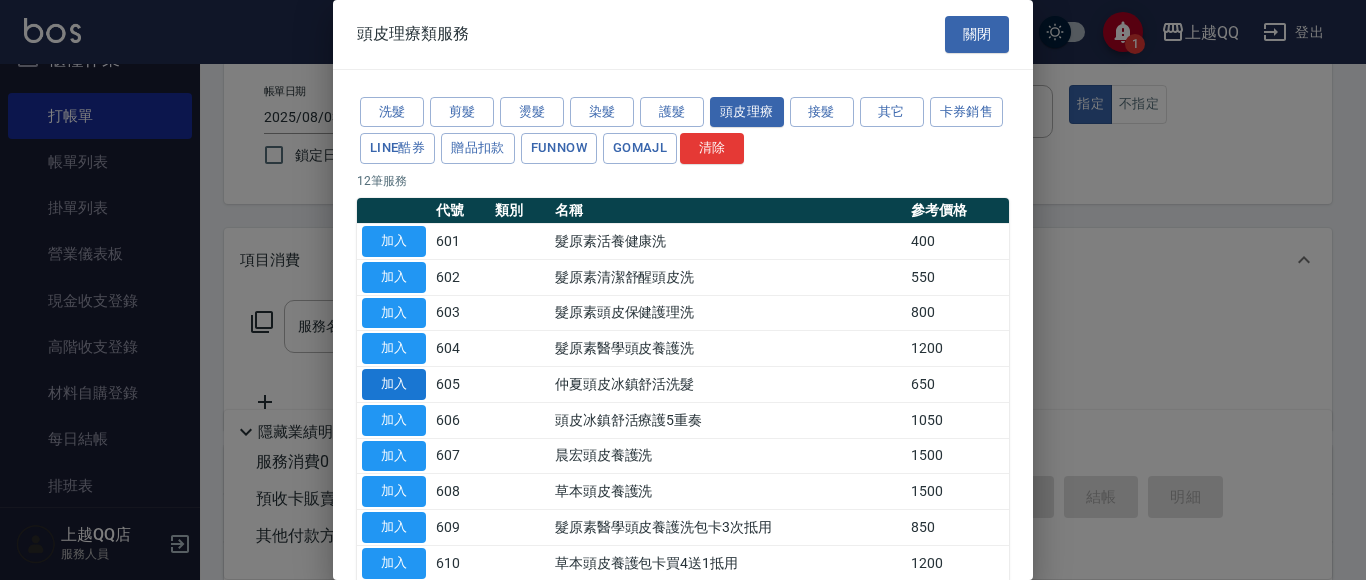 click on "加入" at bounding box center (394, 384) 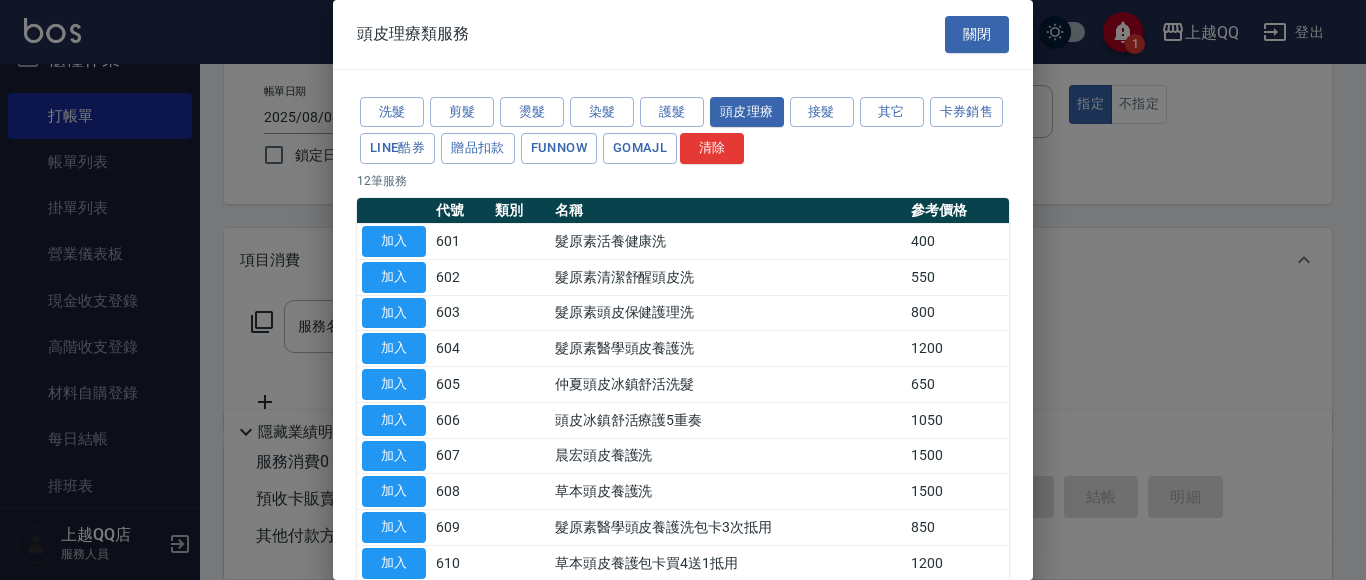 type on "仲夏頭皮冰鎮舒活洗髮(605)" 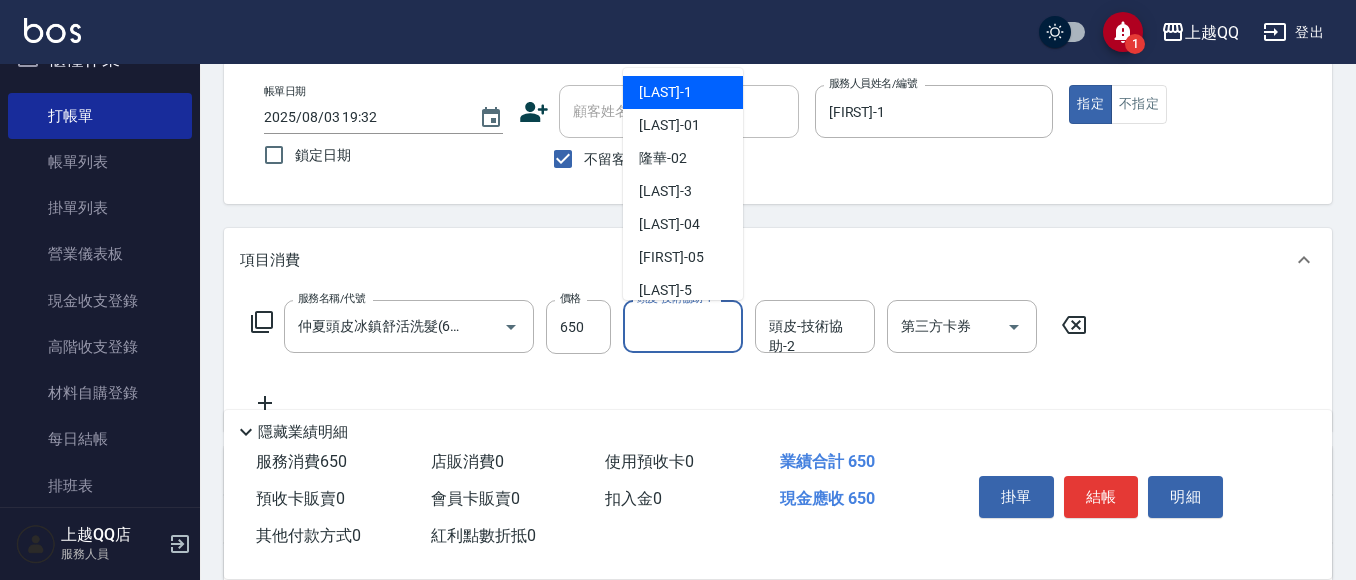 click on "頭皮-技術協助-1 頭皮-技術協助-1" at bounding box center (683, 326) 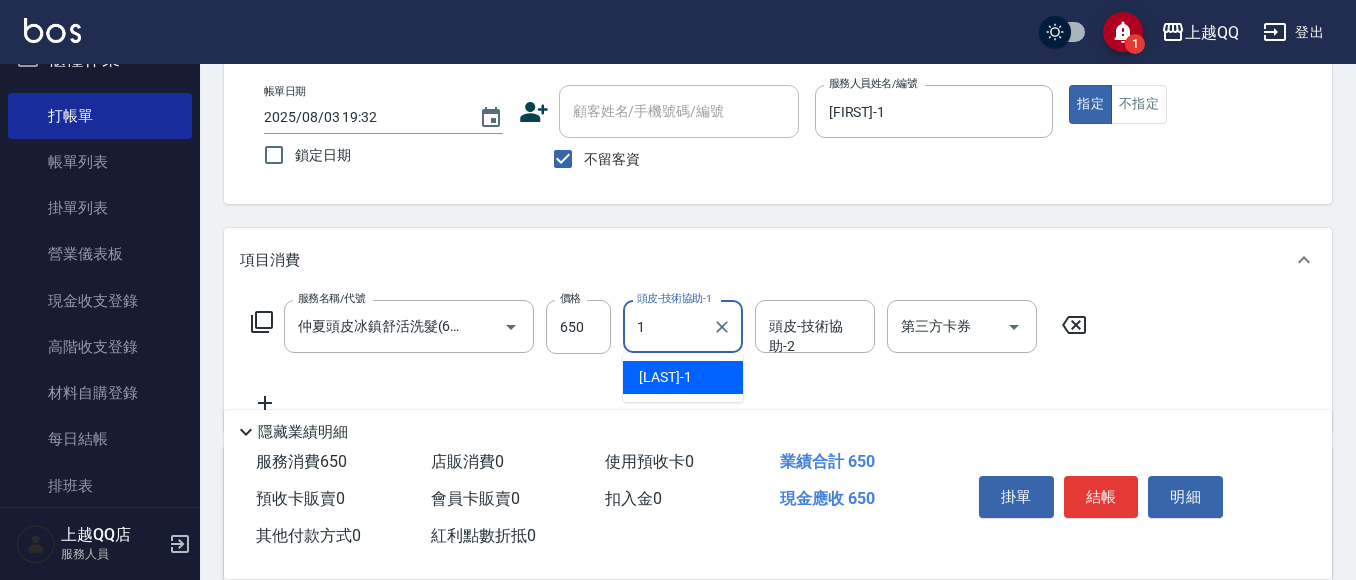 type on "[FIRST]-1" 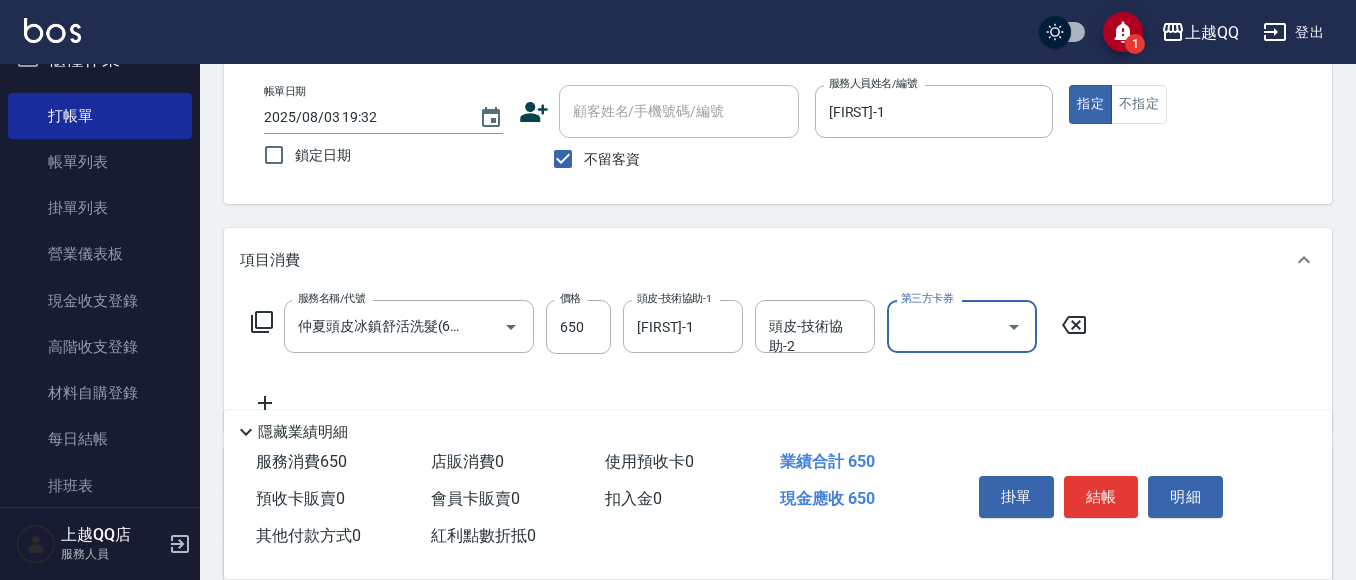 scroll, scrollTop: 0, scrollLeft: 0, axis: both 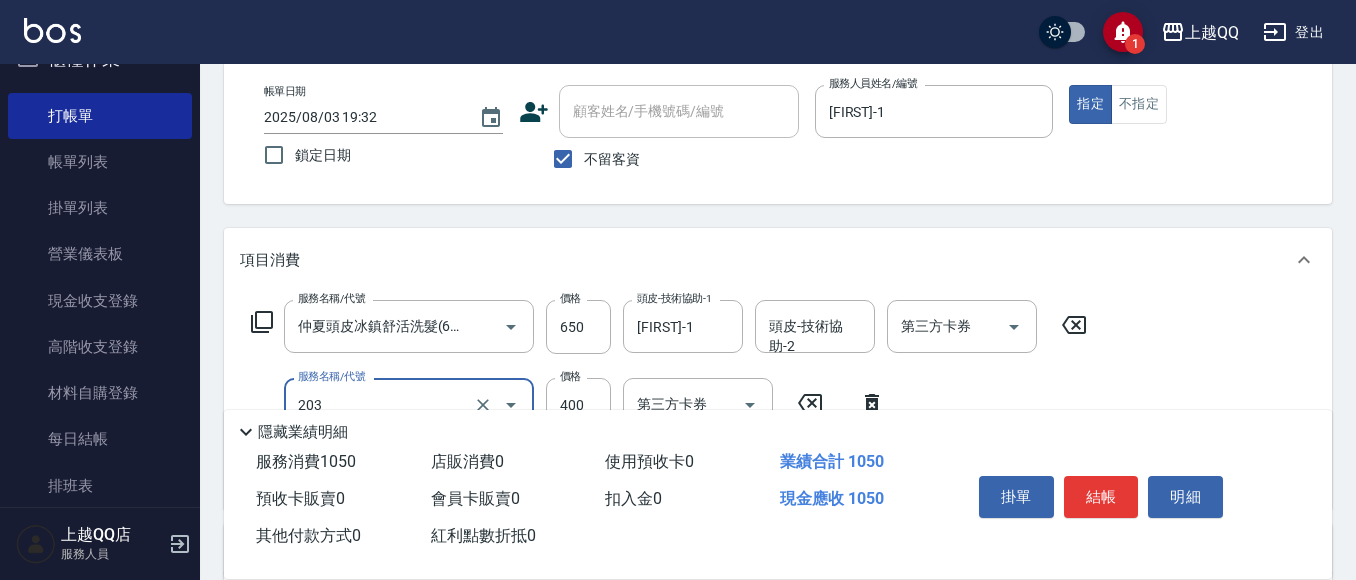 type on "指定單剪(203)" 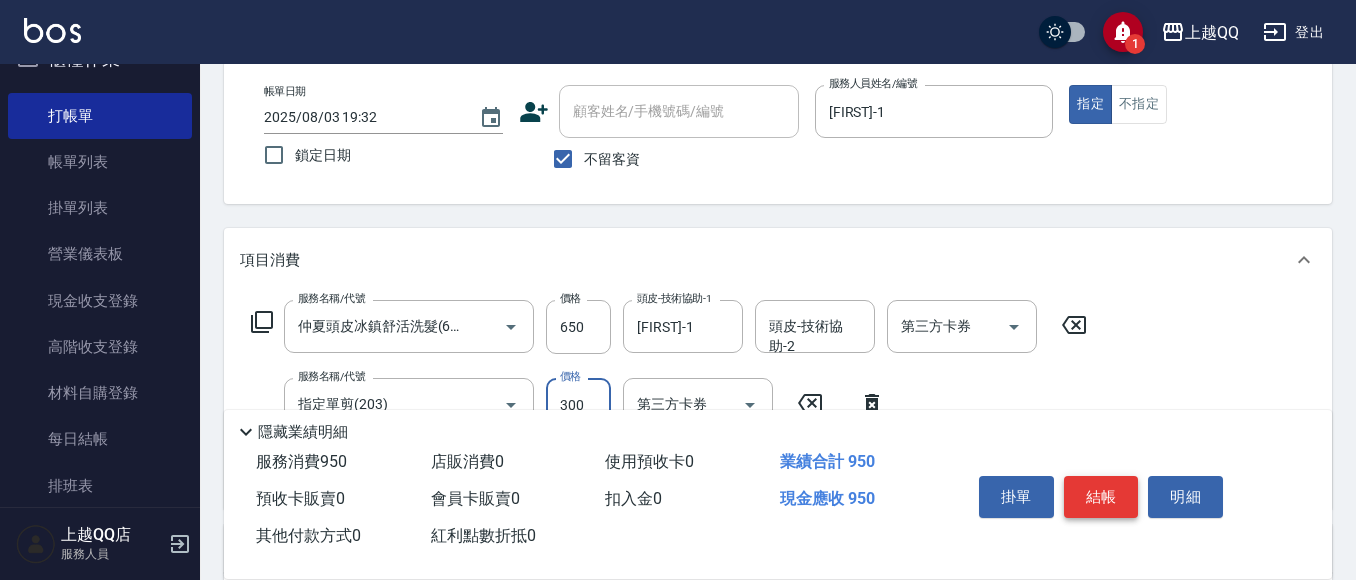 type on "300" 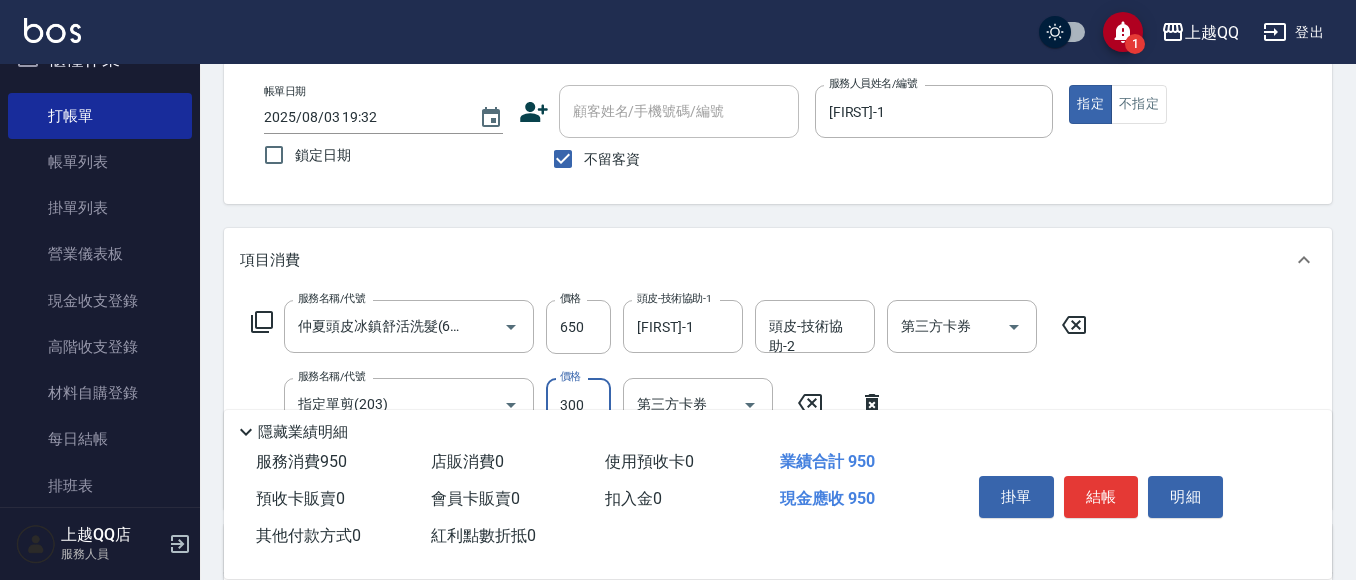 click on "結帳" at bounding box center (1101, 497) 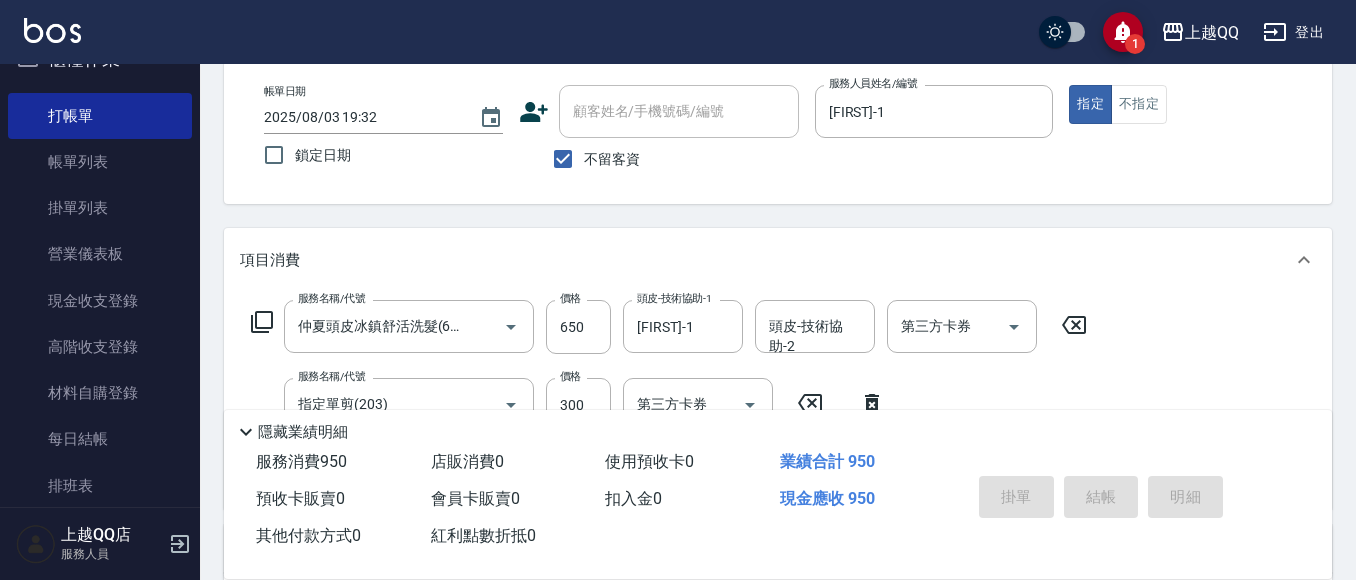 type 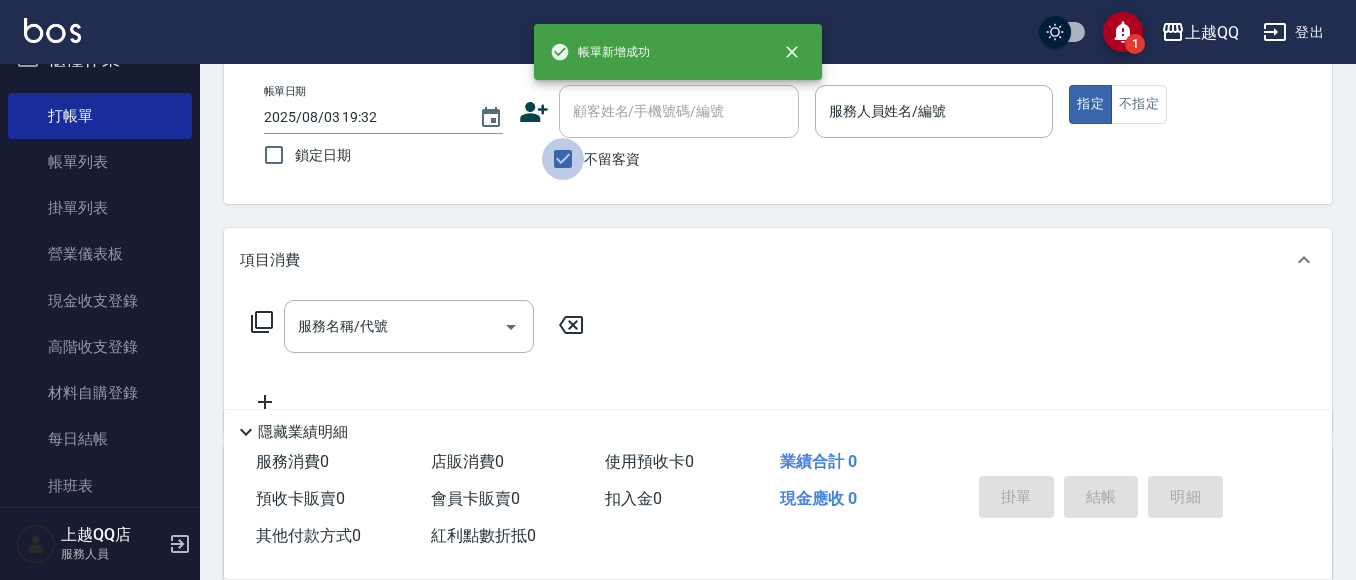 click on "不留客資" at bounding box center (563, 159) 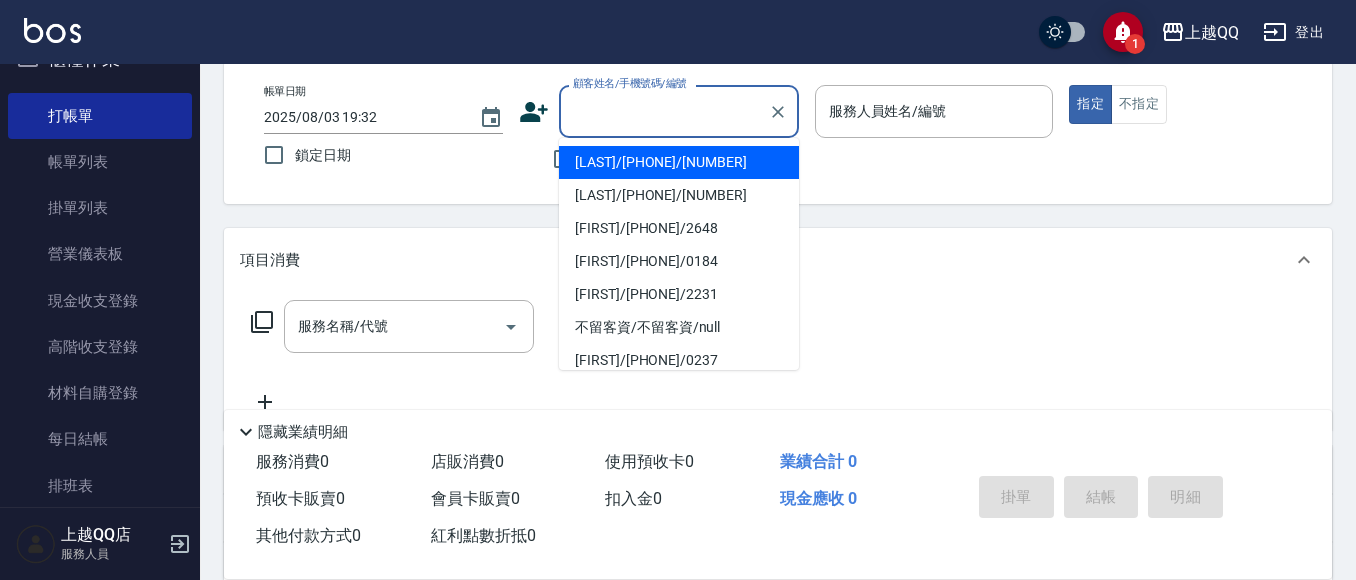 click on "顧客姓名/手機號碼/編號" at bounding box center (664, 111) 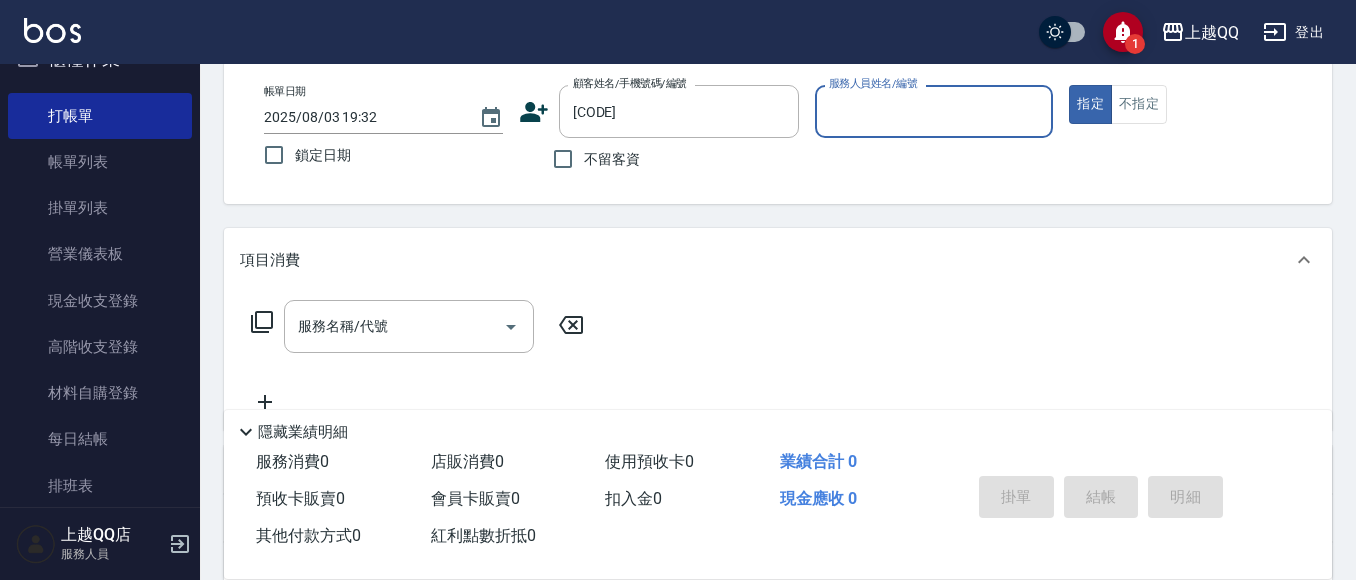 click on "指定" at bounding box center (1090, 104) 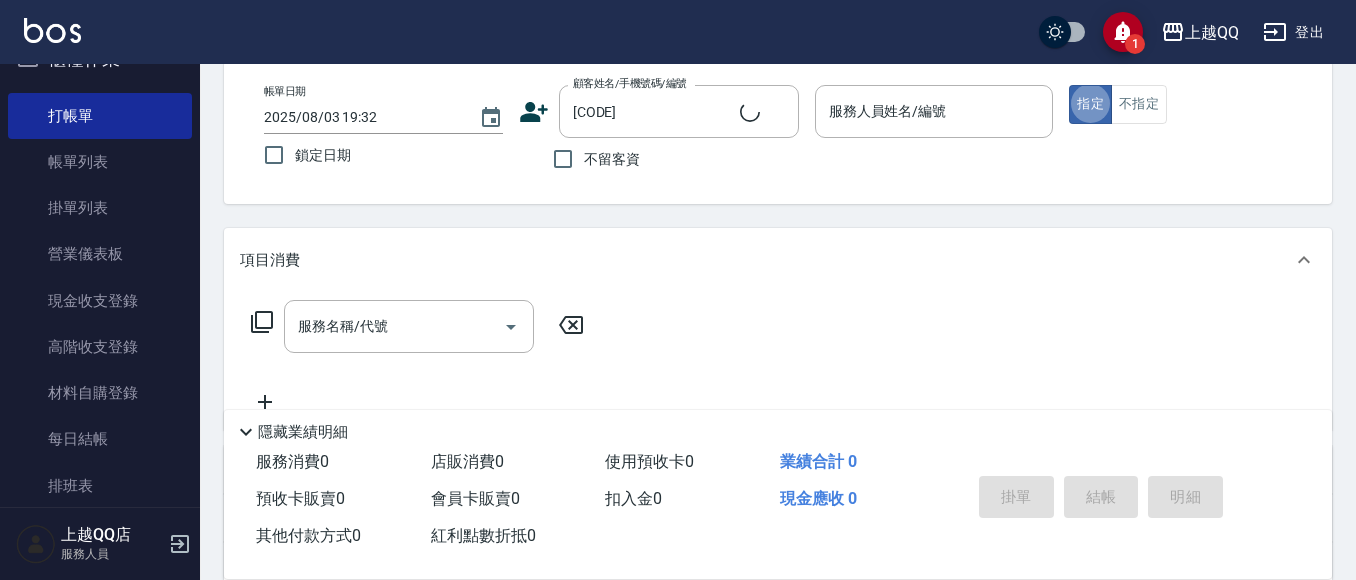 type on "[FIRST]/[PHONE]/3736" 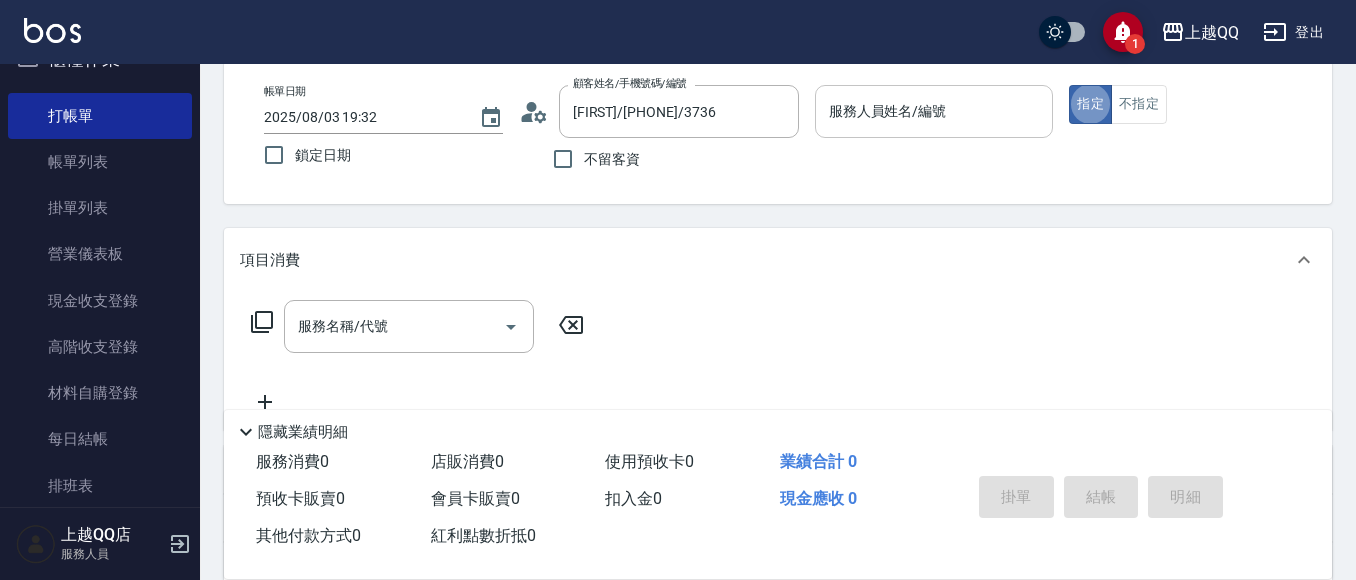 type on "[FIRST]-1" 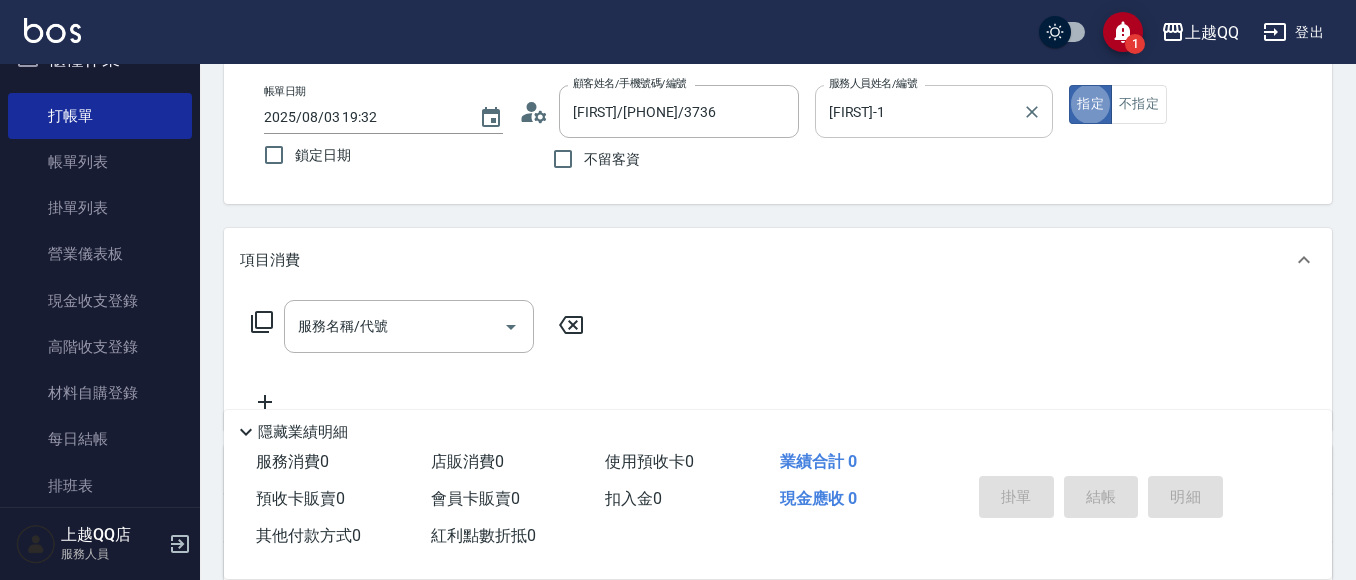 click on "[FIRST]-1" at bounding box center (919, 111) 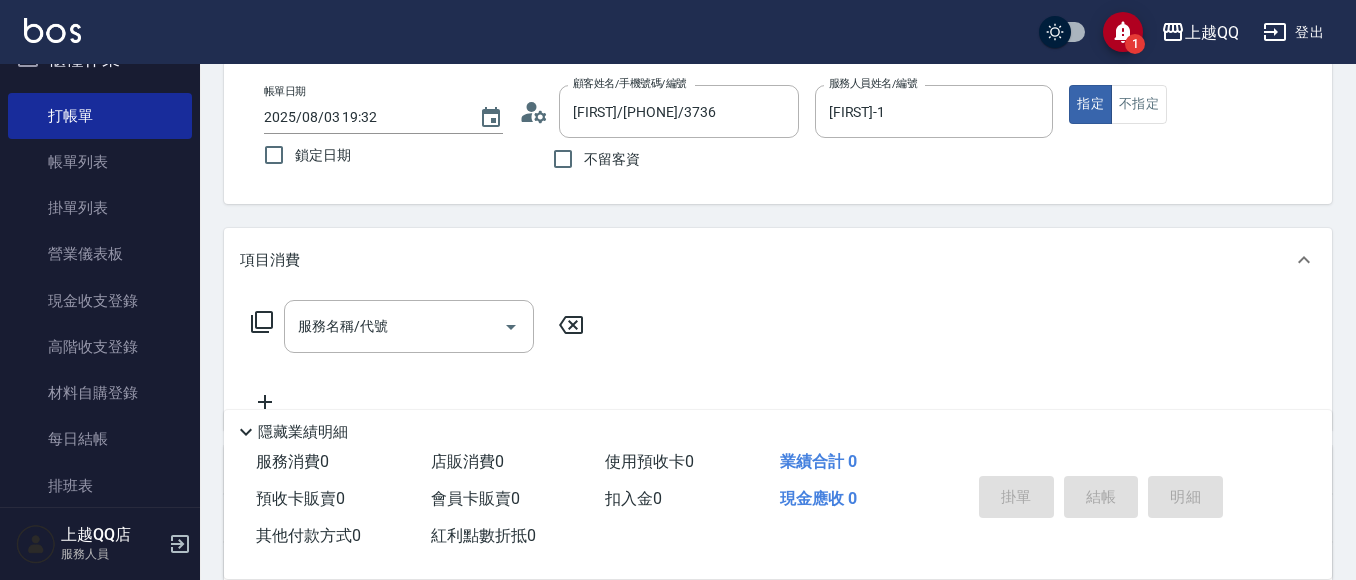 click 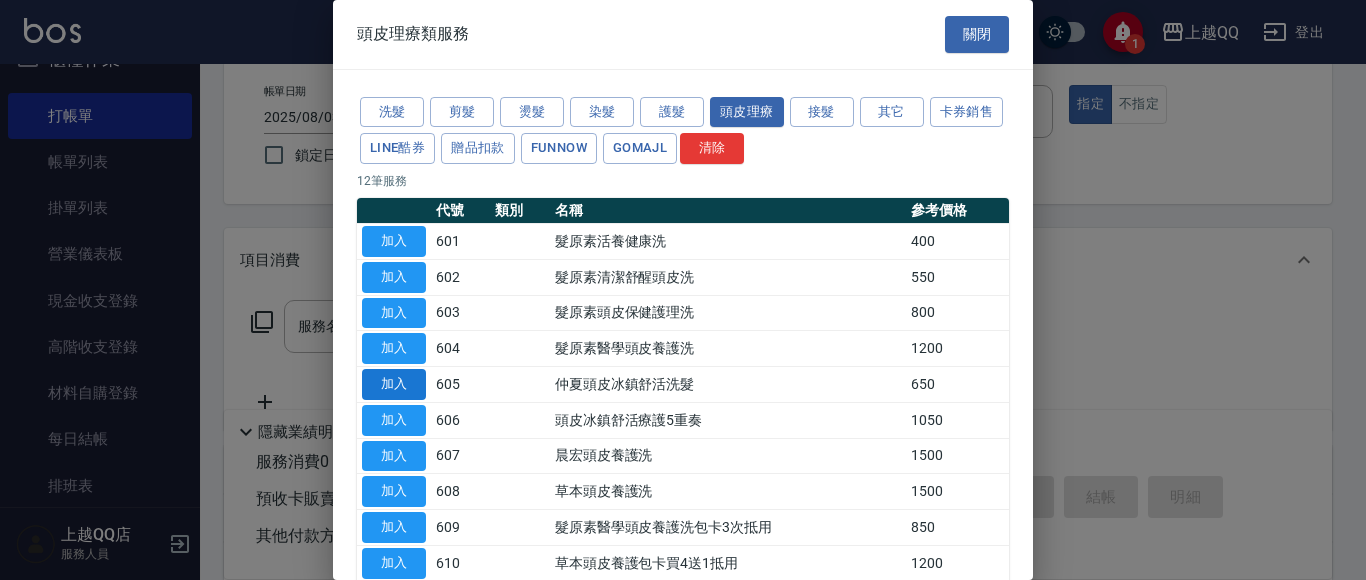 click on "加入" at bounding box center [394, 384] 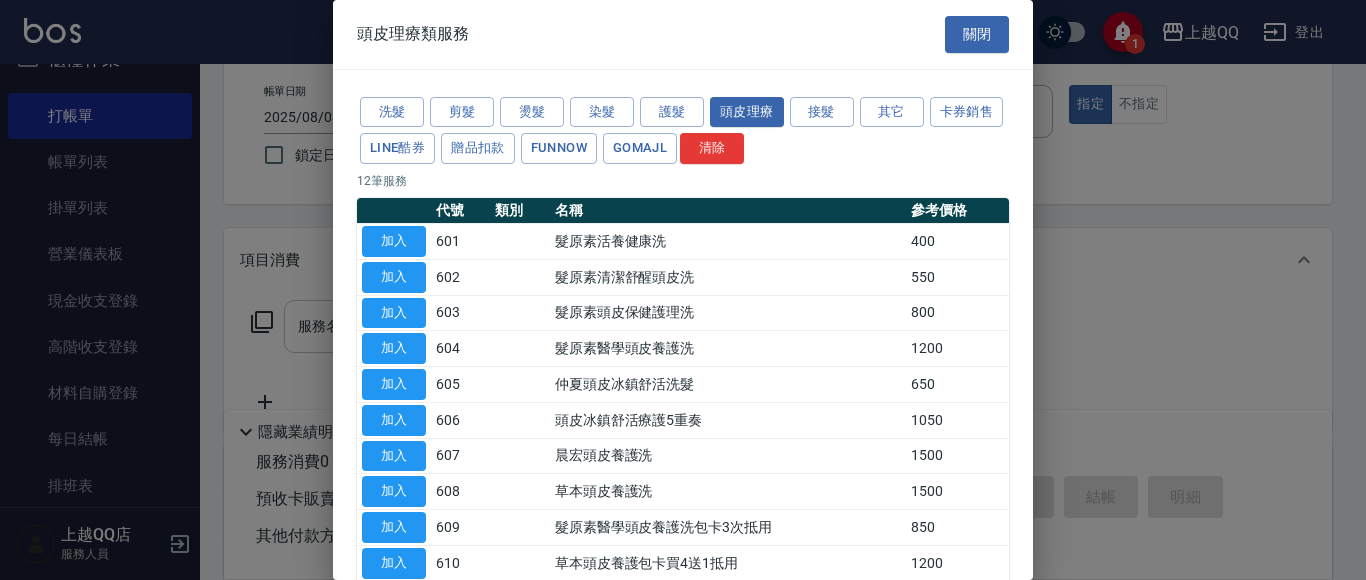 type on "仲夏頭皮冰鎮舒活洗髮(605)" 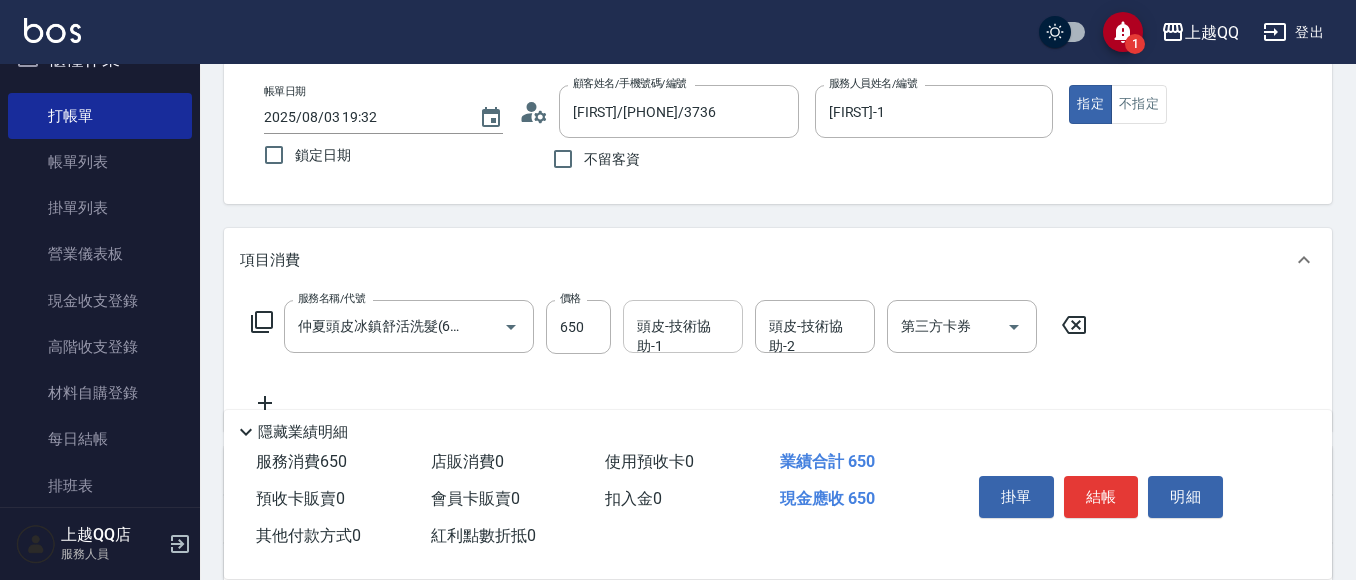 click on "頭皮-技術協助-1 頭皮-技術協助-1" at bounding box center (683, 326) 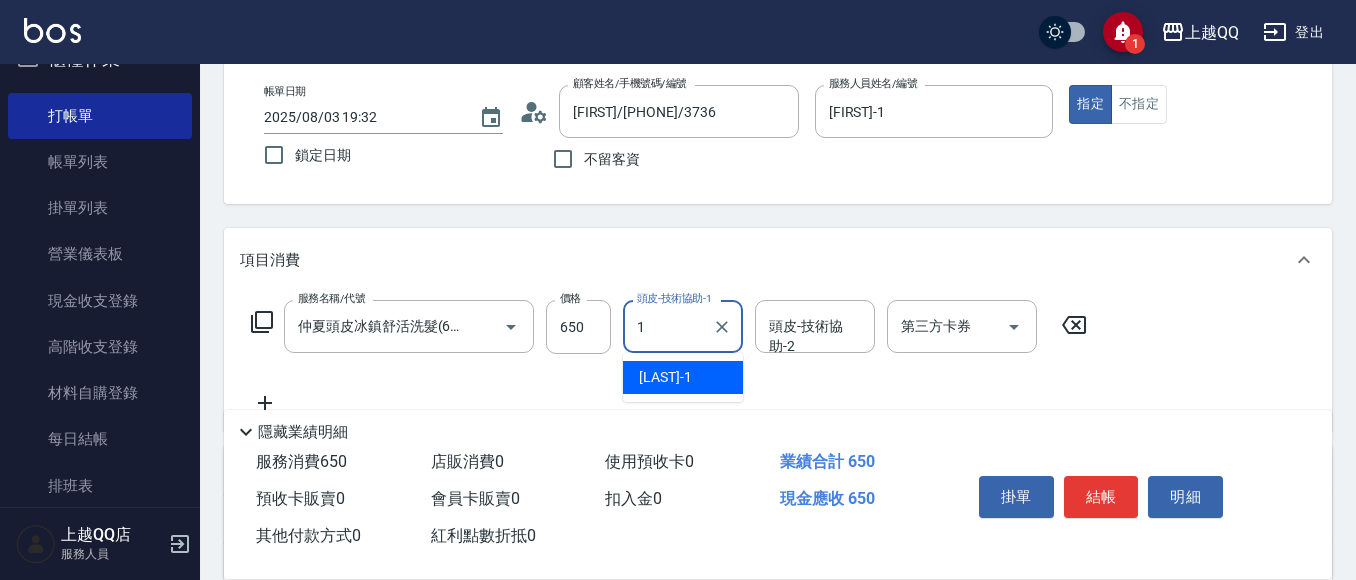 type on "[FIRST]-1" 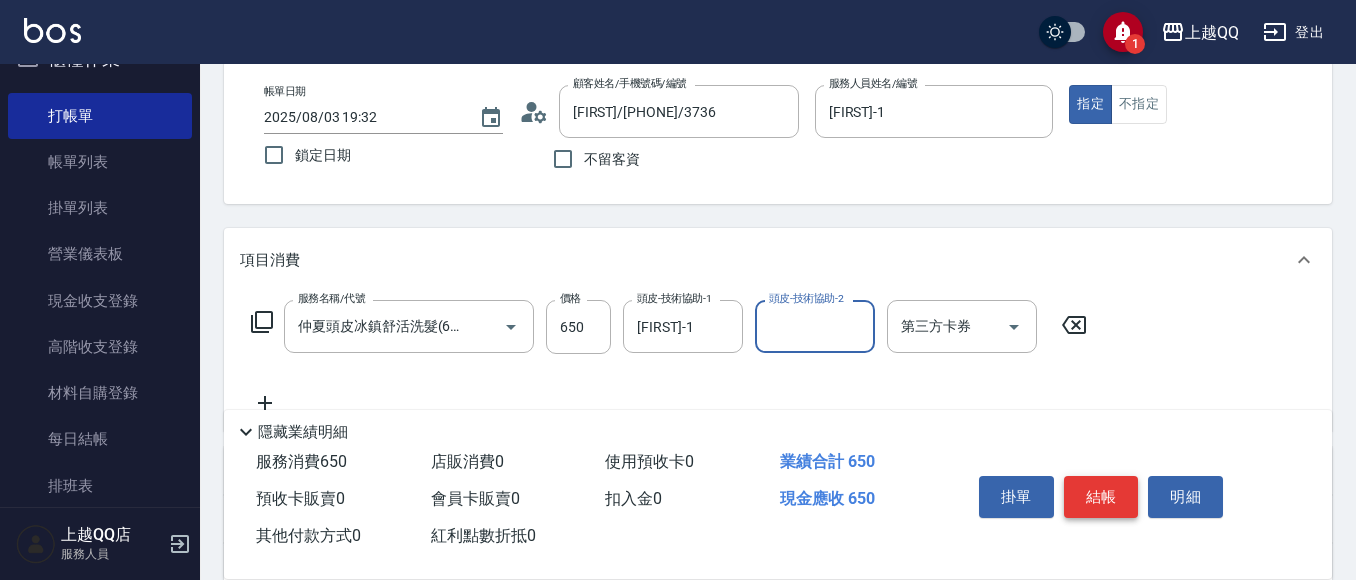 click on "結帳" at bounding box center [1101, 497] 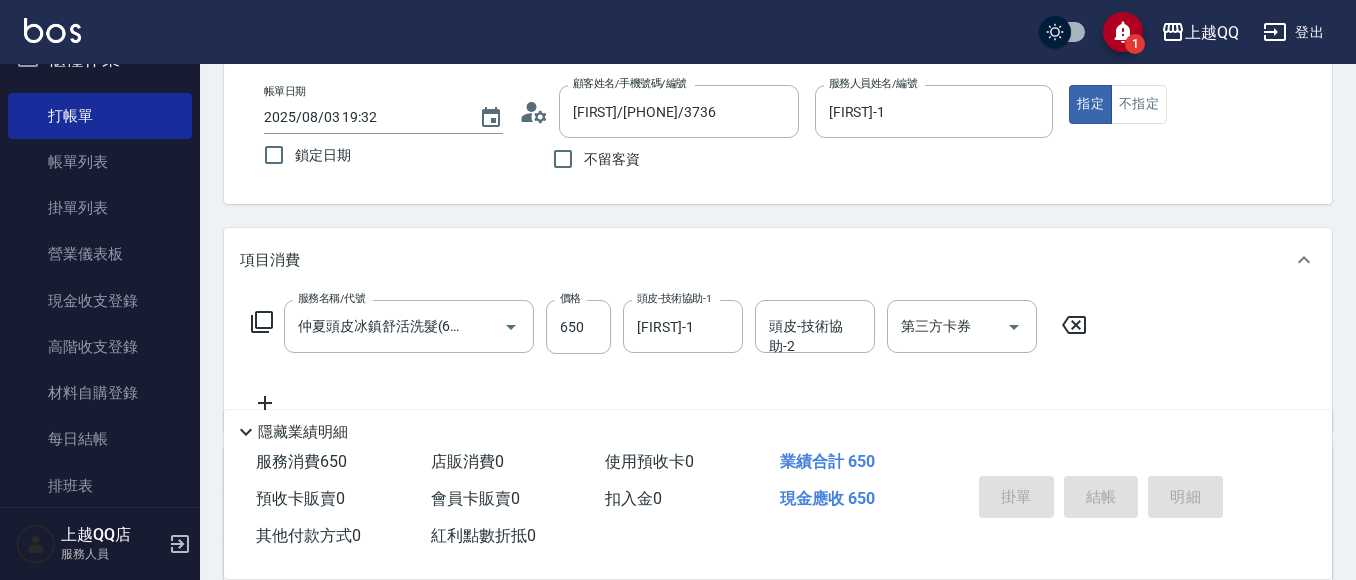 type on "[DATE] [TIME]" 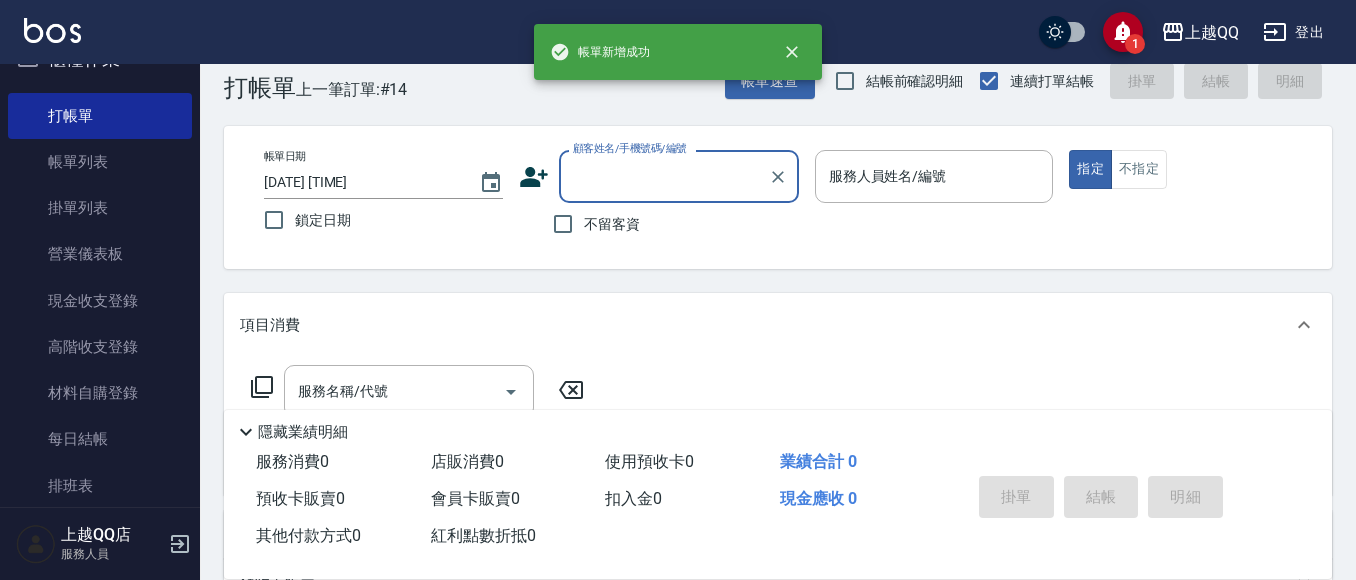 scroll, scrollTop: 0, scrollLeft: 0, axis: both 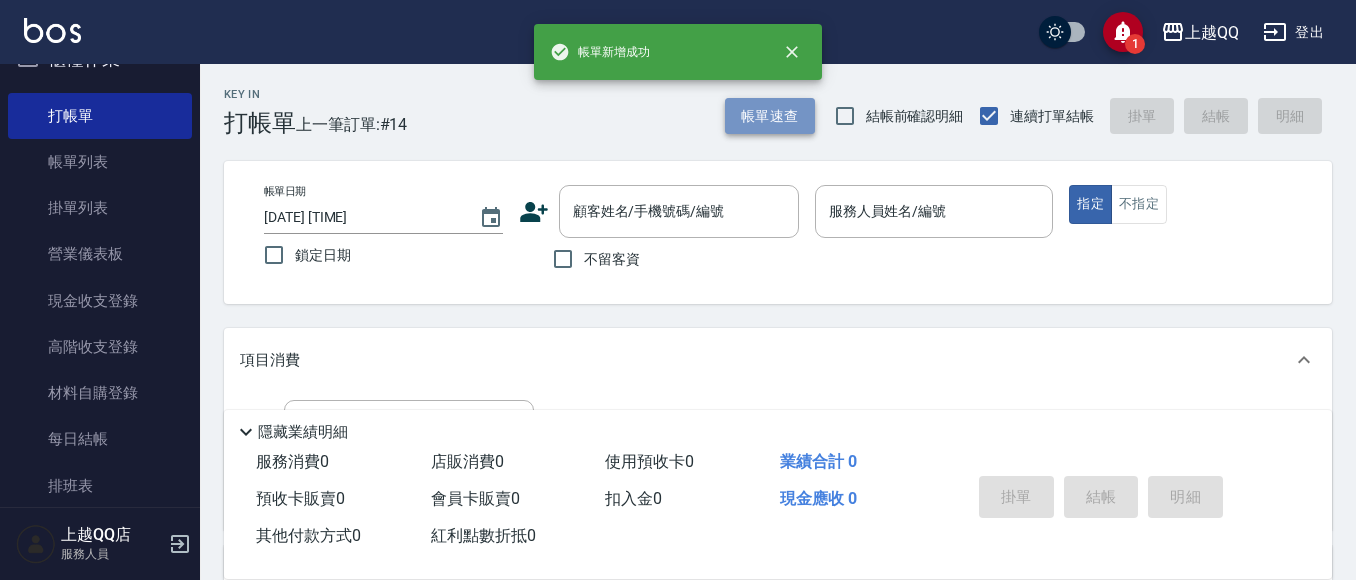 click on "帳單速查" at bounding box center [770, 116] 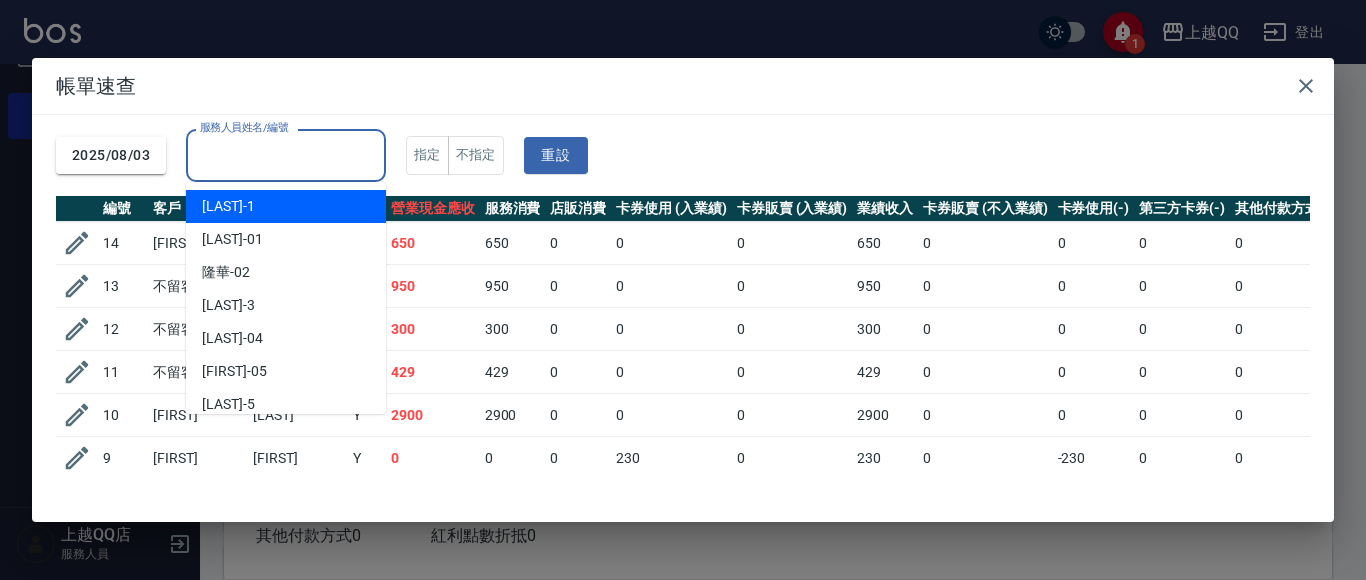 click on "服務人員姓名/編號" at bounding box center (286, 155) 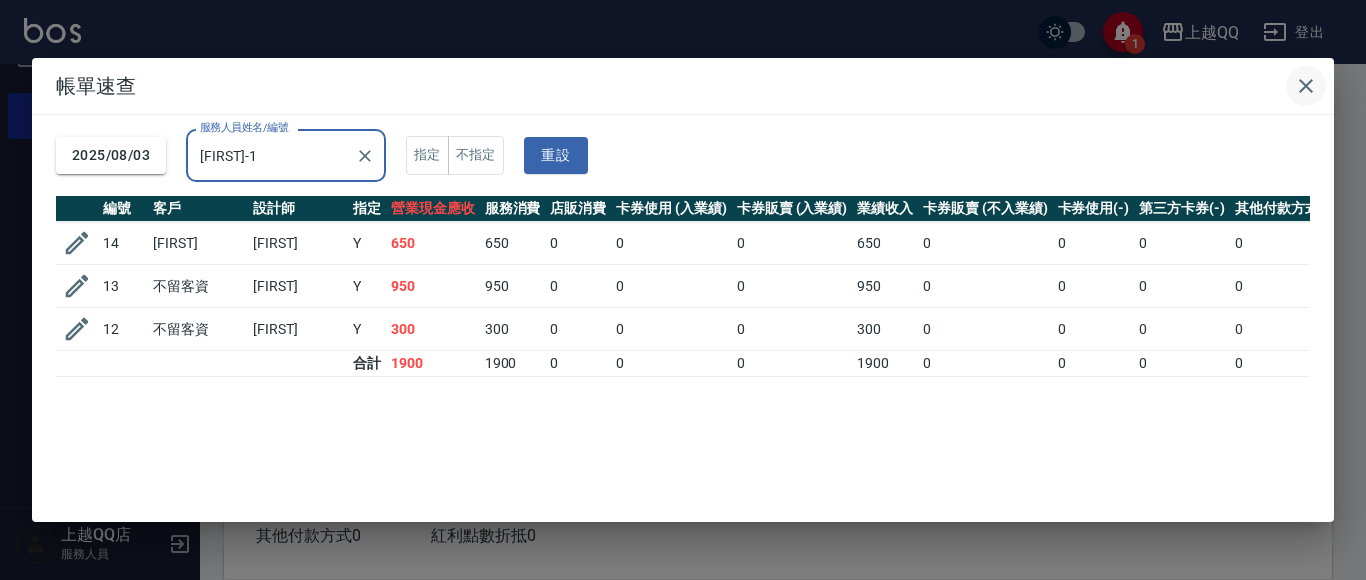 type on "[FIRST]-1" 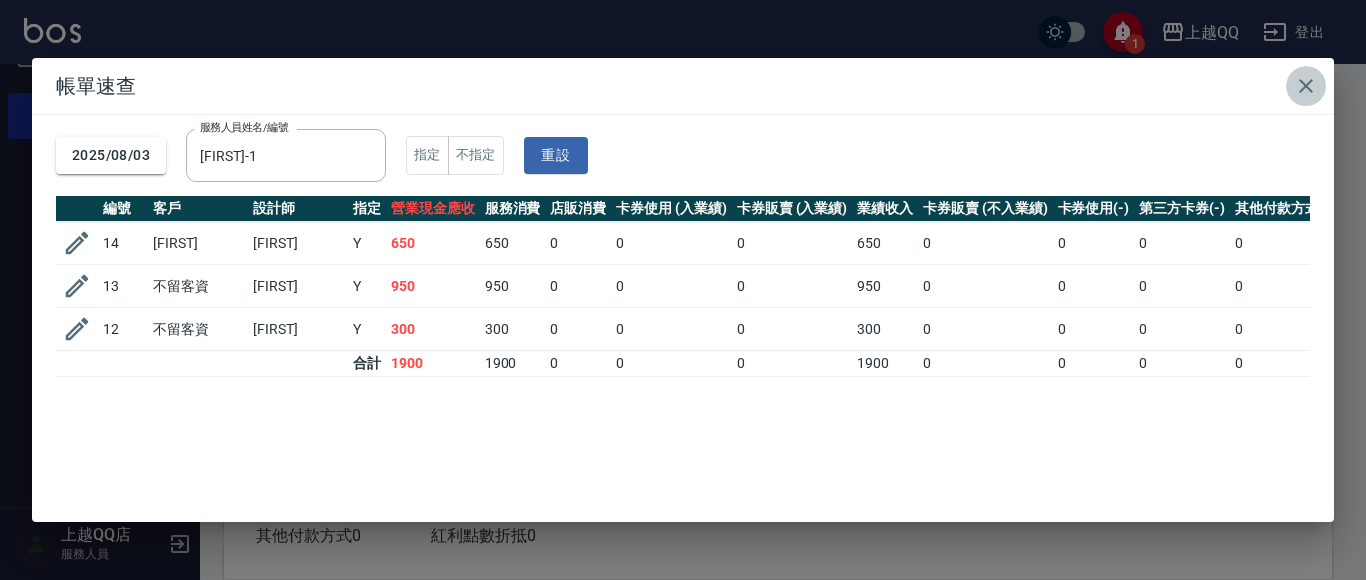 click 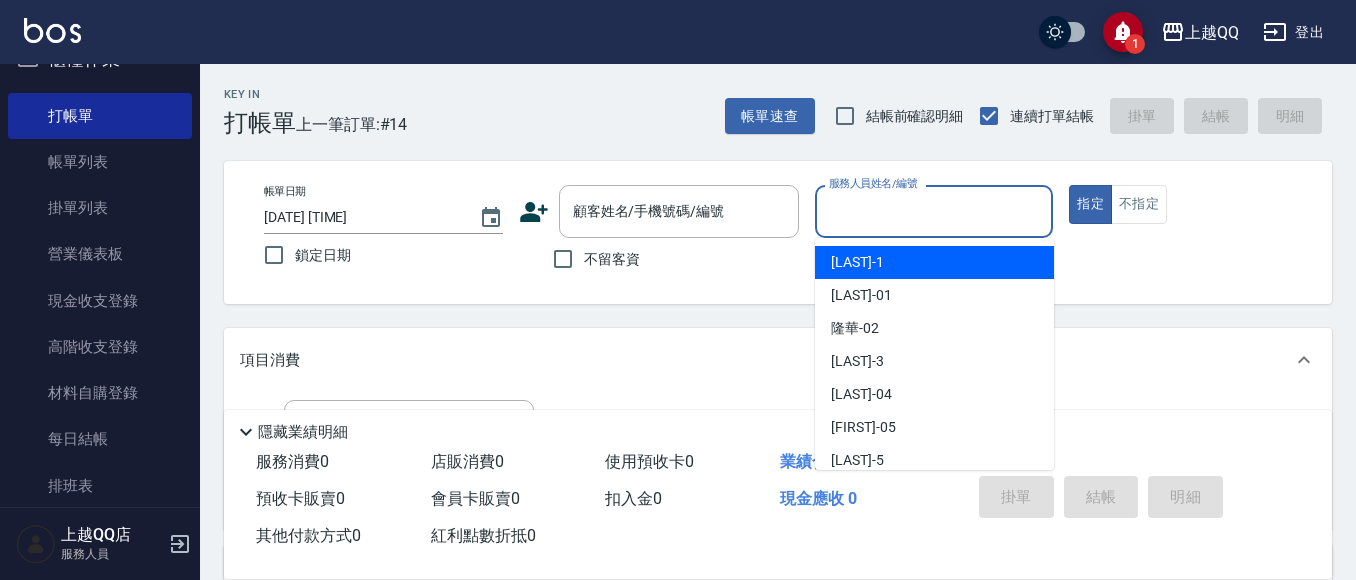 click on "服務人員姓名/編號" at bounding box center (934, 211) 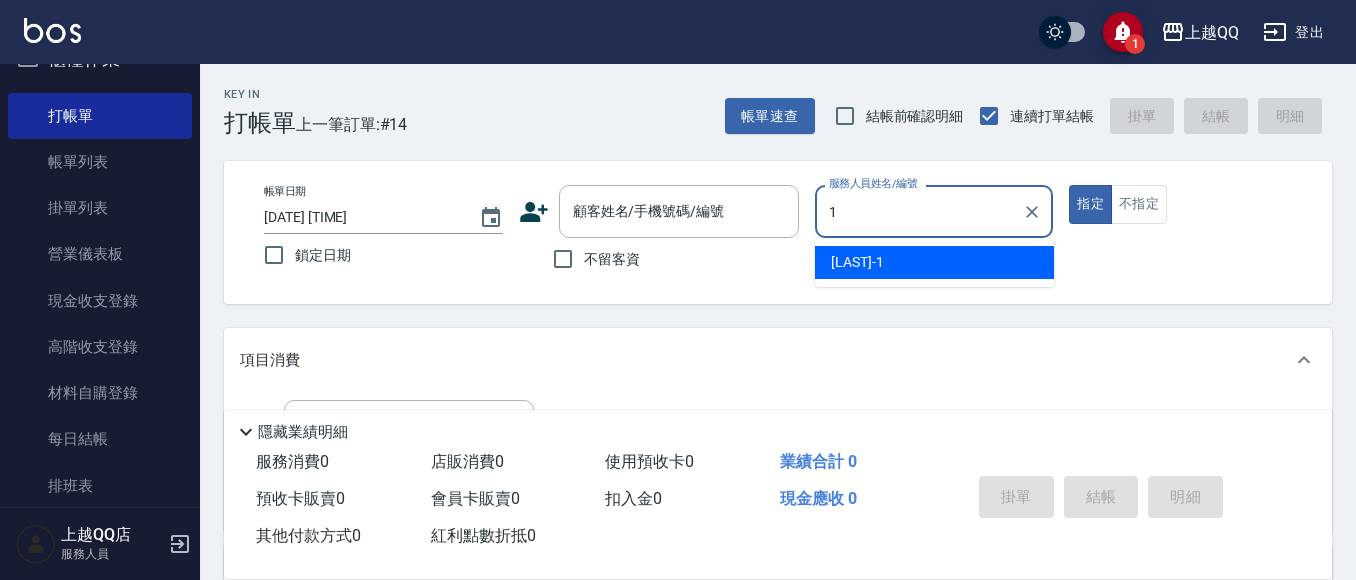 type on "[FIRST]-1" 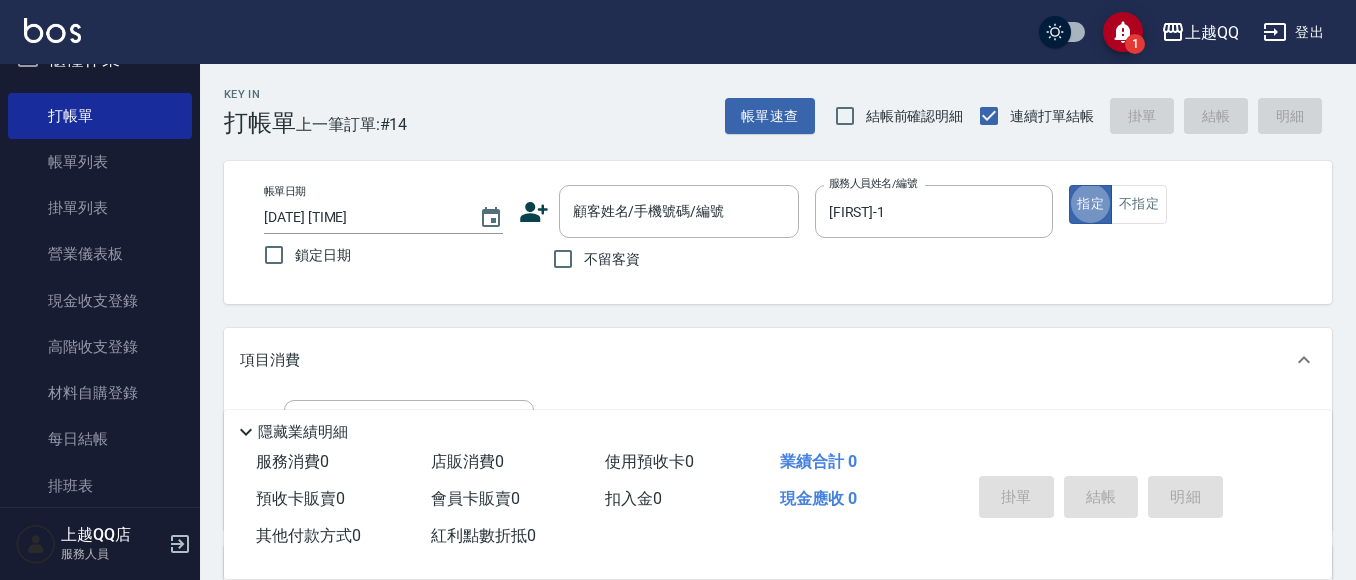 scroll, scrollTop: 100, scrollLeft: 0, axis: vertical 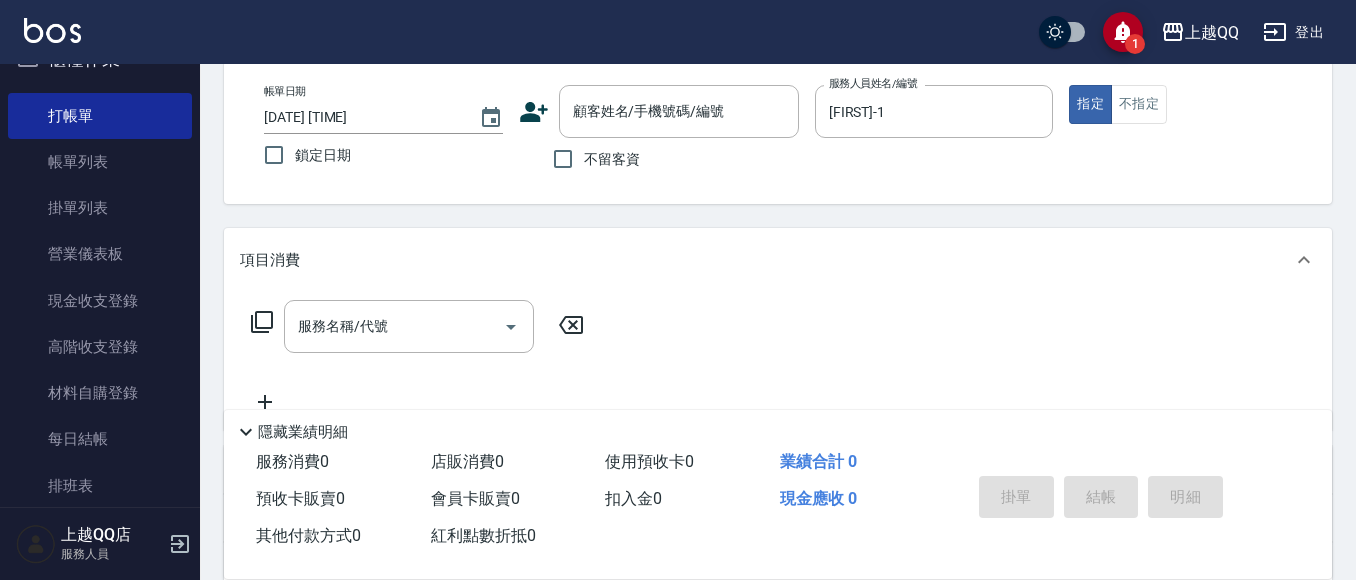 click 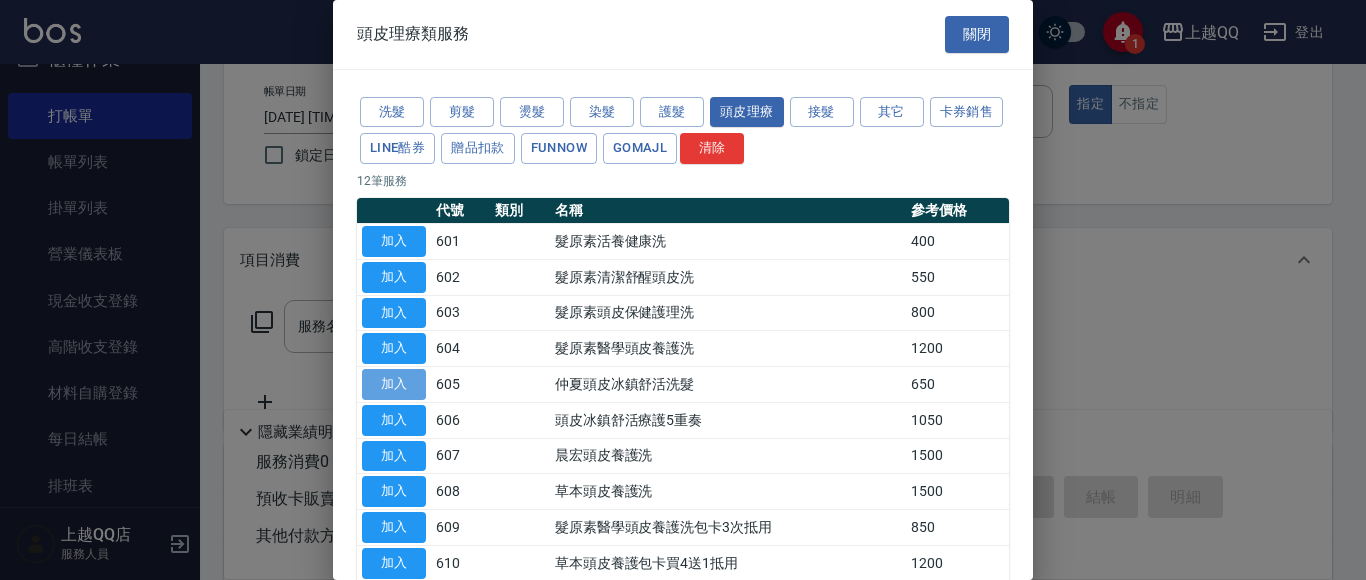 click on "加入" at bounding box center [394, 384] 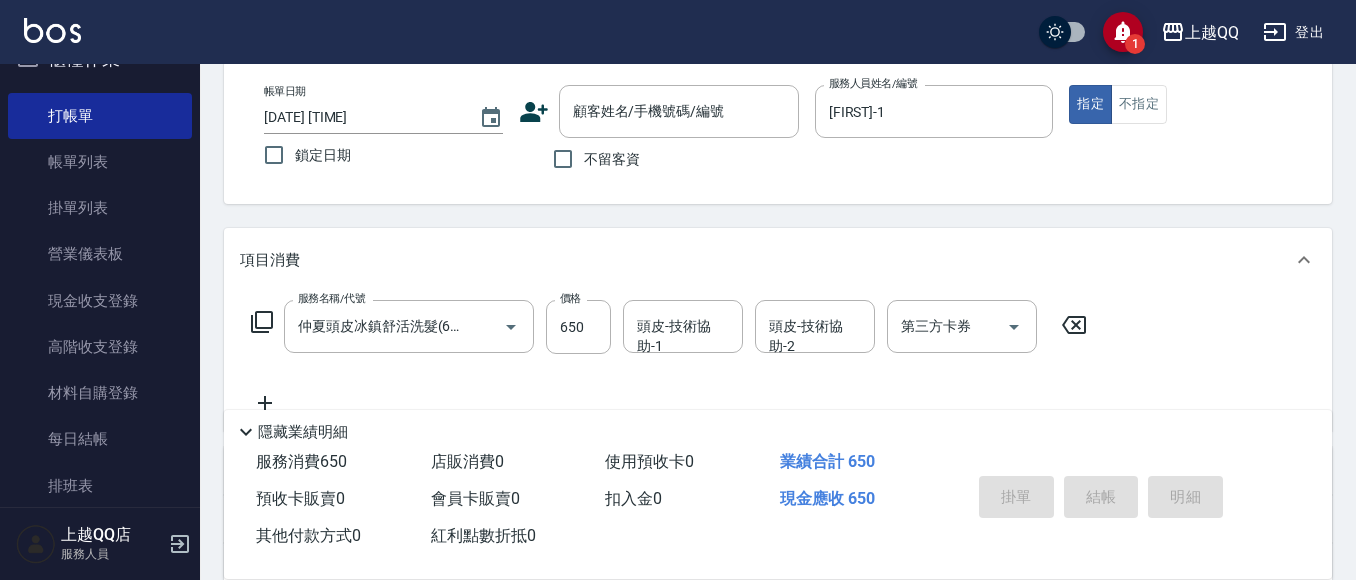 click on "頭皮-技術協助-1 頭皮-技術協助-1" at bounding box center [683, 326] 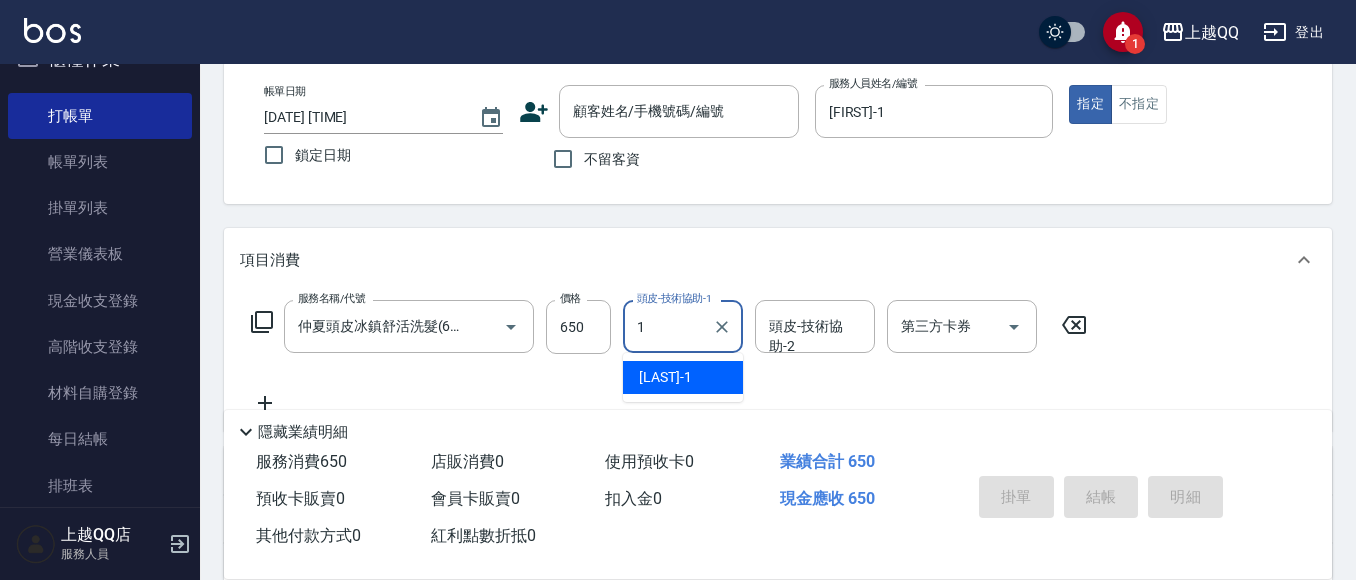 type on "[FIRST]-1" 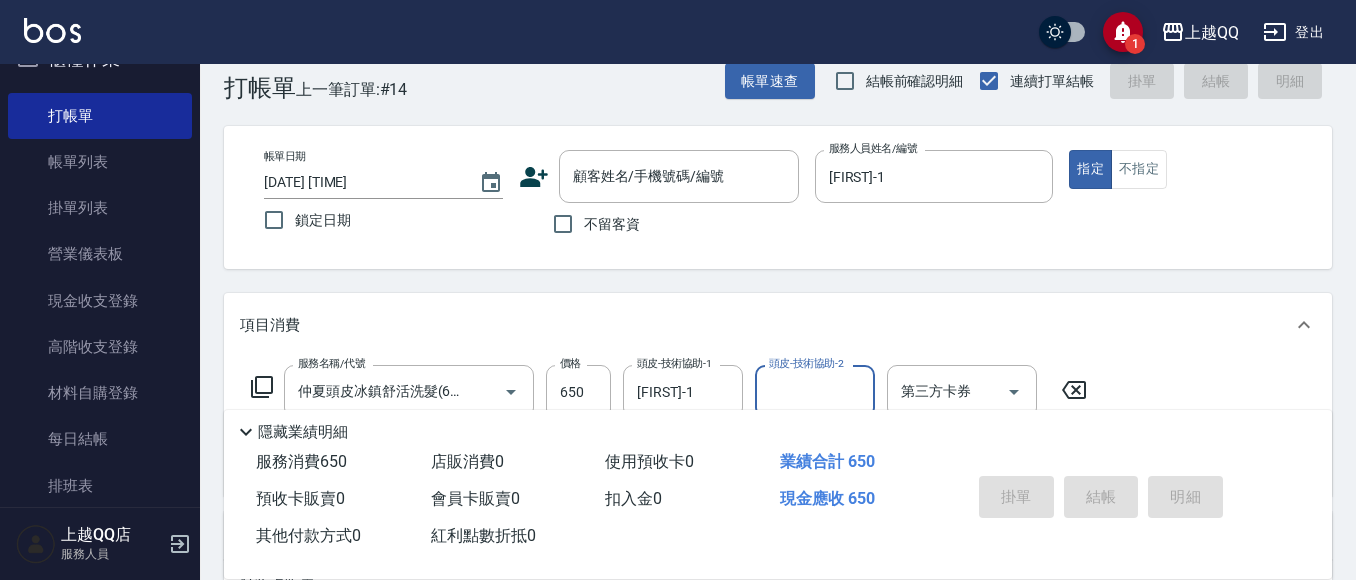 scroll, scrollTop: 0, scrollLeft: 0, axis: both 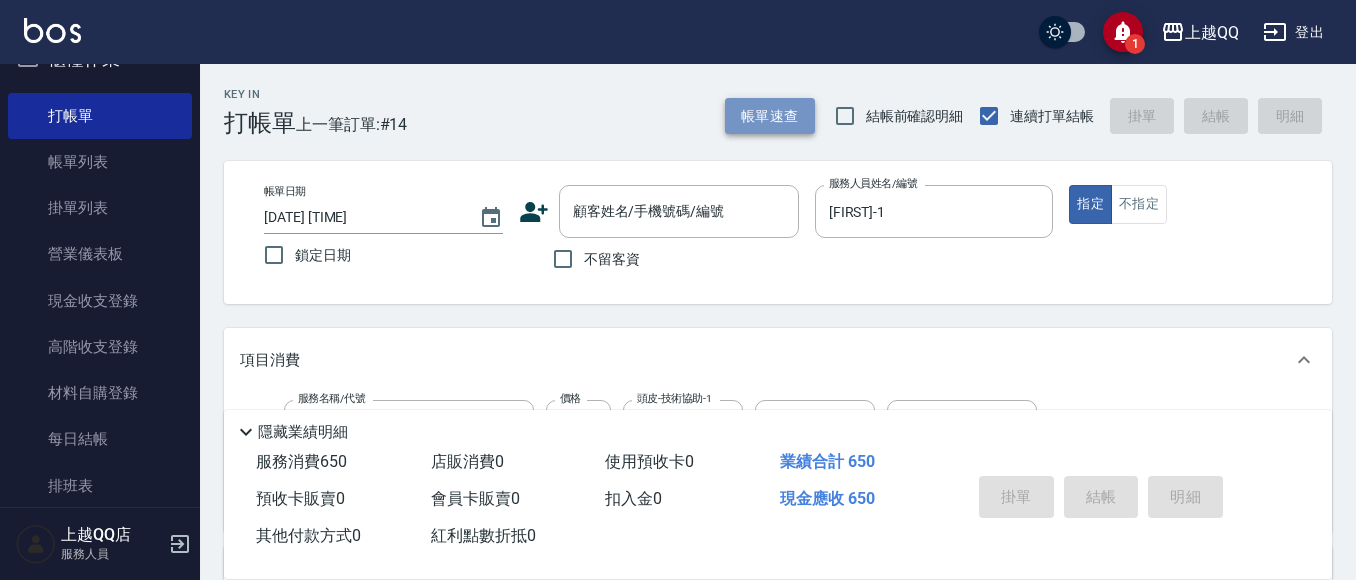 click on "帳單速查" at bounding box center (770, 116) 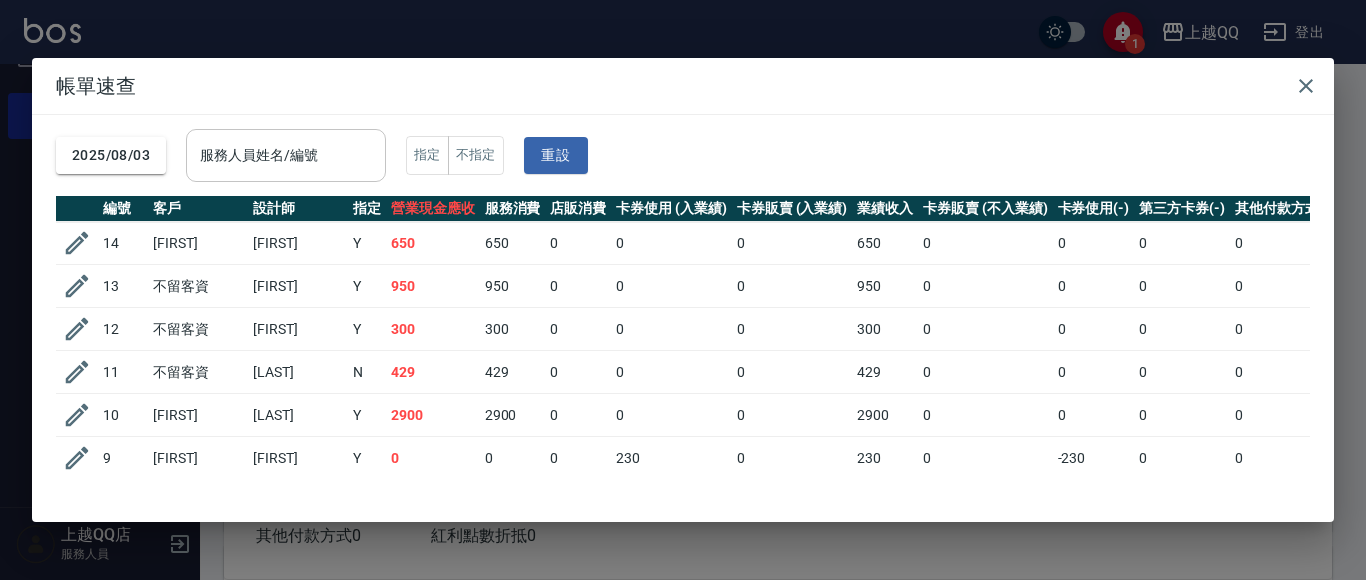 click on "服務人員姓名/編號" at bounding box center (286, 155) 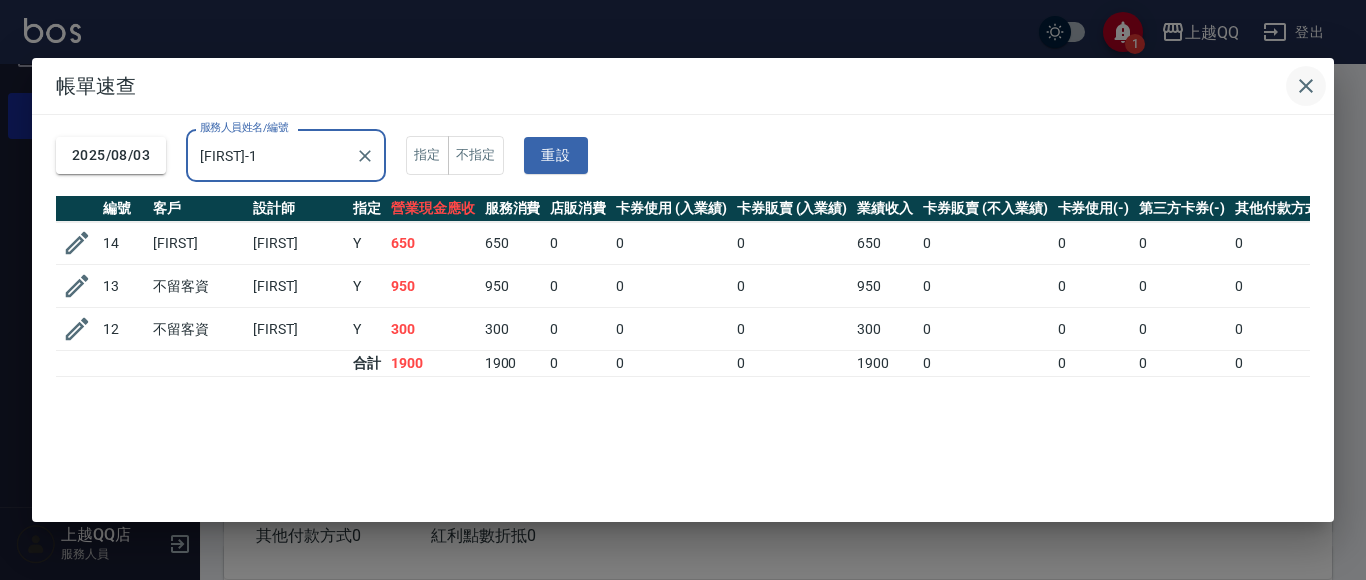 type on "[FIRST]-1" 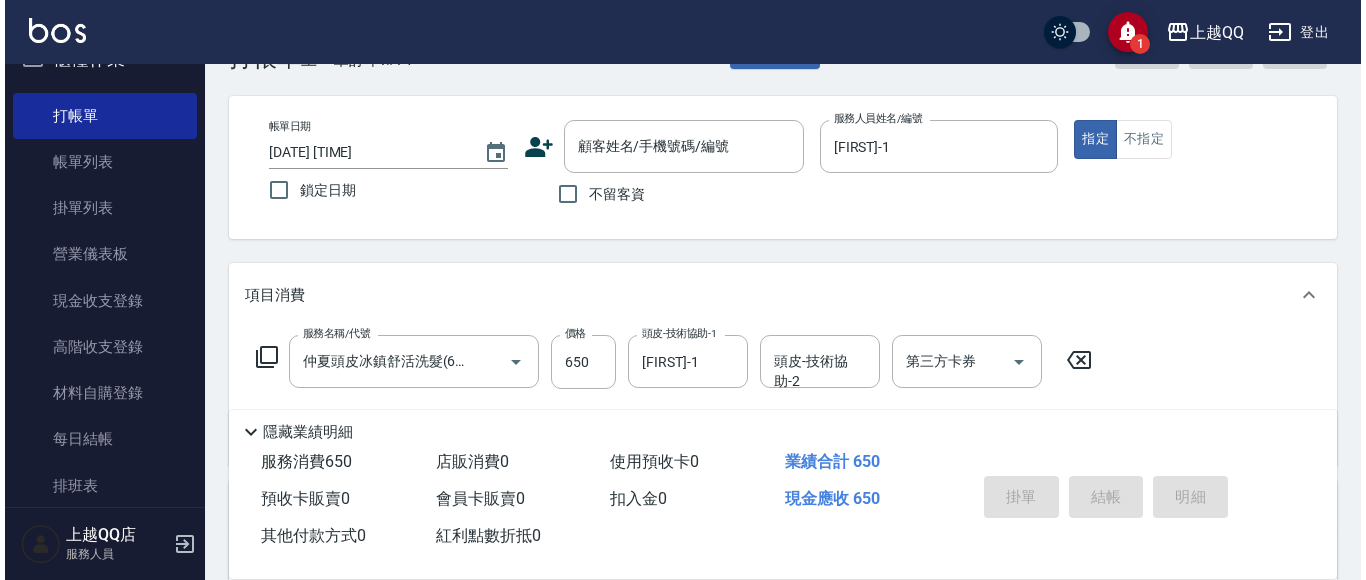 scroll, scrollTop: 100, scrollLeft: 0, axis: vertical 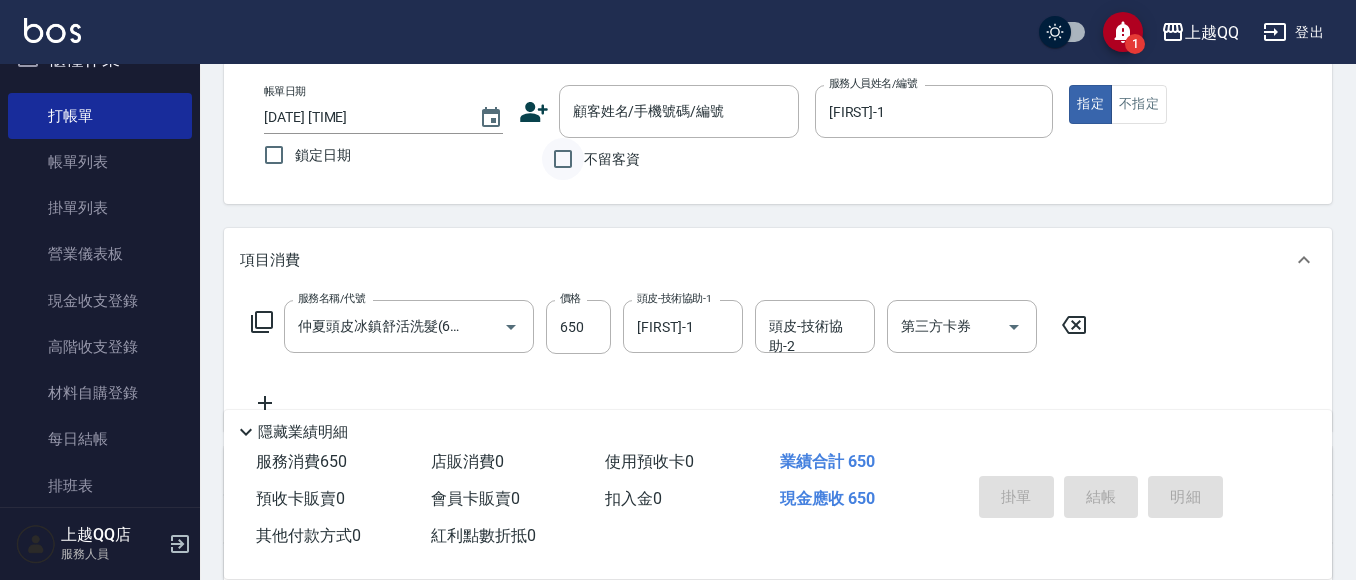 click on "不留客資" at bounding box center (563, 159) 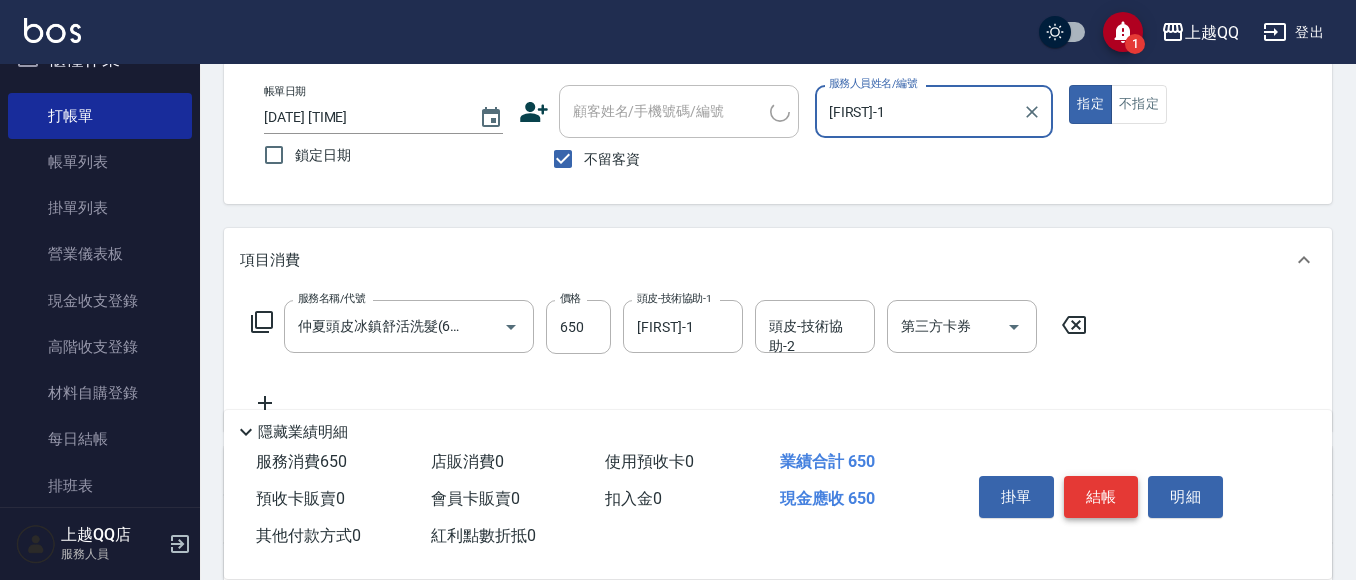 click on "結帳" at bounding box center [1101, 497] 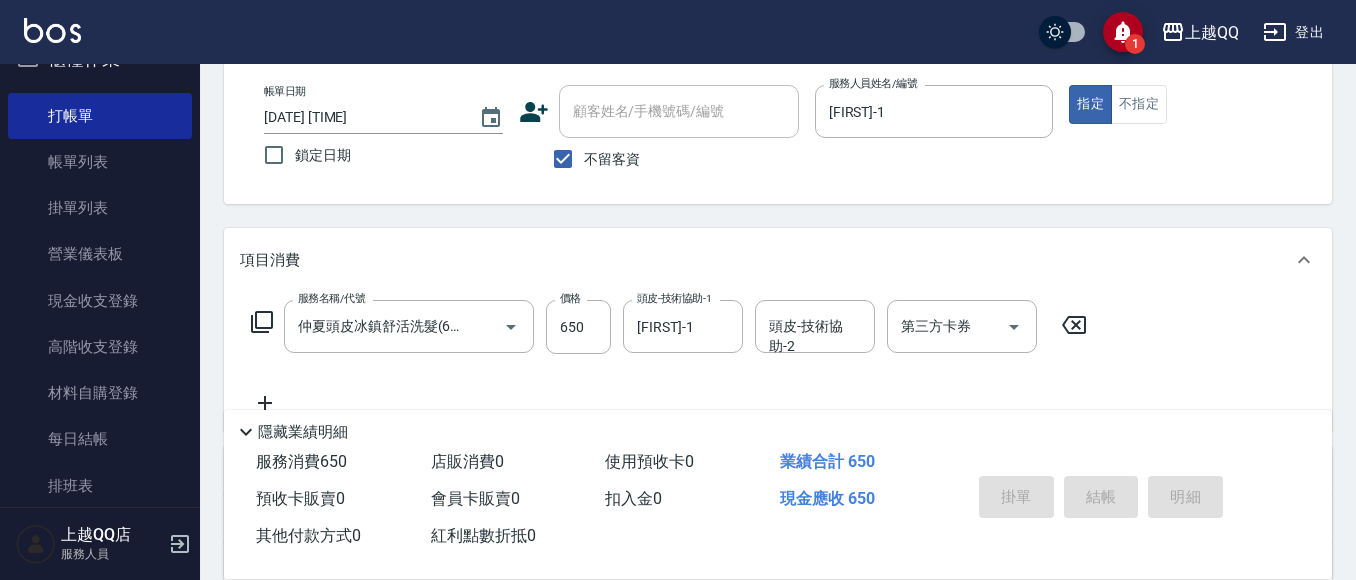 type 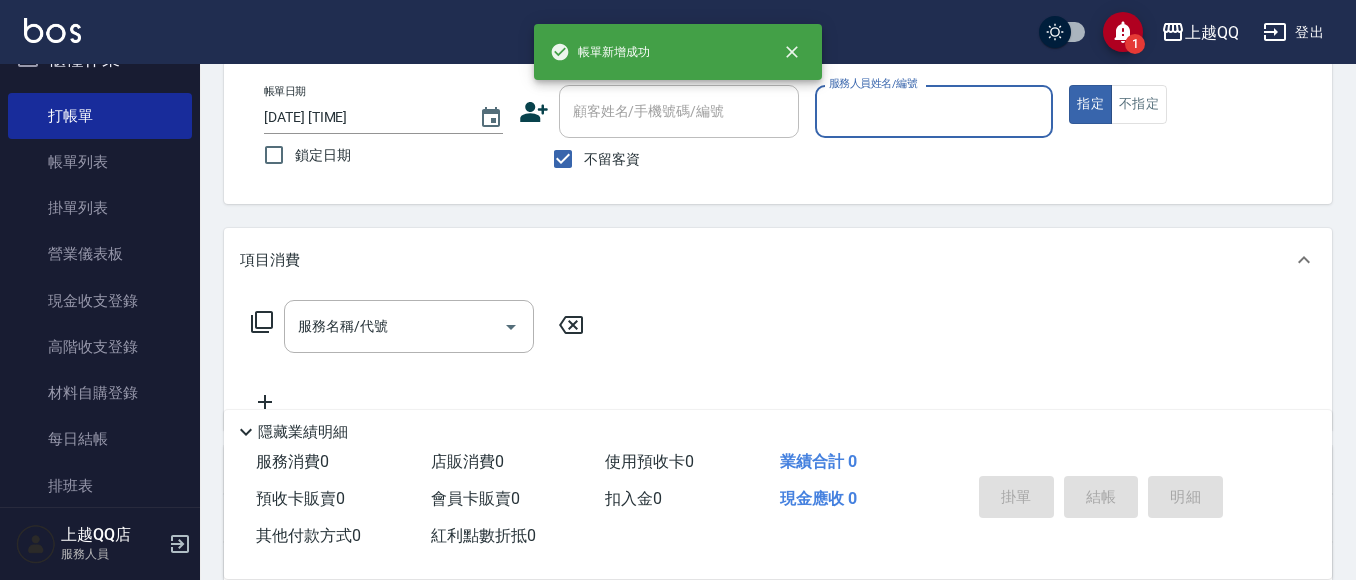 click on "服務人員姓名/編號" at bounding box center (934, 111) 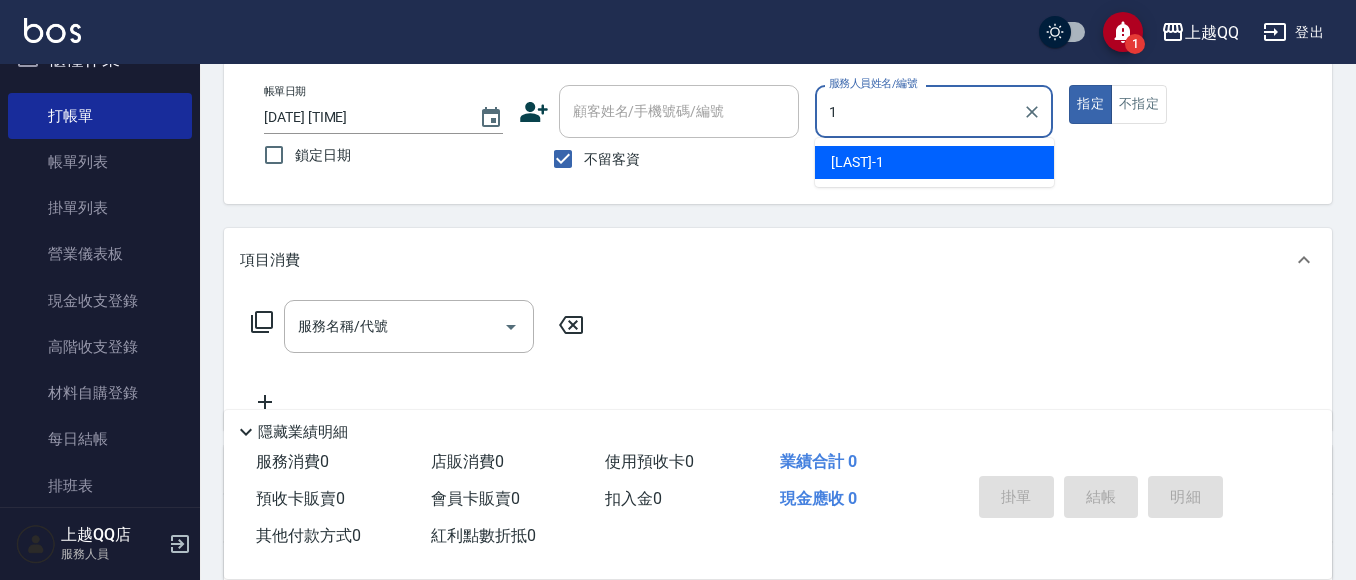 type on "[FIRST]-1" 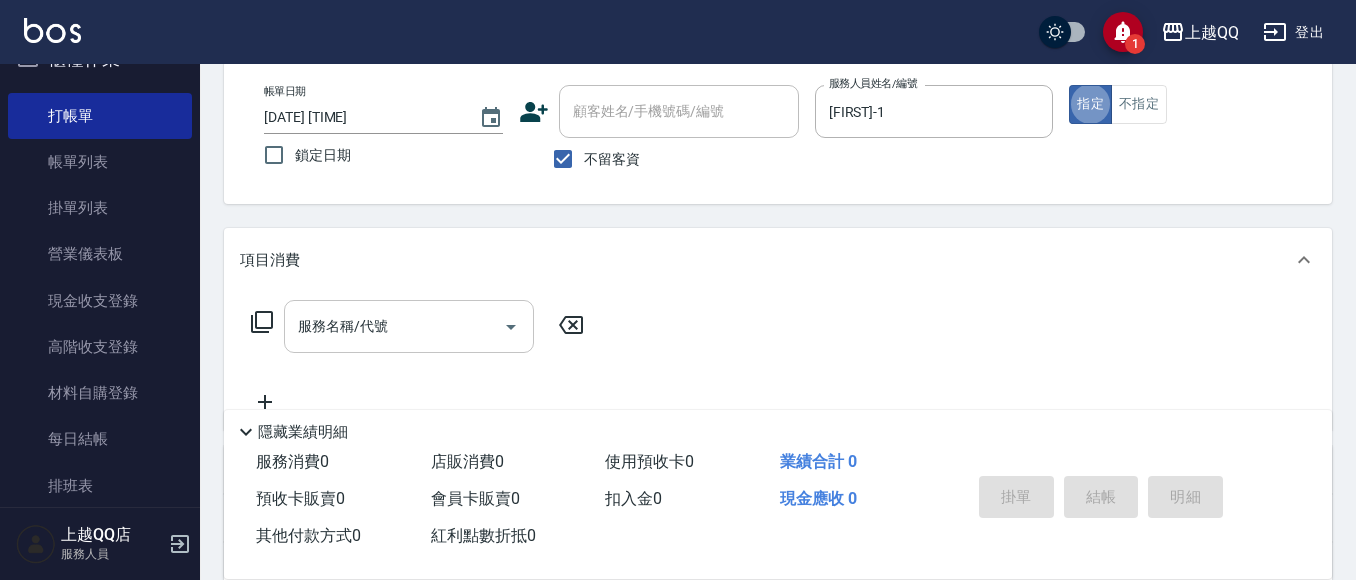 click on "服務名稱/代號" at bounding box center (394, 326) 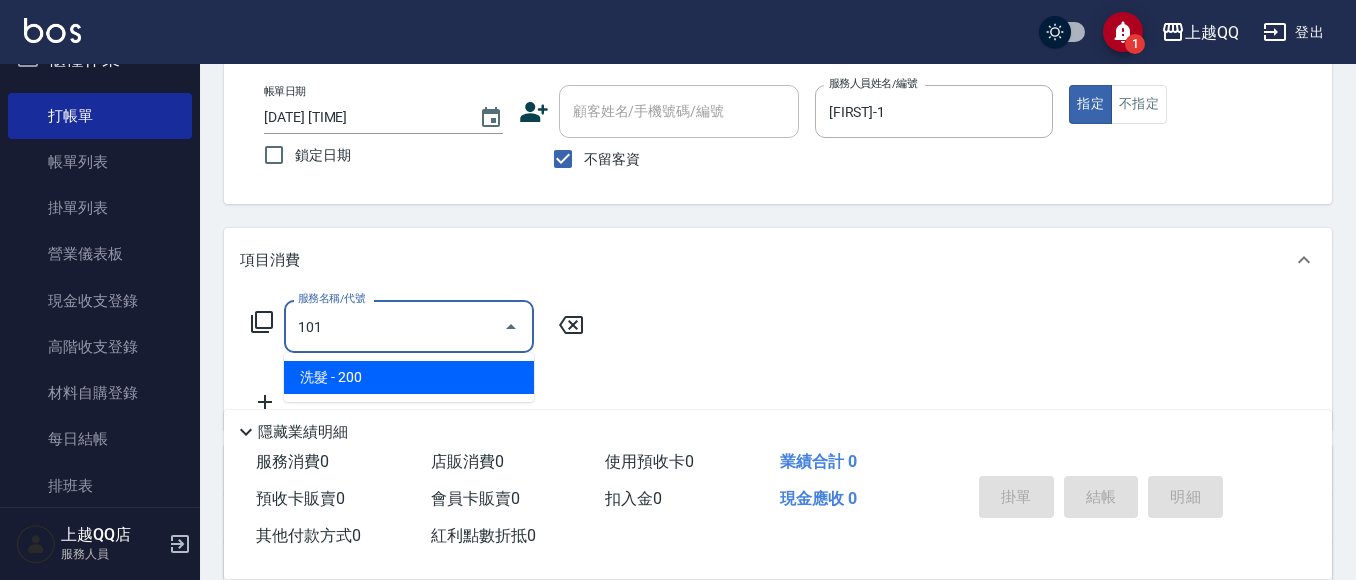 type on "洗髮(101)" 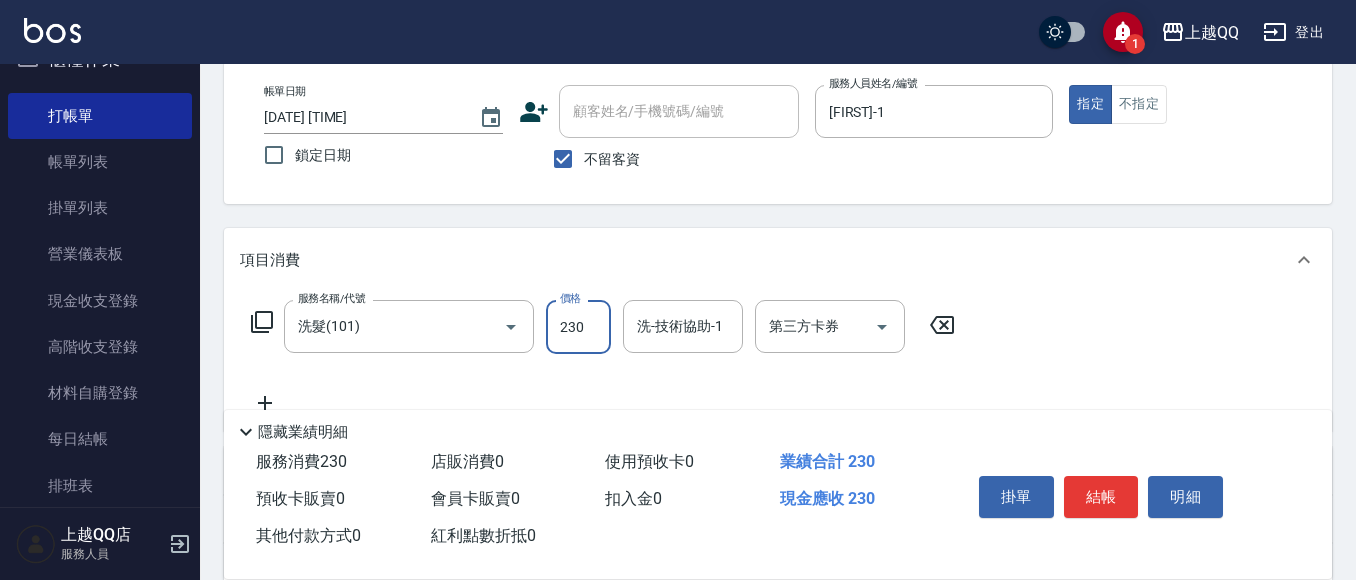 type on "230" 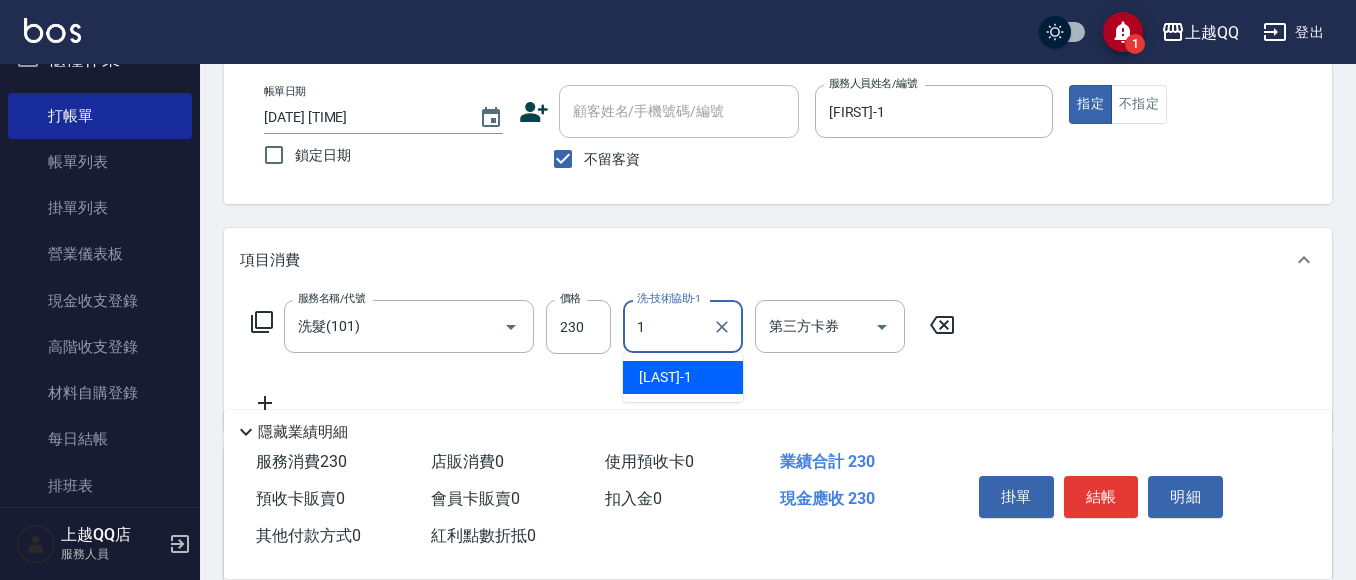 type on "[FIRST]-1" 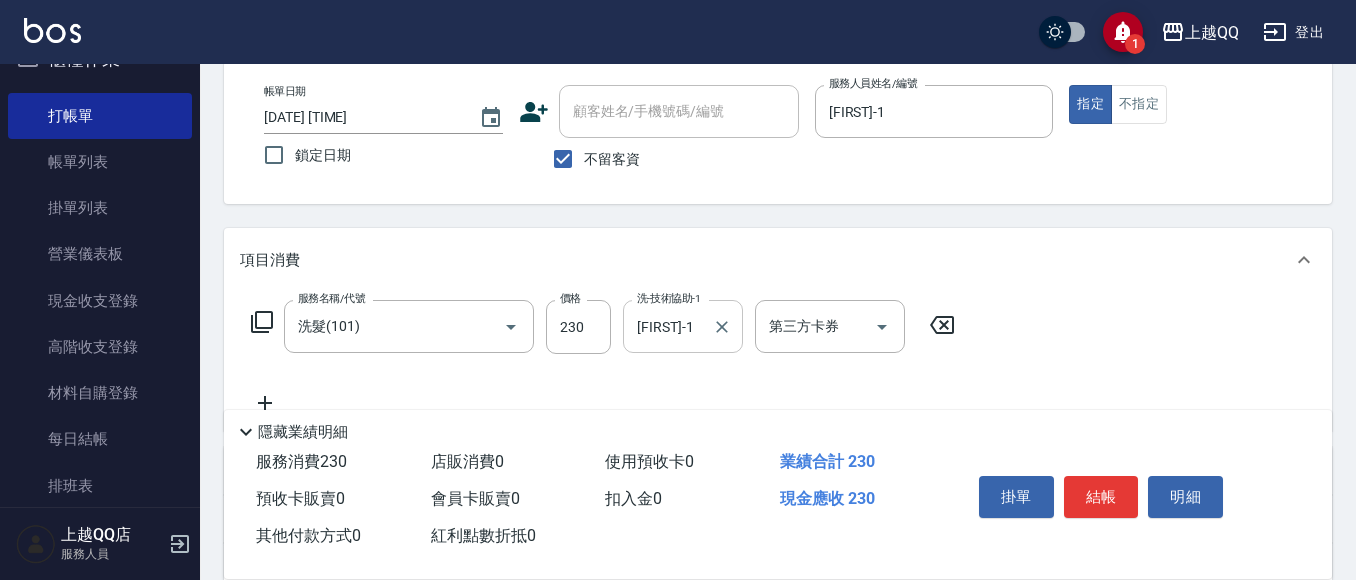 drag, startPoint x: 577, startPoint y: 305, endPoint x: 690, endPoint y: 309, distance: 113.07078 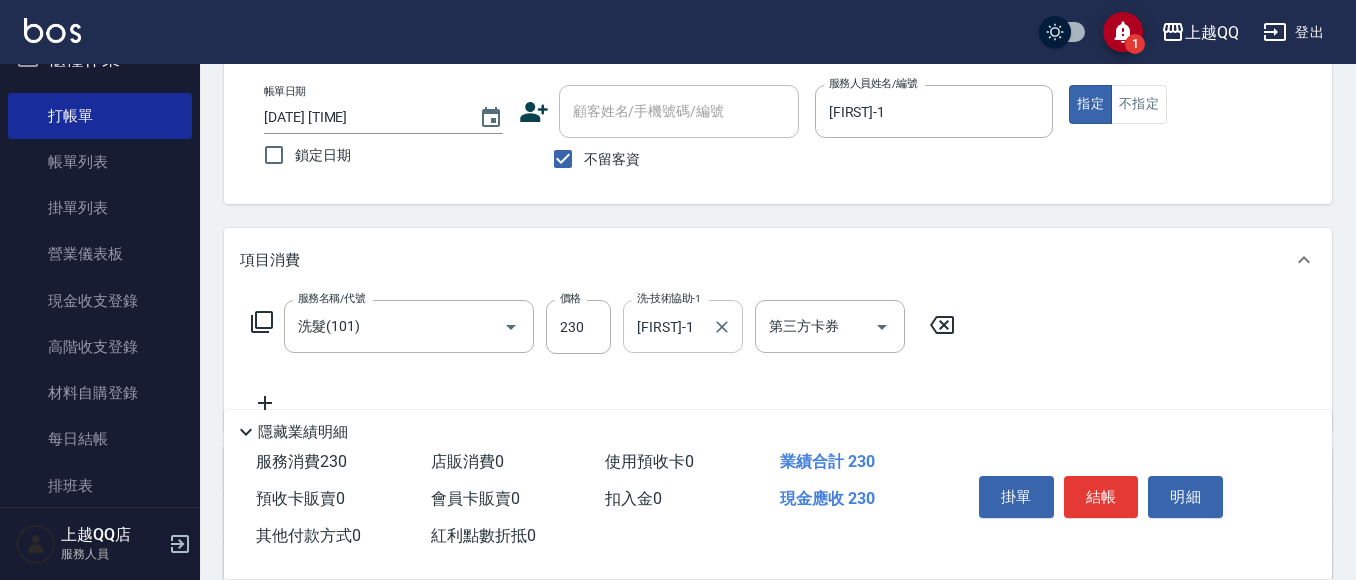 click on "價格" at bounding box center (570, 298) 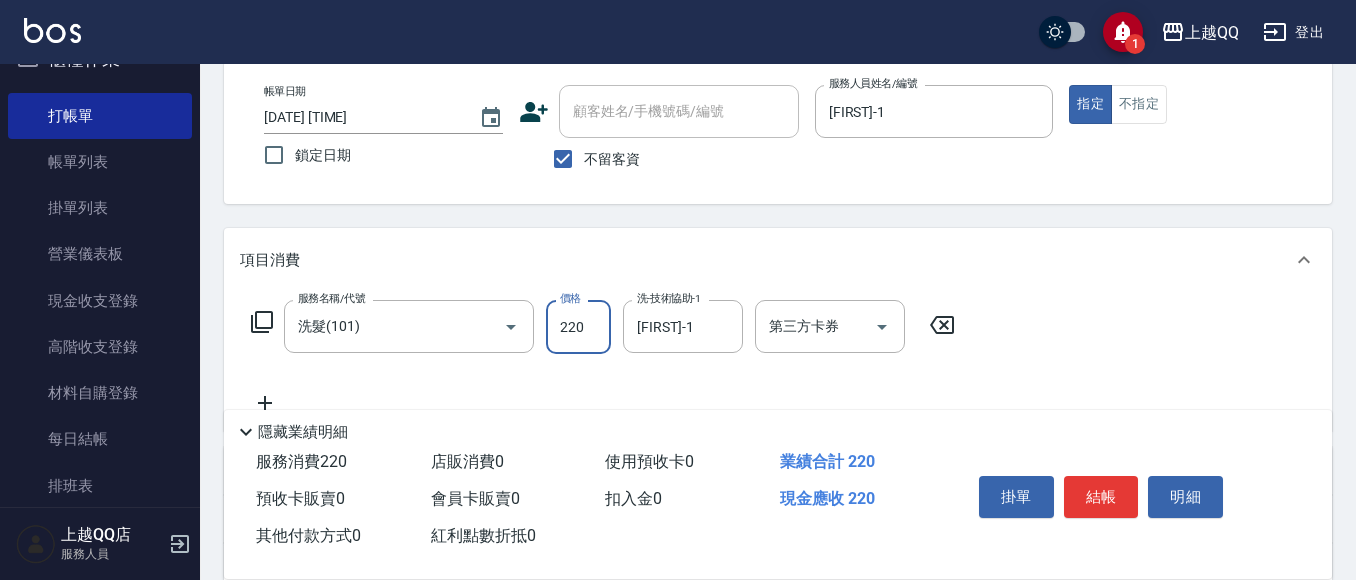 type on "220" 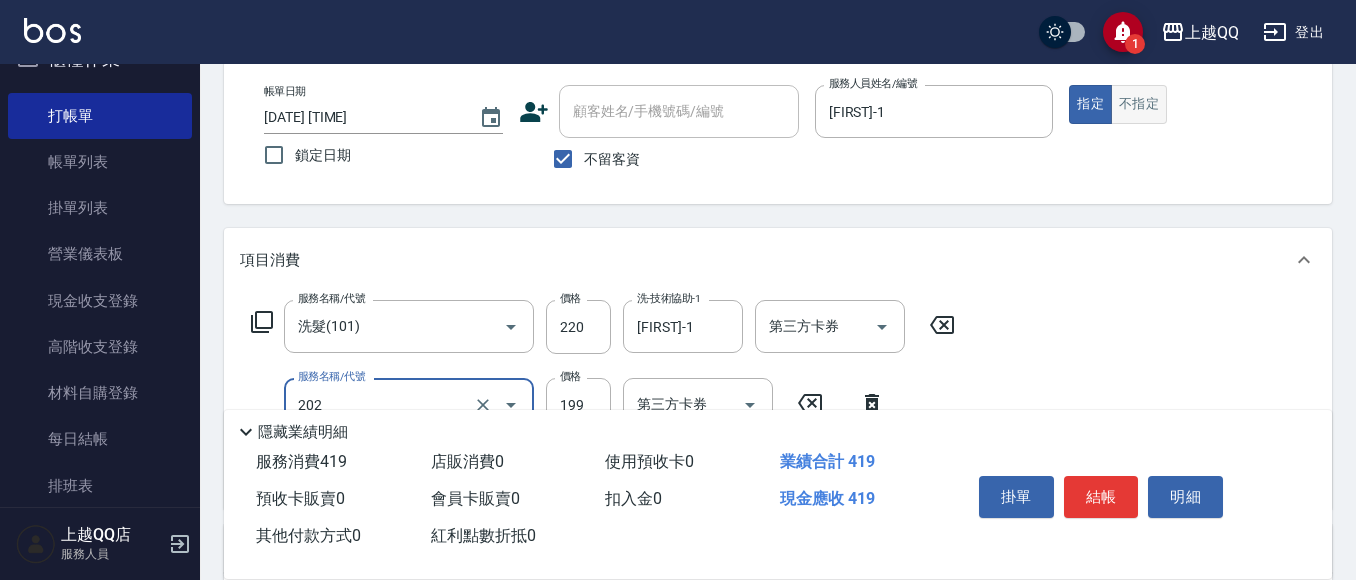 type on "不指定單剪(202)" 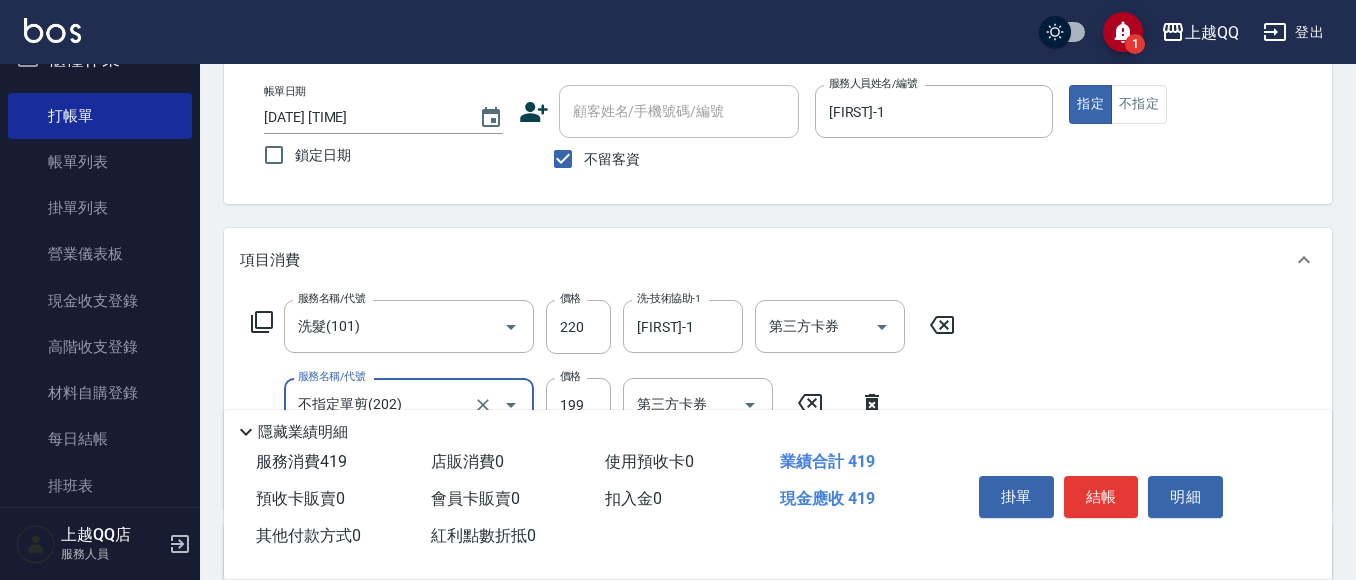 drag, startPoint x: 1138, startPoint y: 112, endPoint x: 1146, endPoint y: 203, distance: 91.350975 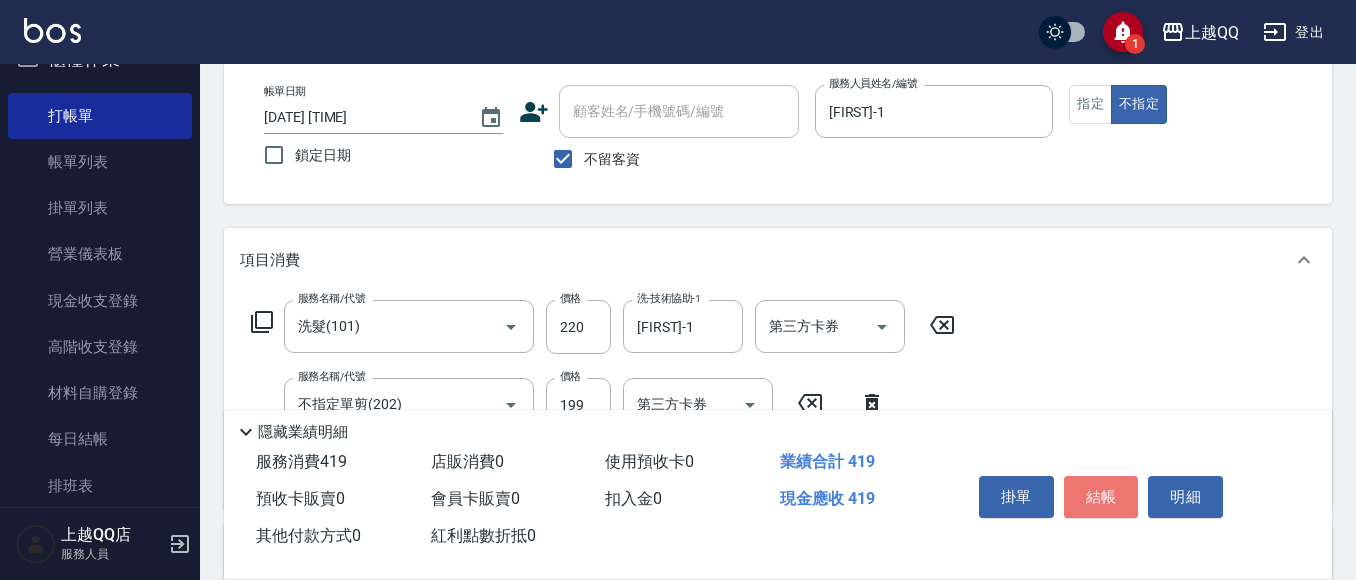 drag, startPoint x: 1084, startPoint y: 480, endPoint x: 1014, endPoint y: 390, distance: 114.01754 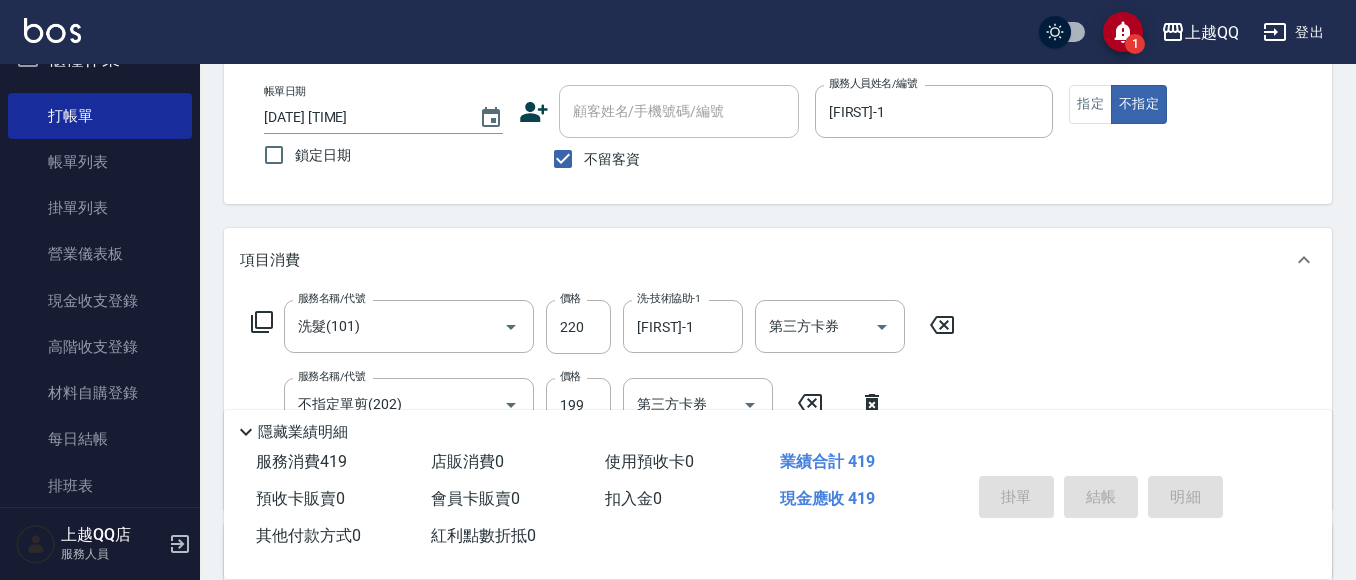 type on "2025/08/03 19:34" 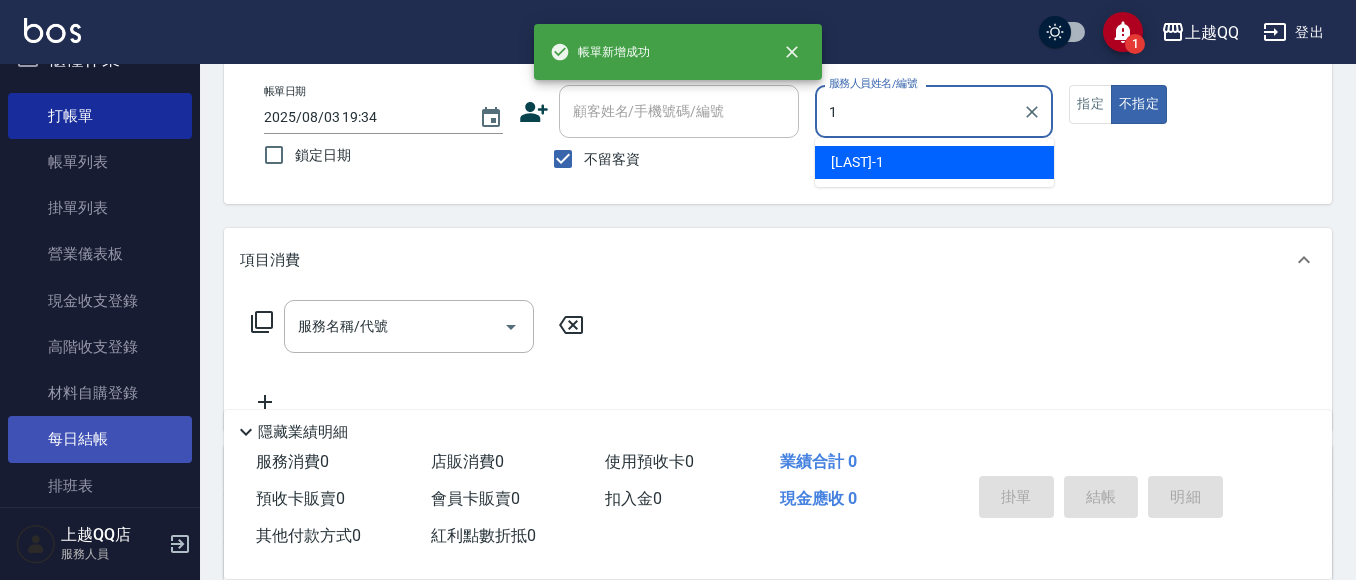type on "[FIRST]-1" 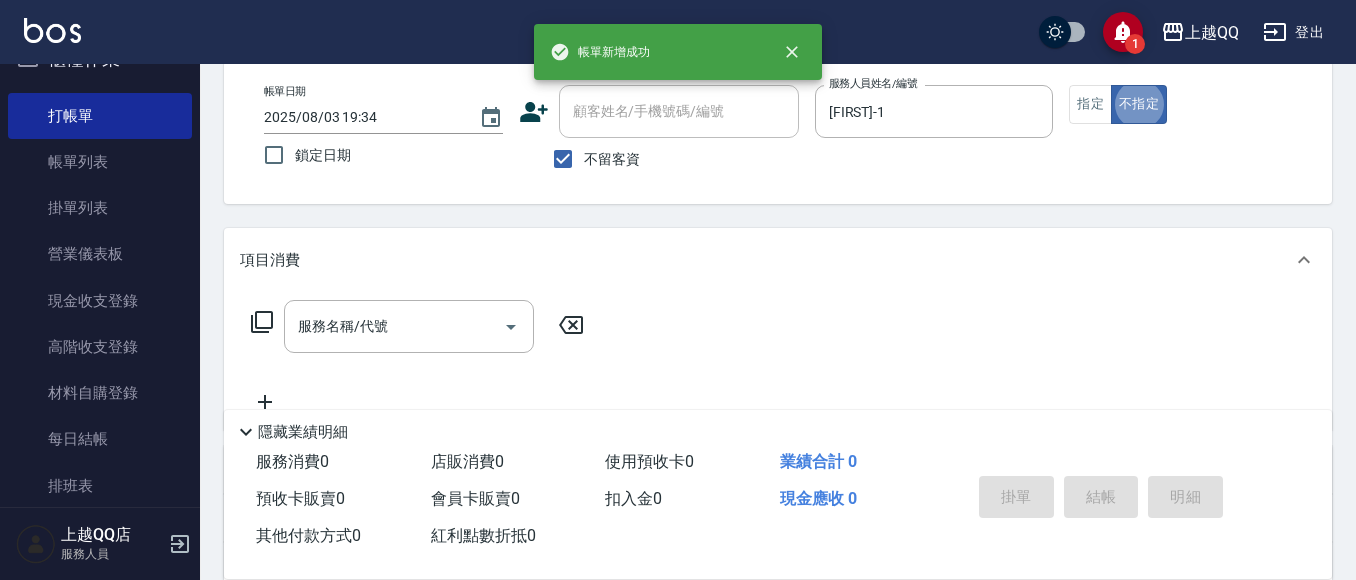 click 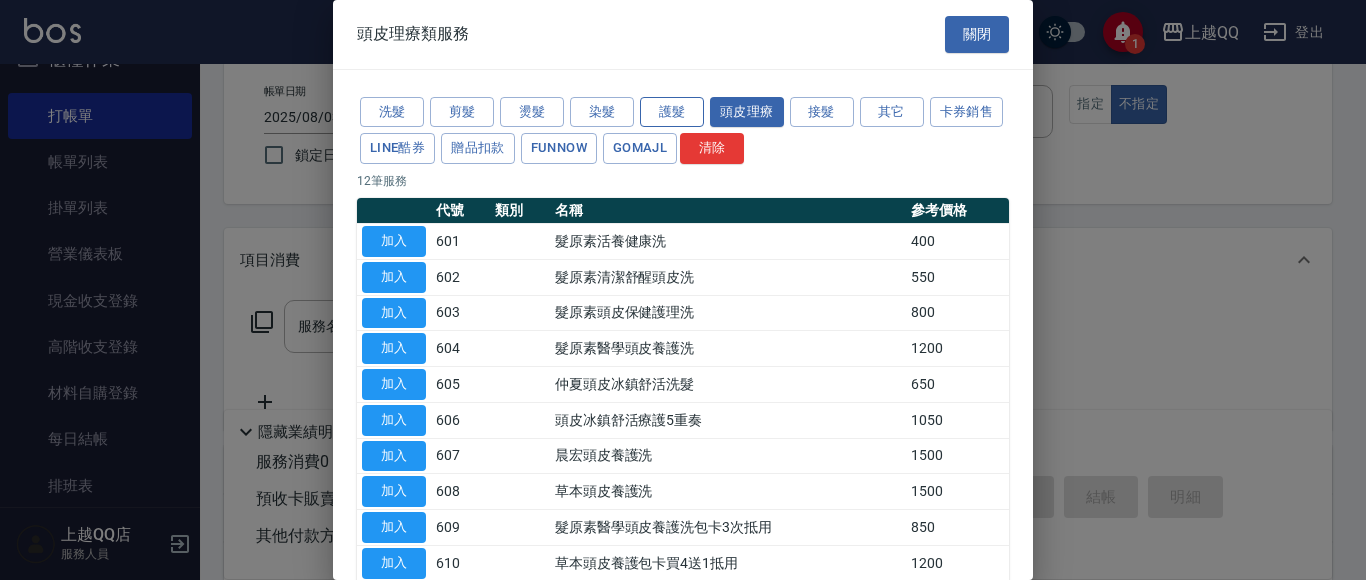 click on "護髮" at bounding box center [672, 112] 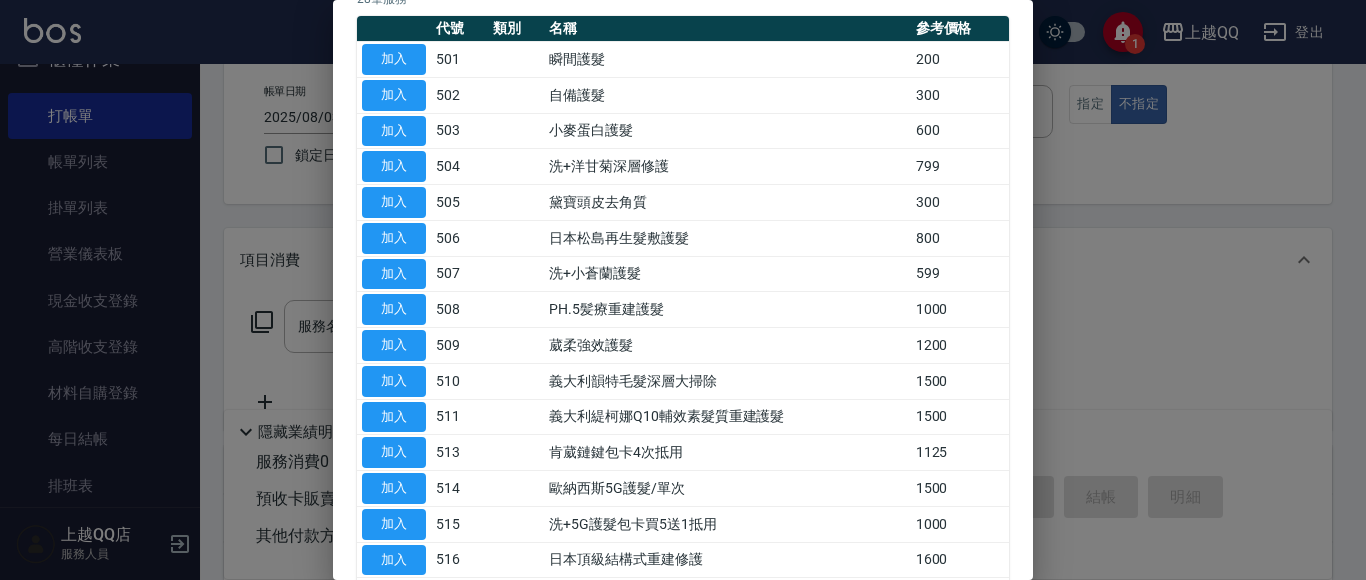 scroll, scrollTop: 155, scrollLeft: 0, axis: vertical 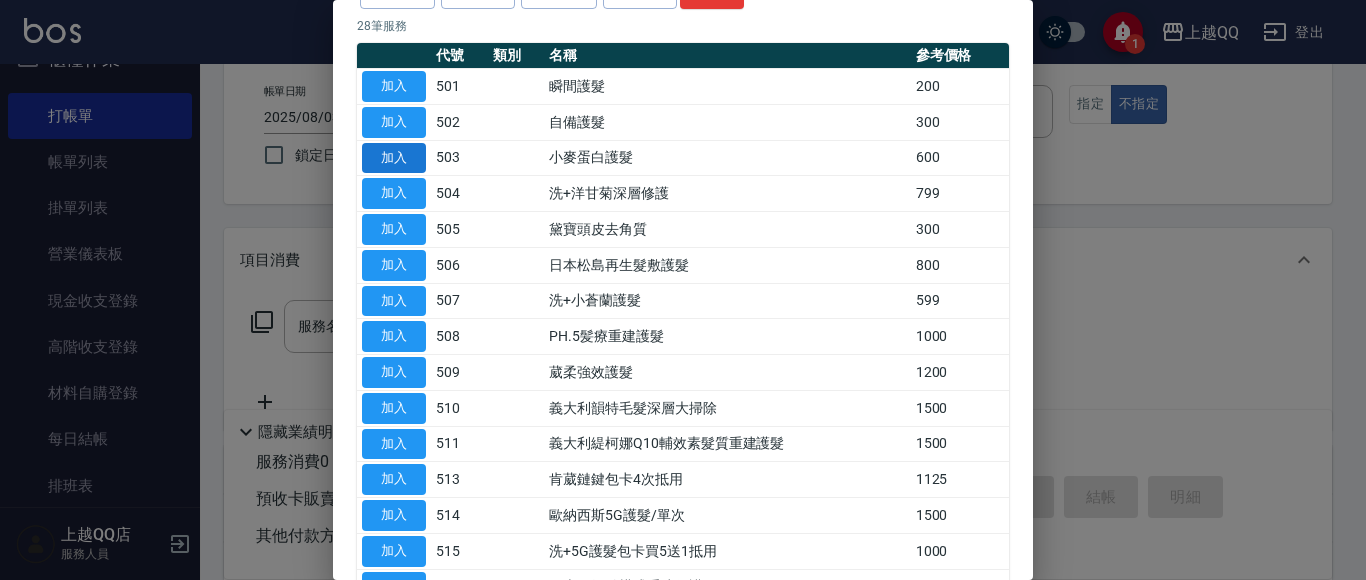 click on "加入" at bounding box center [394, 158] 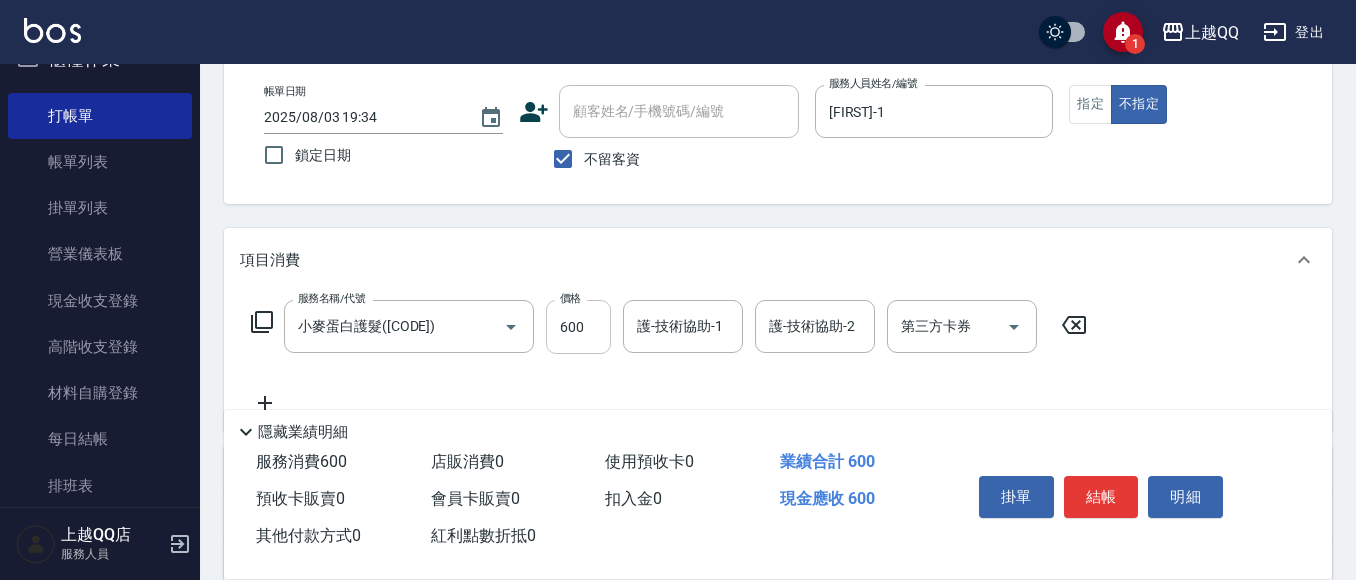 drag, startPoint x: 541, startPoint y: 315, endPoint x: 549, endPoint y: 325, distance: 12.806249 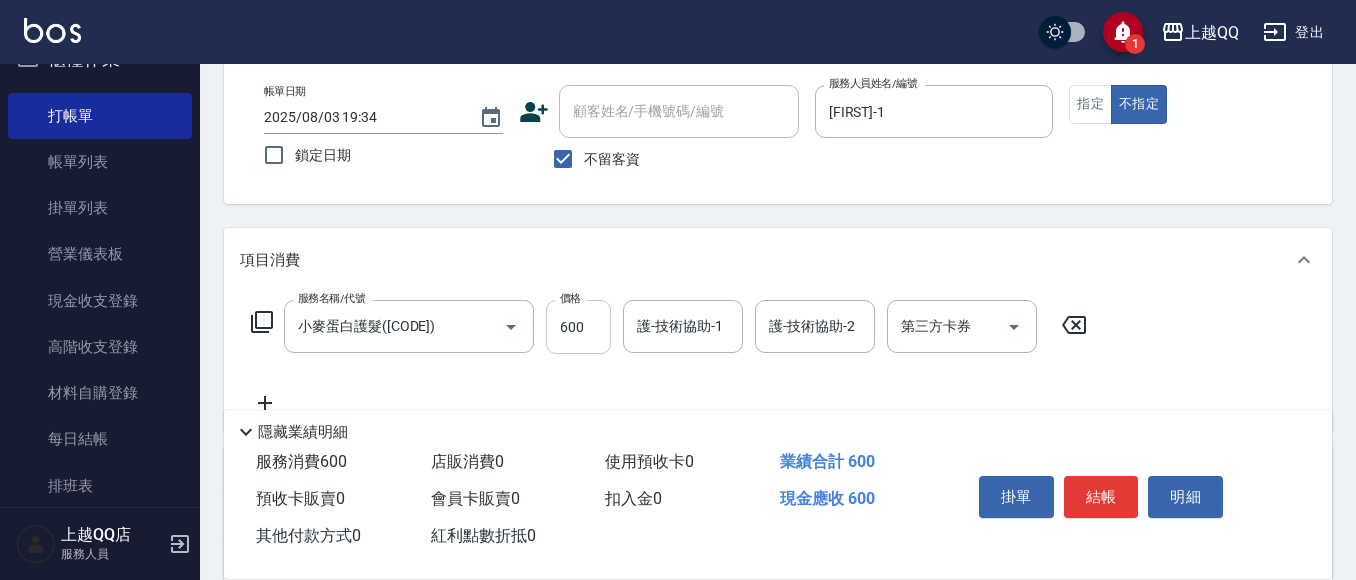 click on "服務名稱/代號 小麥蛋白護髮(503) 服務名稱/代號 價格 600 價格 護-技術協助-1 護-技術協助-1 護-技術協助-2 護-技術協助-2 第三方卡券 第三方卡券" at bounding box center [669, 327] 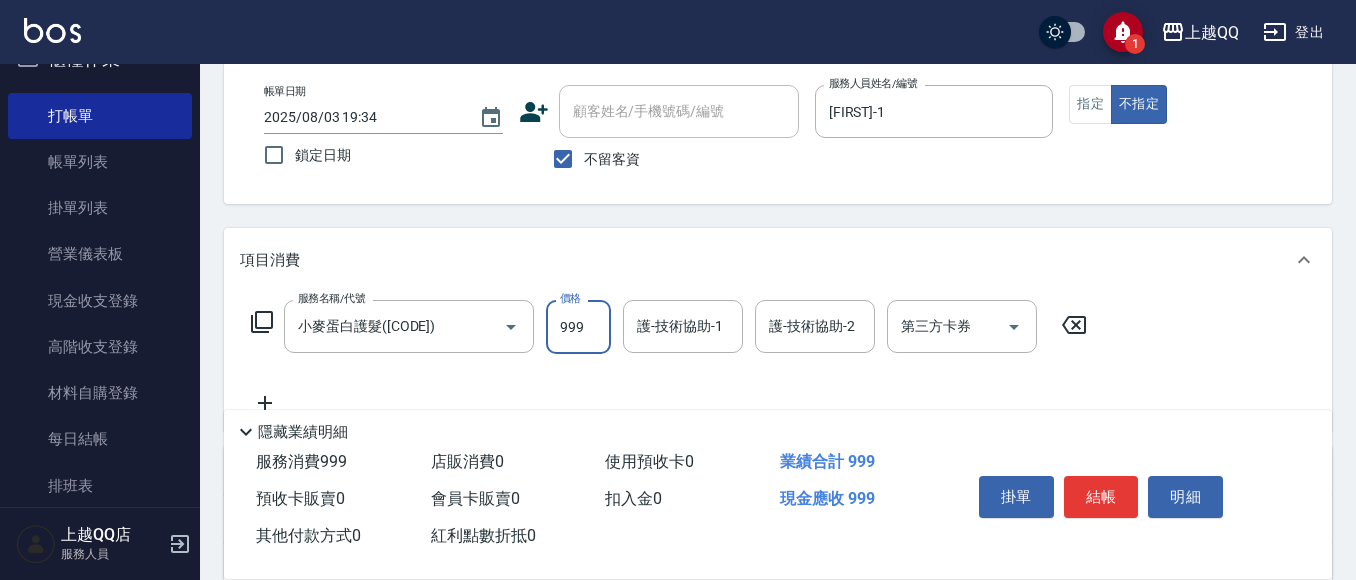 type on "999" 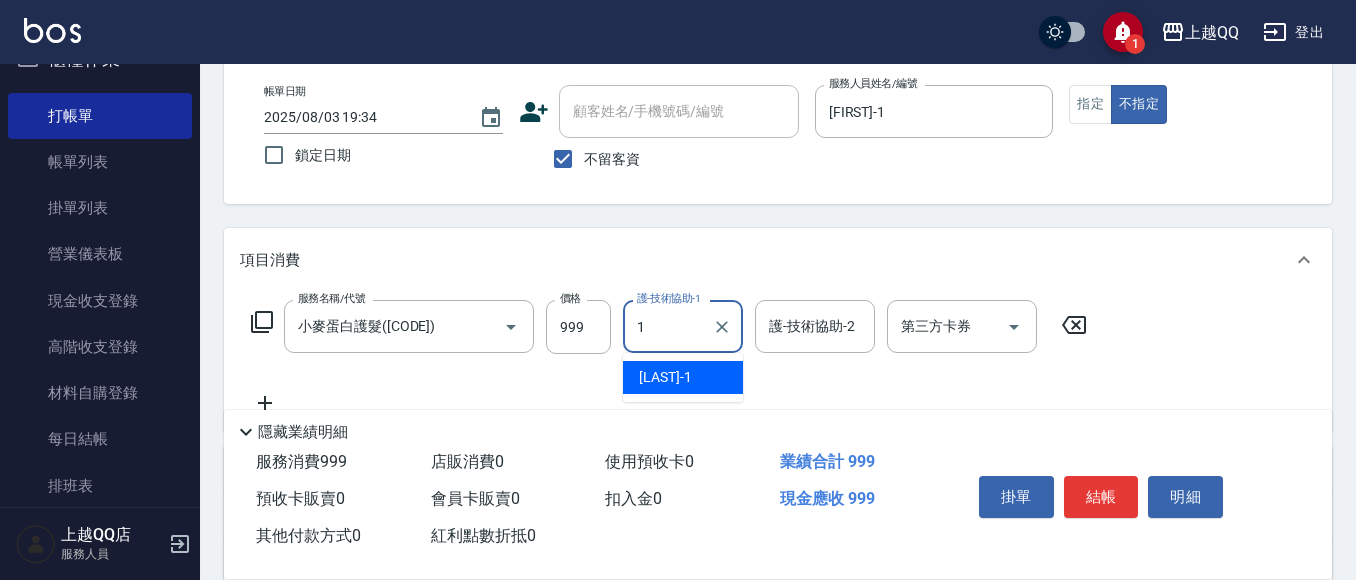 type on "[FIRST]-1" 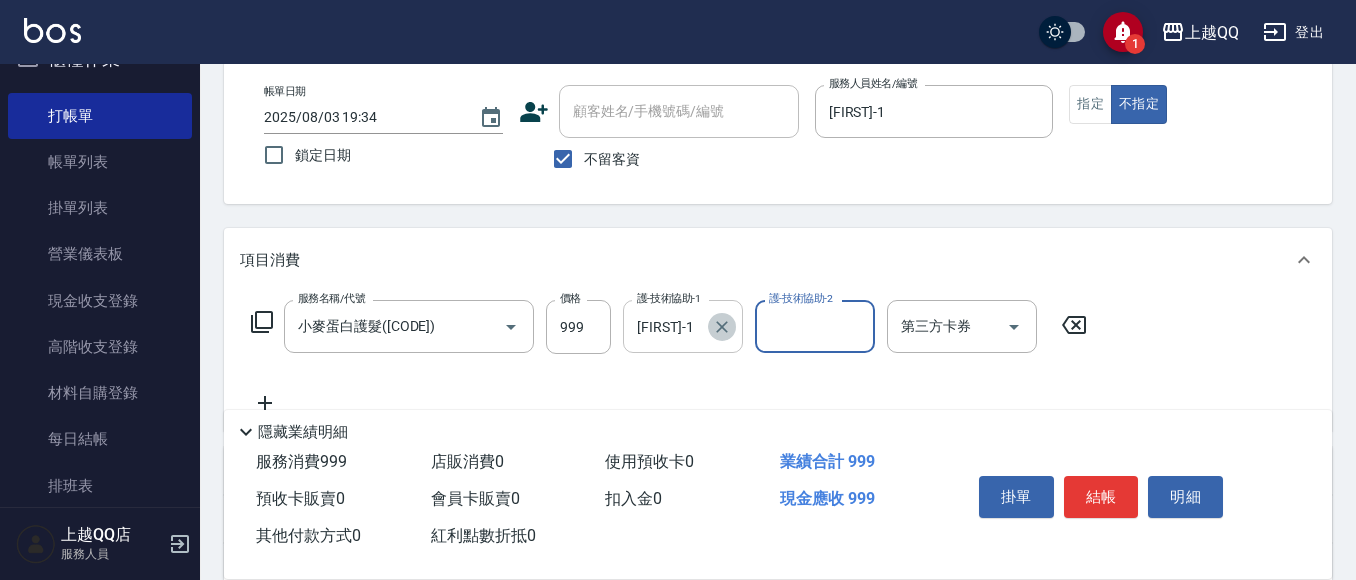 click 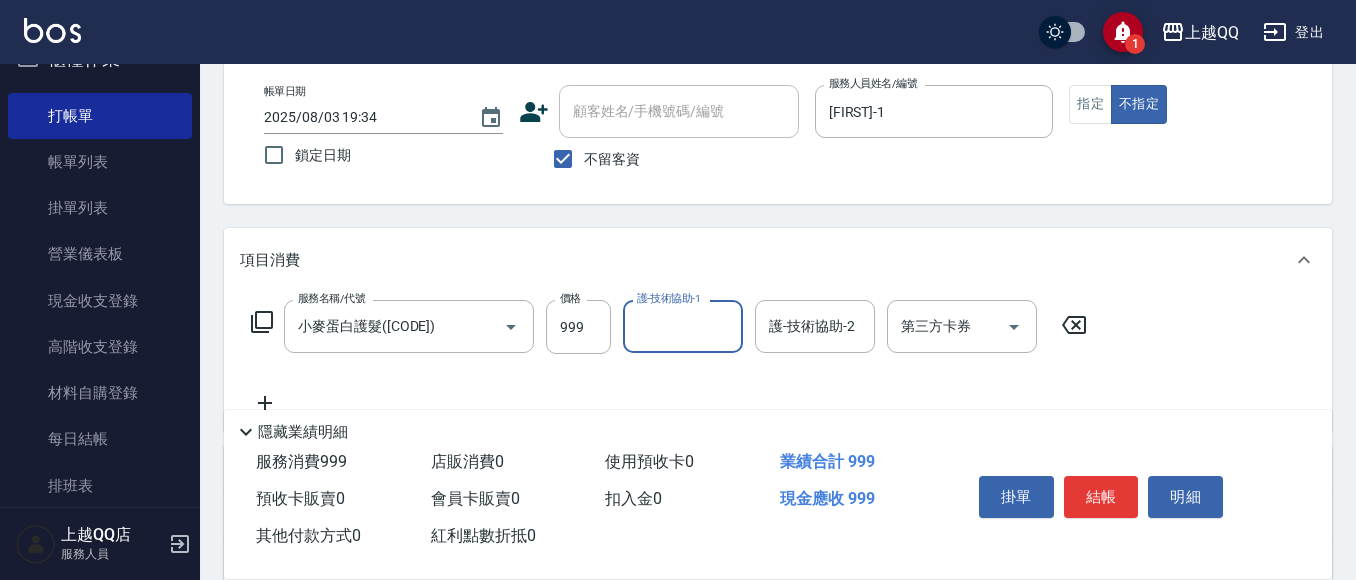 click on "護-技術協助-1" at bounding box center [683, 326] 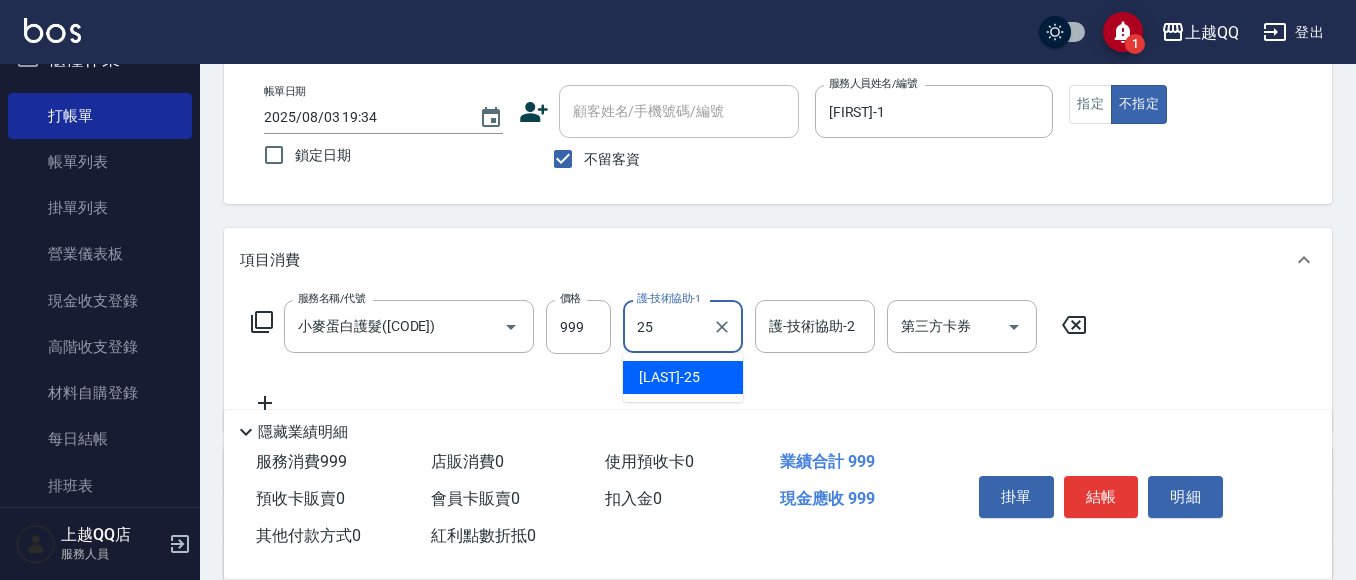 type on "[LAST]-[NUMBER]" 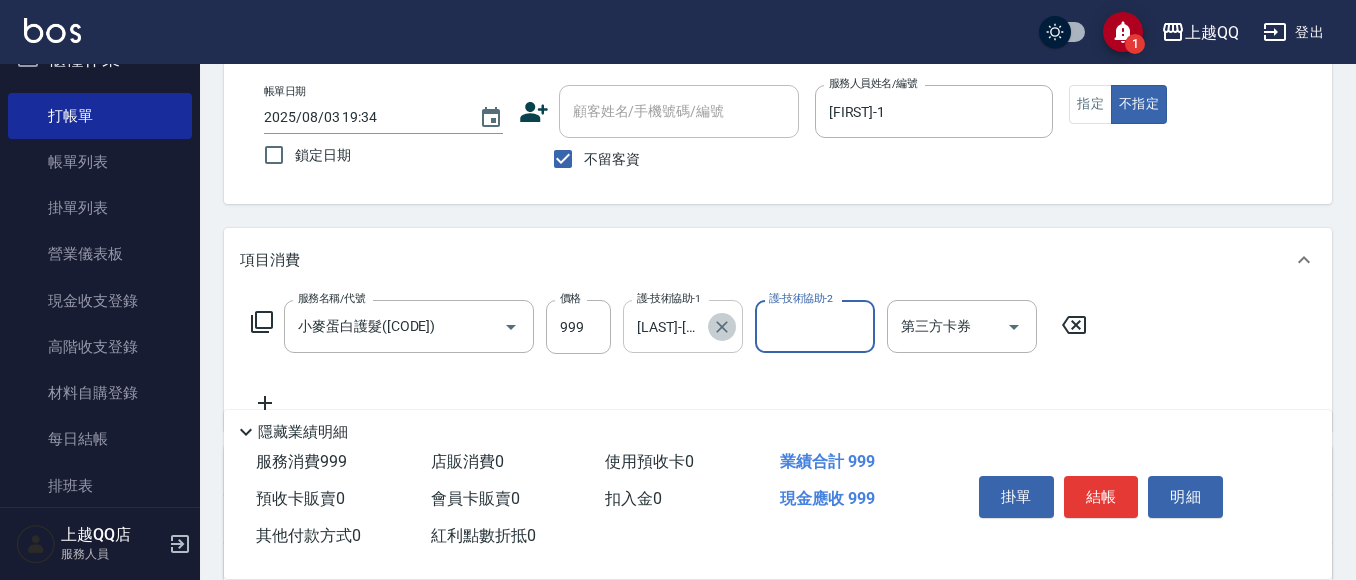 click at bounding box center [722, 327] 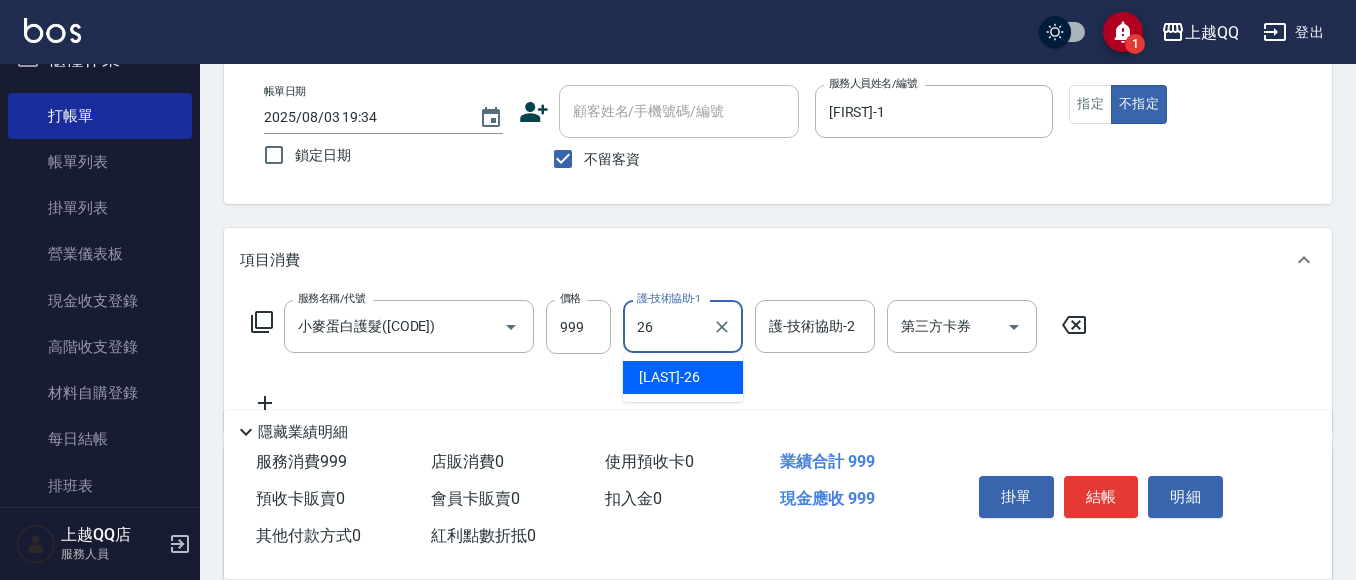 type on "[FIRST]-26" 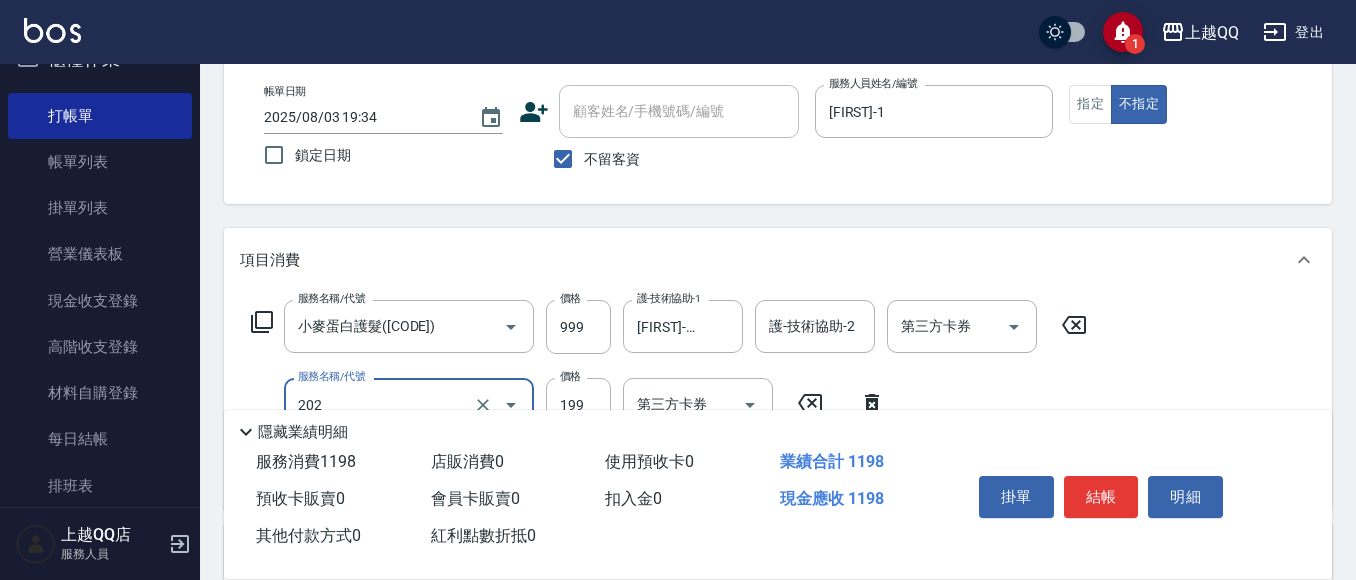 type on "不指定單剪(202)" 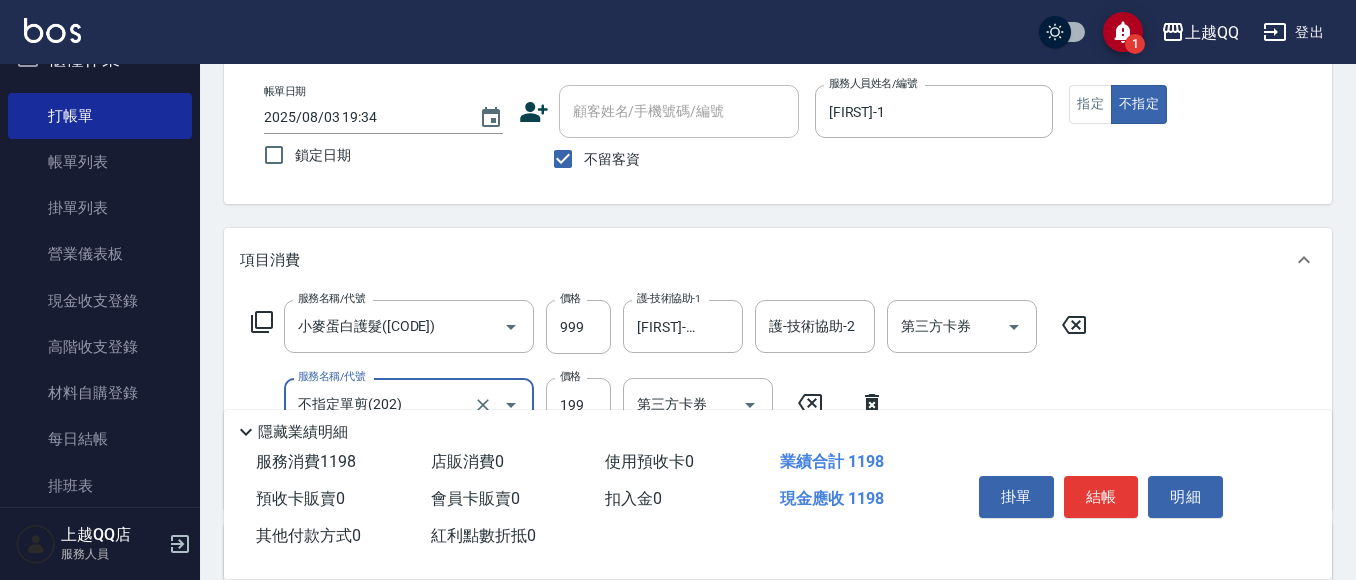click 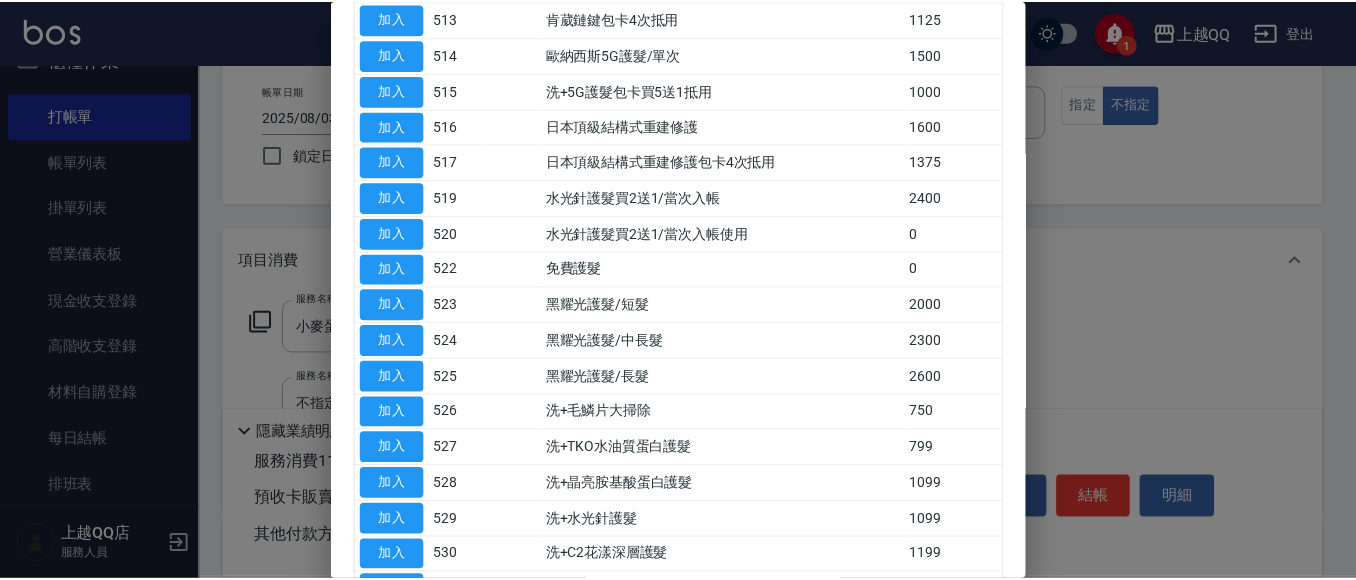 scroll, scrollTop: 755, scrollLeft: 0, axis: vertical 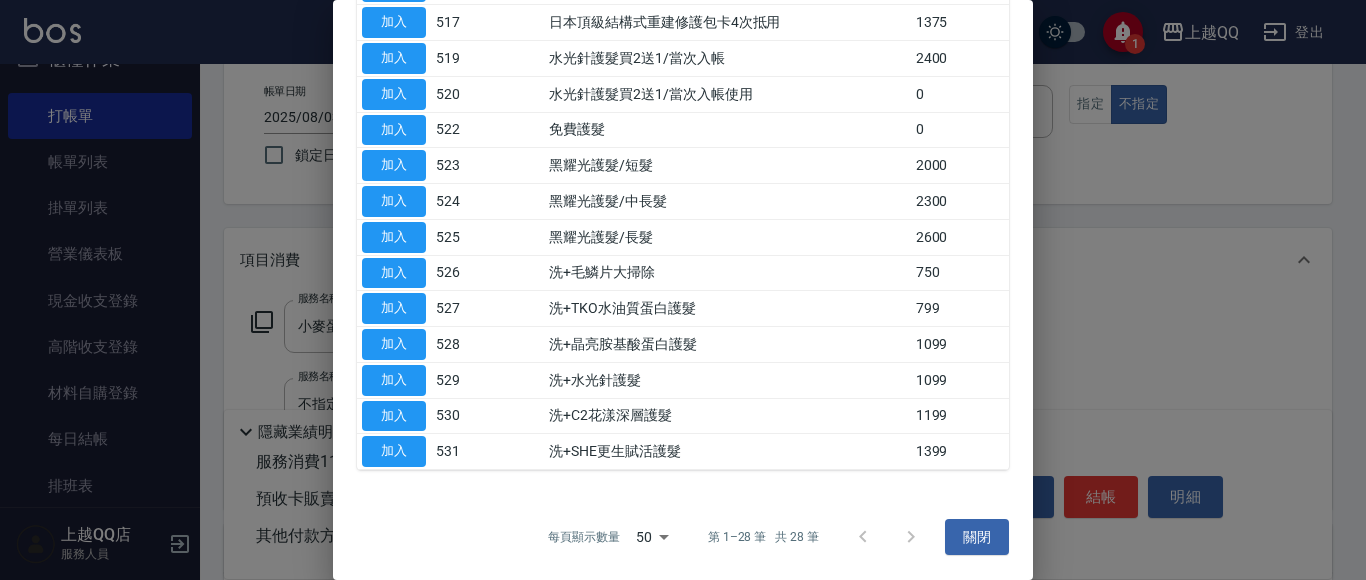 click at bounding box center (683, 290) 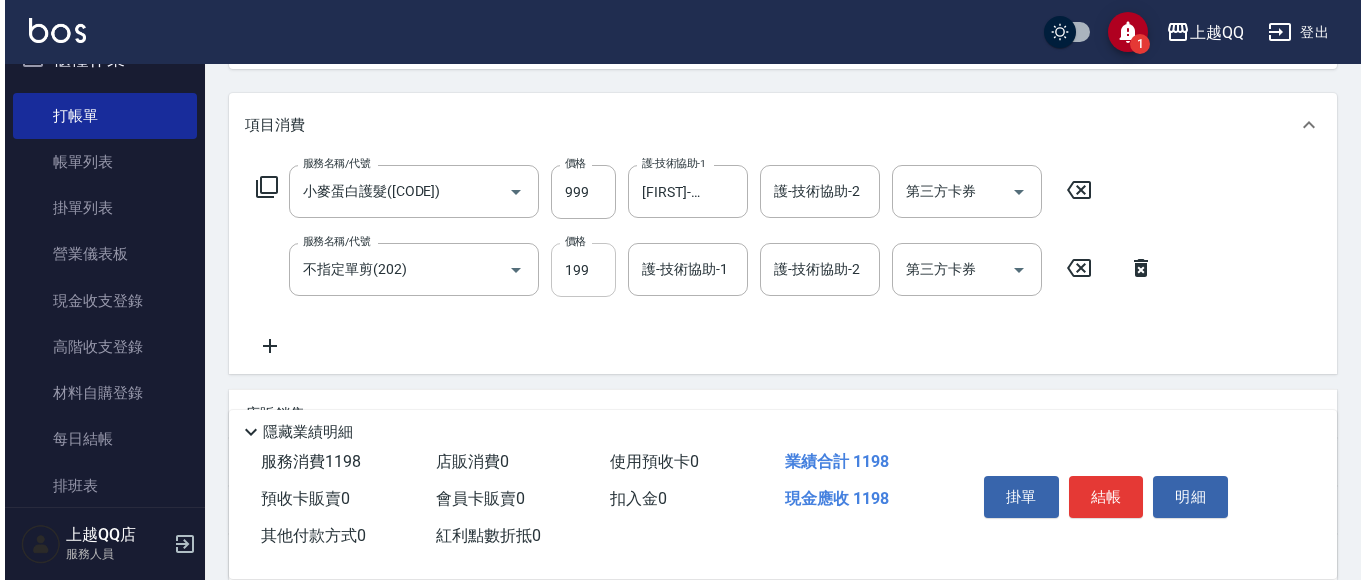 scroll, scrollTop: 200, scrollLeft: 0, axis: vertical 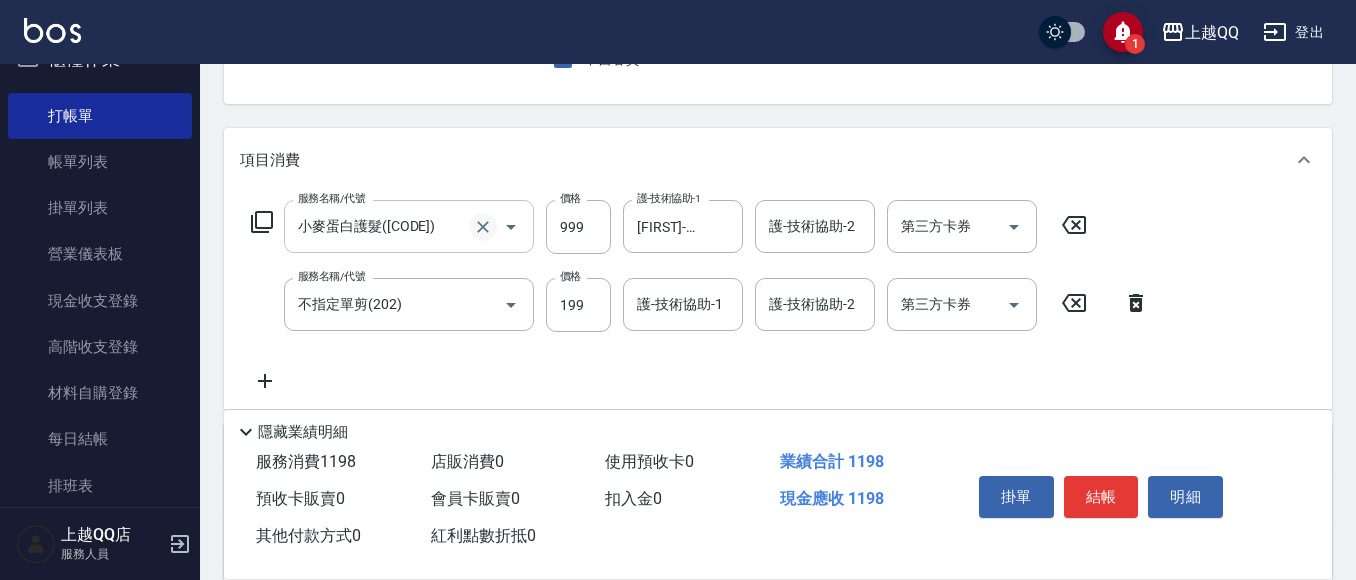 click at bounding box center [483, 227] 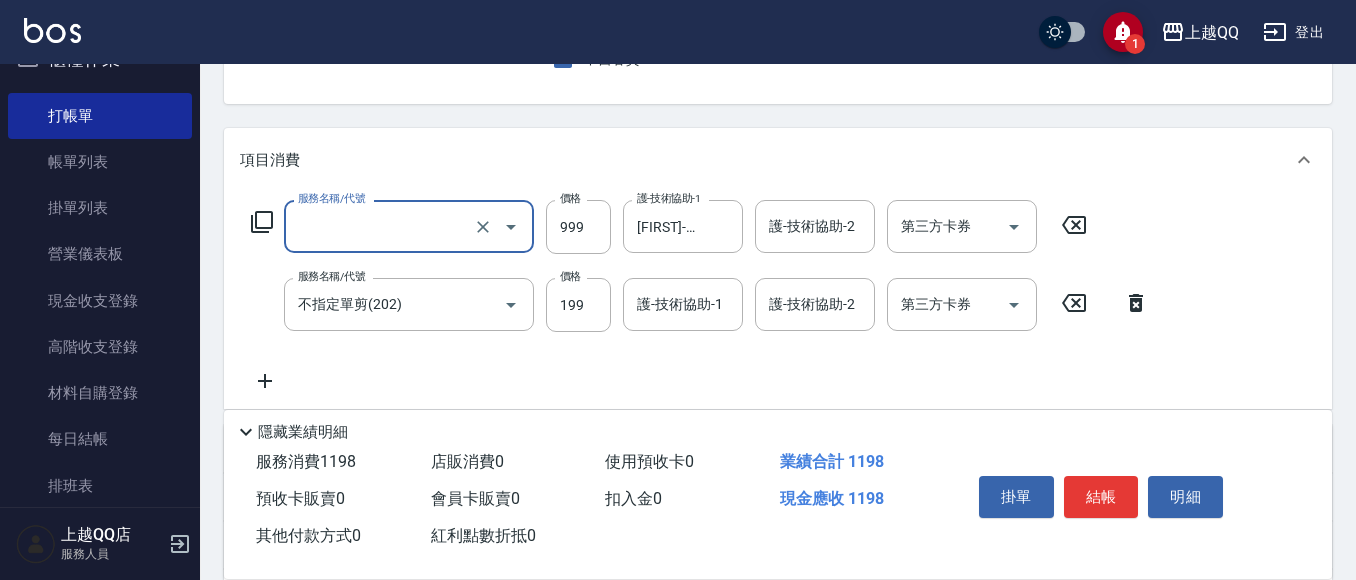 type on "小麥蛋白護髮([CODE])" 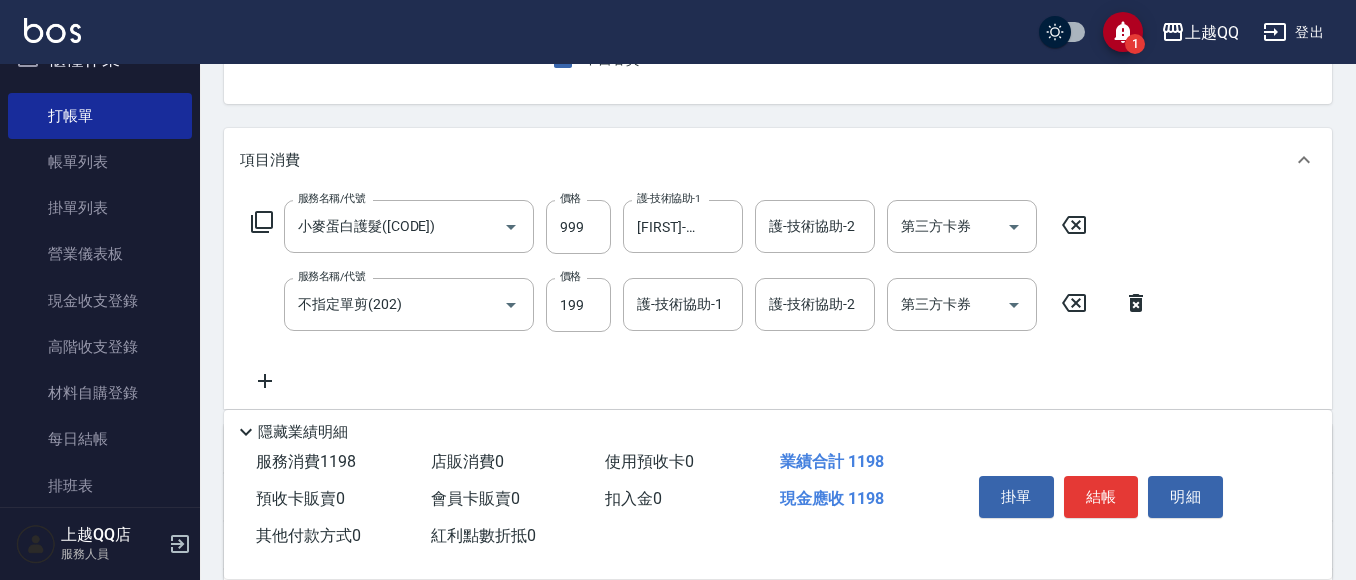 click 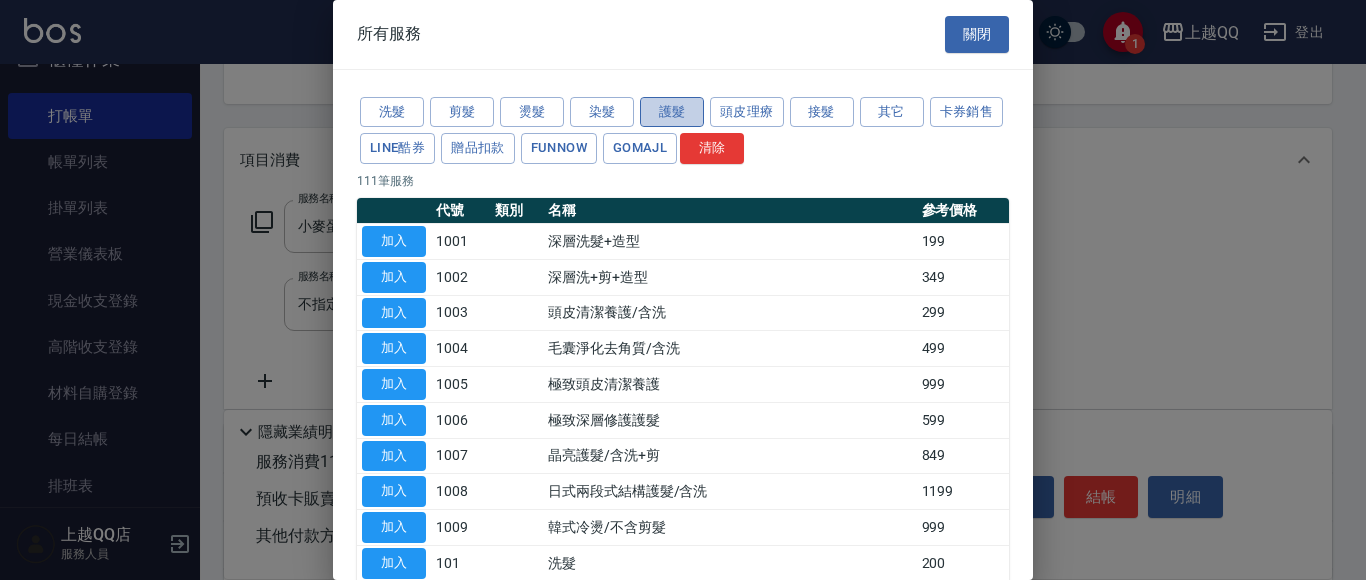 click on "護髮" at bounding box center (672, 112) 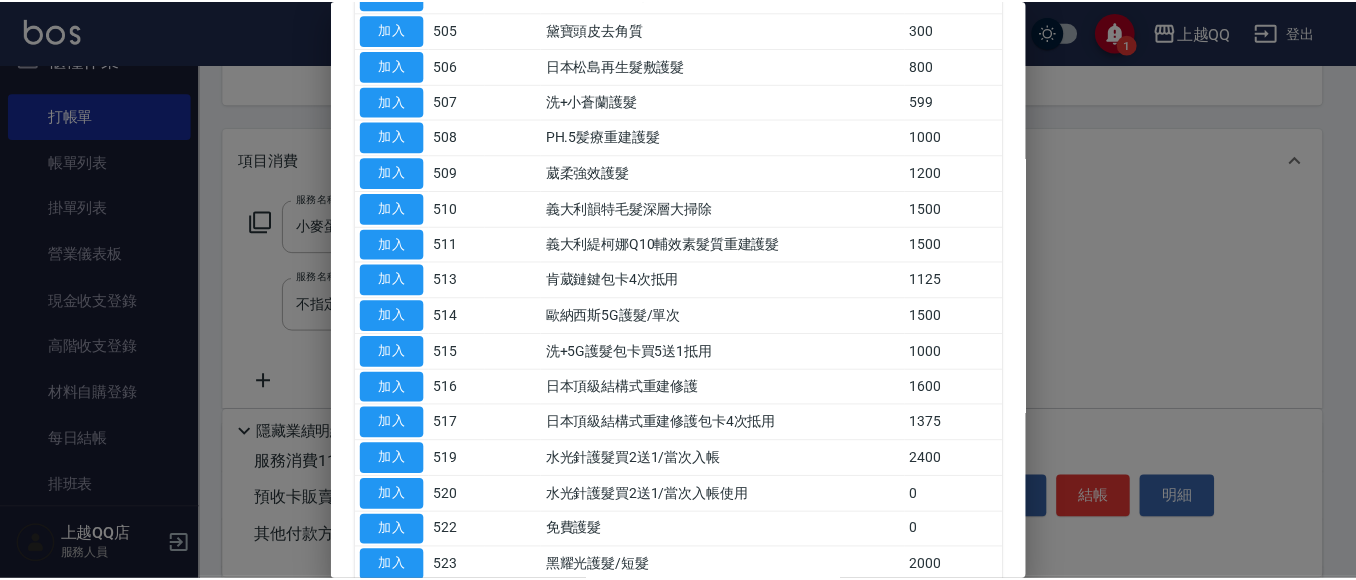 scroll, scrollTop: 255, scrollLeft: 0, axis: vertical 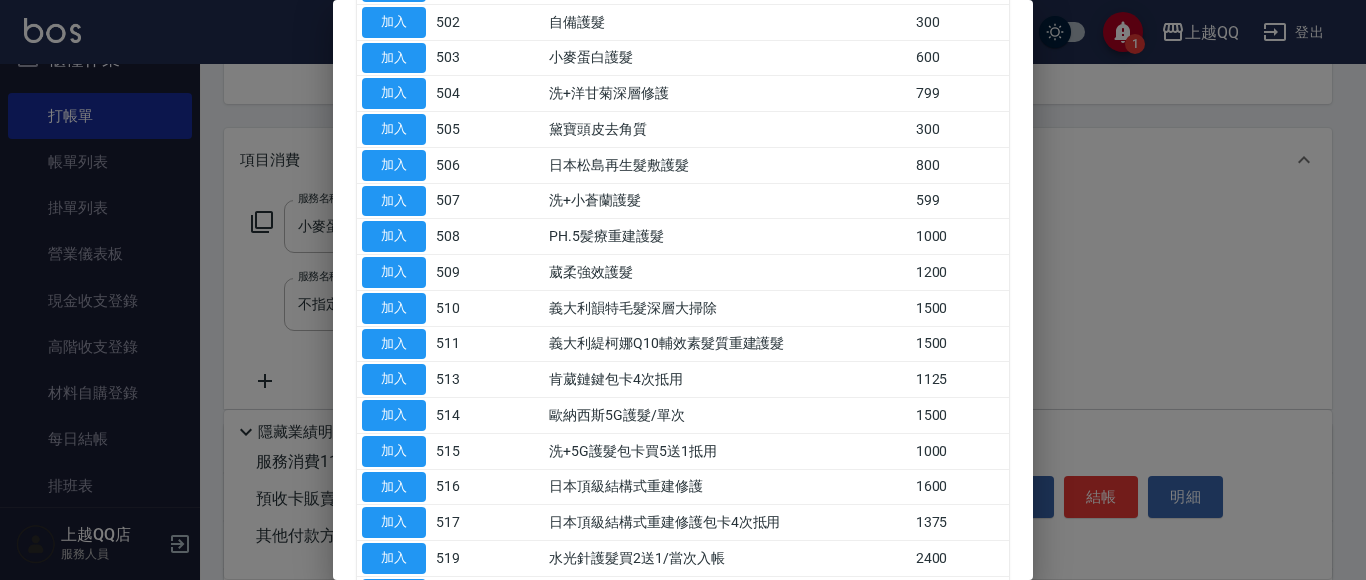 click on "洗+洋甘菊深層修護" at bounding box center (727, 94) 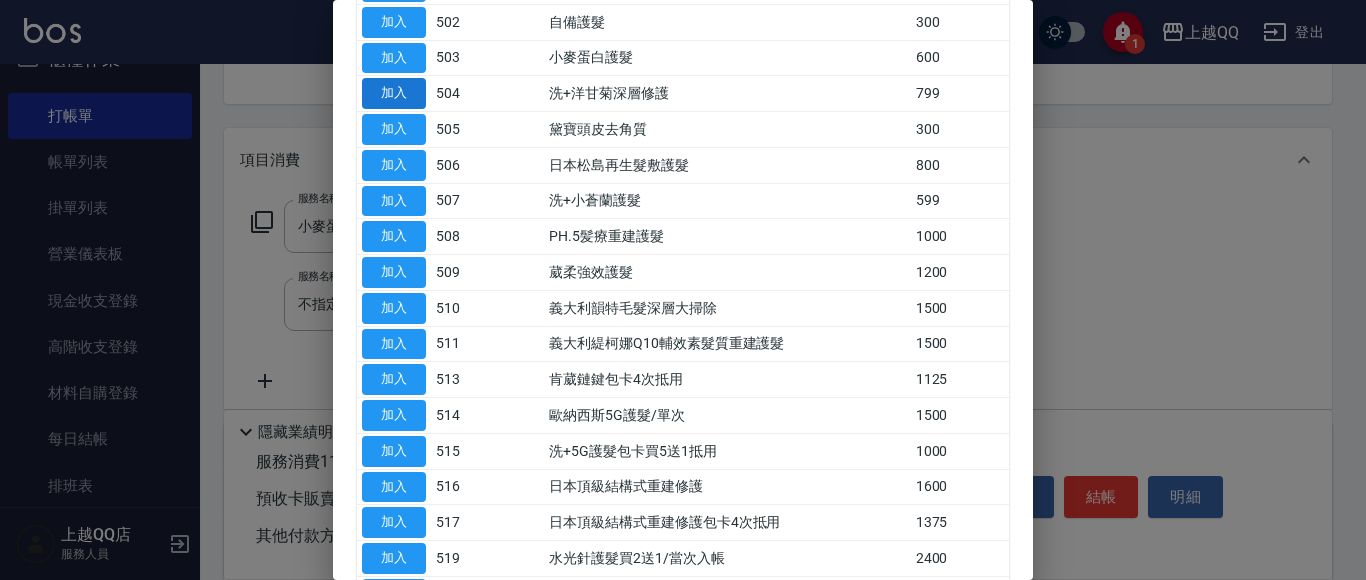 click on "加入" at bounding box center (394, 93) 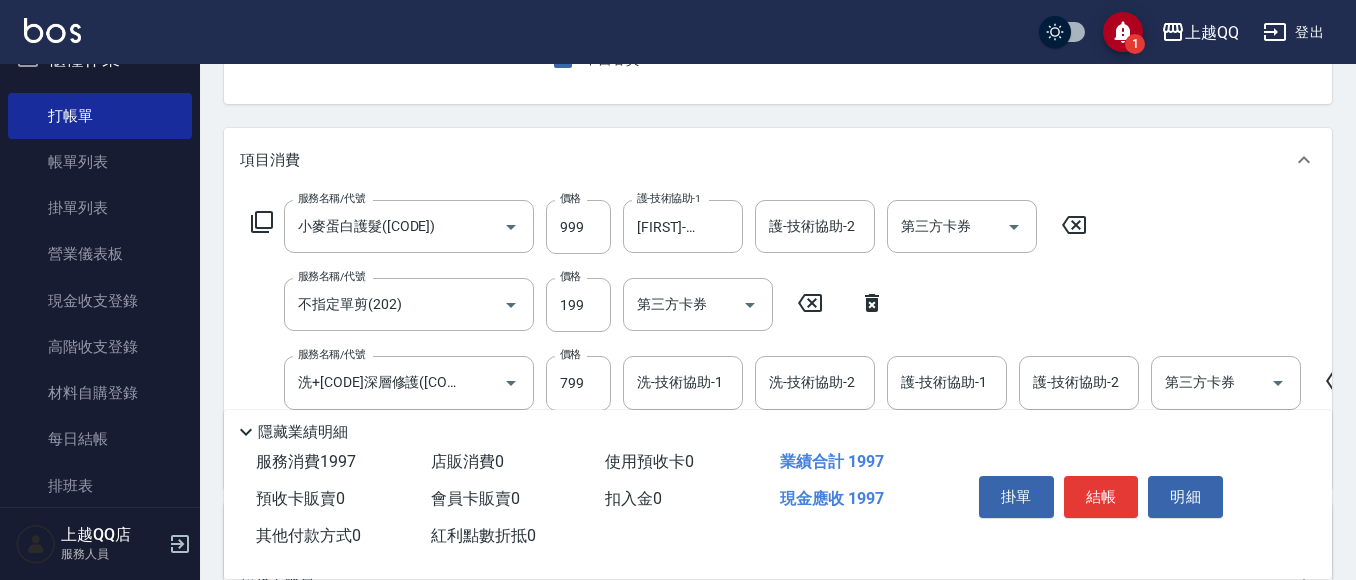 click 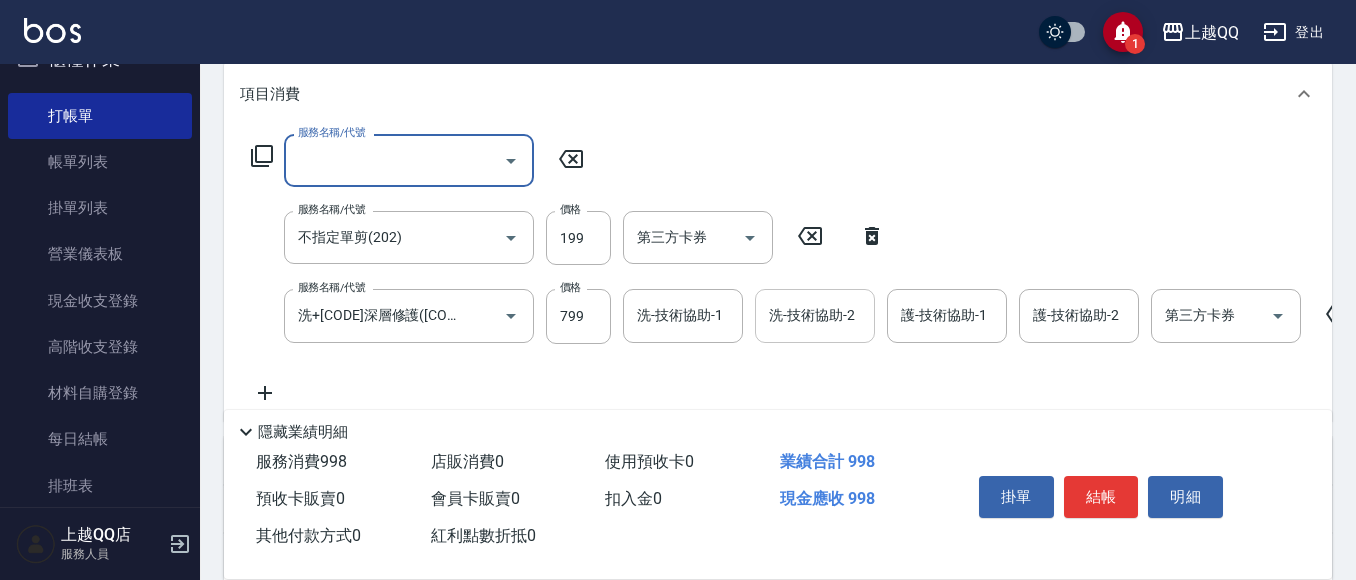 scroll, scrollTop: 300, scrollLeft: 0, axis: vertical 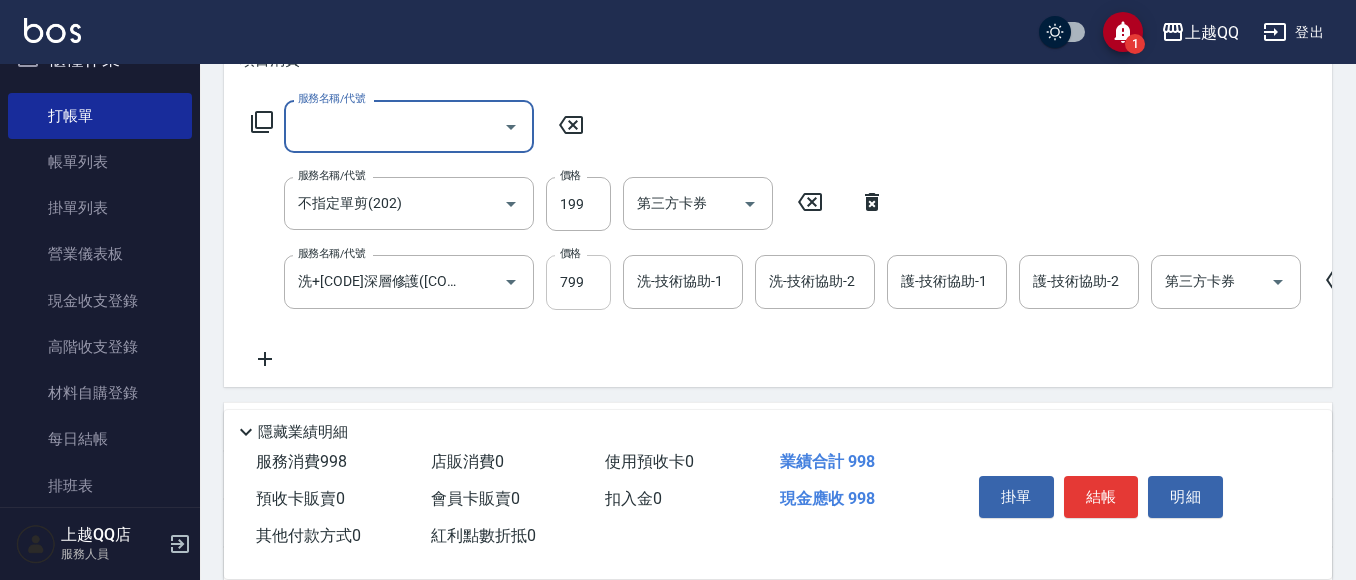 click on "799" at bounding box center [578, 282] 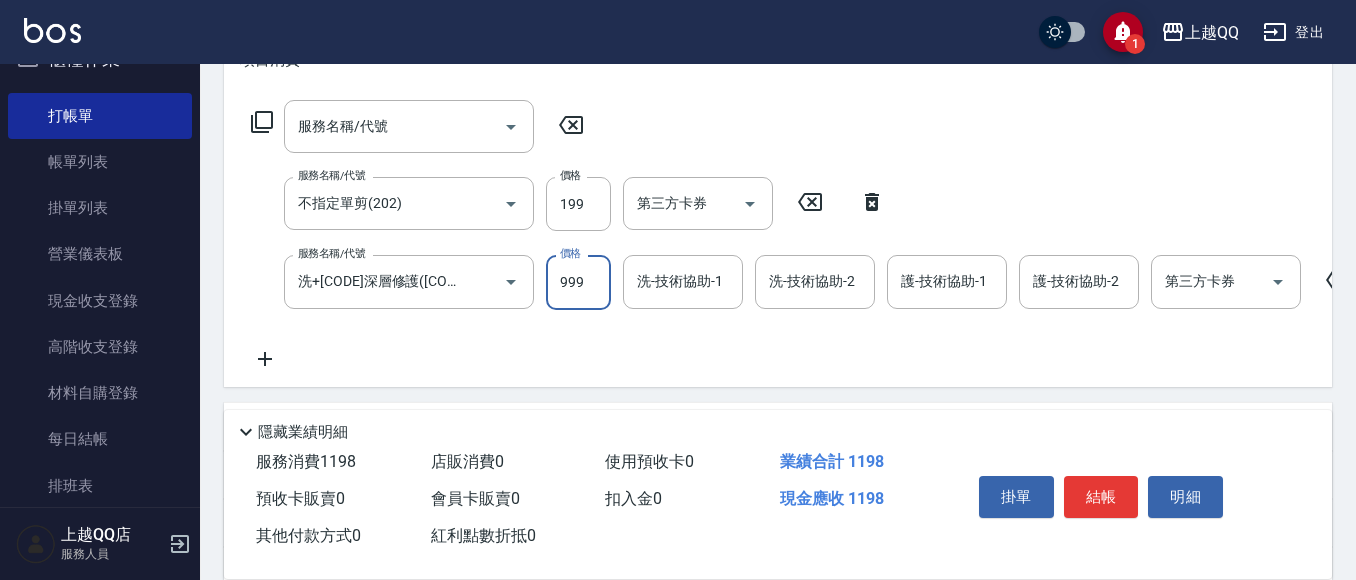 type on "999" 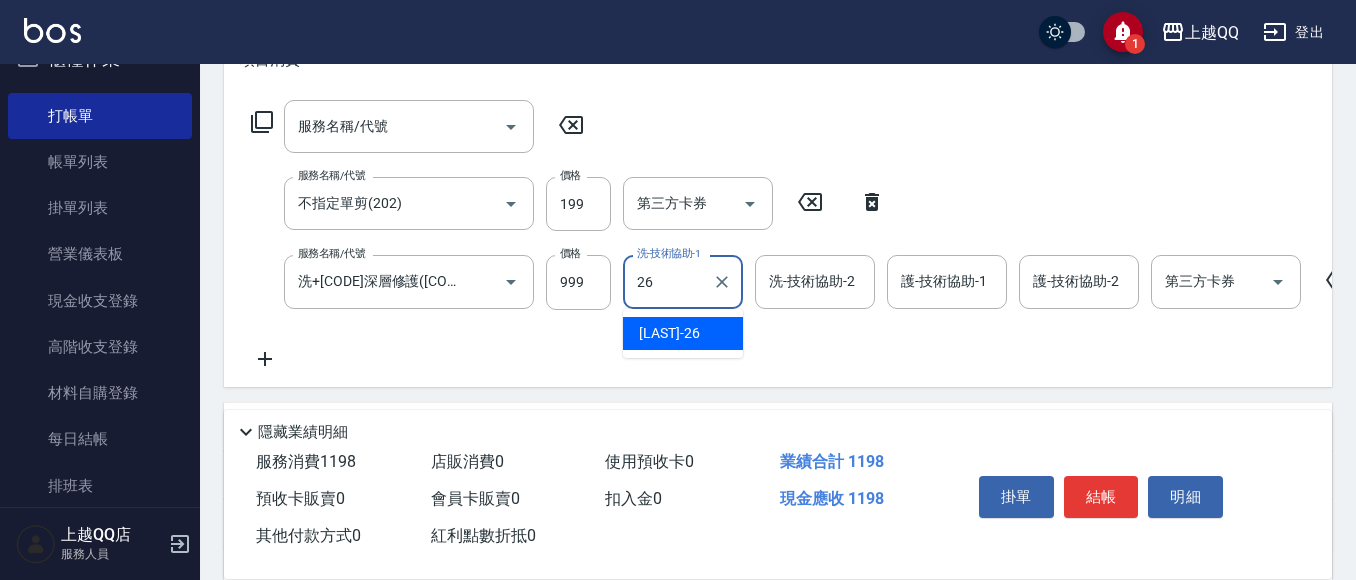 type on "[FIRST]-26" 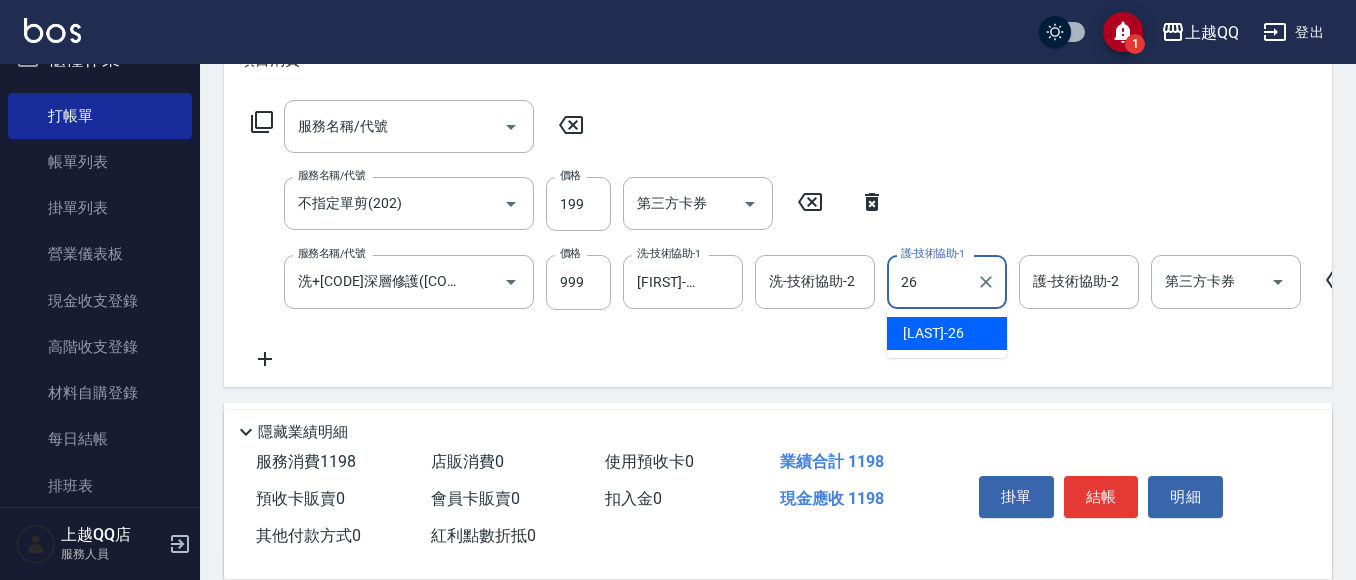 type on "[FIRST]-26" 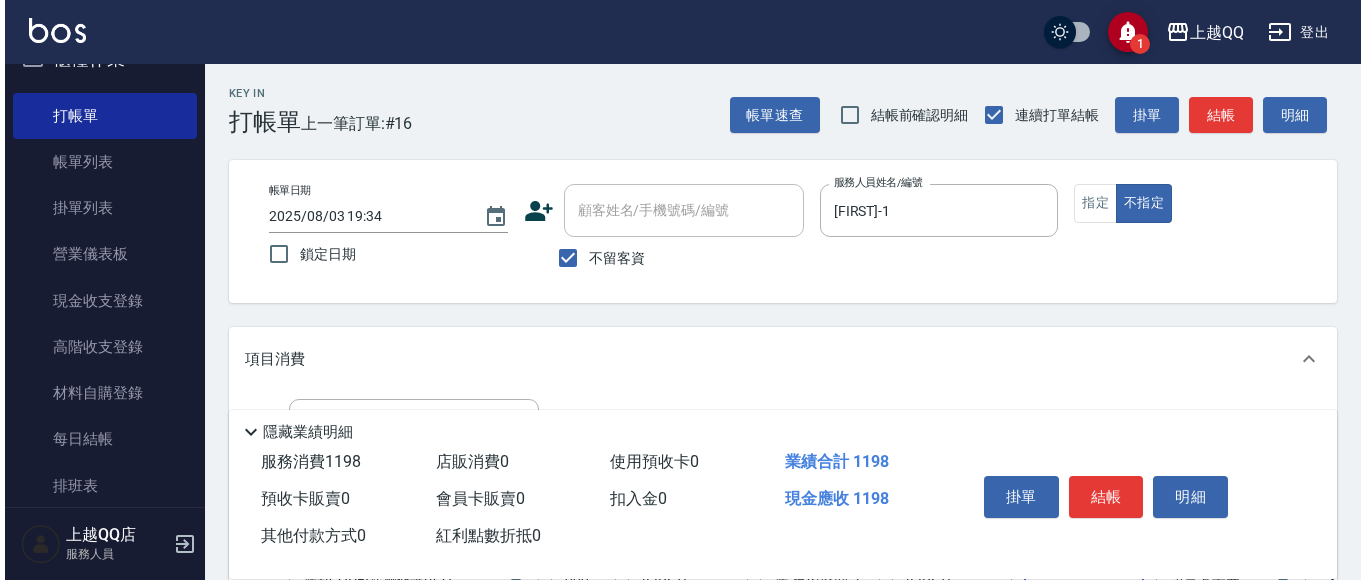 scroll, scrollTop: 0, scrollLeft: 0, axis: both 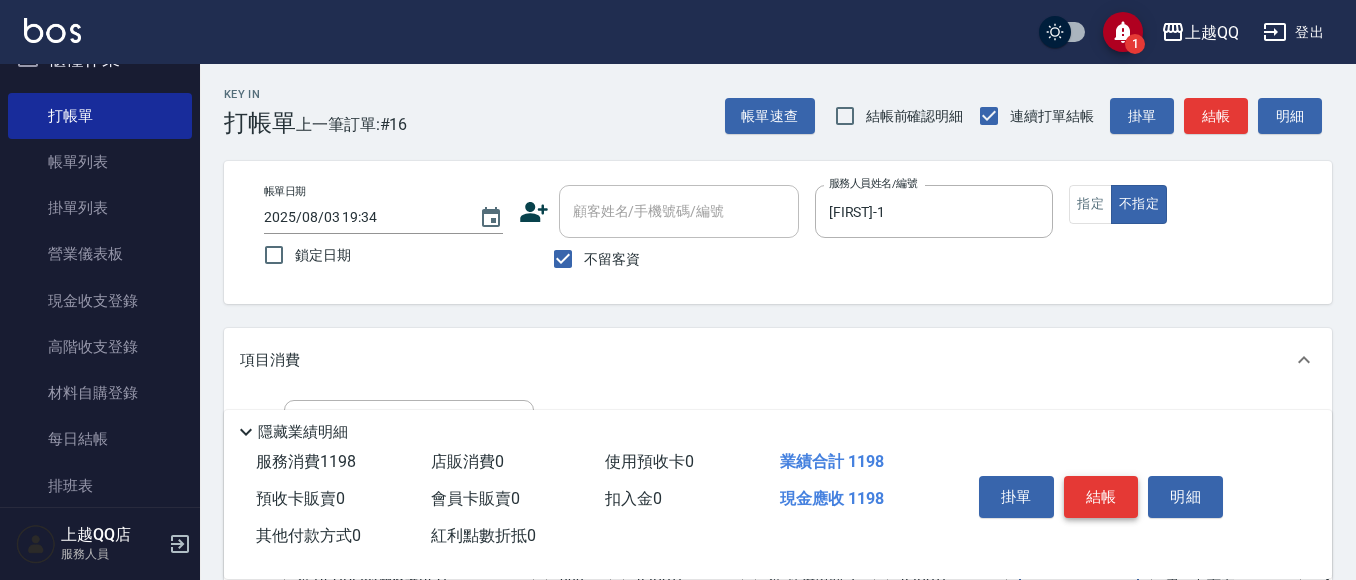 click on "結帳" at bounding box center [1101, 497] 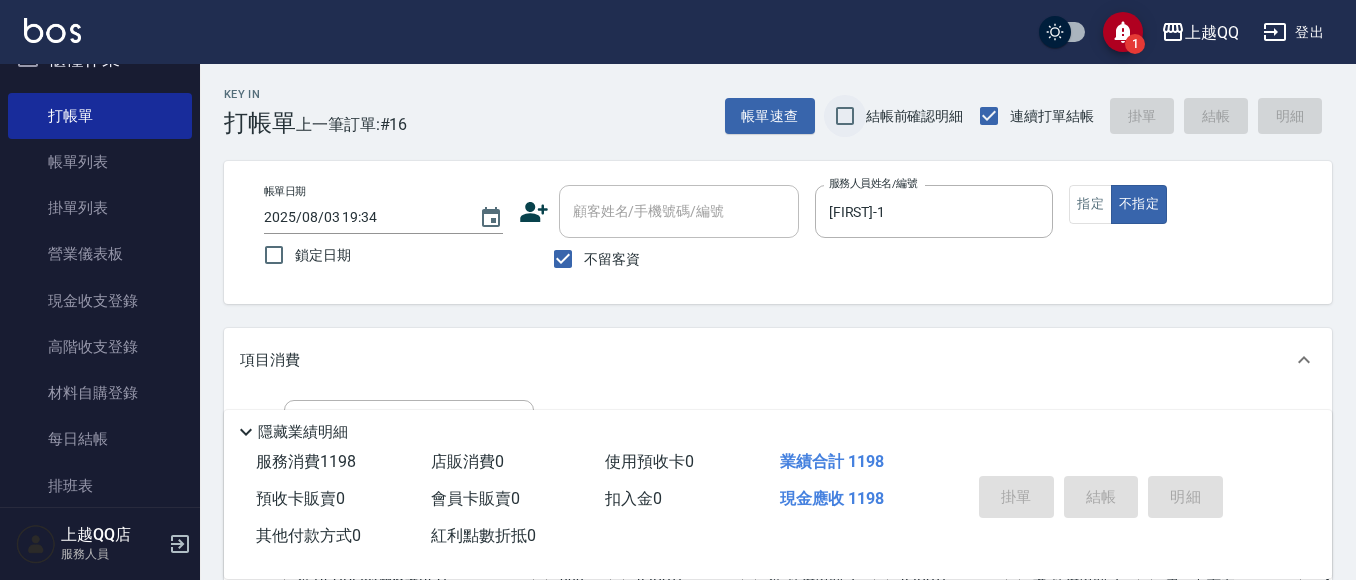 type on "2025/08/03 19:35" 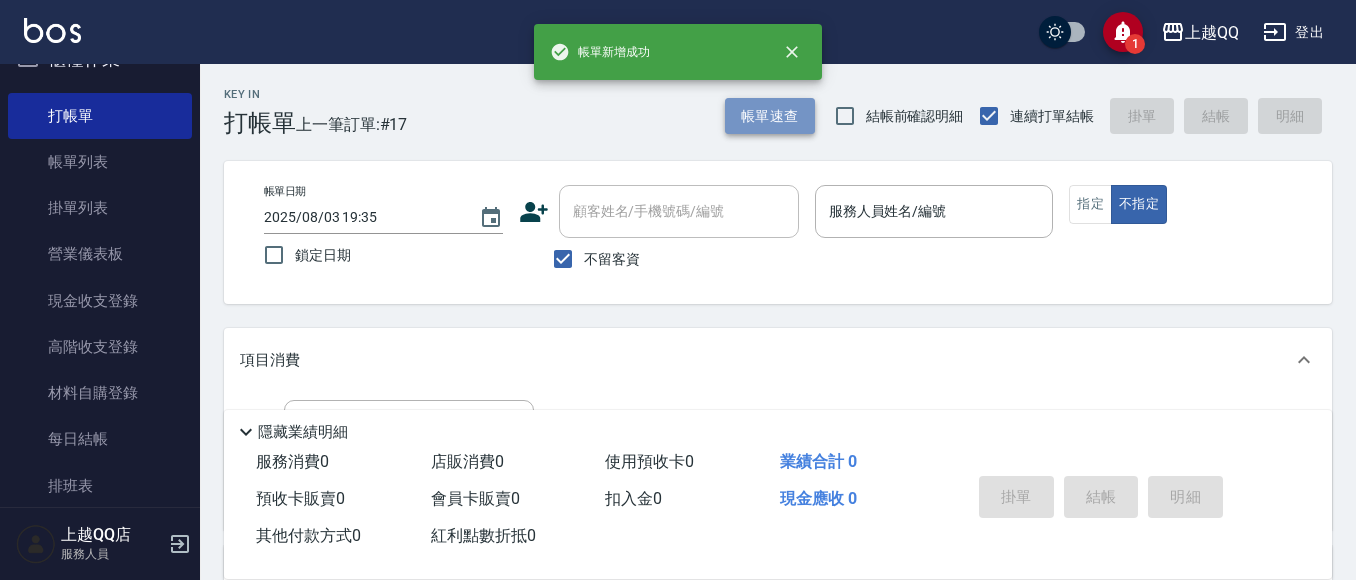 click on "帳單速查" at bounding box center (770, 116) 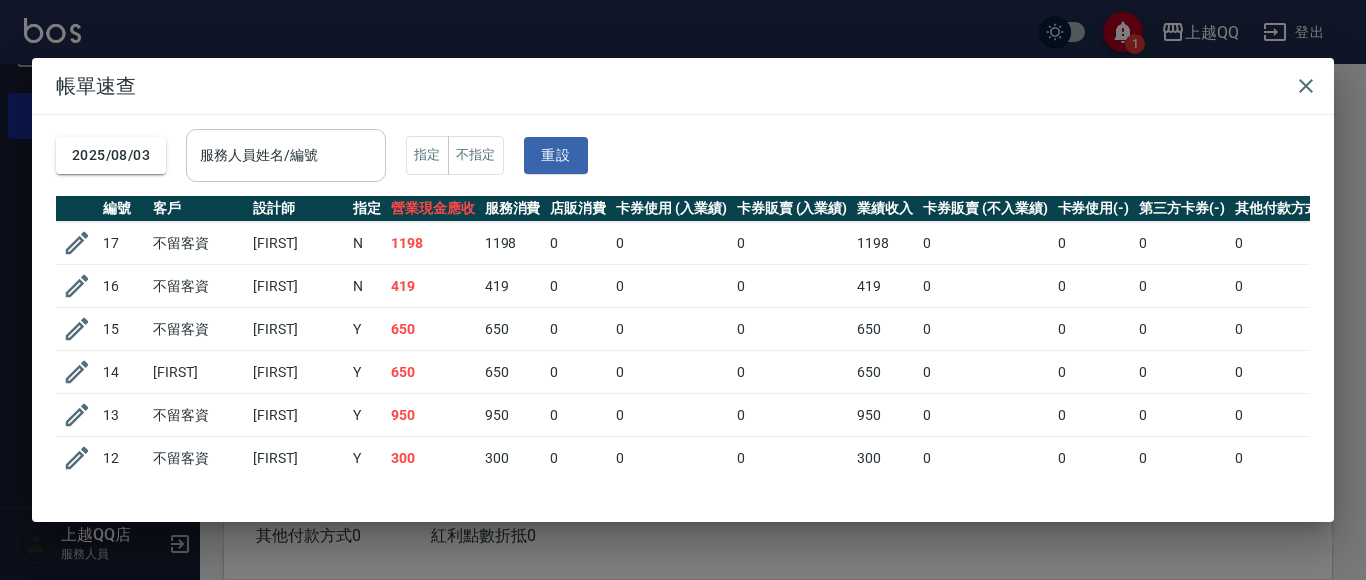 click on "服務人員姓名/編號" at bounding box center [286, 155] 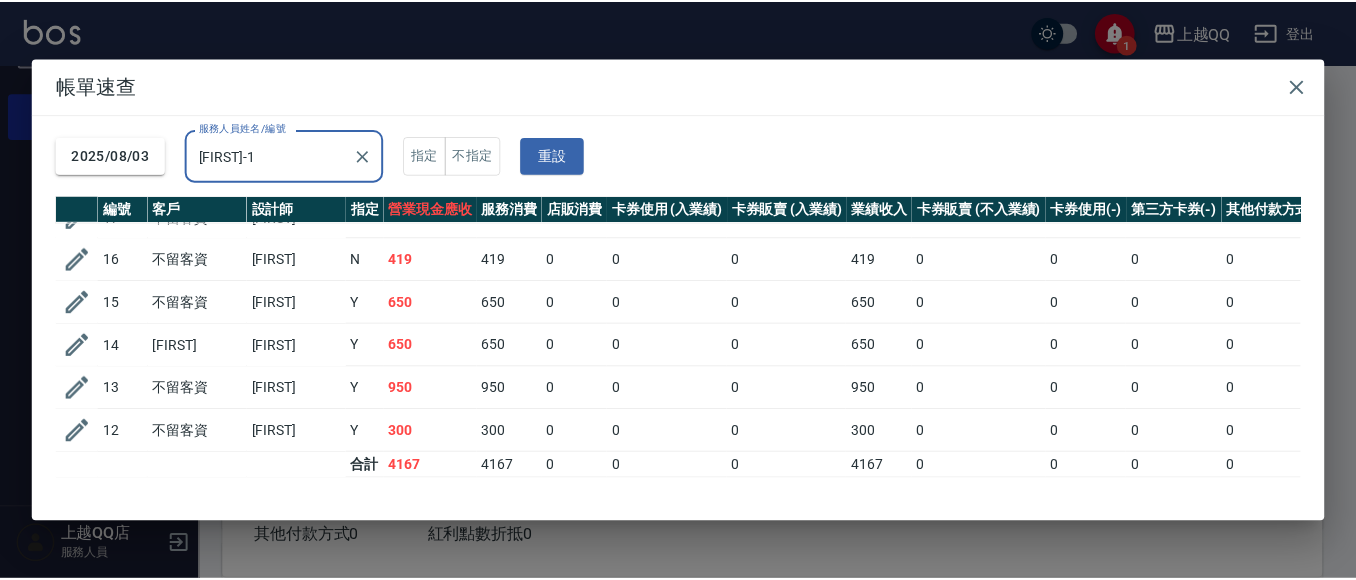 scroll, scrollTop: 0, scrollLeft: 0, axis: both 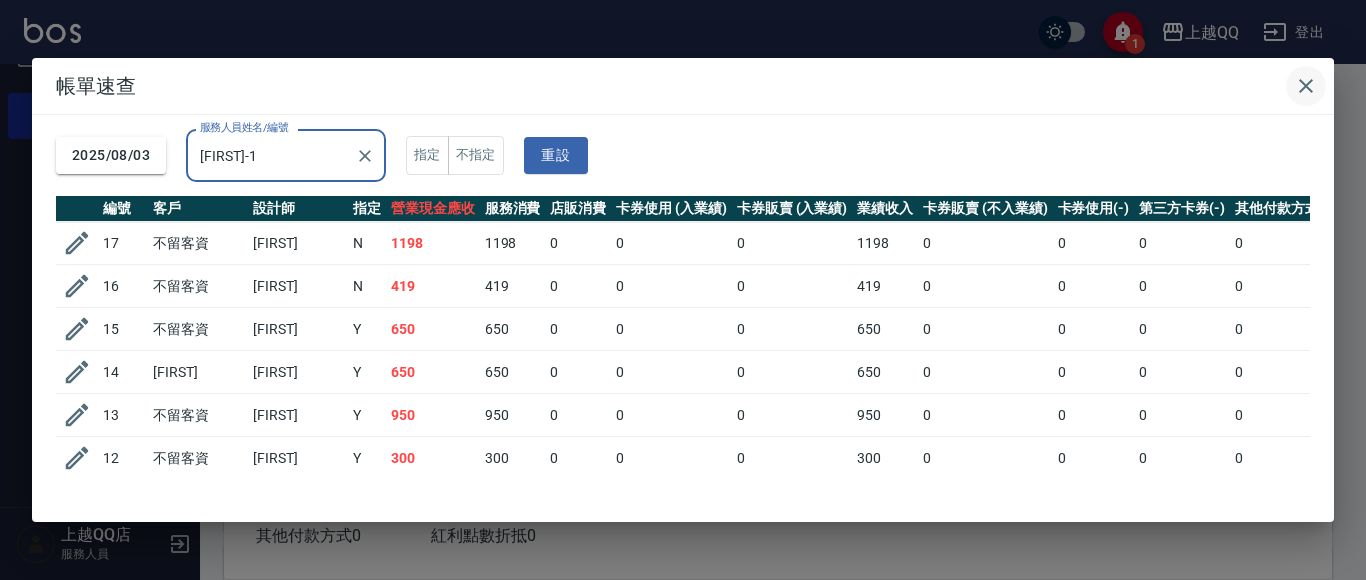 type on "[FIRST]-1" 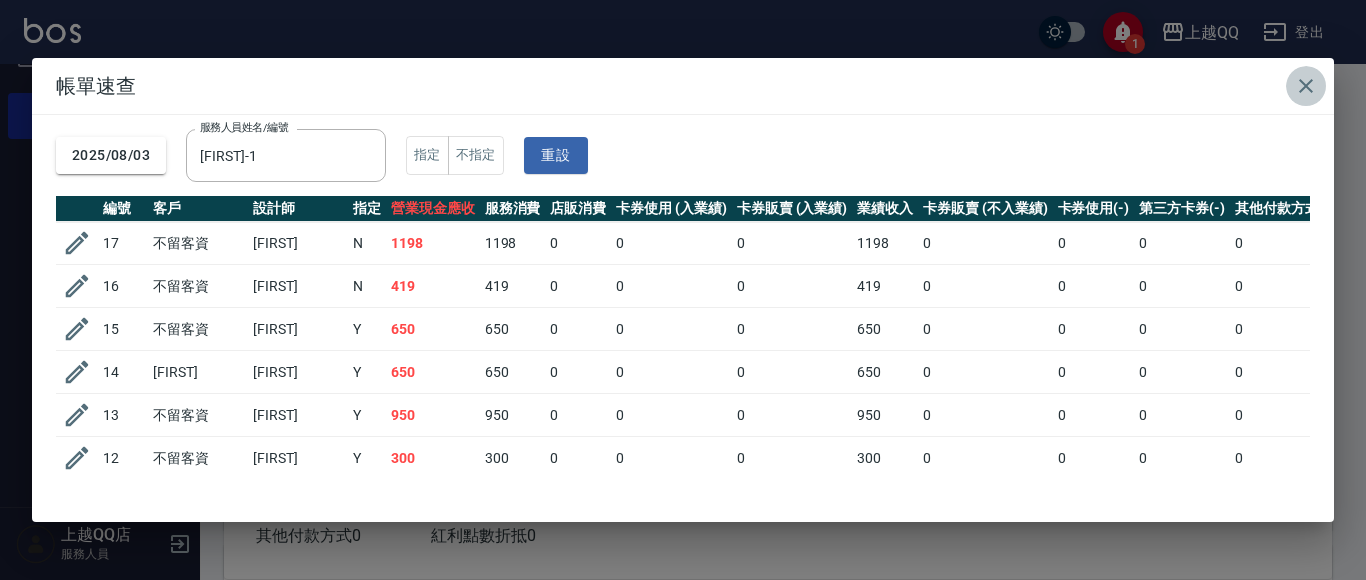 click 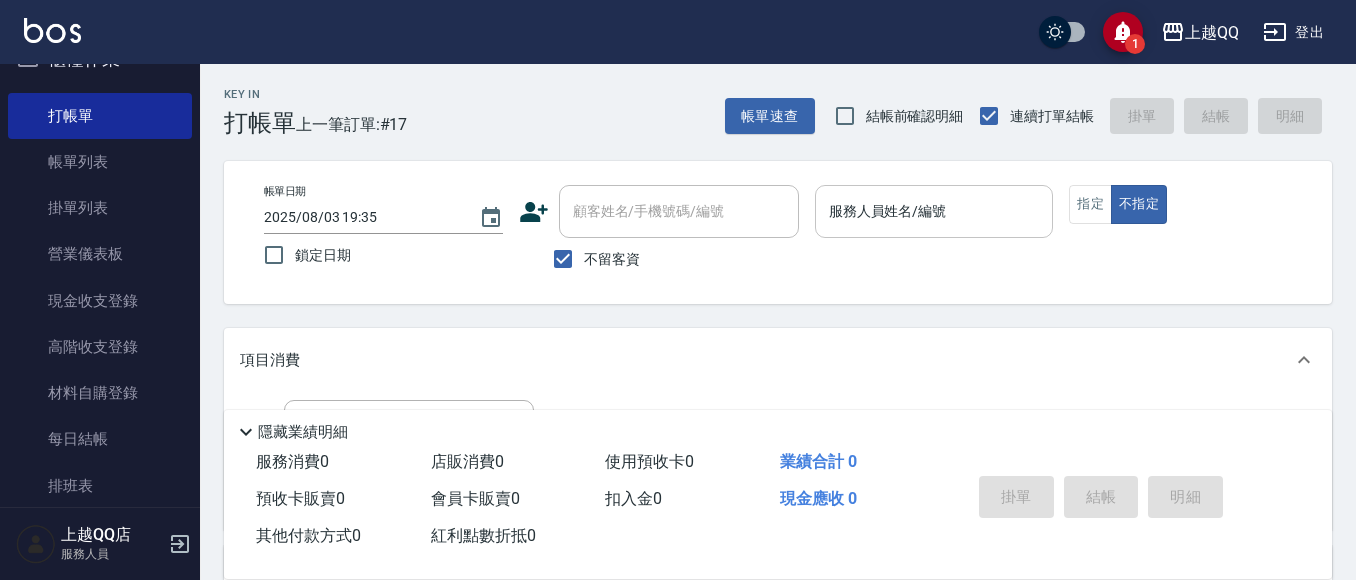 click on "服務人員姓名/編號" at bounding box center (934, 211) 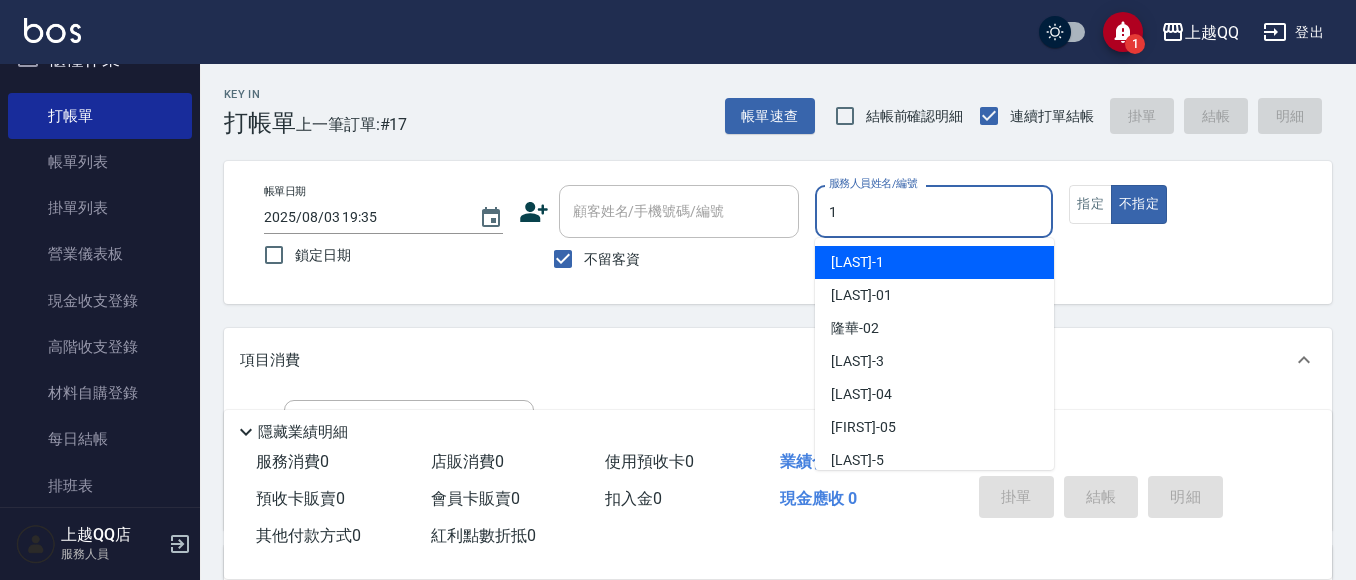 type on "[FIRST]-1" 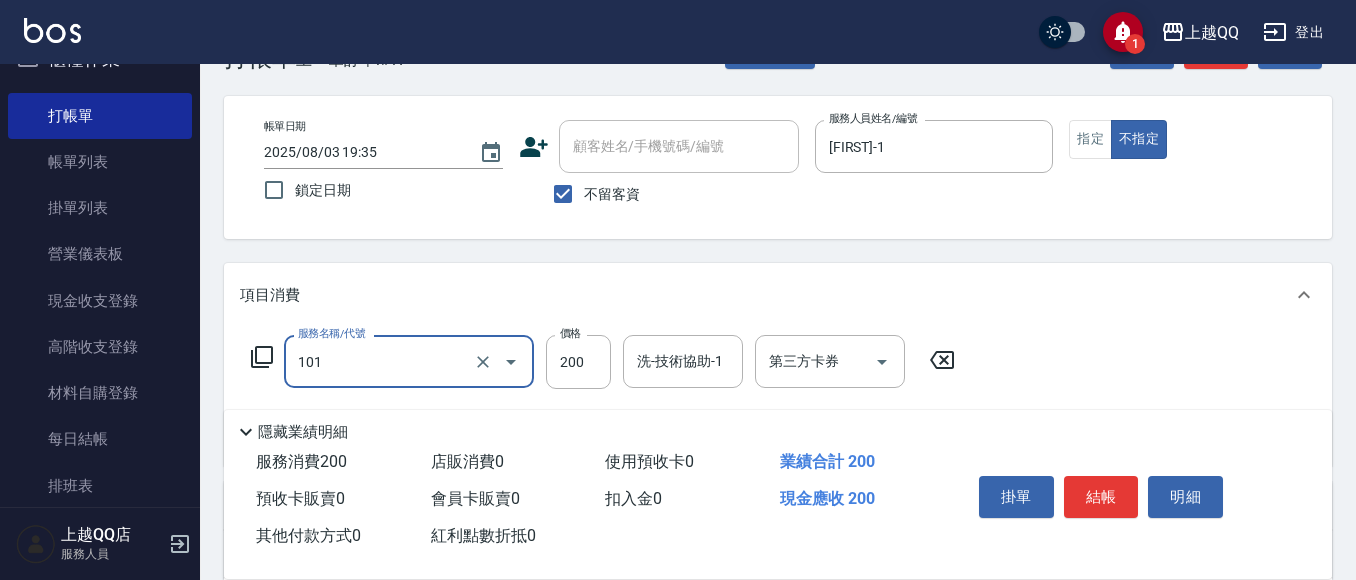 scroll, scrollTop: 100, scrollLeft: 0, axis: vertical 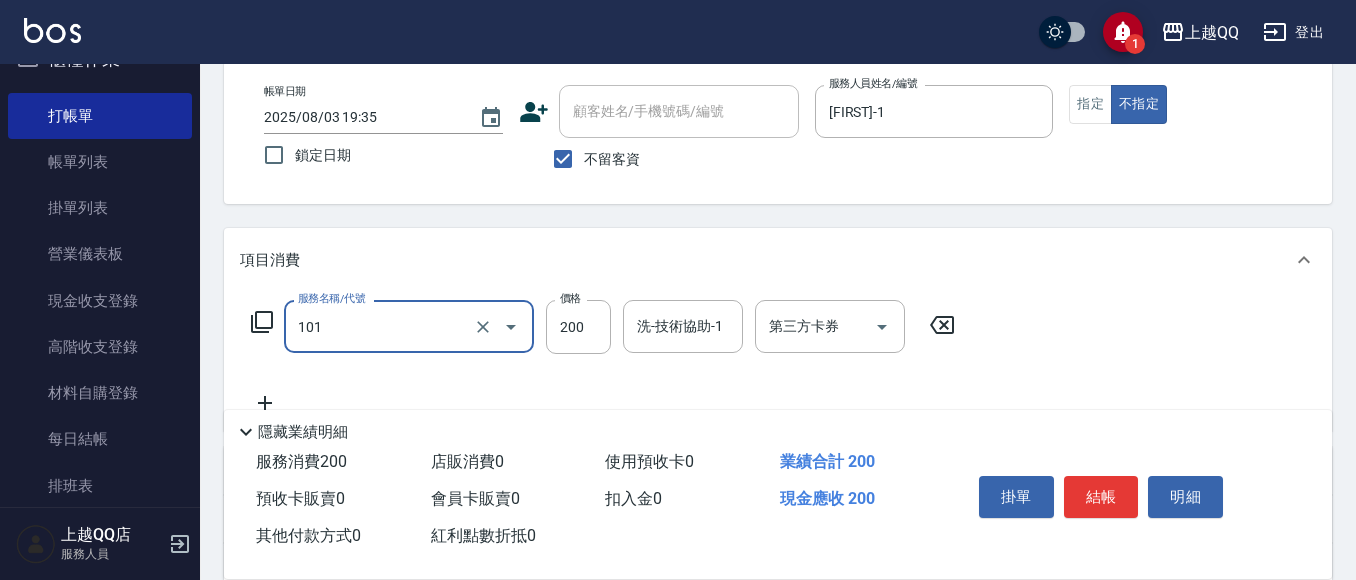 type on "洗髮(101)" 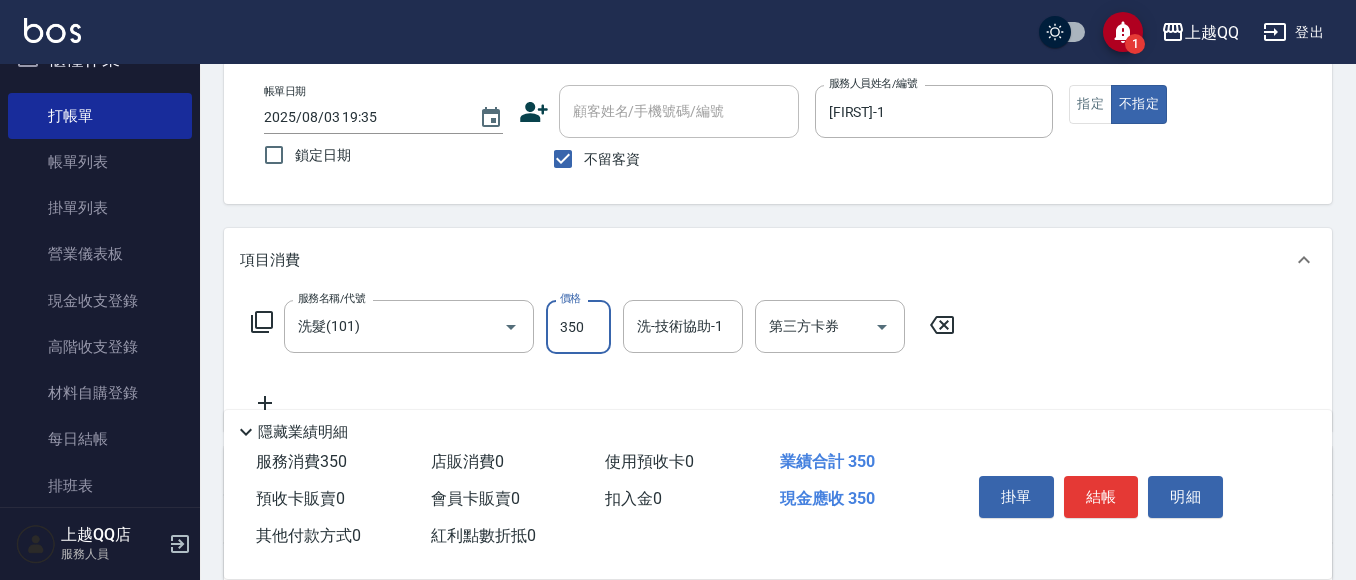 type on "350" 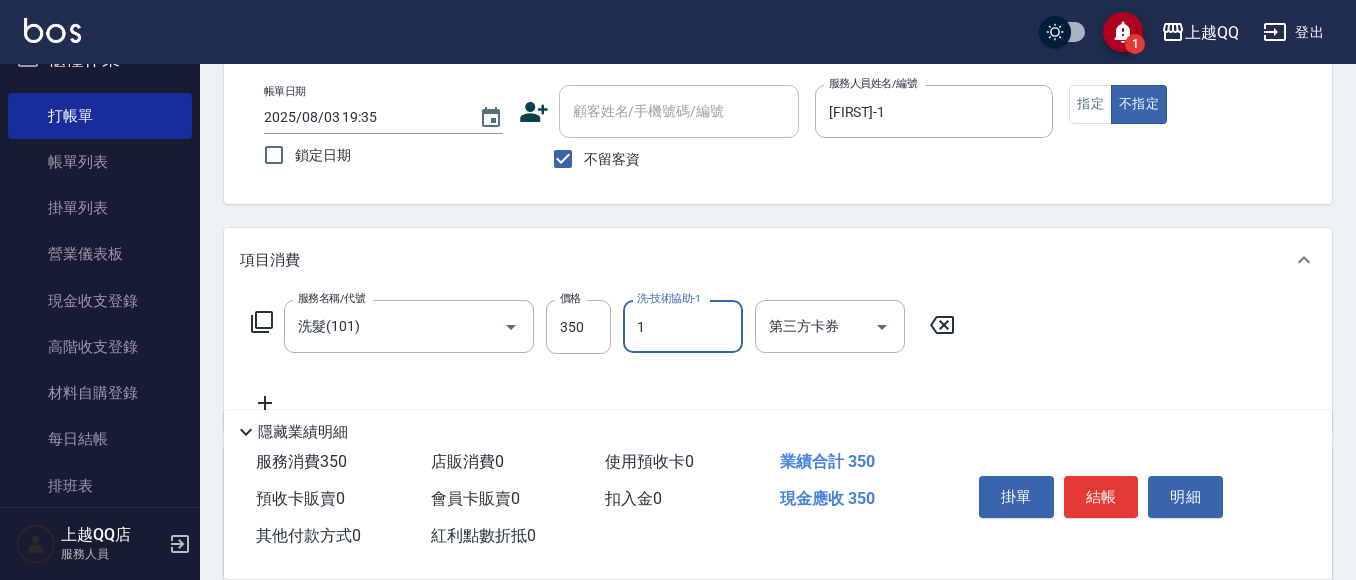 type on "[FIRST]-1" 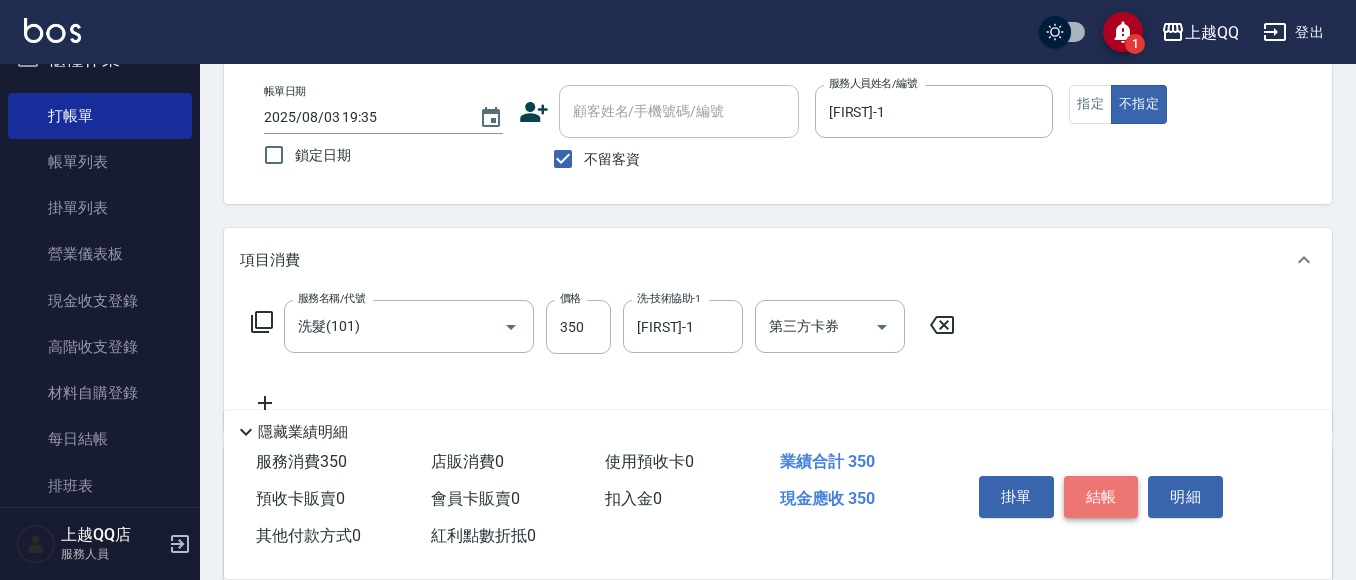 click on "結帳" at bounding box center [1101, 497] 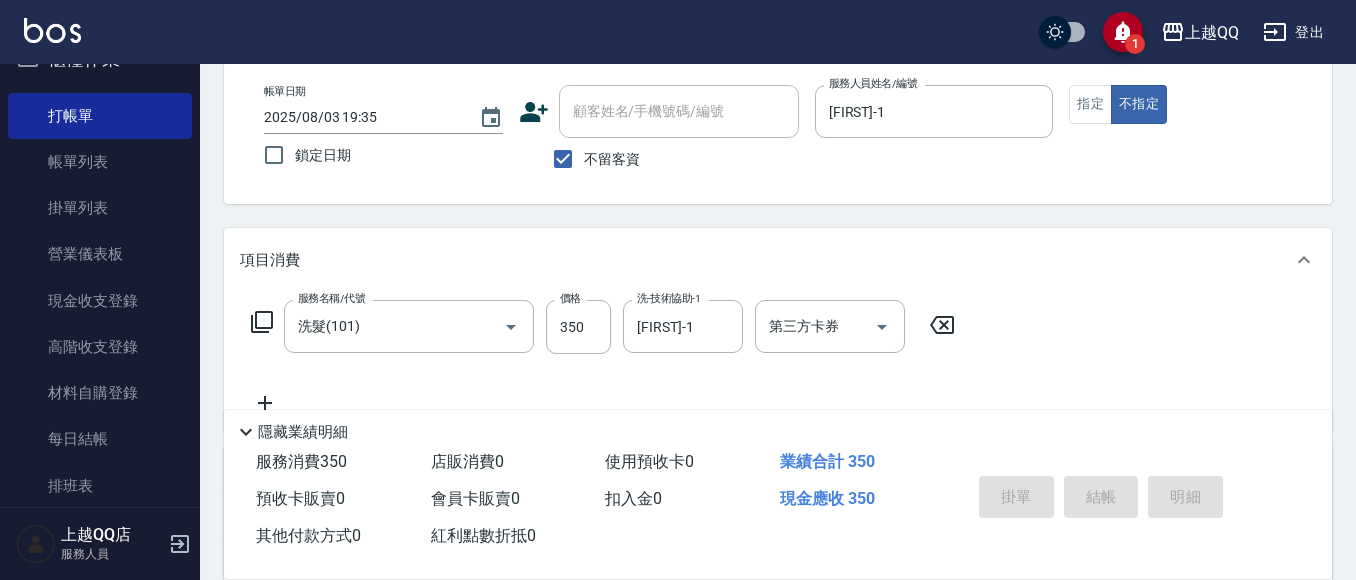 type 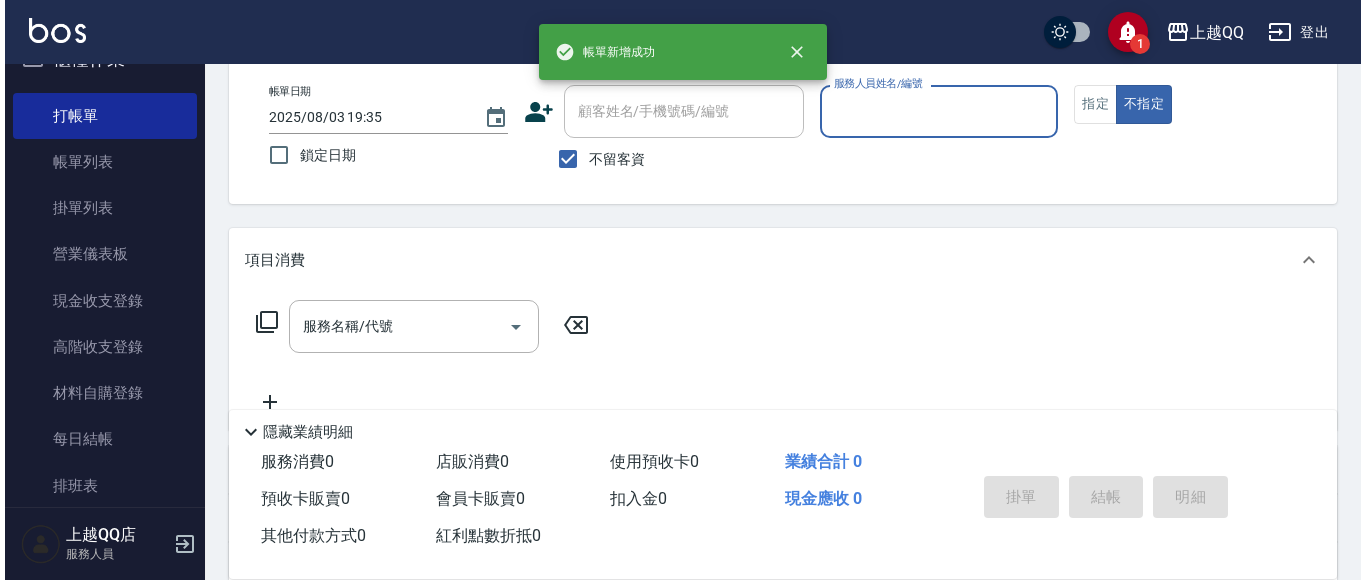scroll, scrollTop: 0, scrollLeft: 0, axis: both 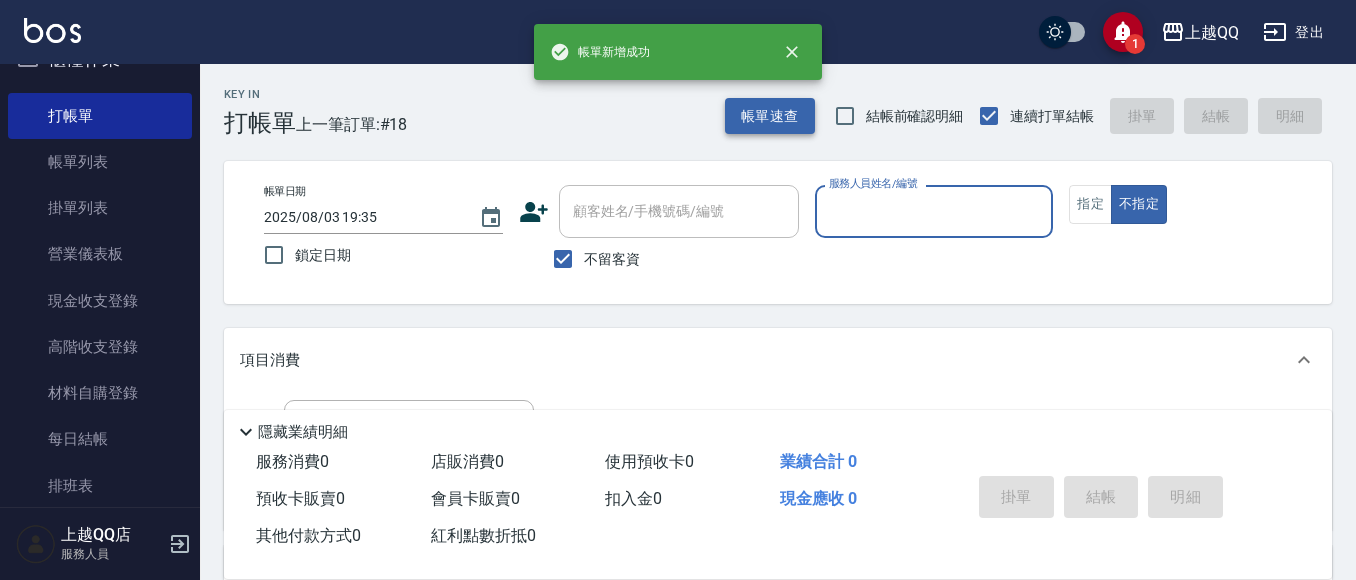 click on "帳單速查 結帳前確認明細 連續打單結帳 掛單 結帳 明細" at bounding box center [1028, 116] 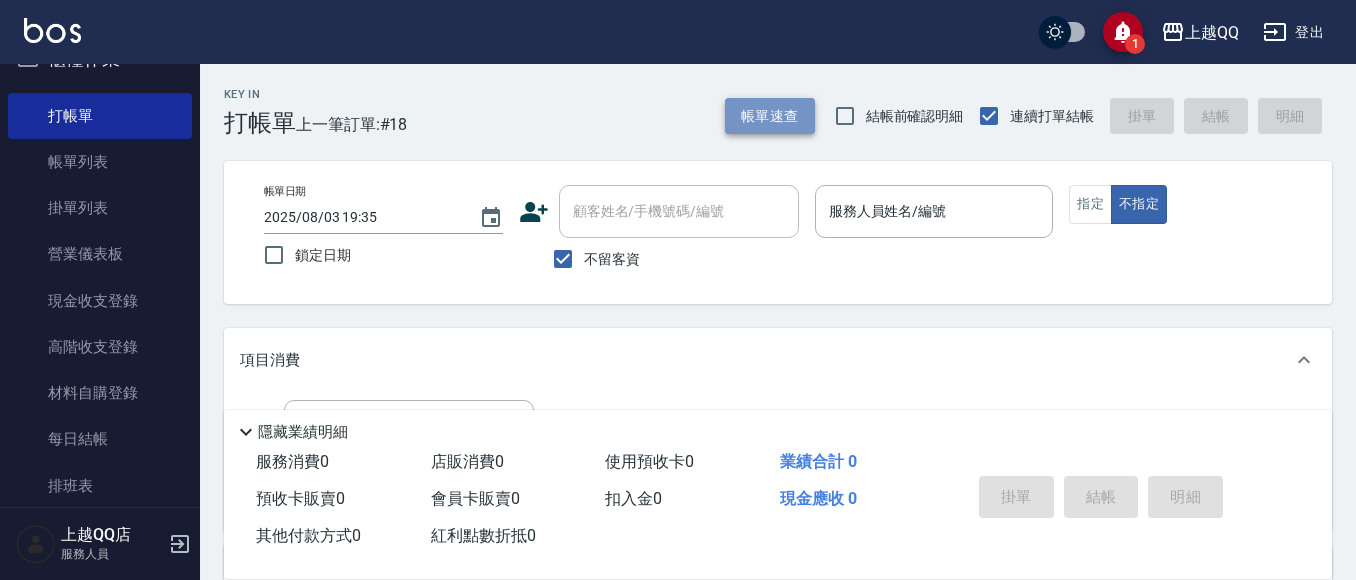 click on "帳單速查" at bounding box center [770, 116] 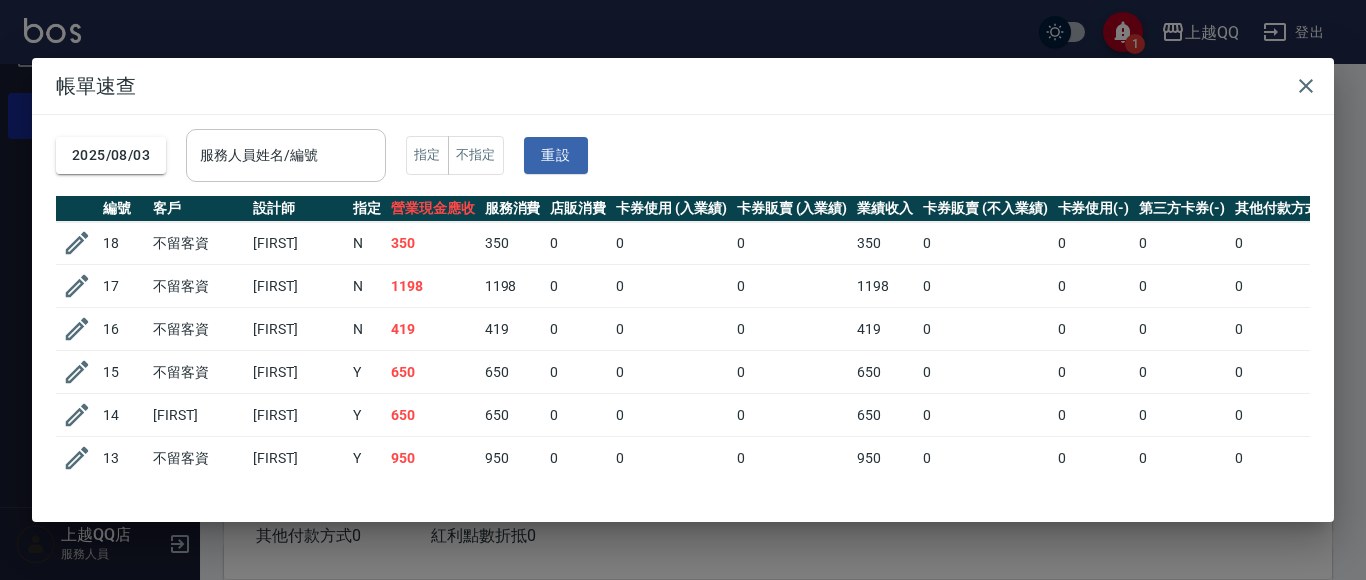 click on "服務人員姓名/編號" at bounding box center (286, 155) 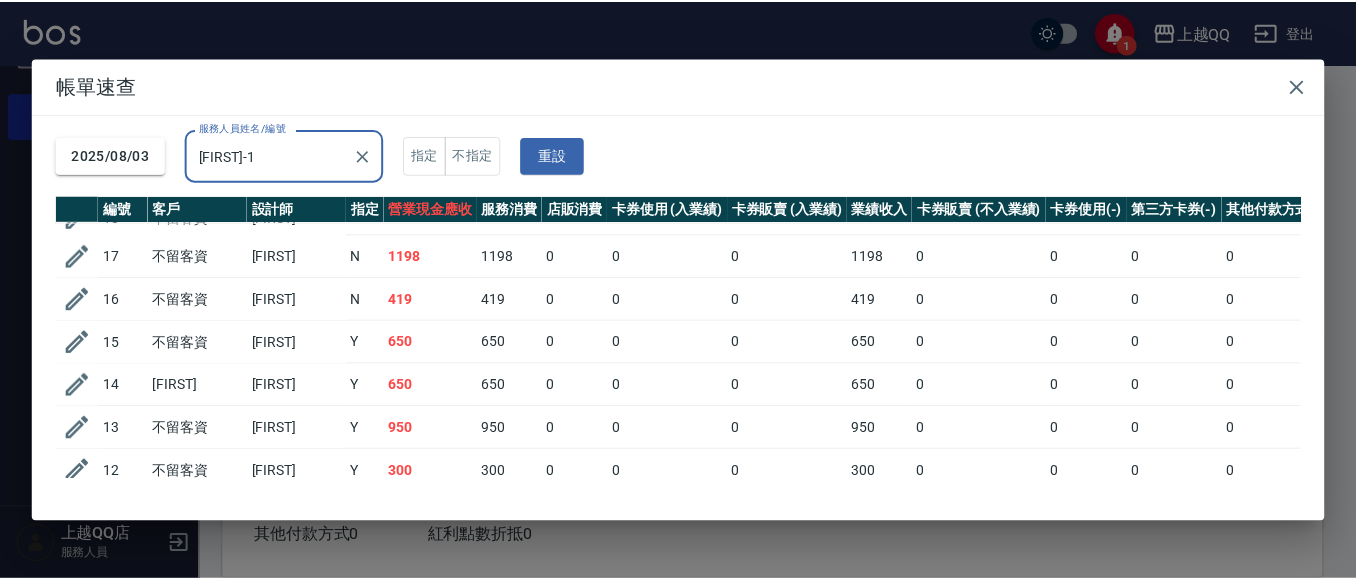 scroll, scrollTop: 0, scrollLeft: 0, axis: both 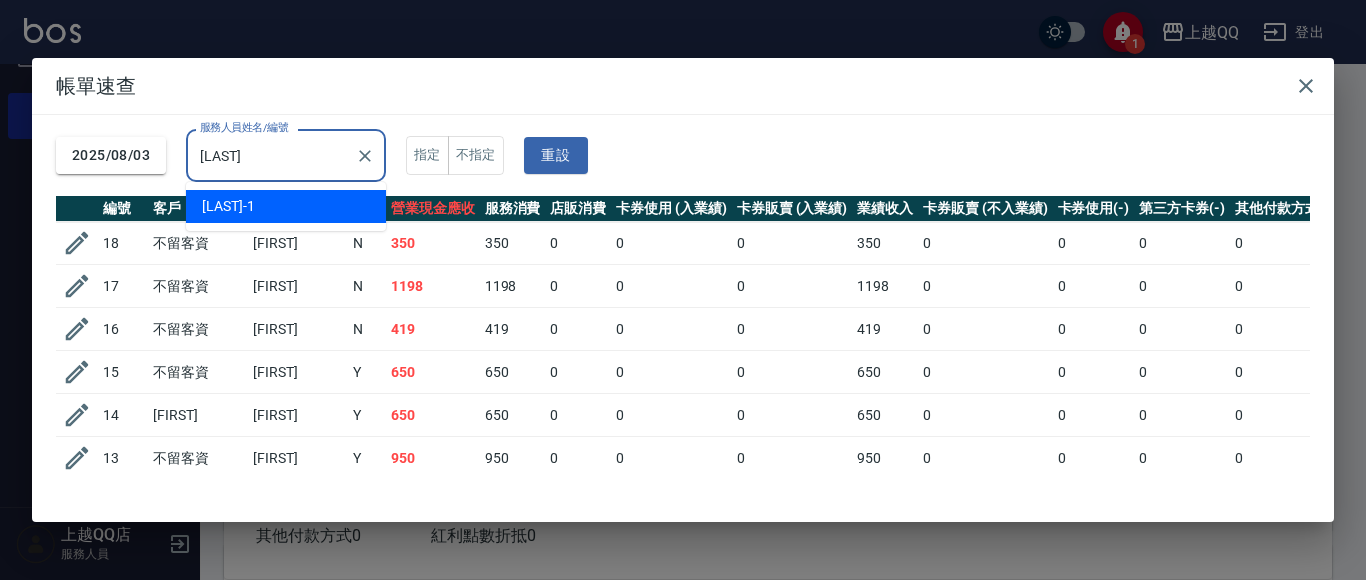 type on "[LAST]" 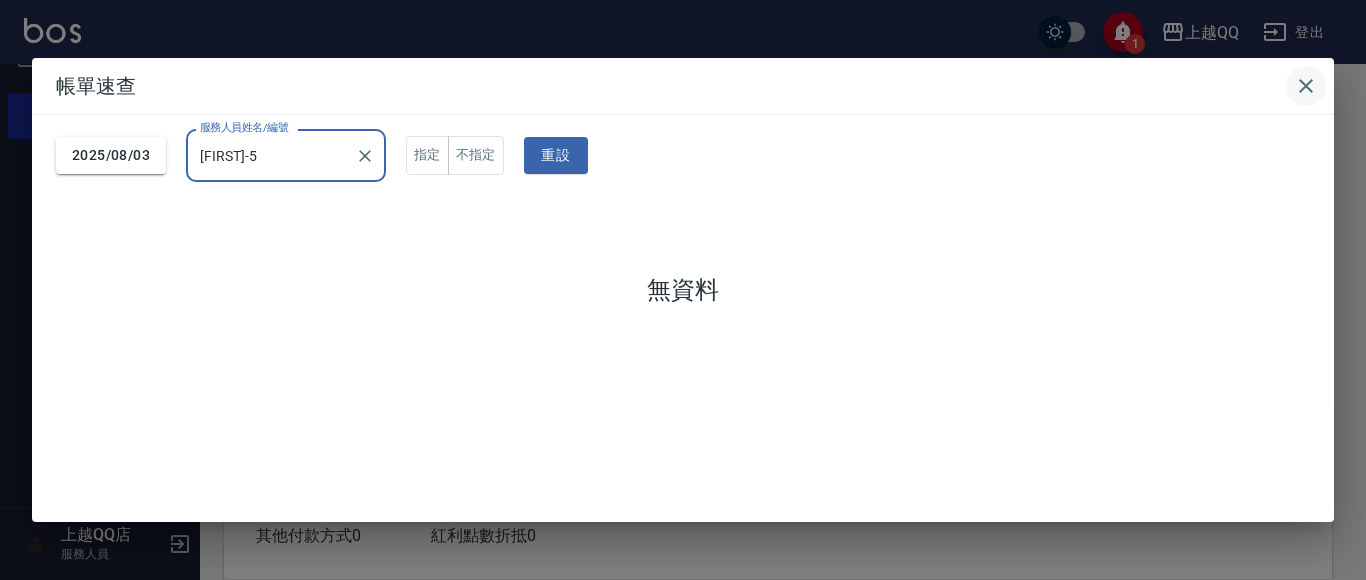 type on "[FIRST]-5" 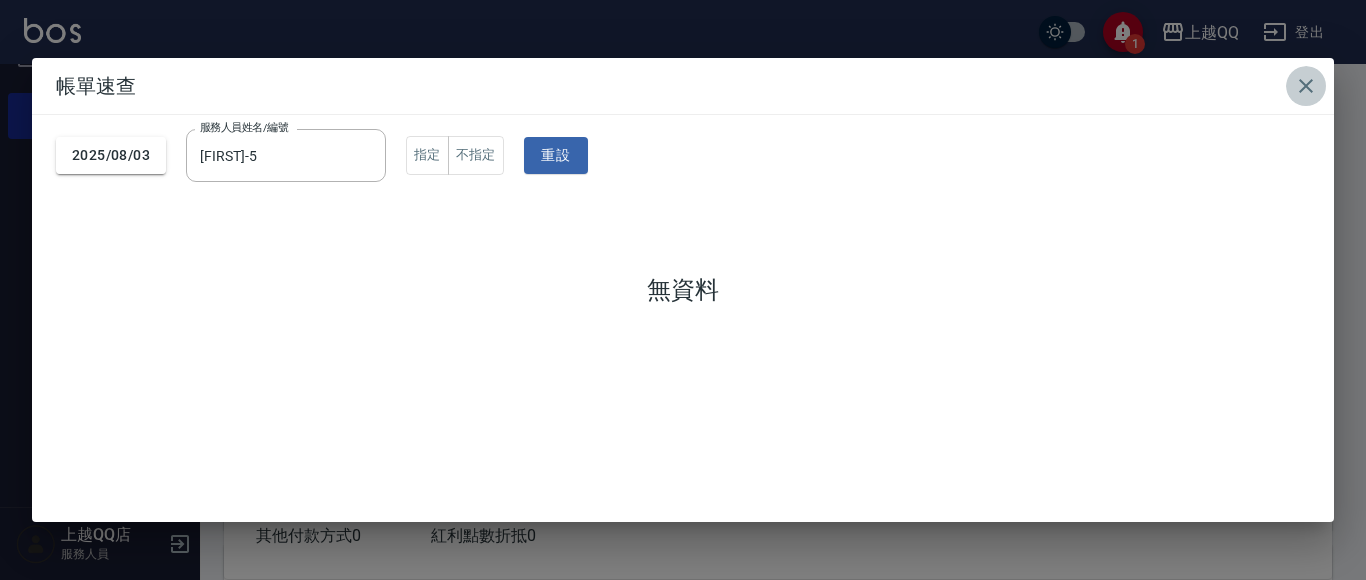 click 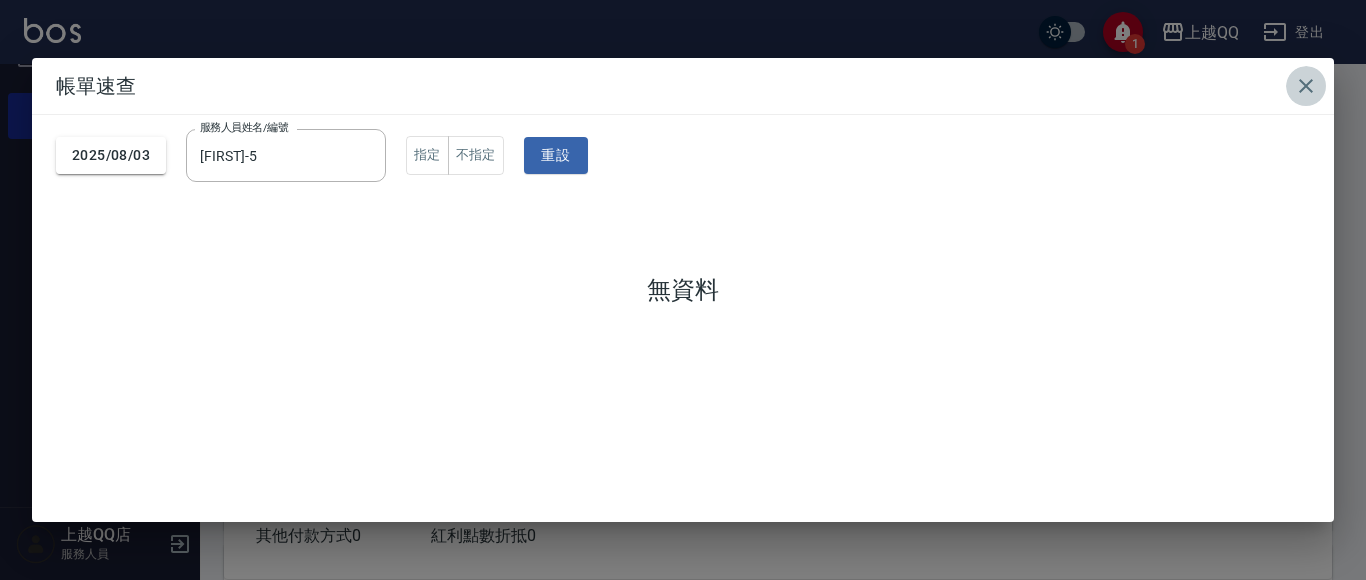 type 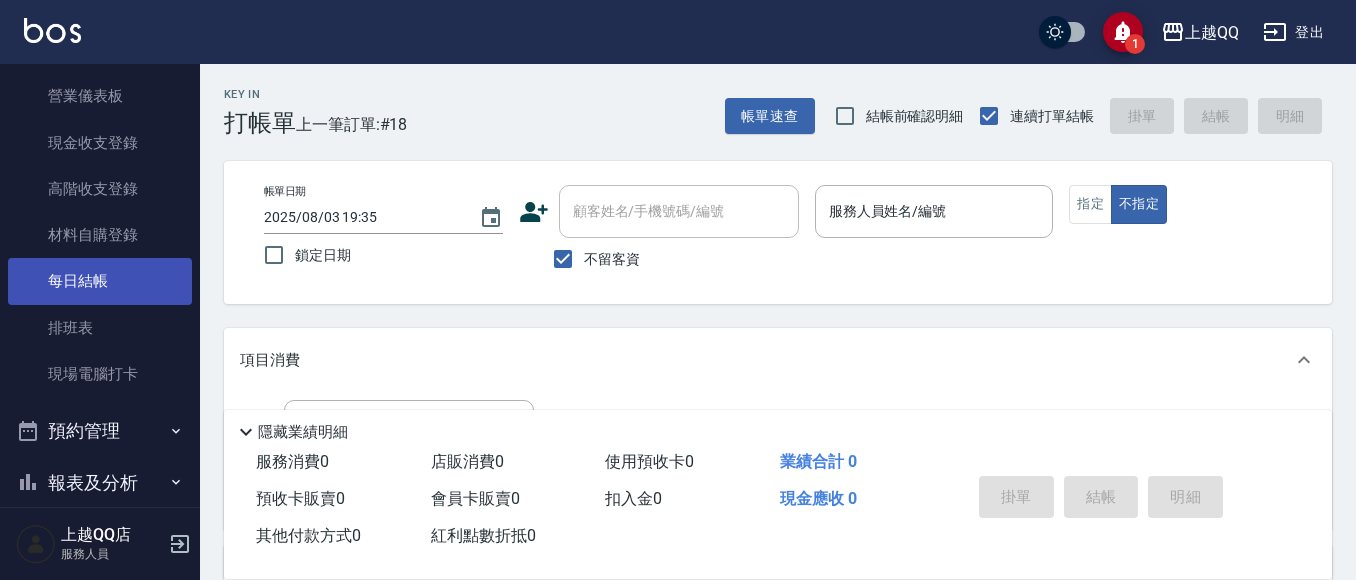 scroll, scrollTop: 325, scrollLeft: 0, axis: vertical 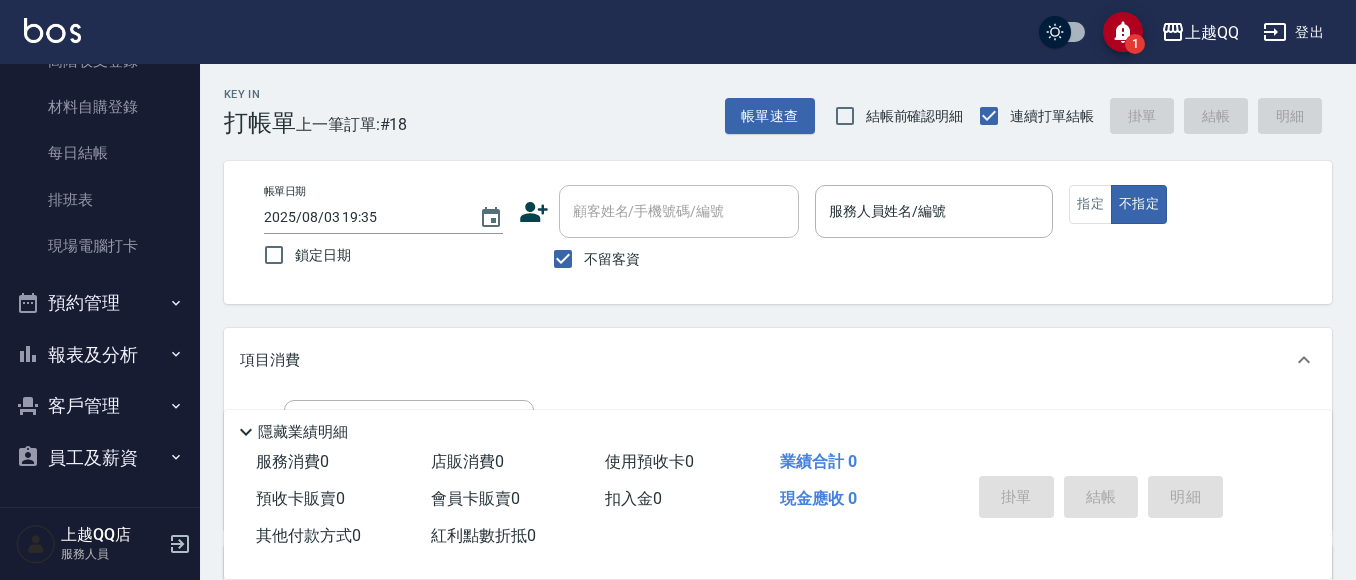 click on "預約管理" at bounding box center [100, 303] 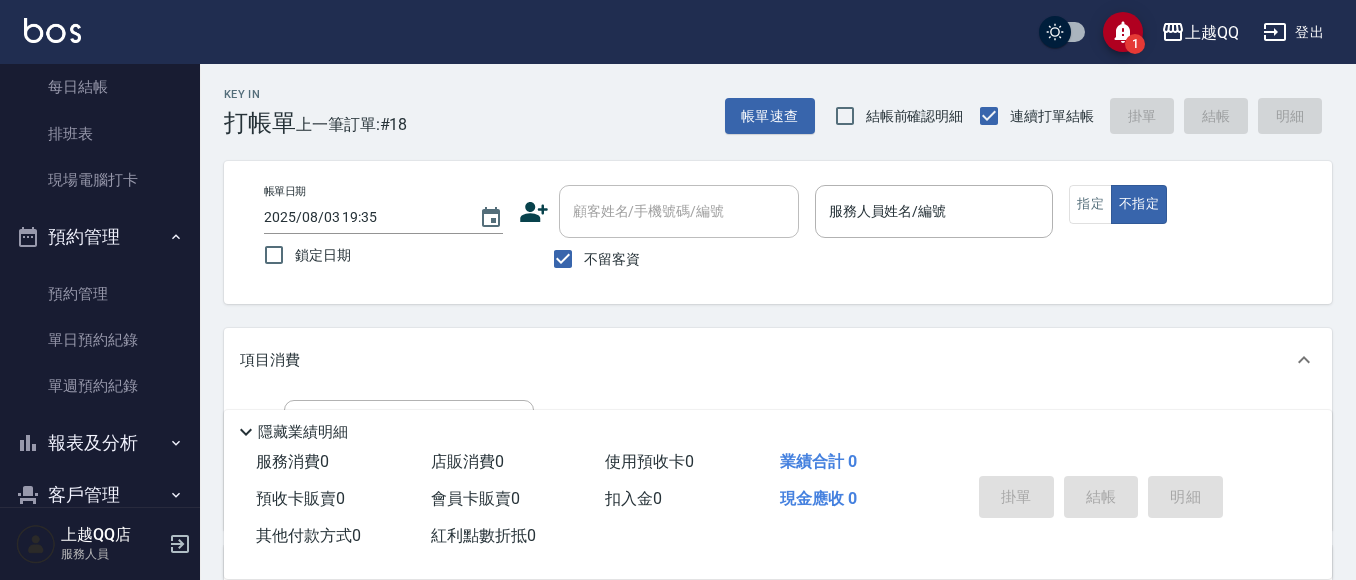 scroll, scrollTop: 425, scrollLeft: 0, axis: vertical 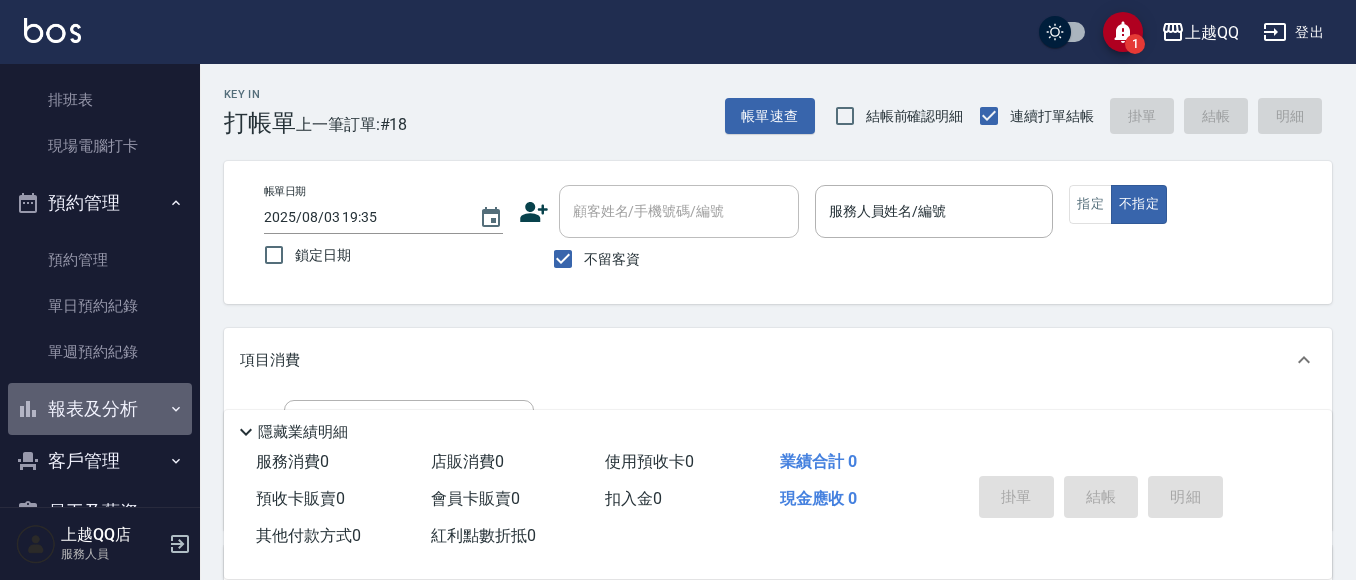 click on "報表及分析" at bounding box center (100, 409) 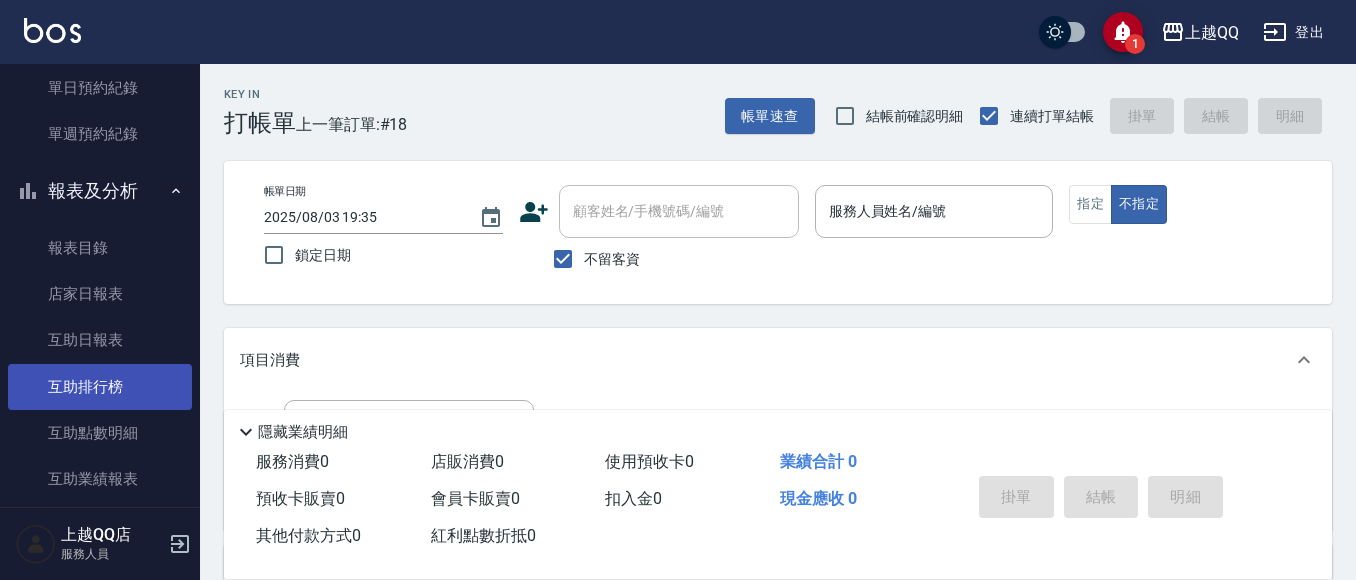scroll, scrollTop: 825, scrollLeft: 0, axis: vertical 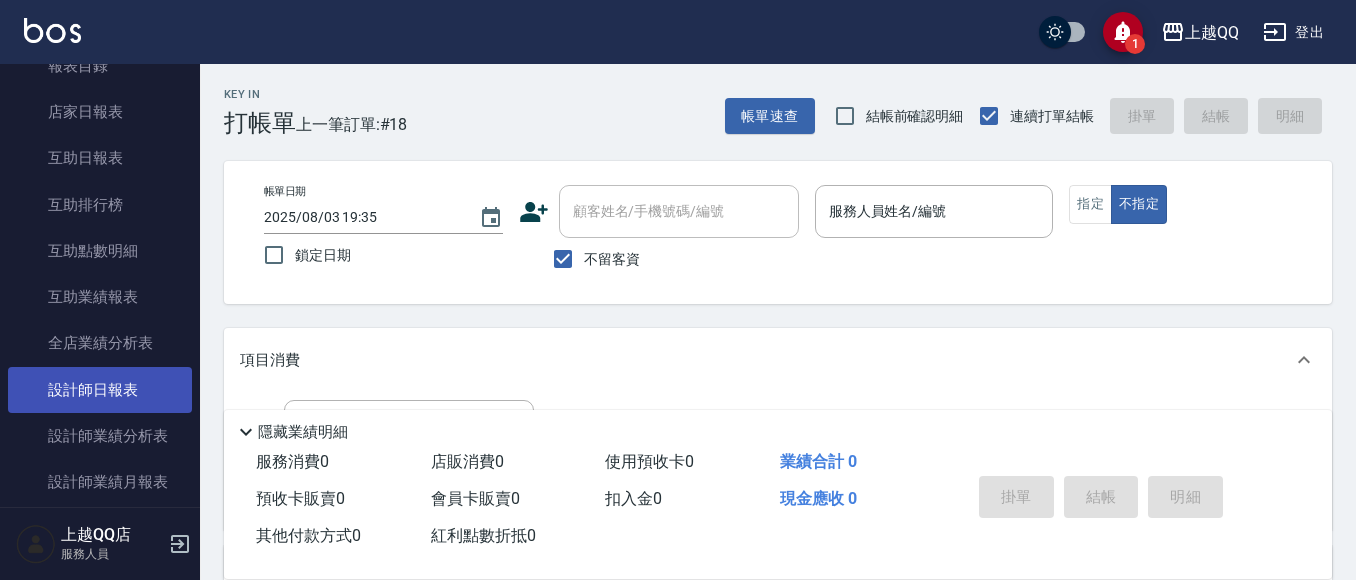 click on "設計師日報表" at bounding box center (100, 390) 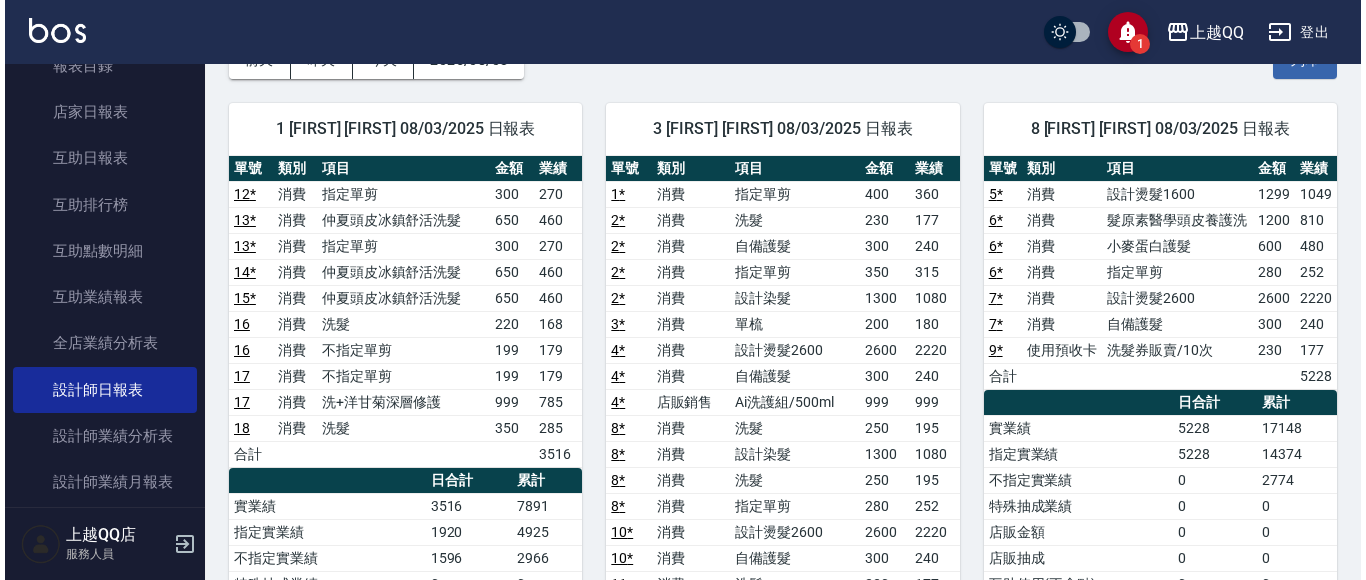 scroll, scrollTop: 53, scrollLeft: 0, axis: vertical 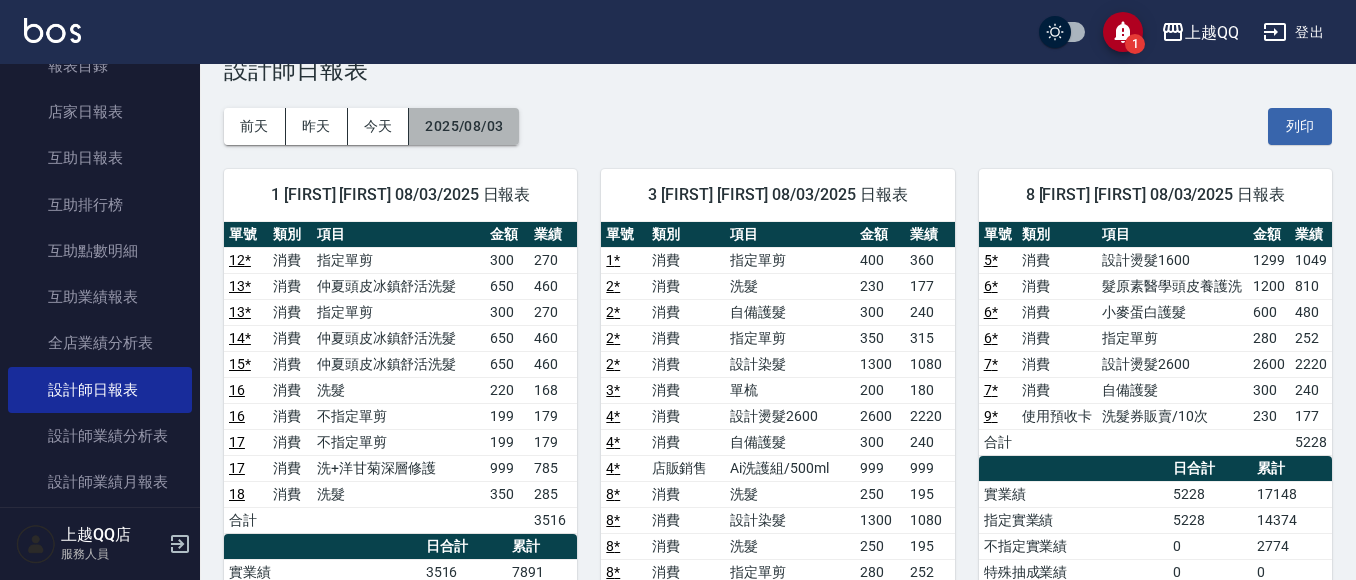 click on "2025/08/03" at bounding box center [464, 126] 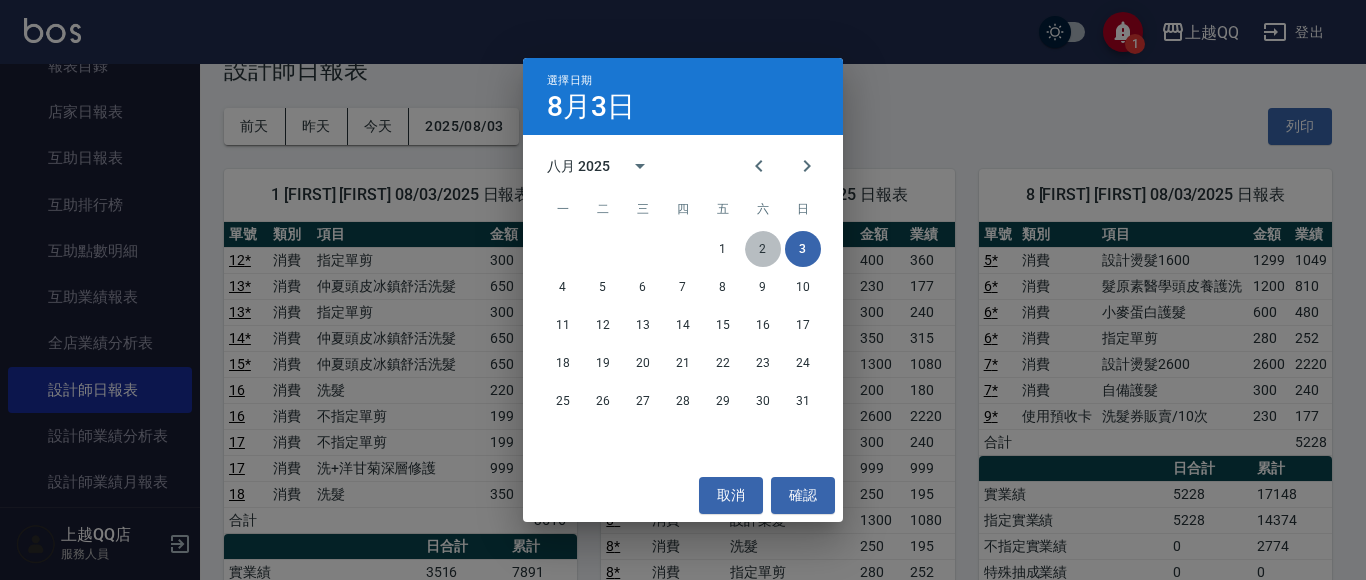 click on "2" at bounding box center (763, 249) 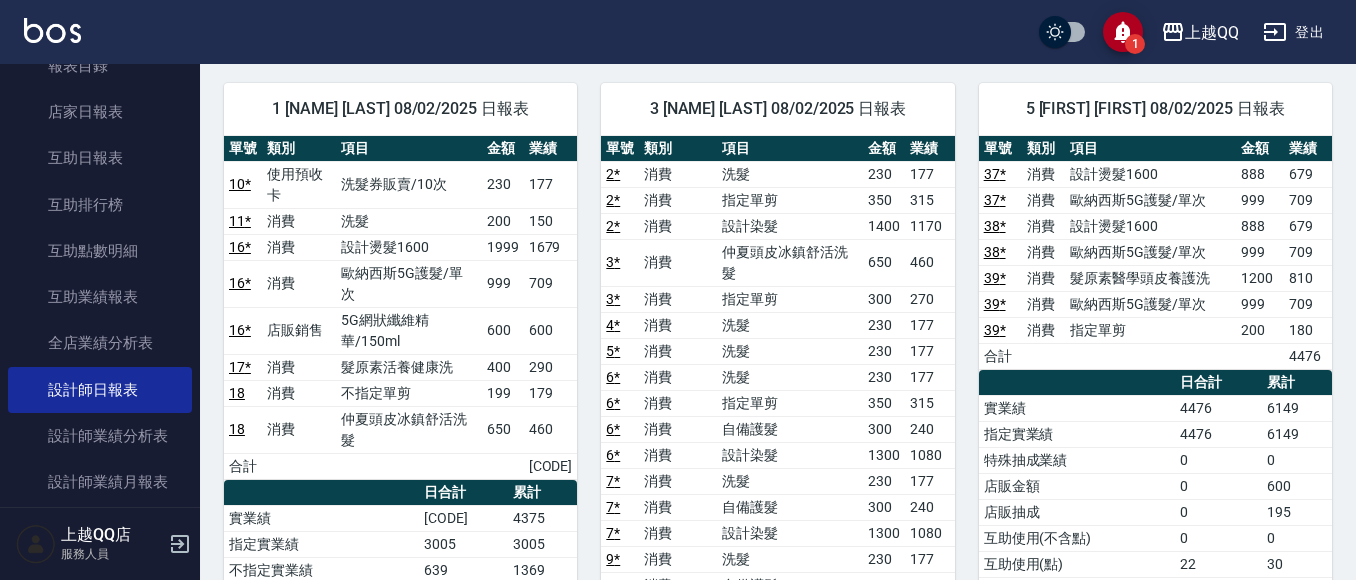 scroll, scrollTop: 100, scrollLeft: 0, axis: vertical 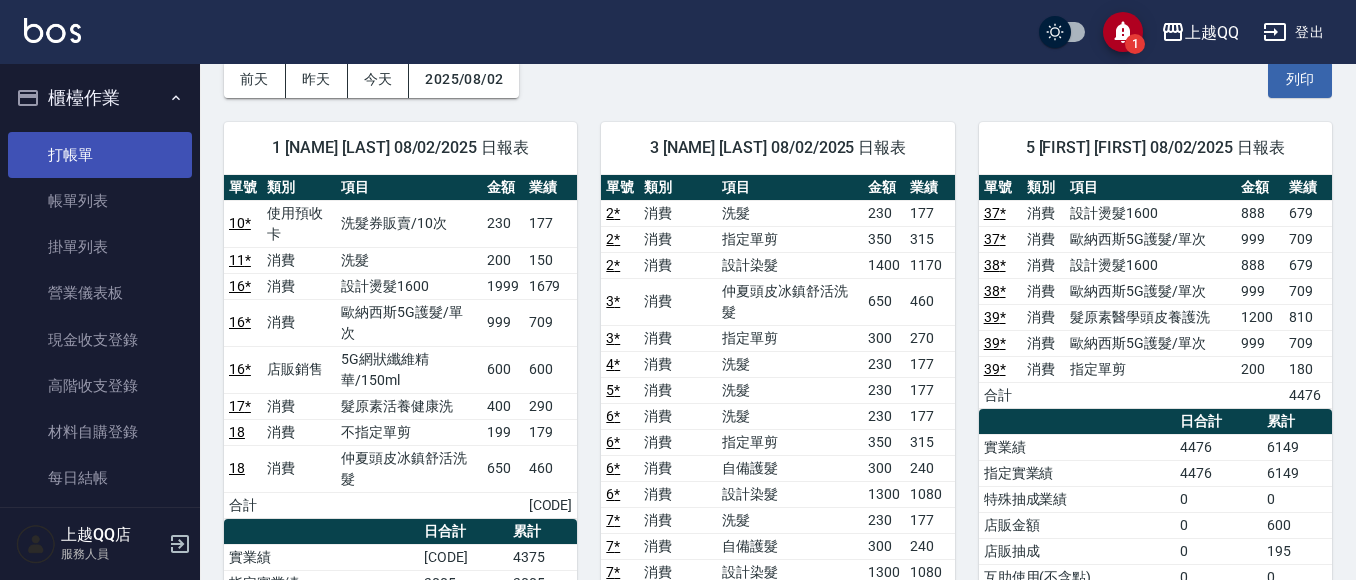click on "打帳單" at bounding box center (100, 155) 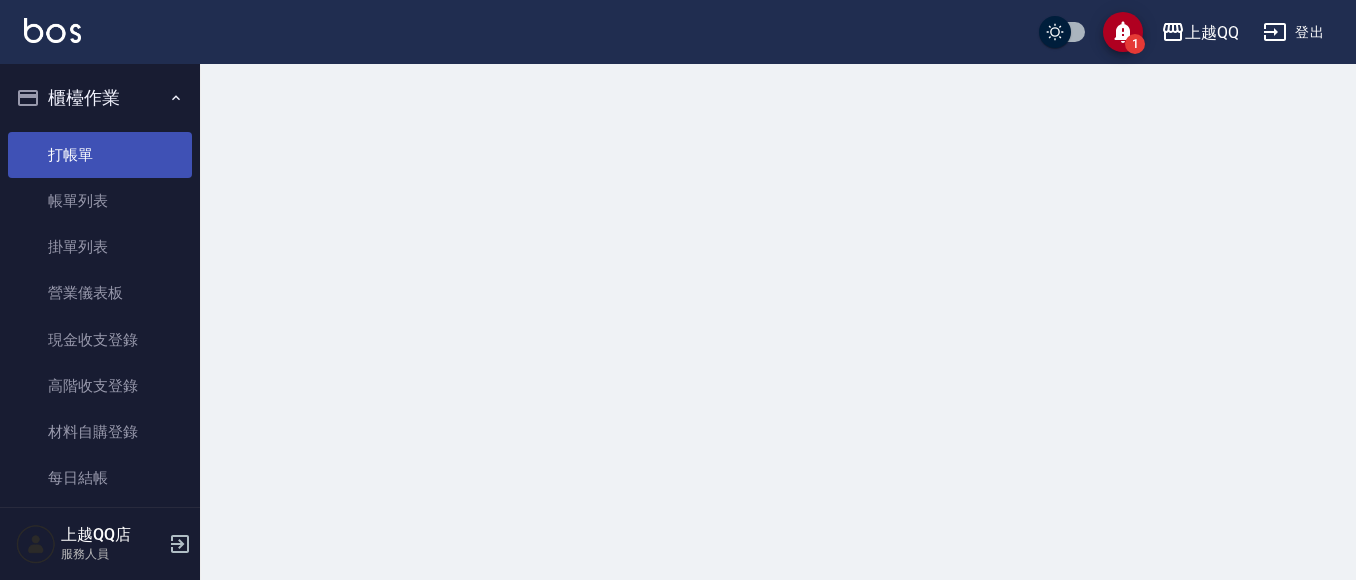 scroll, scrollTop: 0, scrollLeft: 0, axis: both 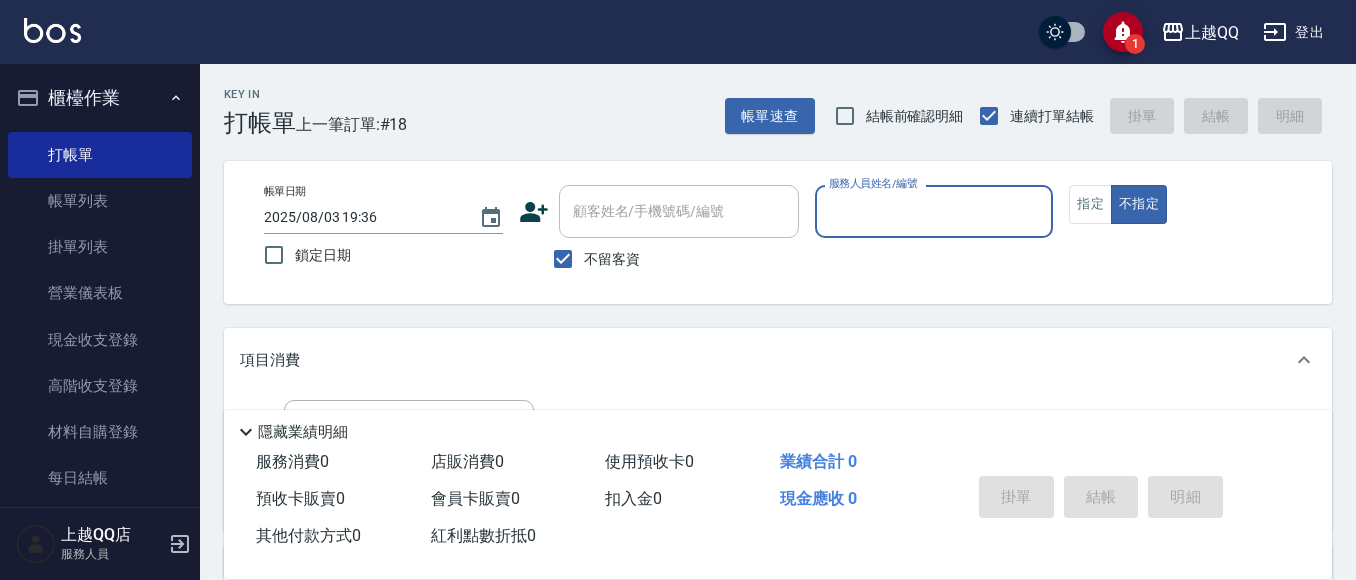 drag, startPoint x: 523, startPoint y: 259, endPoint x: 536, endPoint y: 245, distance: 19.104973 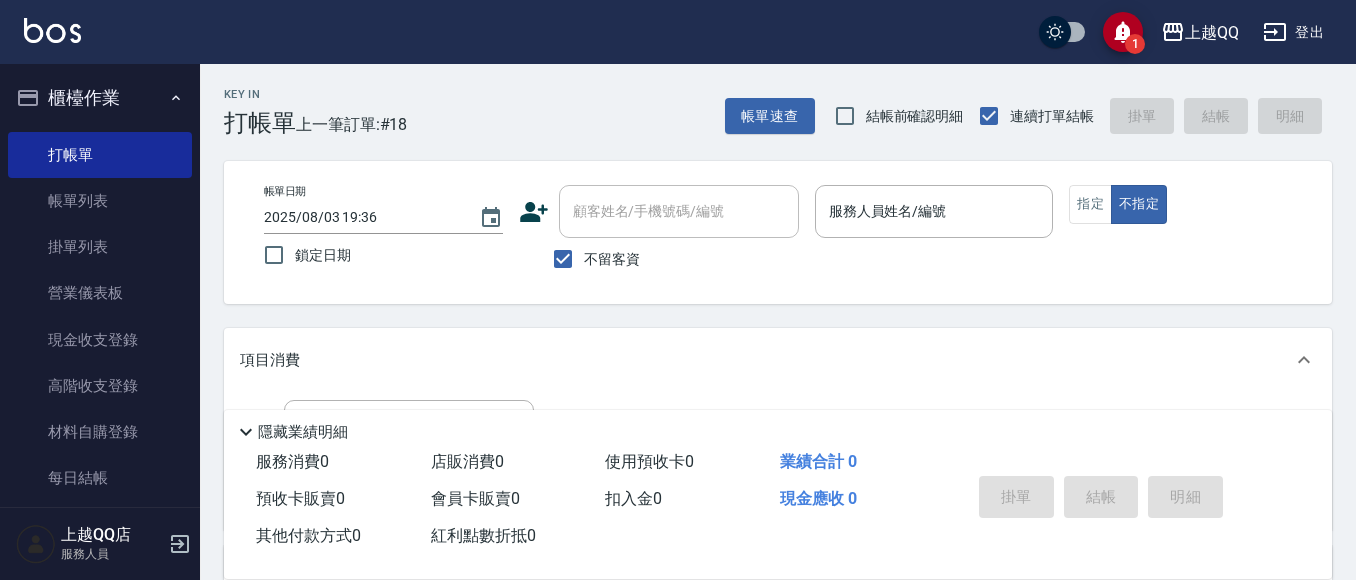 click on "不留客資" at bounding box center [591, 259] 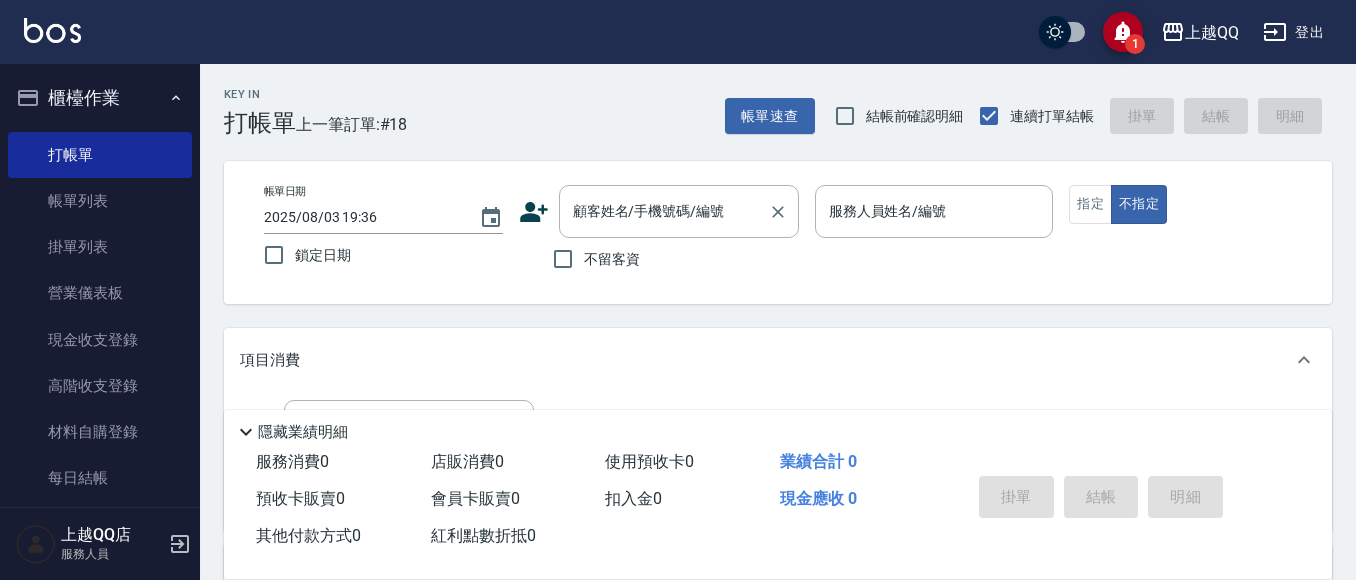 click on "顧客姓名/手機號碼/編號 顧客姓名/手機號碼/編號" at bounding box center (679, 211) 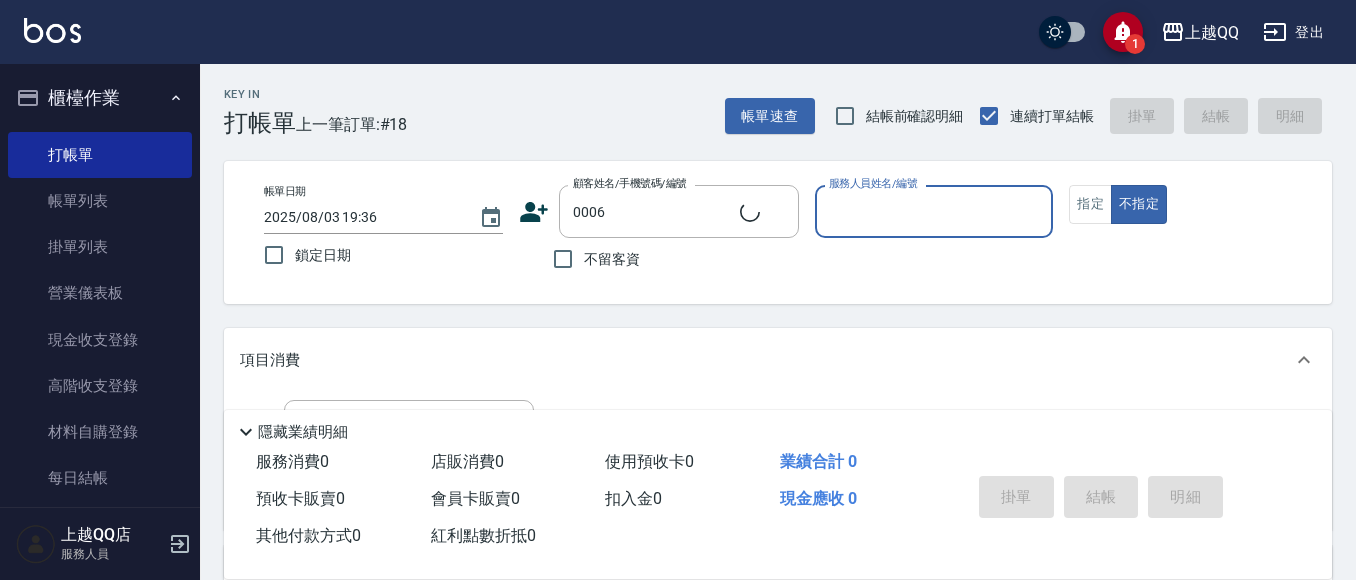 type on "[FIRST]/[PHONE]/0006" 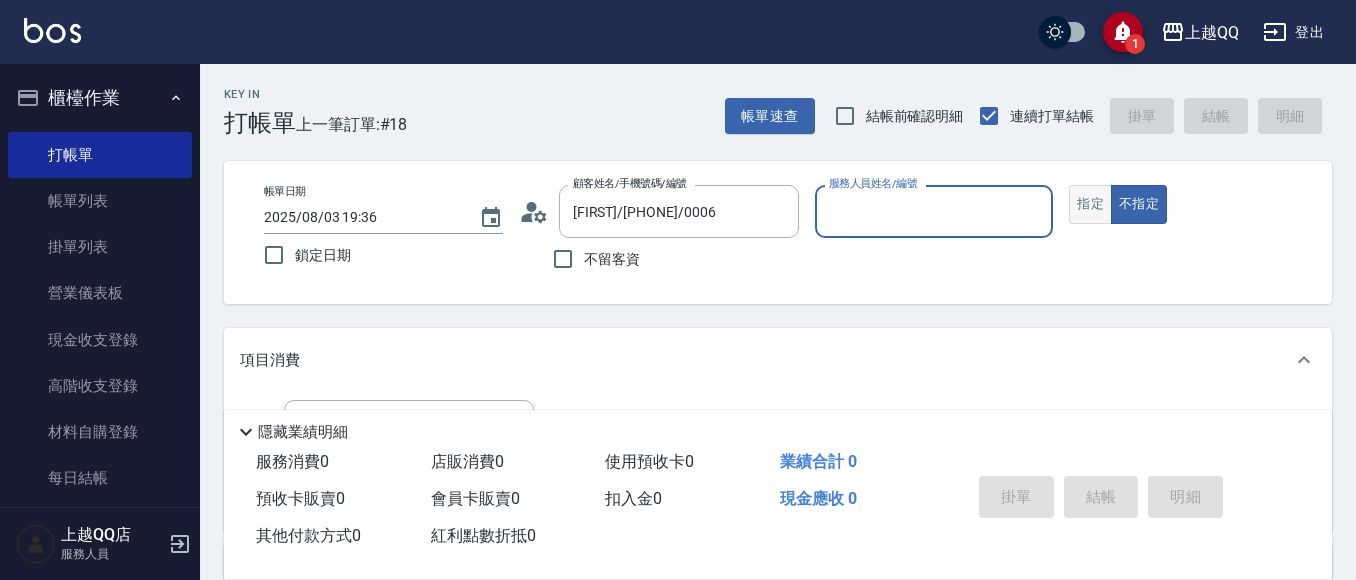 type on "[FIRST]-3" 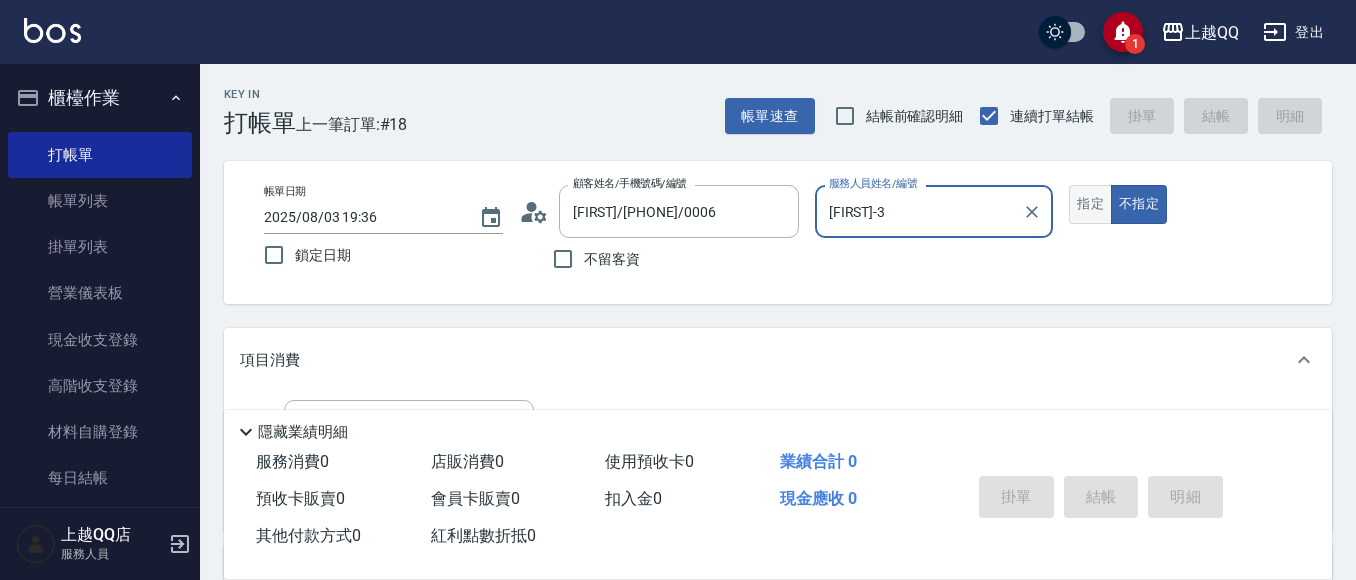 click on "指定" at bounding box center [1090, 204] 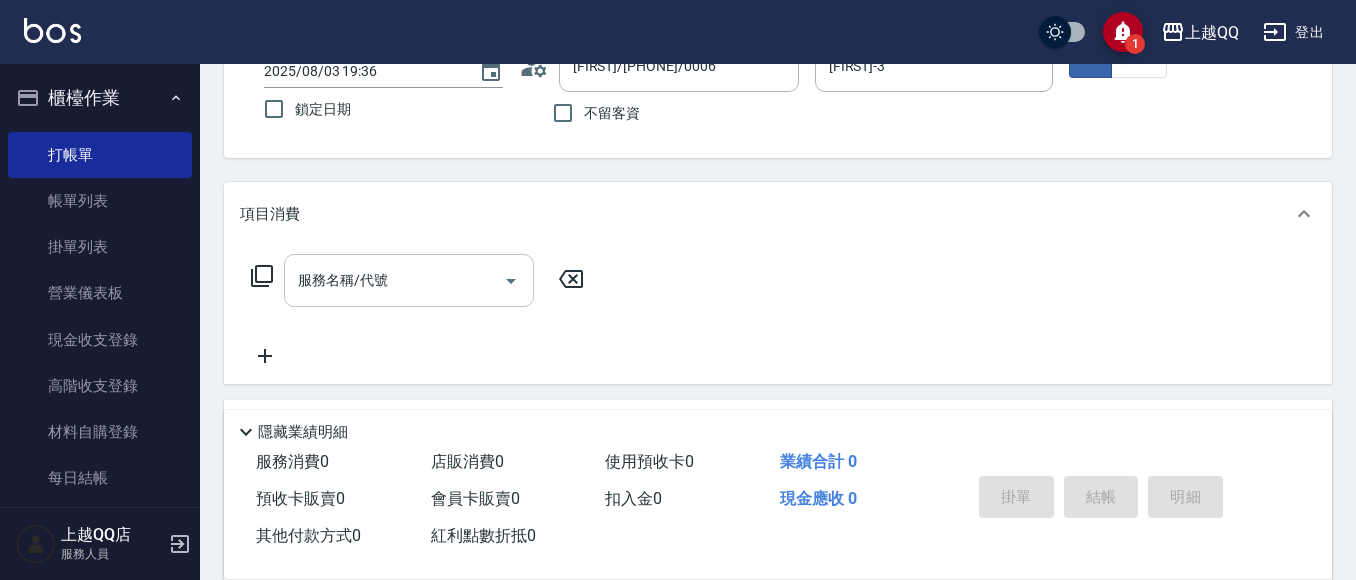scroll, scrollTop: 147, scrollLeft: 0, axis: vertical 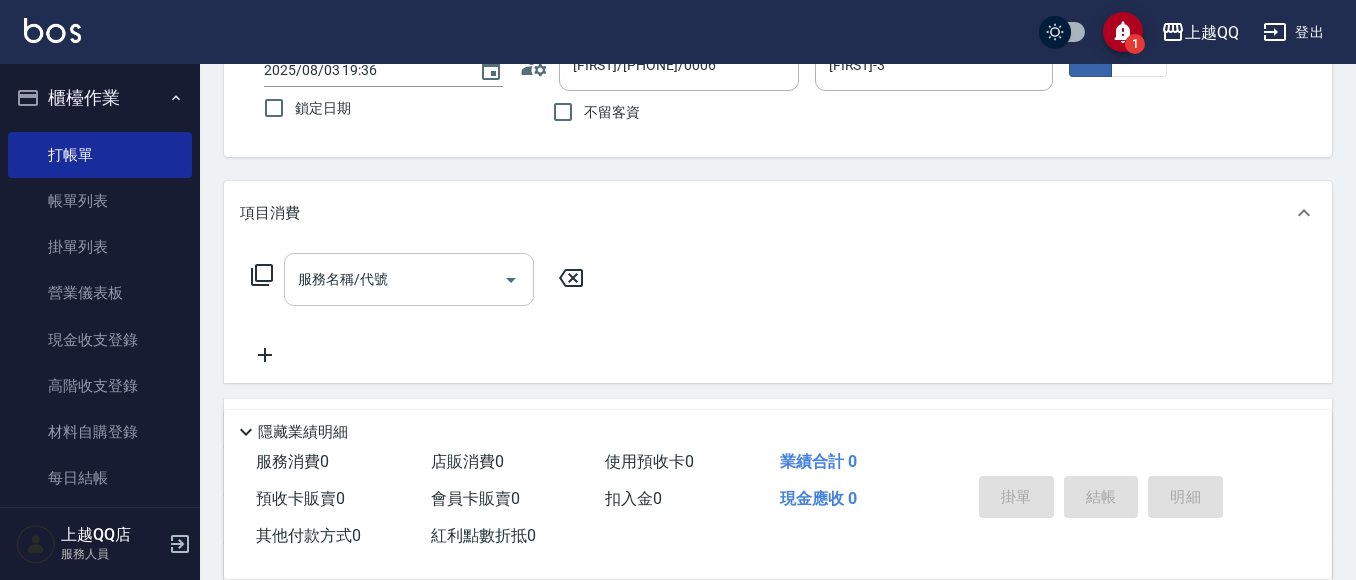 drag, startPoint x: 389, startPoint y: 283, endPoint x: 385, endPoint y: 267, distance: 16.492422 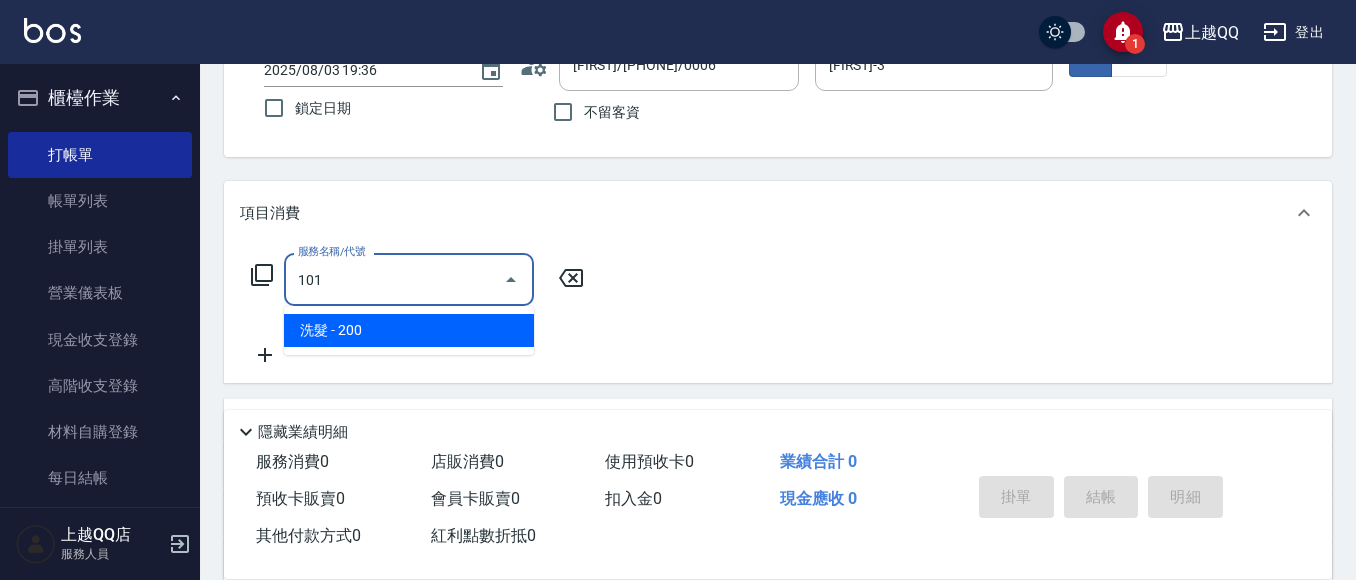 type on "洗髮(101)" 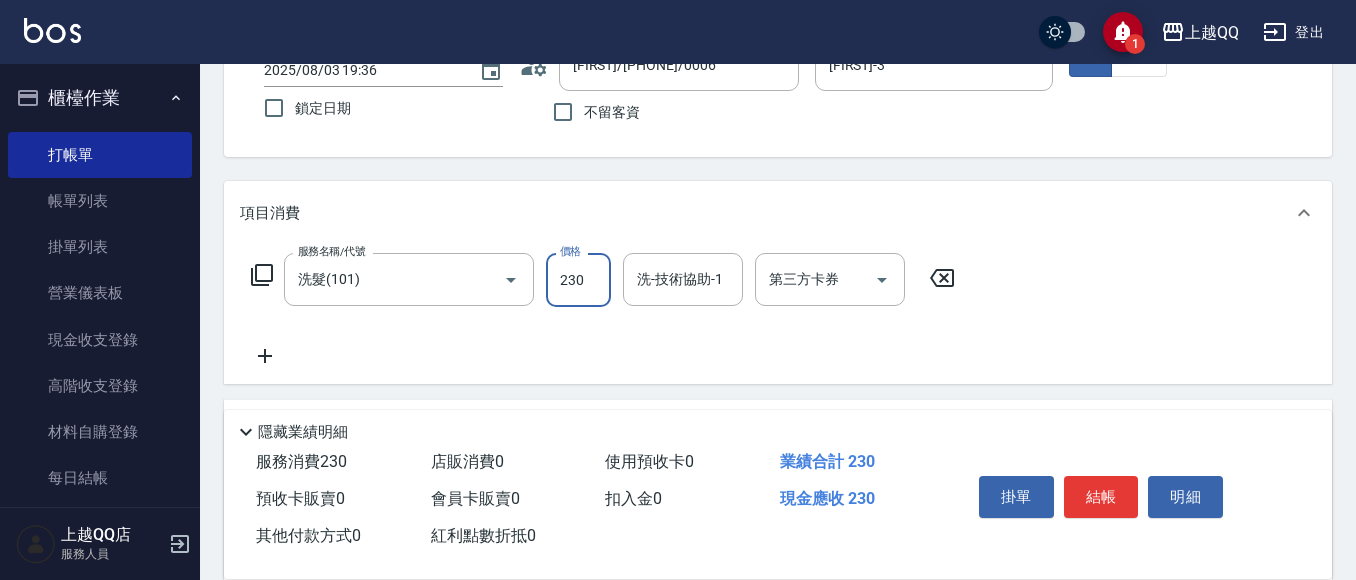 type on "230" 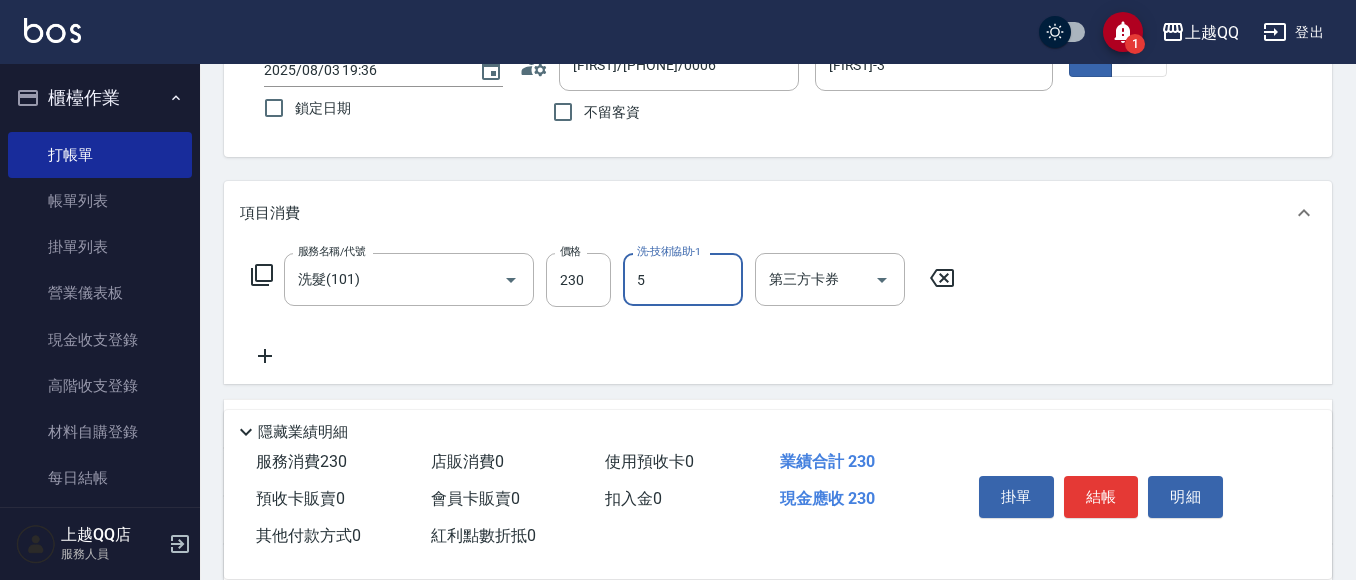 type on "[FIRST]-5" 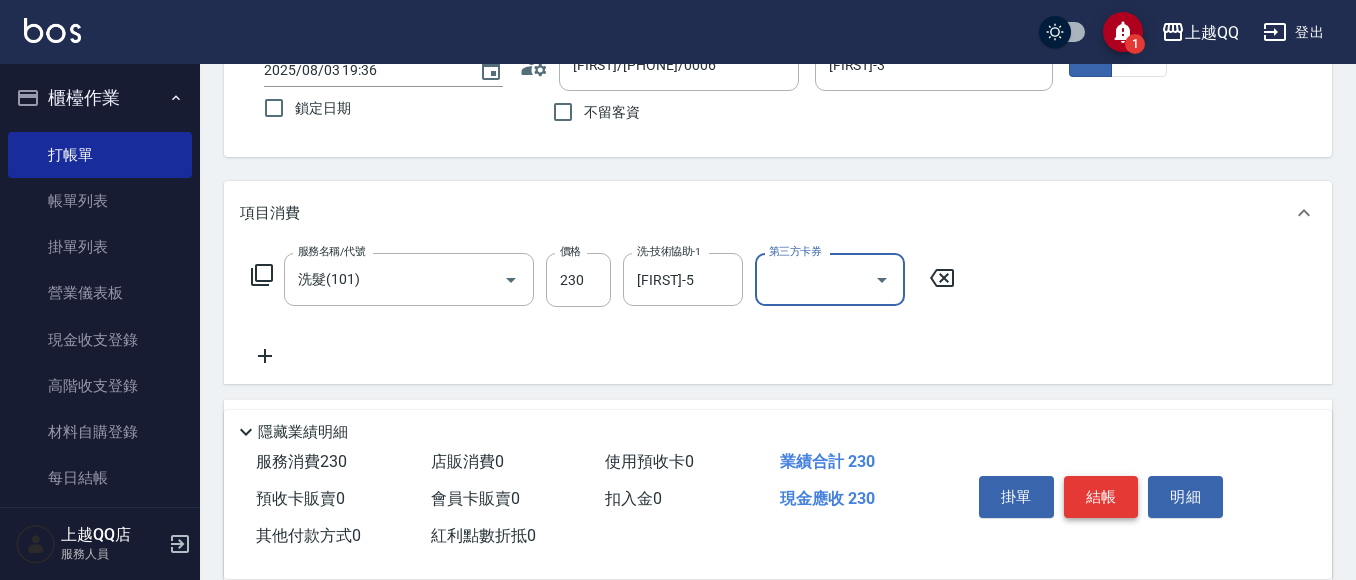 click on "結帳" at bounding box center (1101, 497) 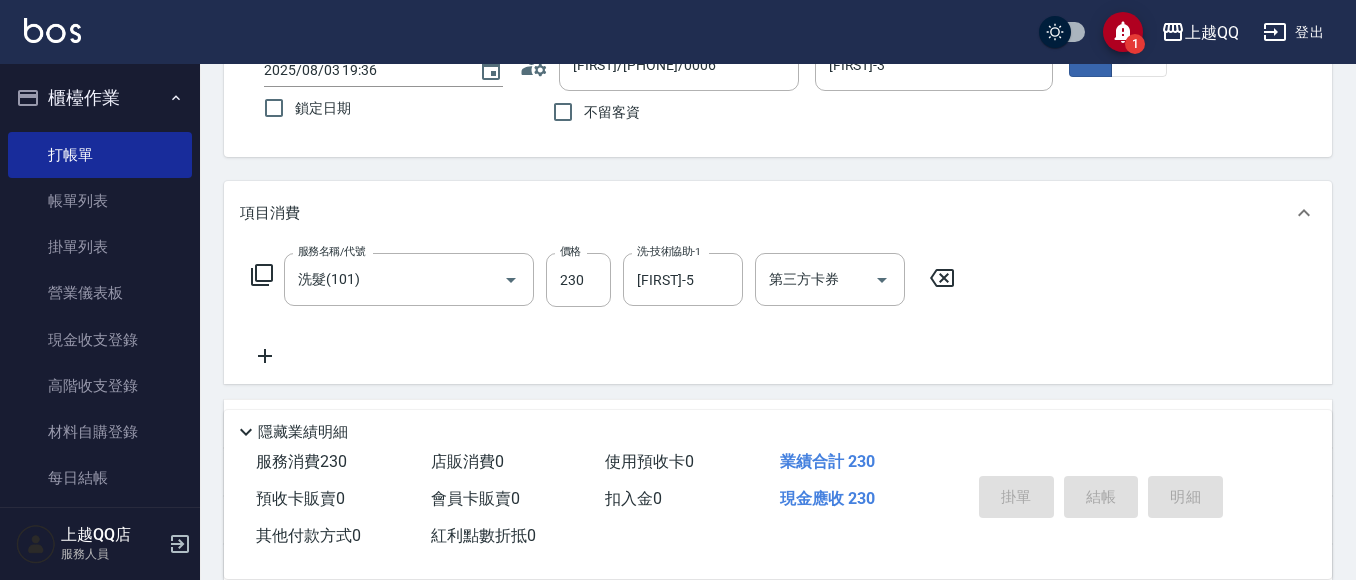 type on "[DATE] [TIME]" 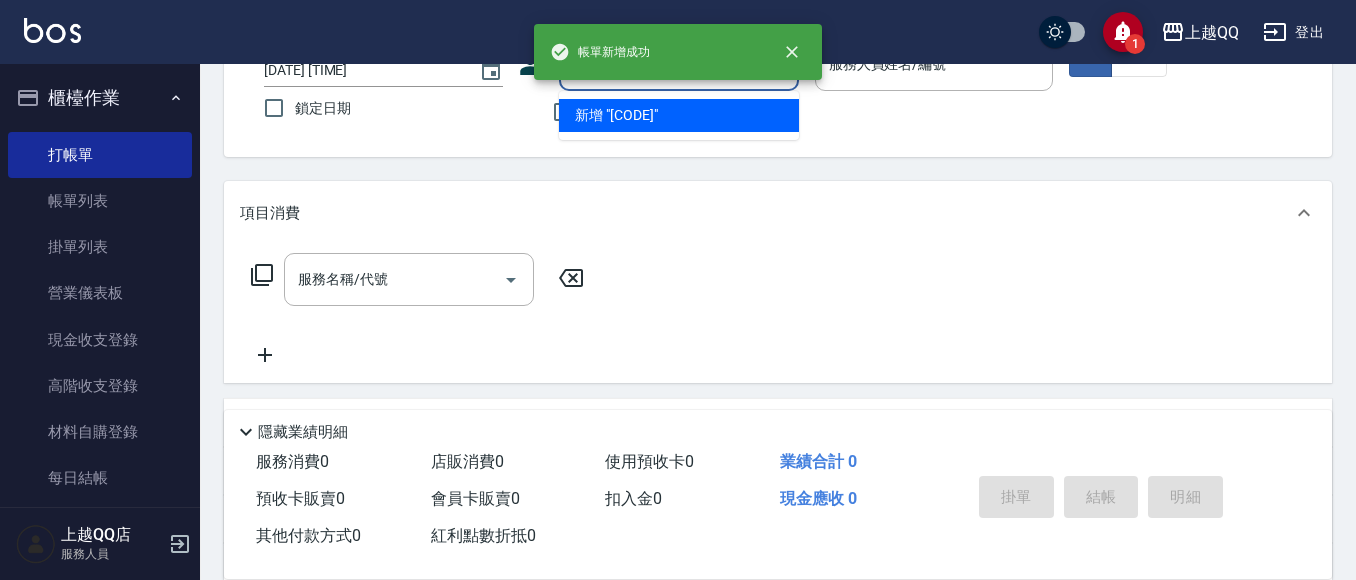 type on "0015" 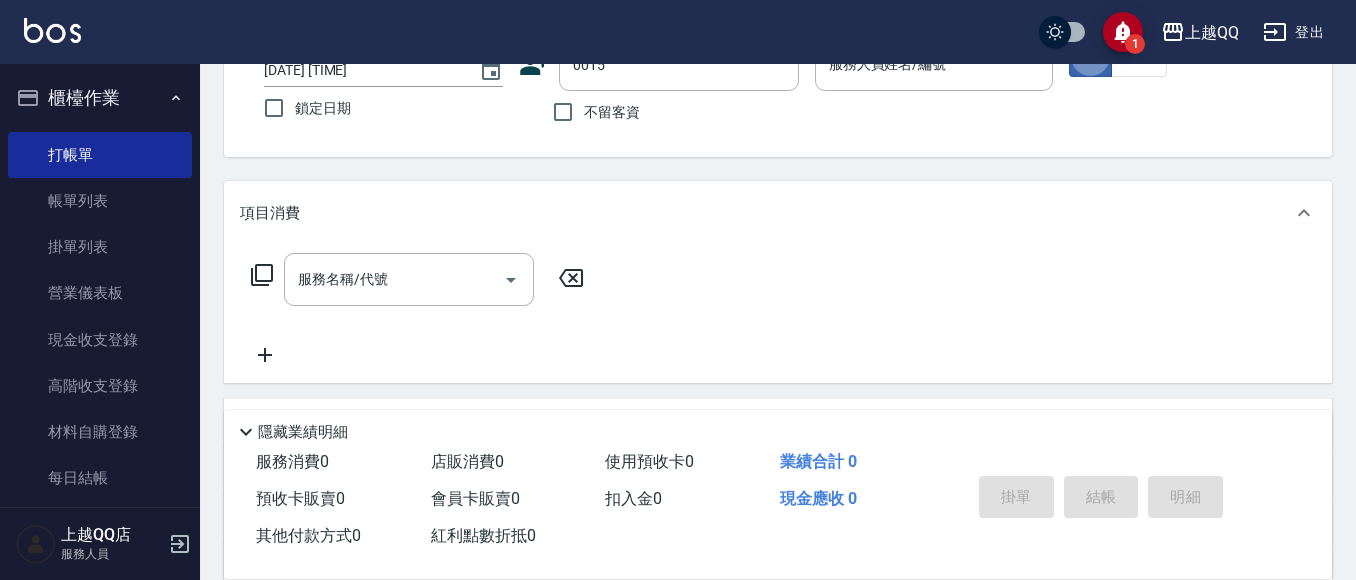 type on "true" 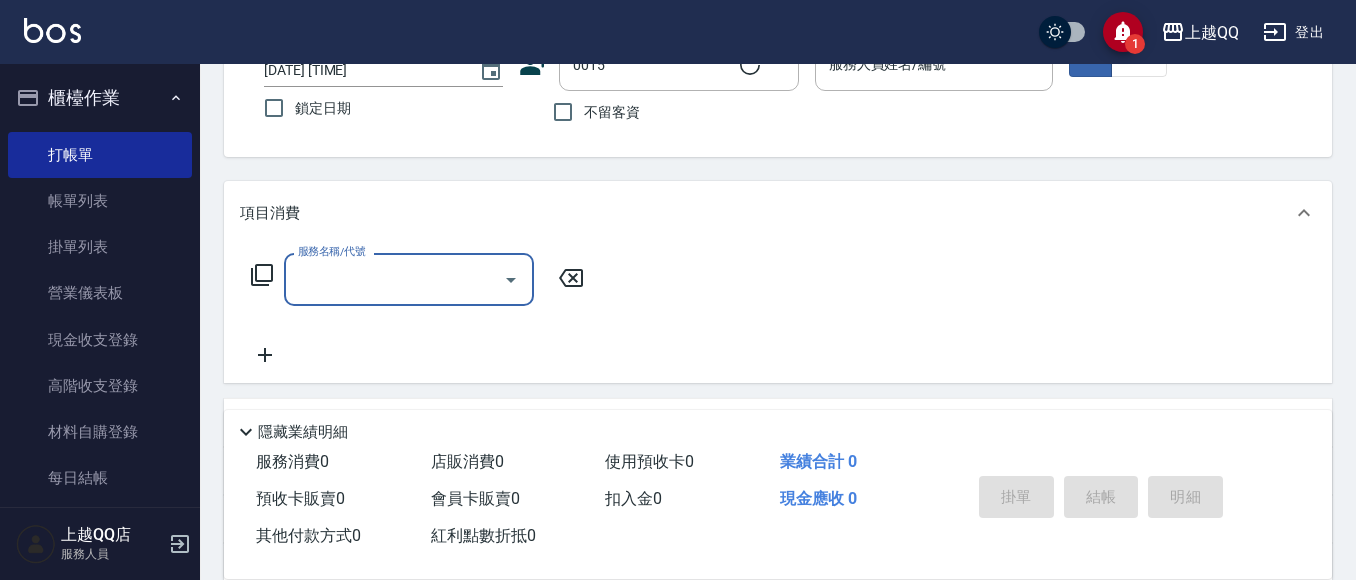 type on "[FIRST]/[PHONE]/0015" 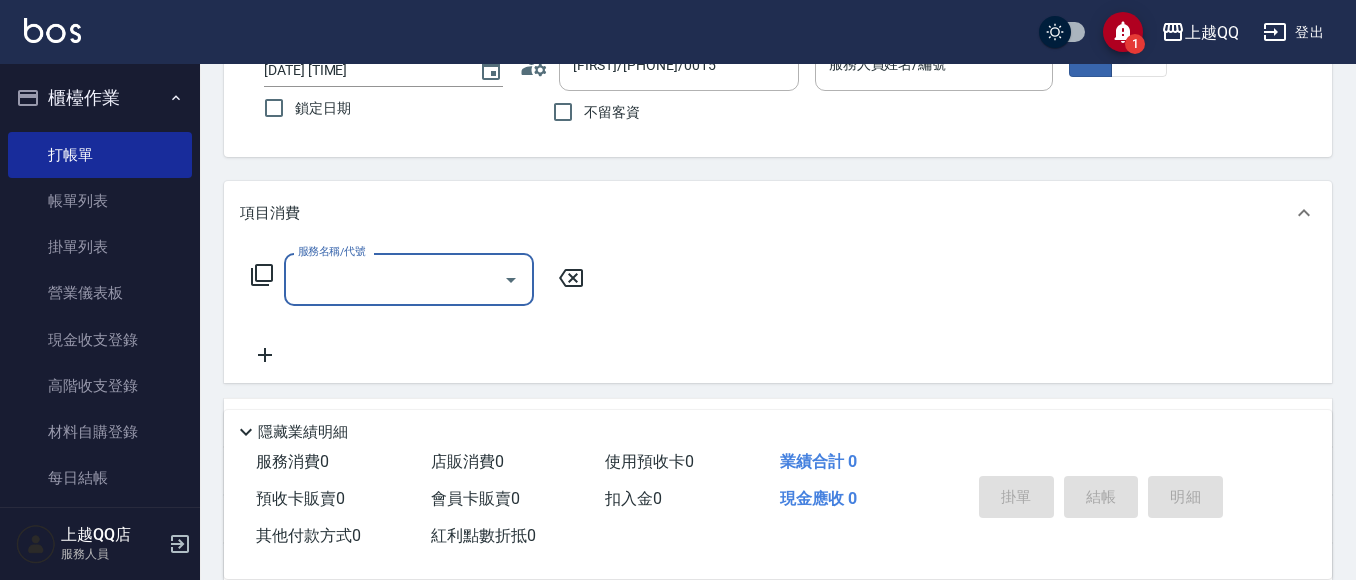 type on "[FIRST]-3" 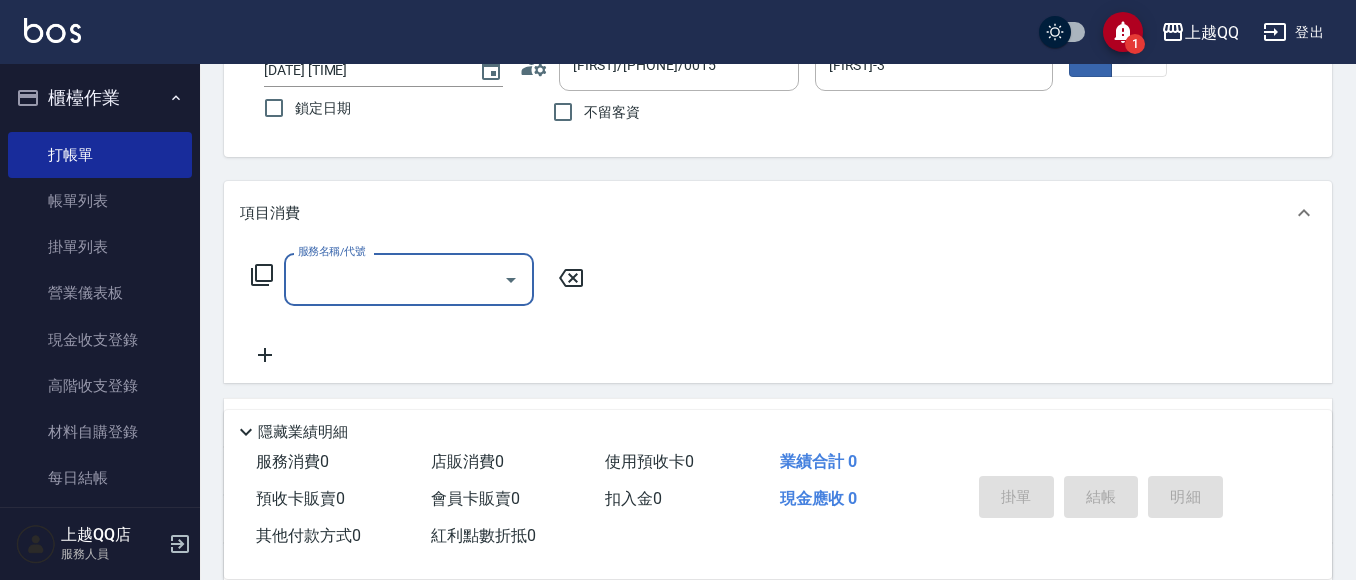 scroll, scrollTop: 398, scrollLeft: 0, axis: vertical 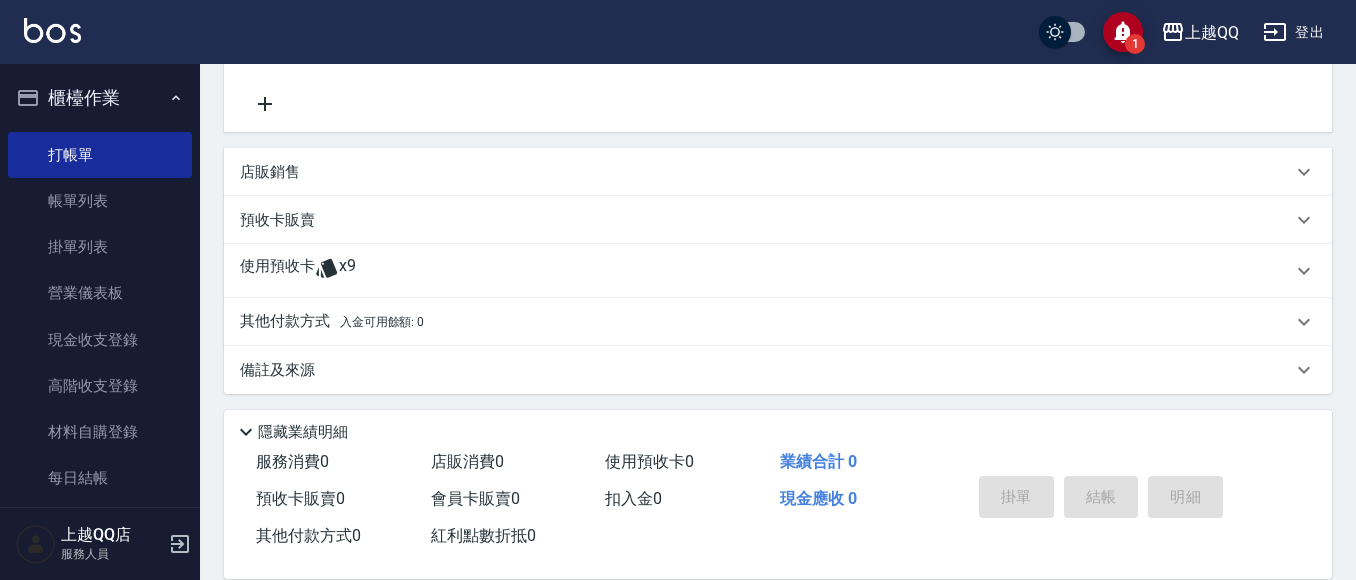 click on "x9" at bounding box center (347, 271) 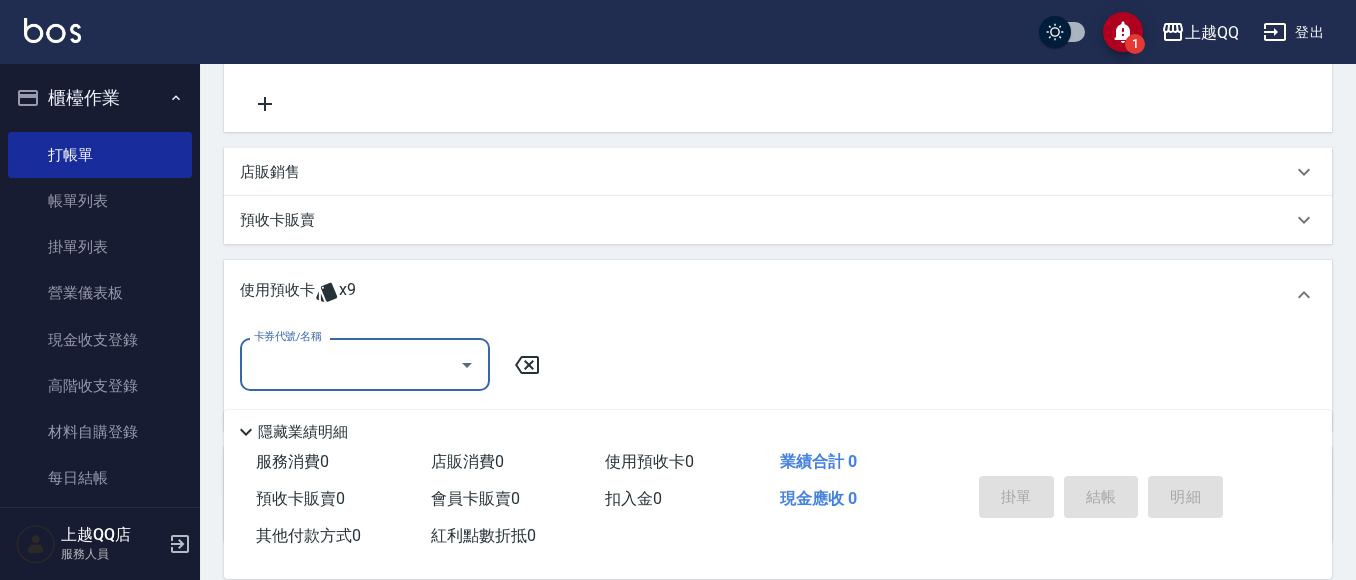 scroll, scrollTop: 0, scrollLeft: 0, axis: both 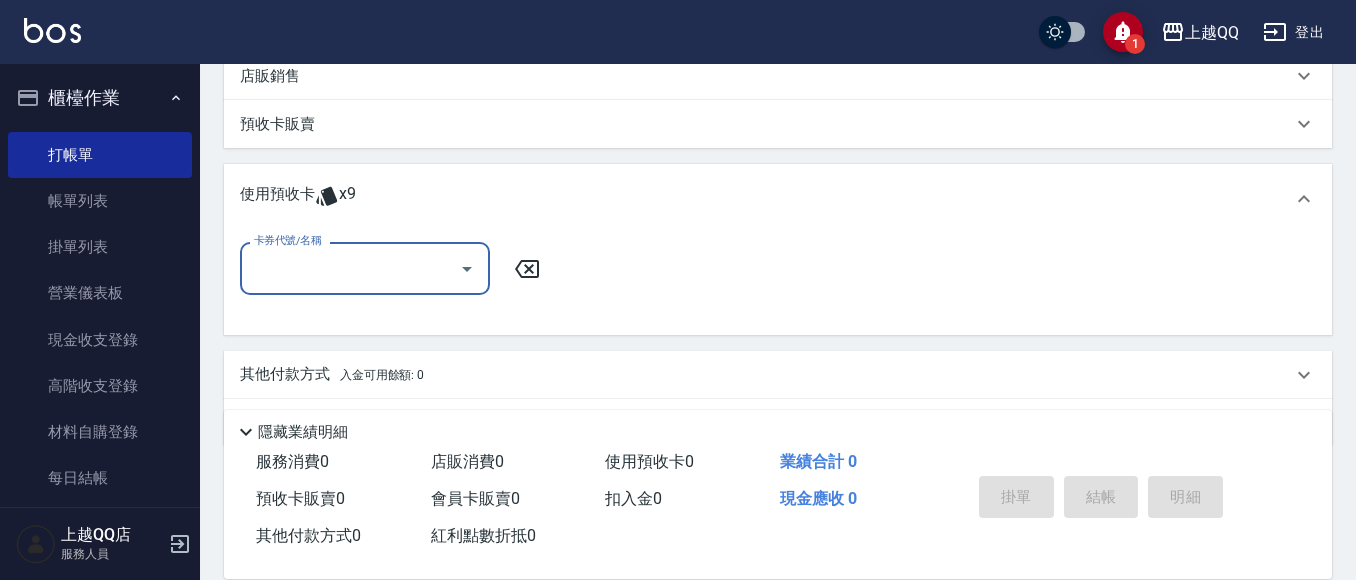 click at bounding box center (466, 268) 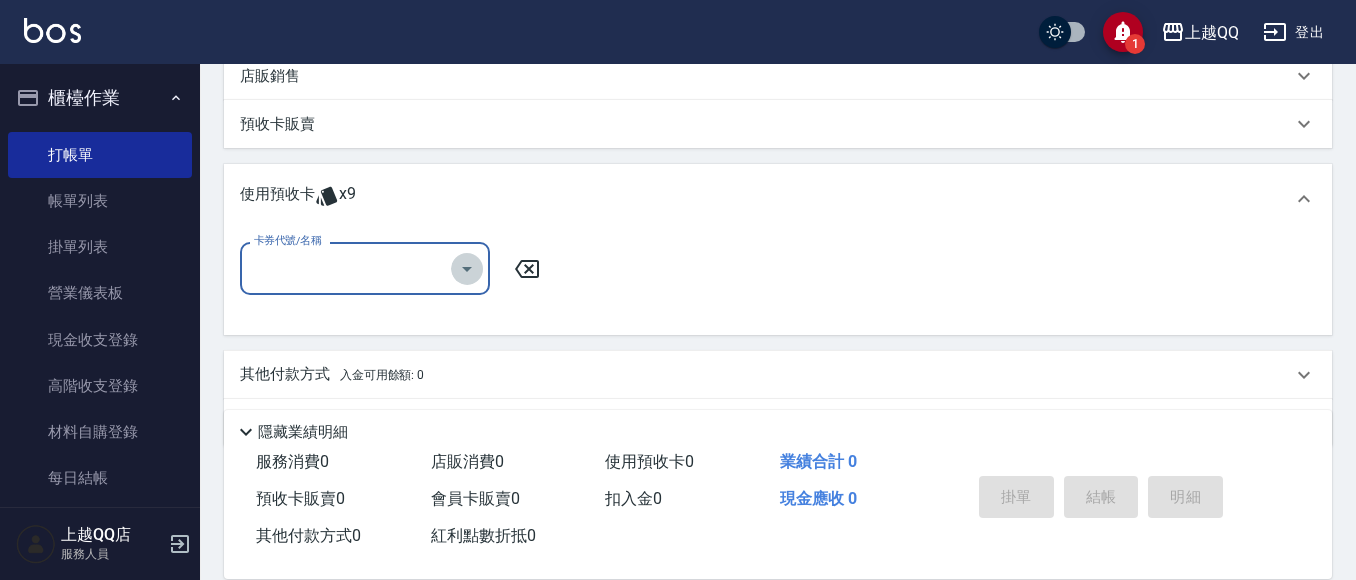 click 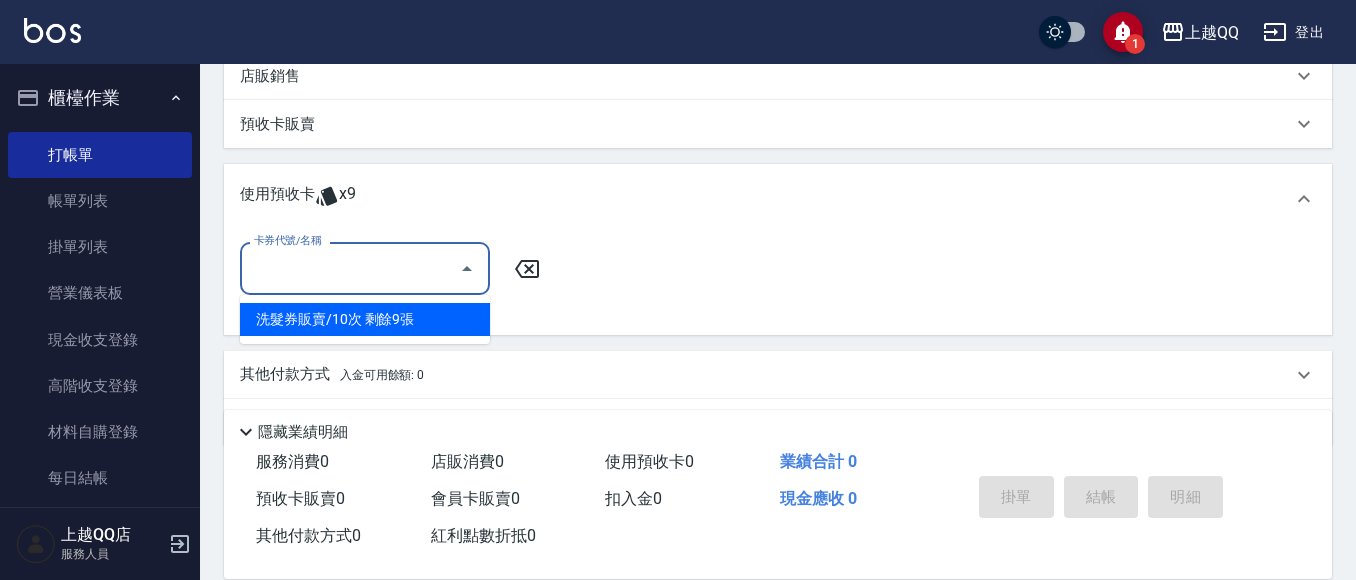drag, startPoint x: 471, startPoint y: 337, endPoint x: 529, endPoint y: 299, distance: 69.339745 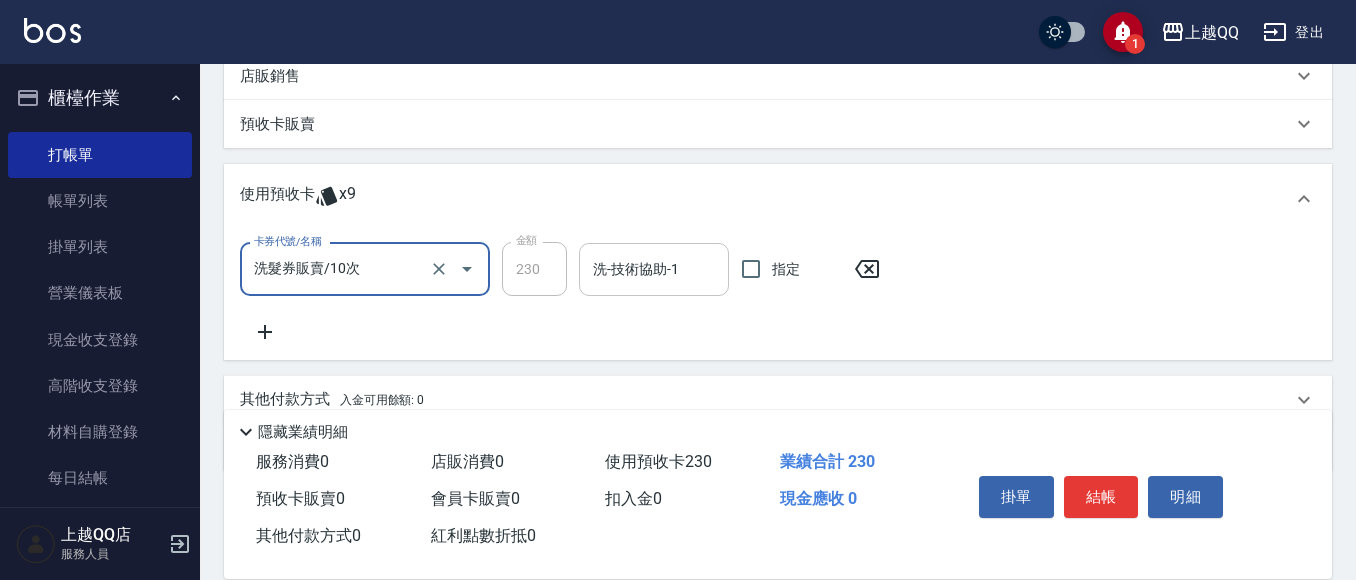 click on "洗-技術協助-1" at bounding box center [654, 269] 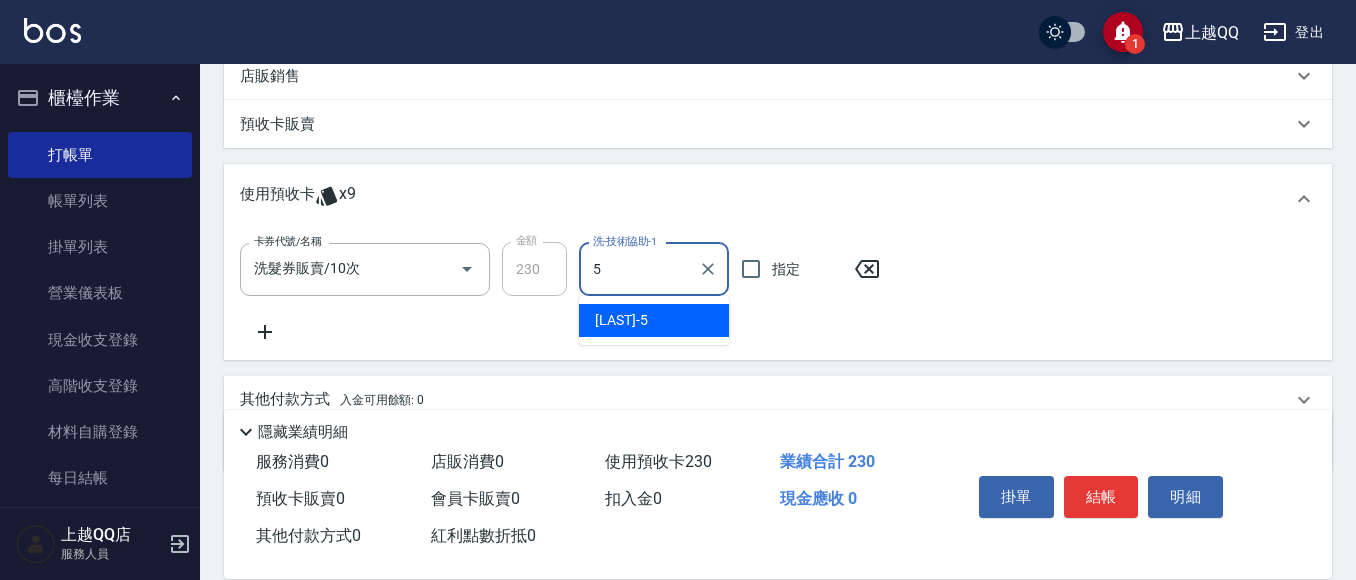 type on "[FIRST]-5" 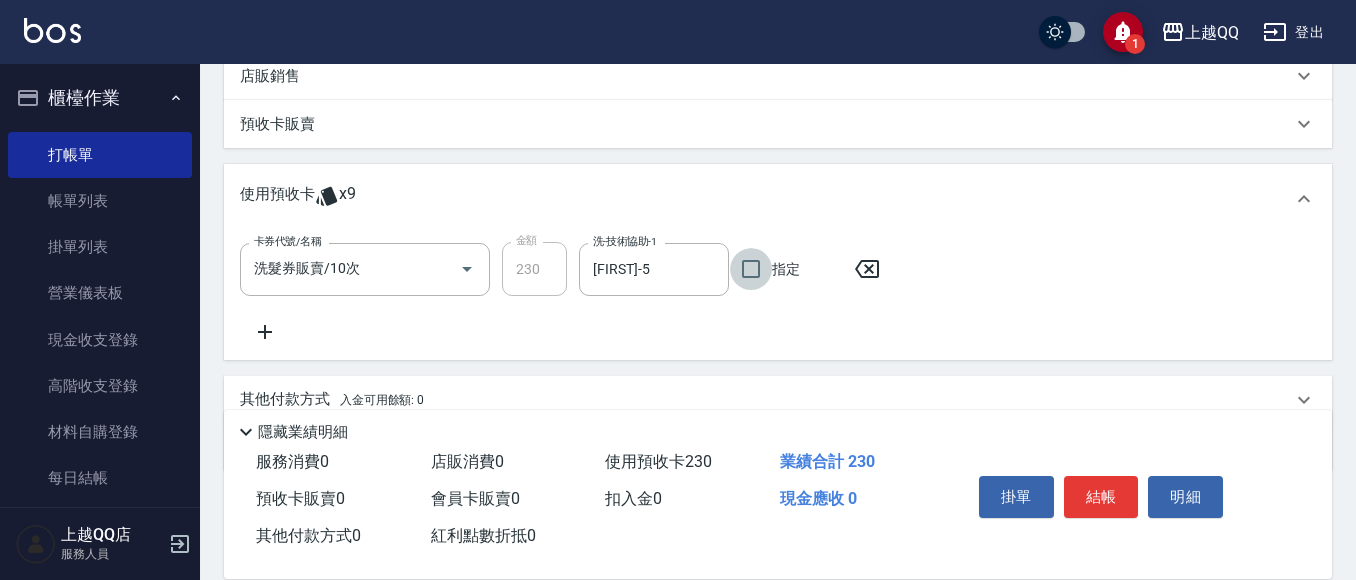 drag, startPoint x: 1097, startPoint y: 500, endPoint x: 1038, endPoint y: 528, distance: 65.30697 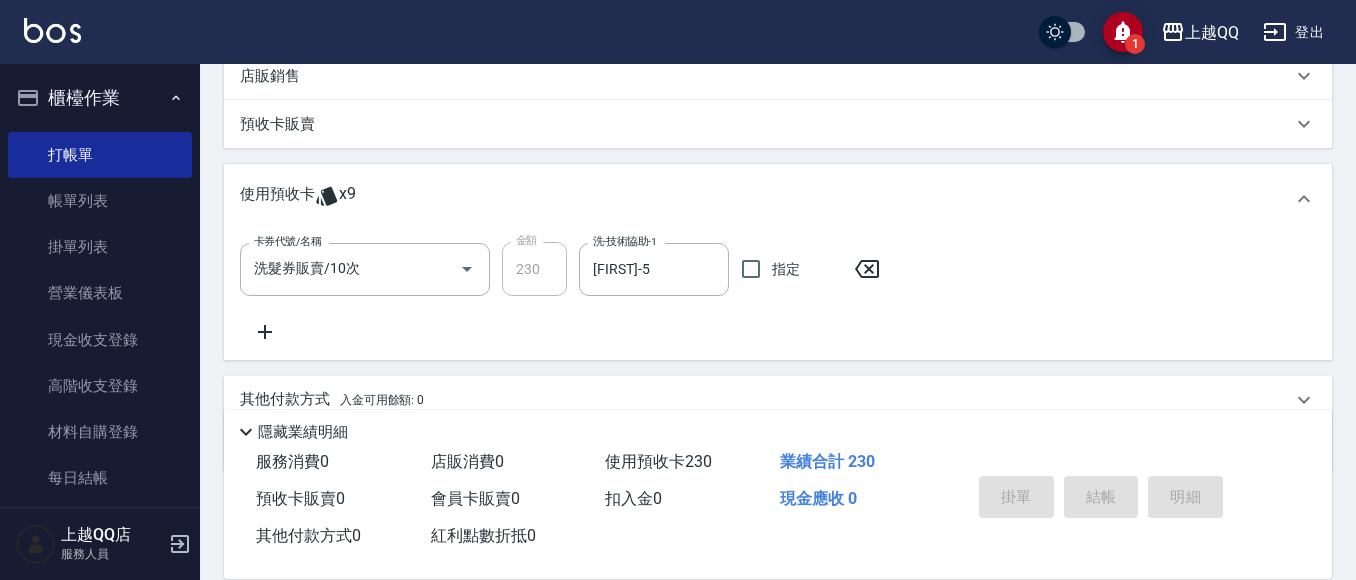 type 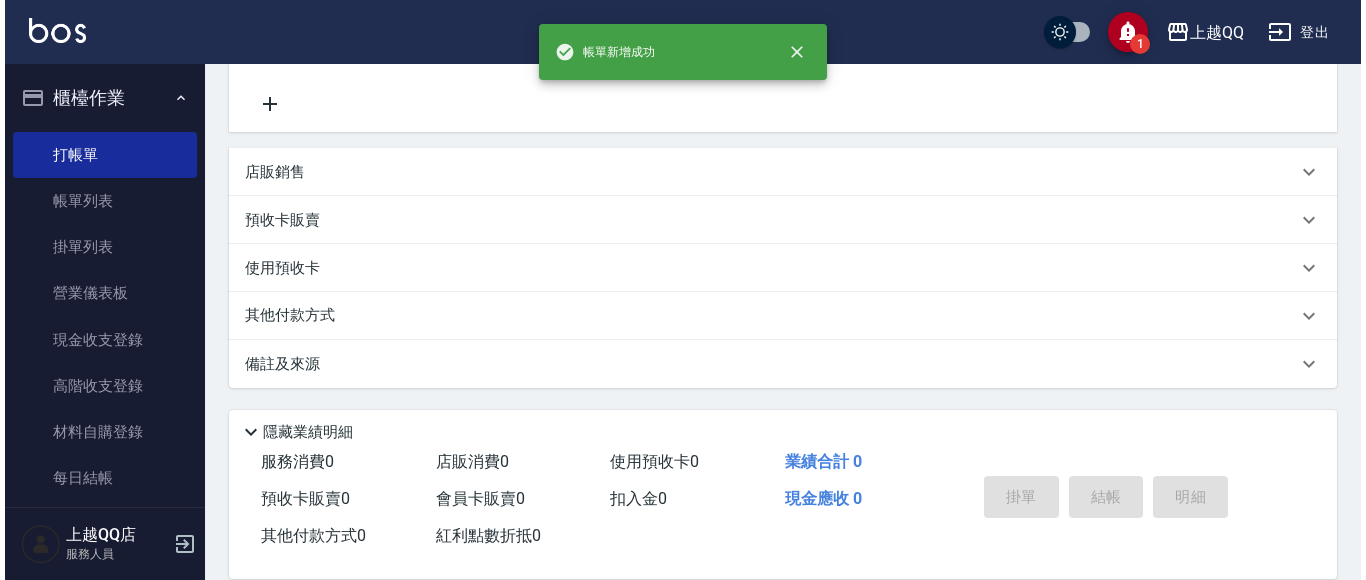 scroll, scrollTop: 0, scrollLeft: 0, axis: both 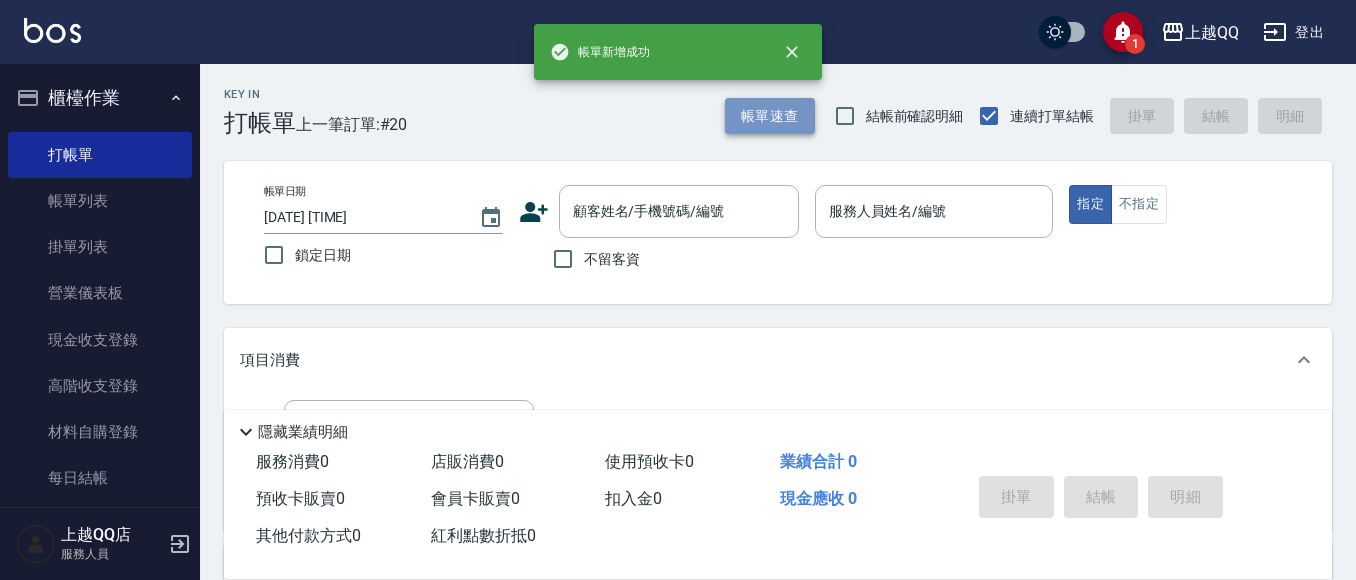 click on "帳單速查" at bounding box center [770, 116] 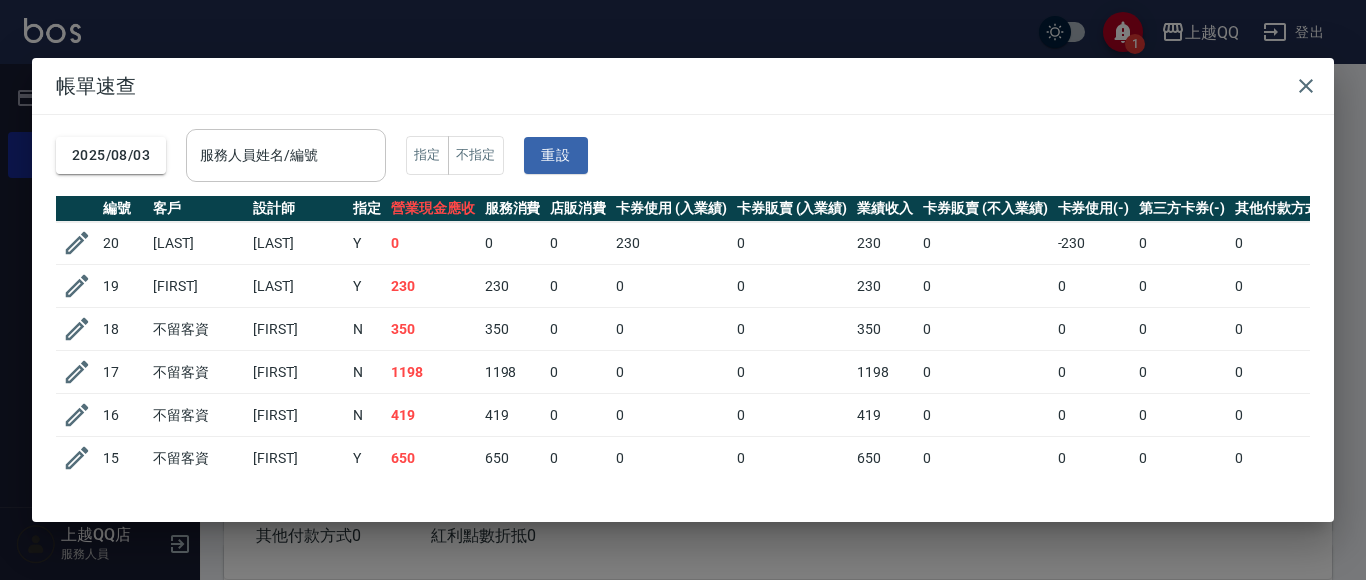 click on "服務人員姓名/編號" at bounding box center (286, 155) 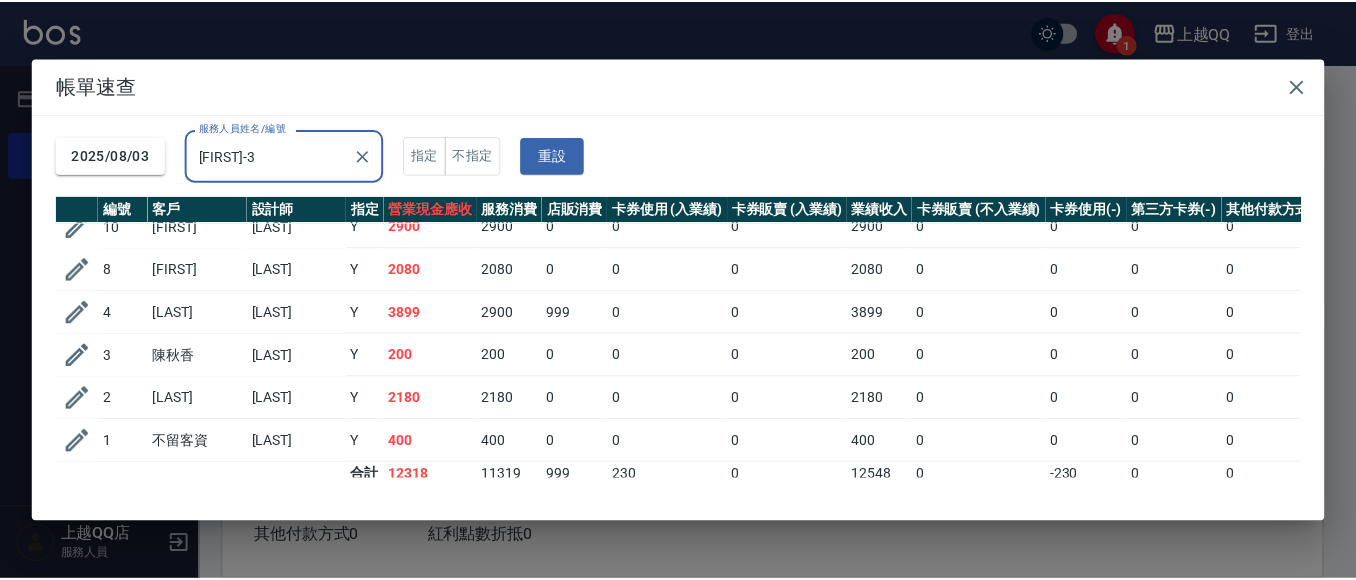 scroll, scrollTop: 173, scrollLeft: 0, axis: vertical 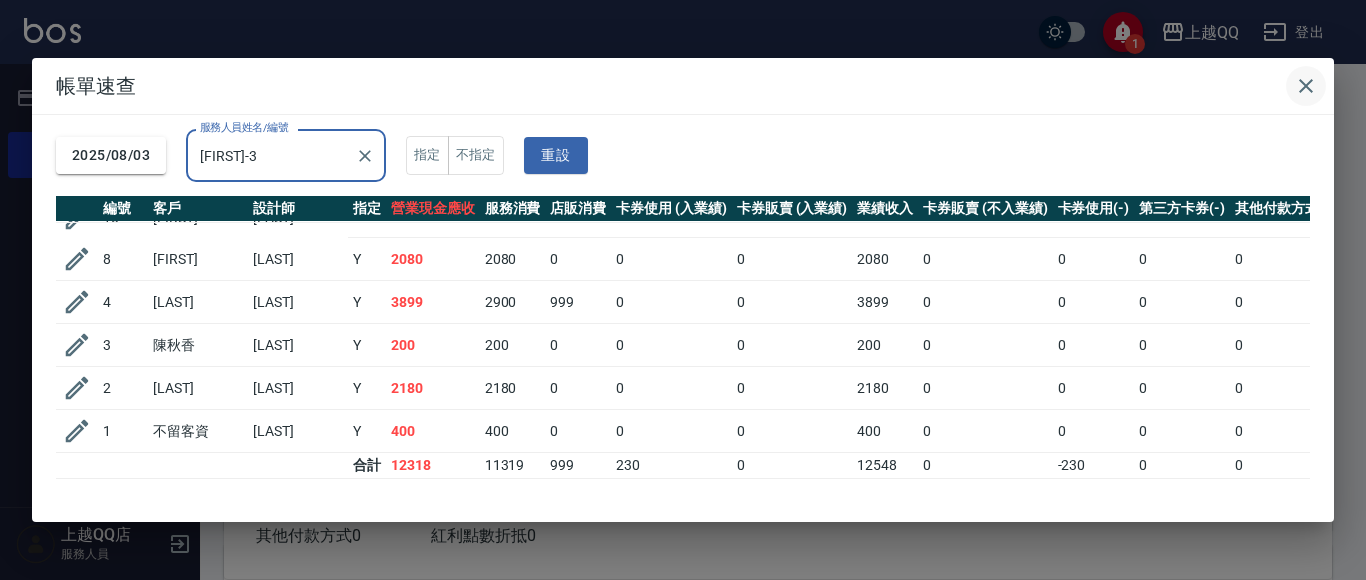 type on "[FIRST]-3" 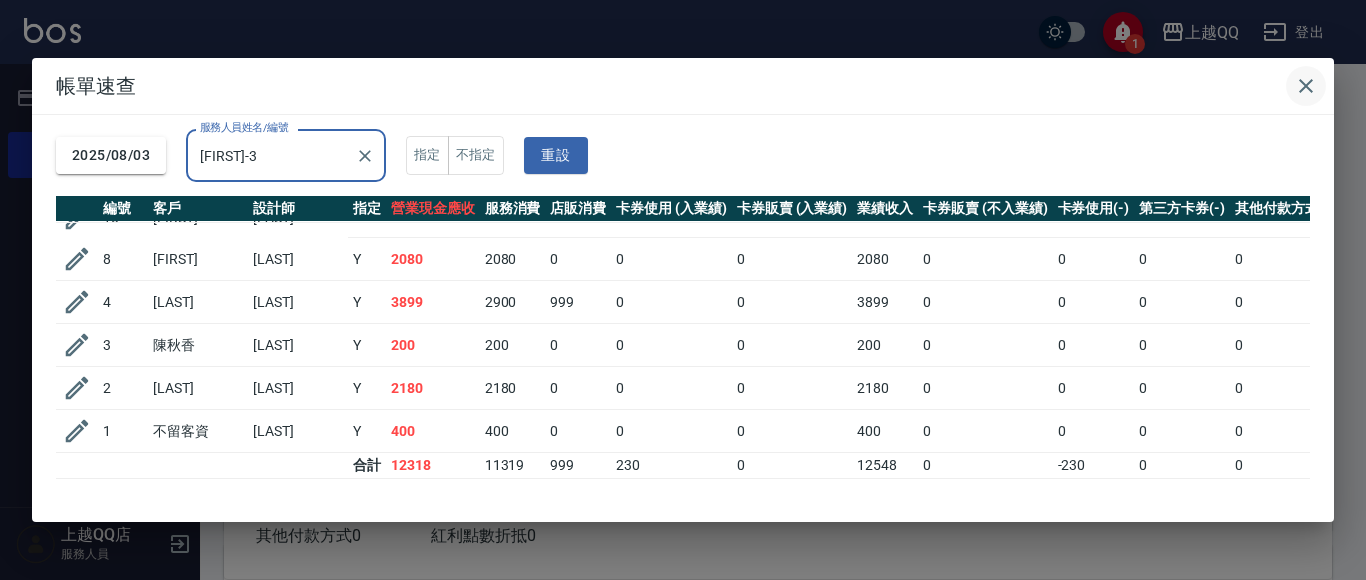 click 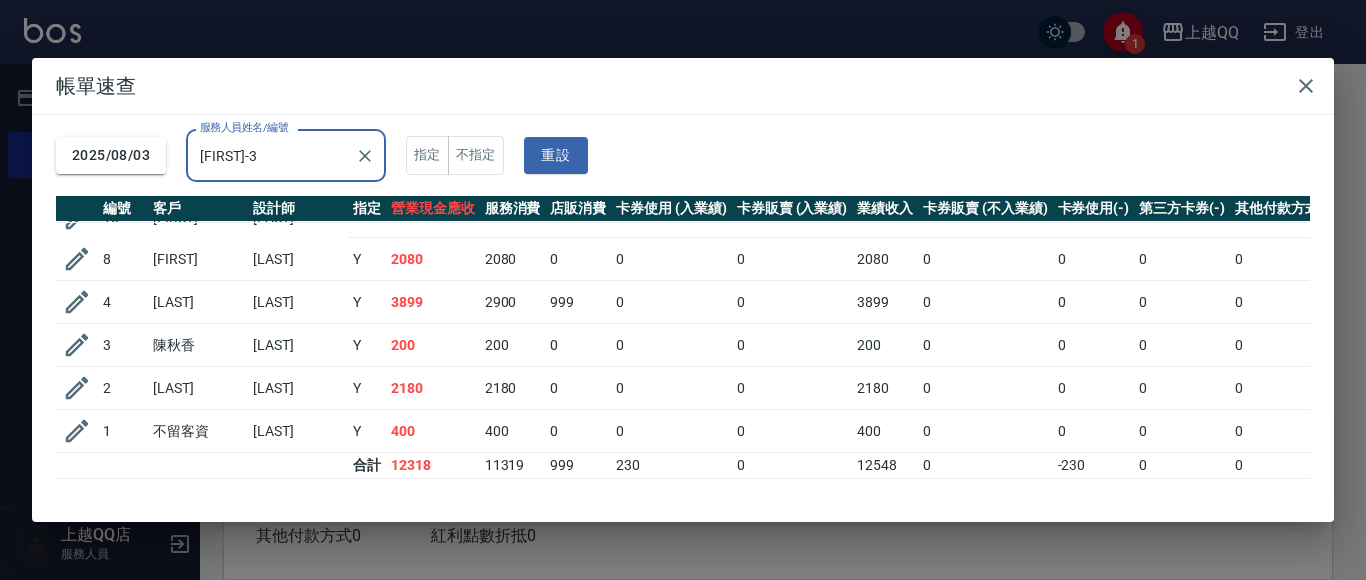 type 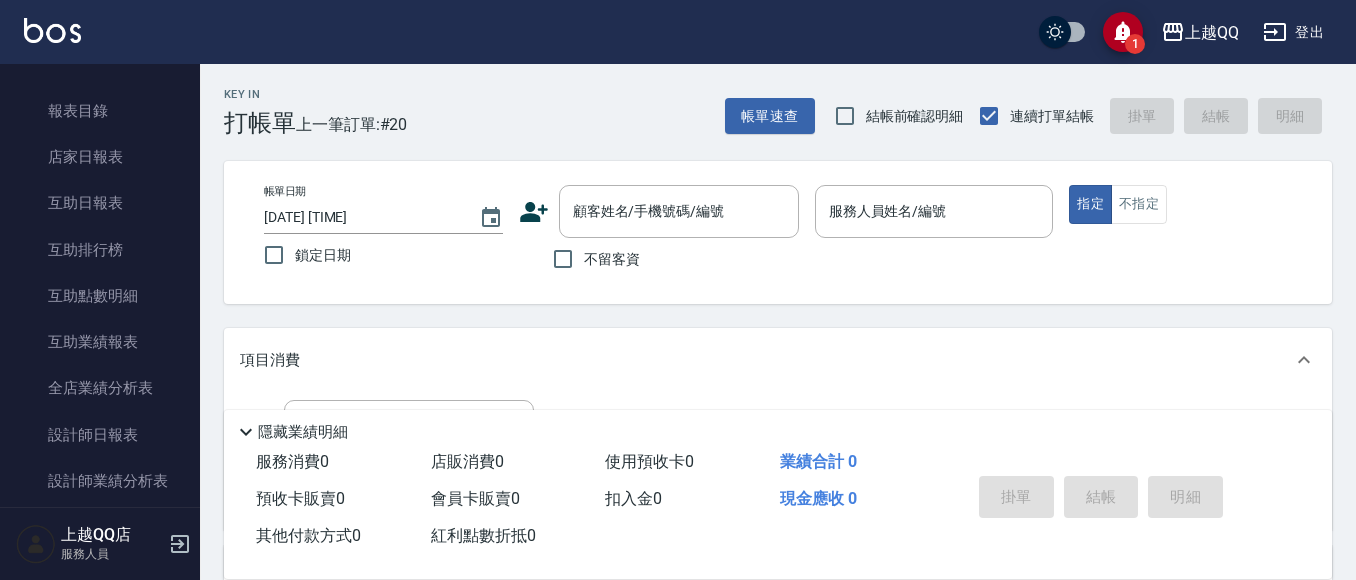 scroll, scrollTop: 824, scrollLeft: 0, axis: vertical 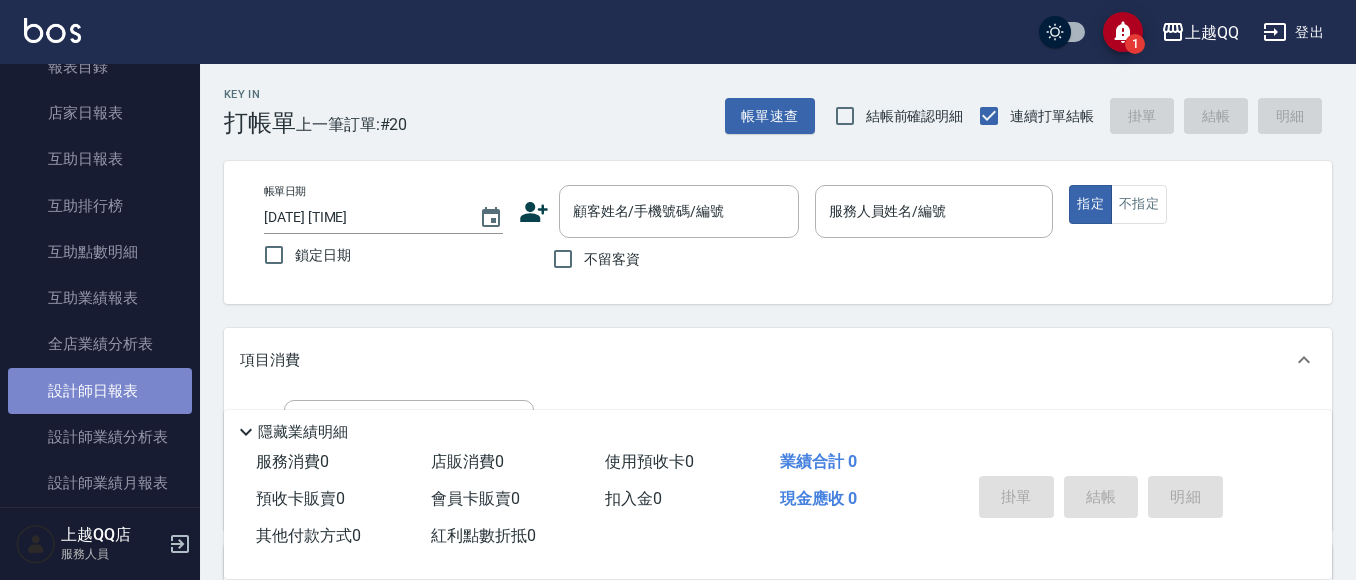 click on "設計師日報表" at bounding box center [100, 391] 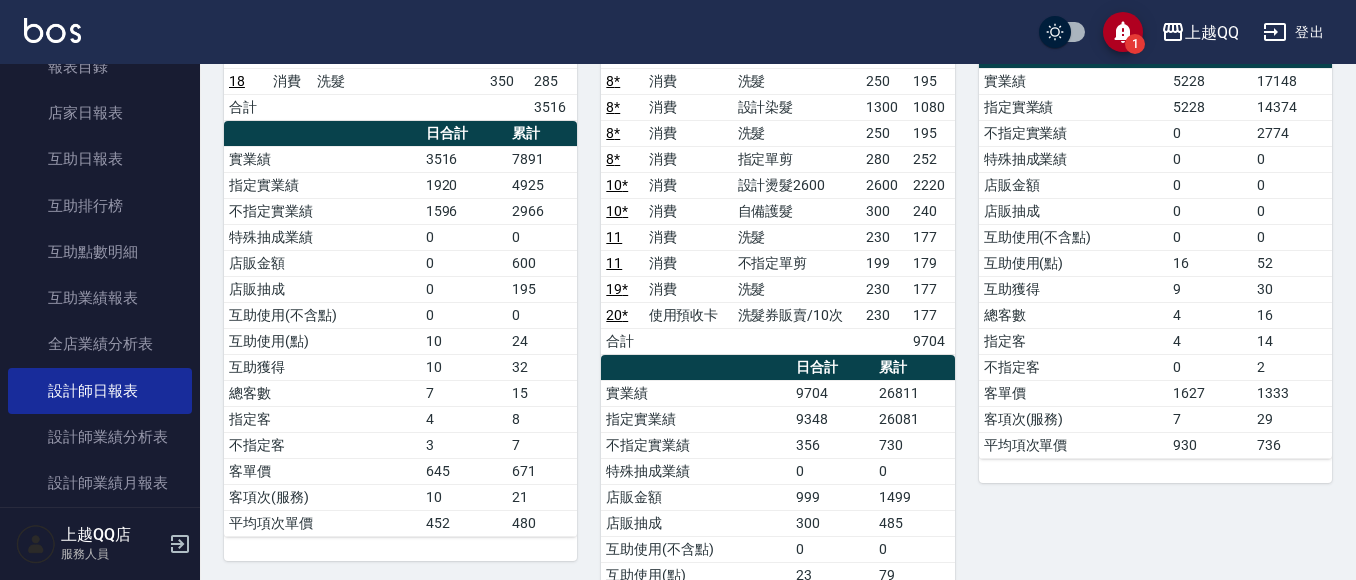 scroll, scrollTop: 500, scrollLeft: 0, axis: vertical 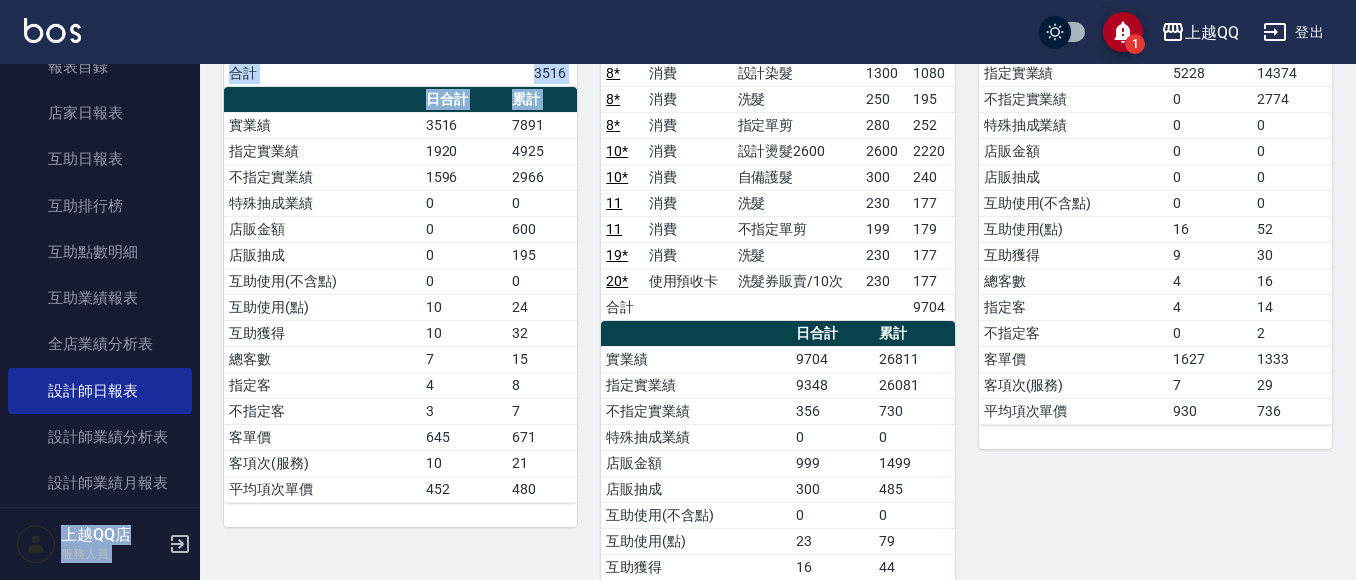 drag, startPoint x: 189, startPoint y: 322, endPoint x: 226, endPoint y: 127, distance: 198.47922 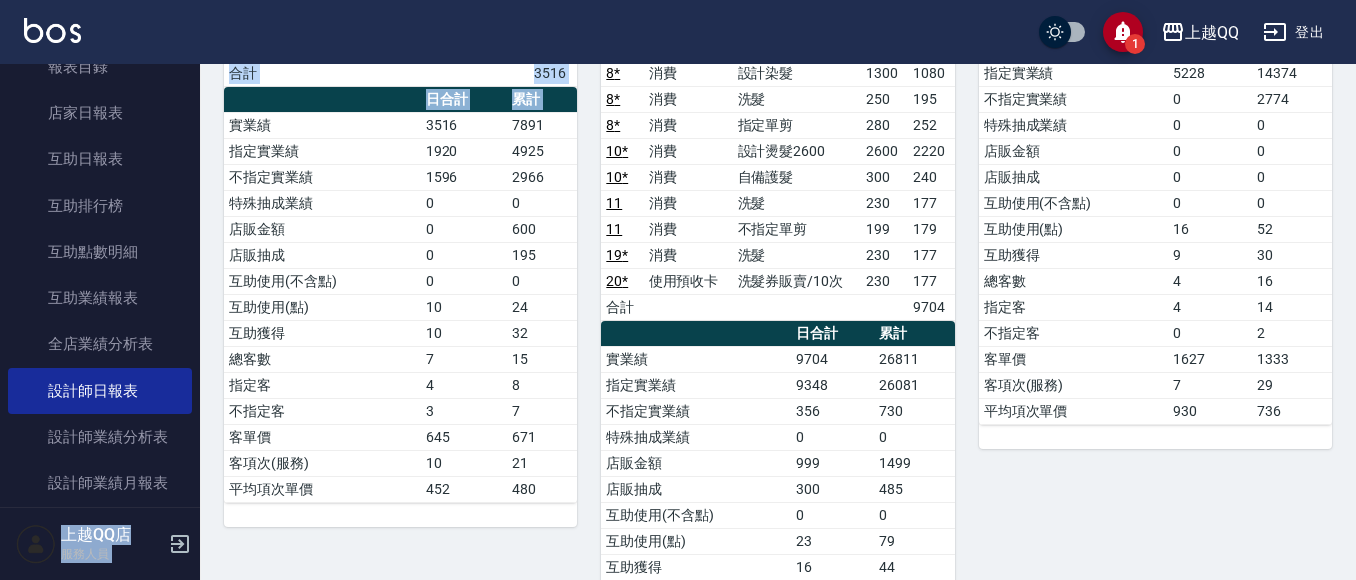 click on "上越QQ 店 服務人員 上越QQ   2025-08-03   設計師日報表 列印時間： 2025-08-03-19:44 Employee Daily Report 設計師日報表 前天 昨天 今天 2025/08/03 列印 1 [NAME] [LAST] 08/03/2025 日報表  單號 類別 項目 金額 業績 12 * 消費 指定單剪 300 270 13 * 消費 650 13" at bounding box center [678, 142] 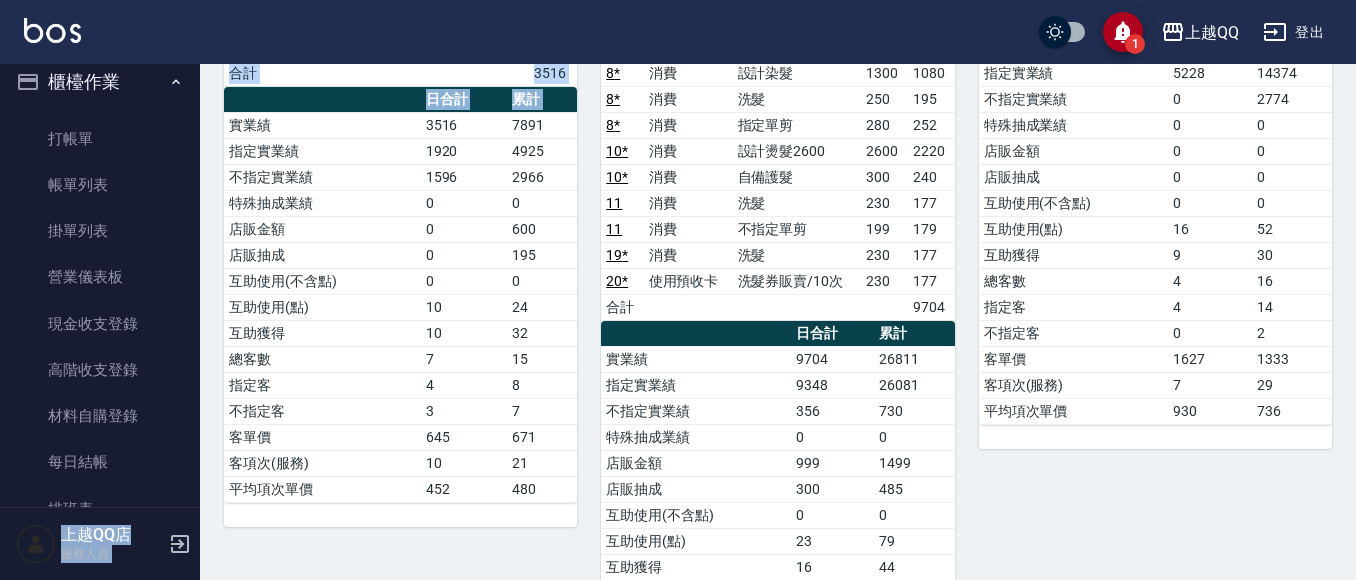 scroll, scrollTop: 0, scrollLeft: 0, axis: both 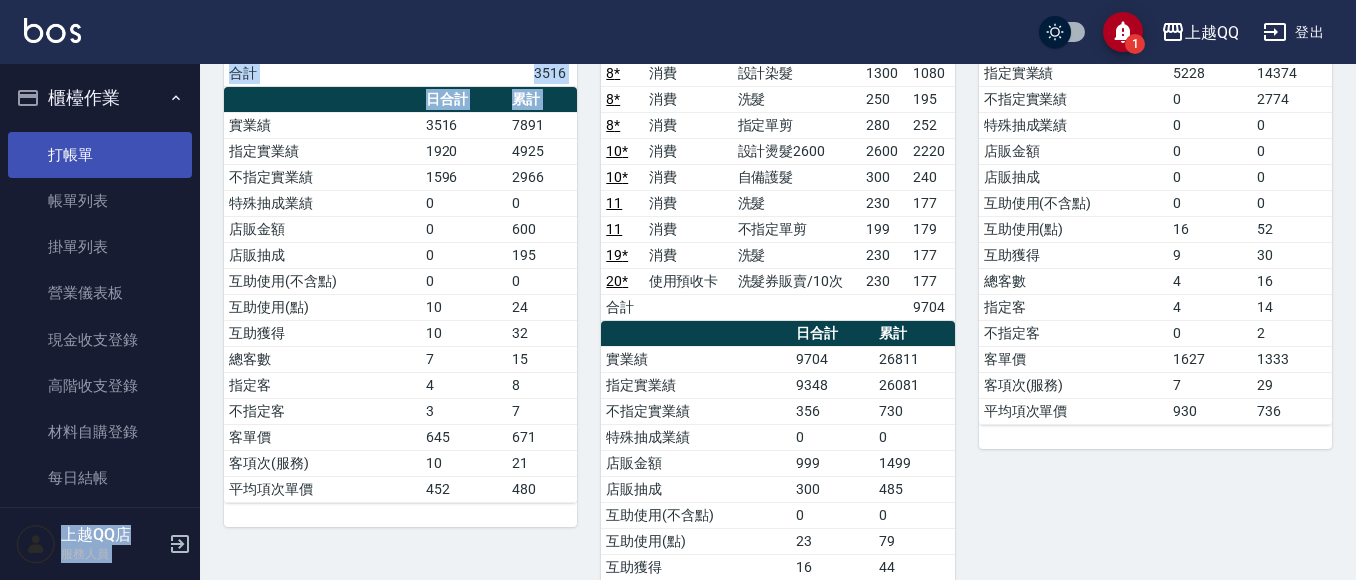click on "打帳單" at bounding box center (100, 155) 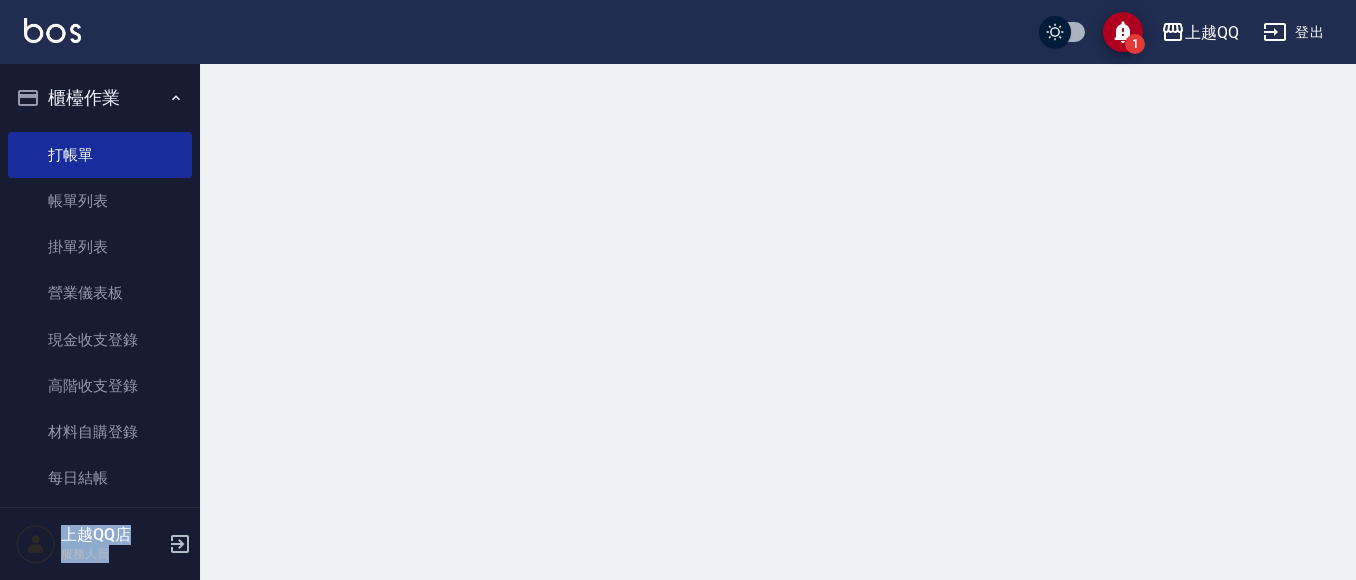scroll, scrollTop: 0, scrollLeft: 0, axis: both 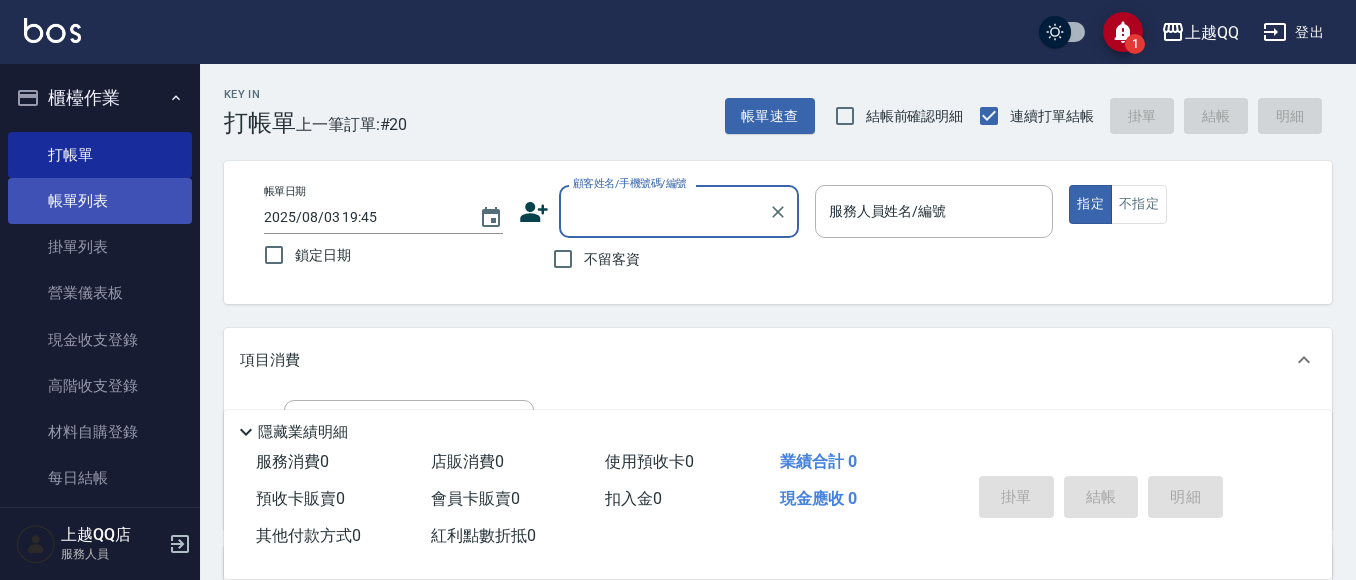 click on "帳單列表" at bounding box center (100, 201) 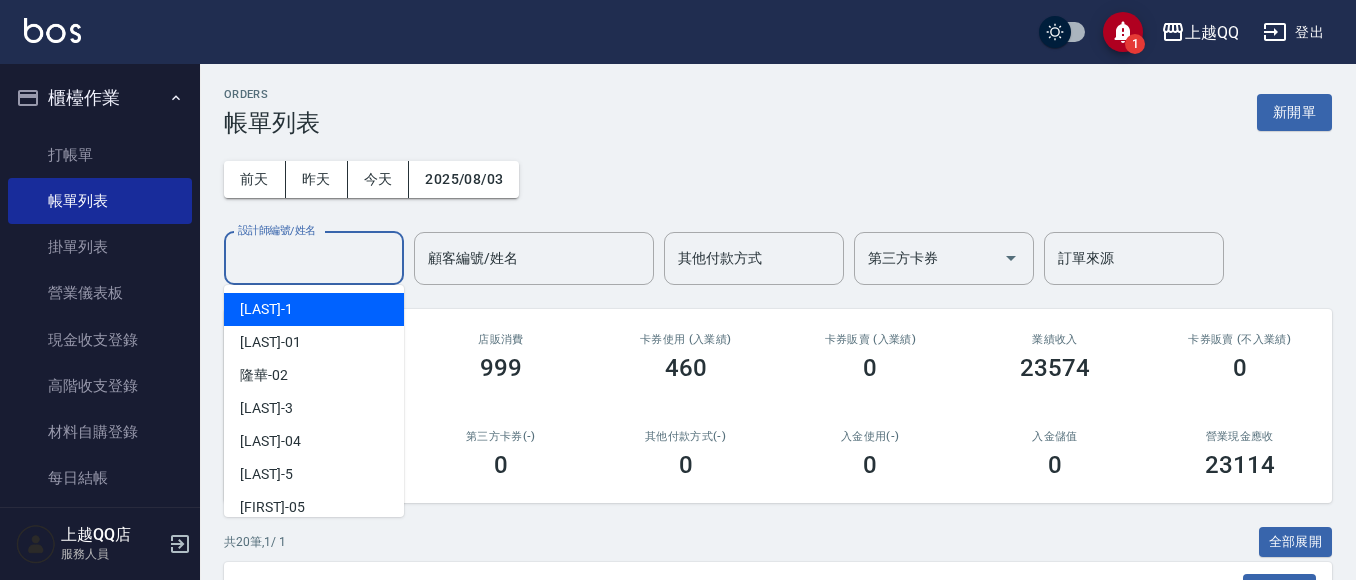 click on "設計師編號/姓名 設計師編號/姓名" at bounding box center [314, 258] 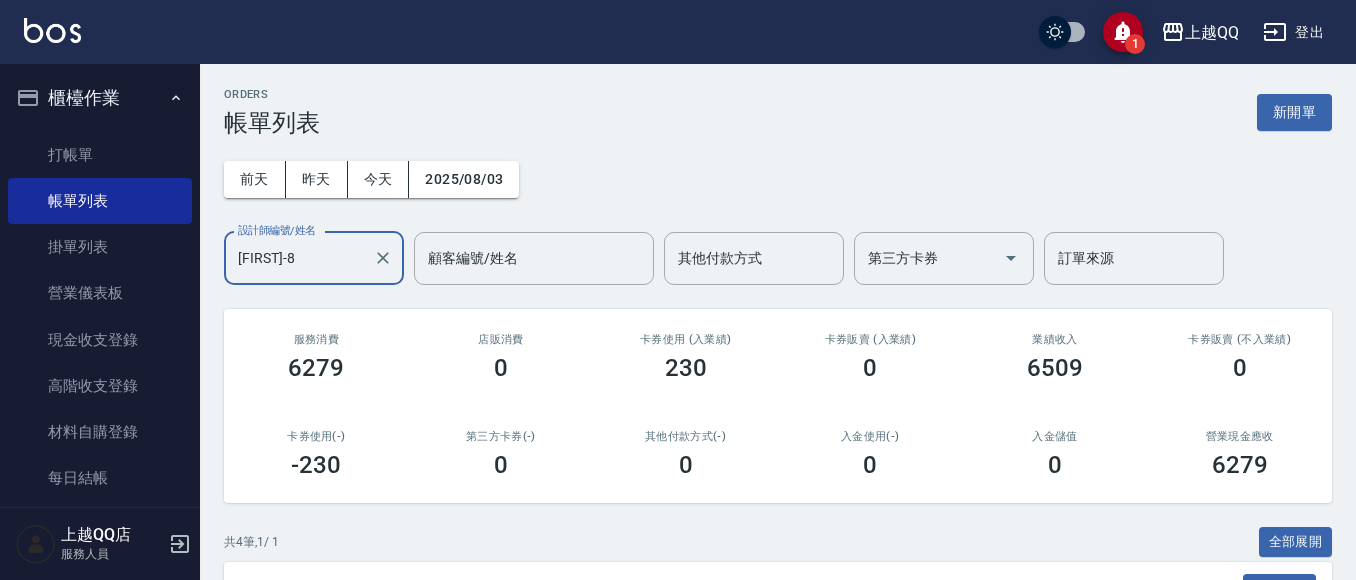 type on "[FIRST]-8" 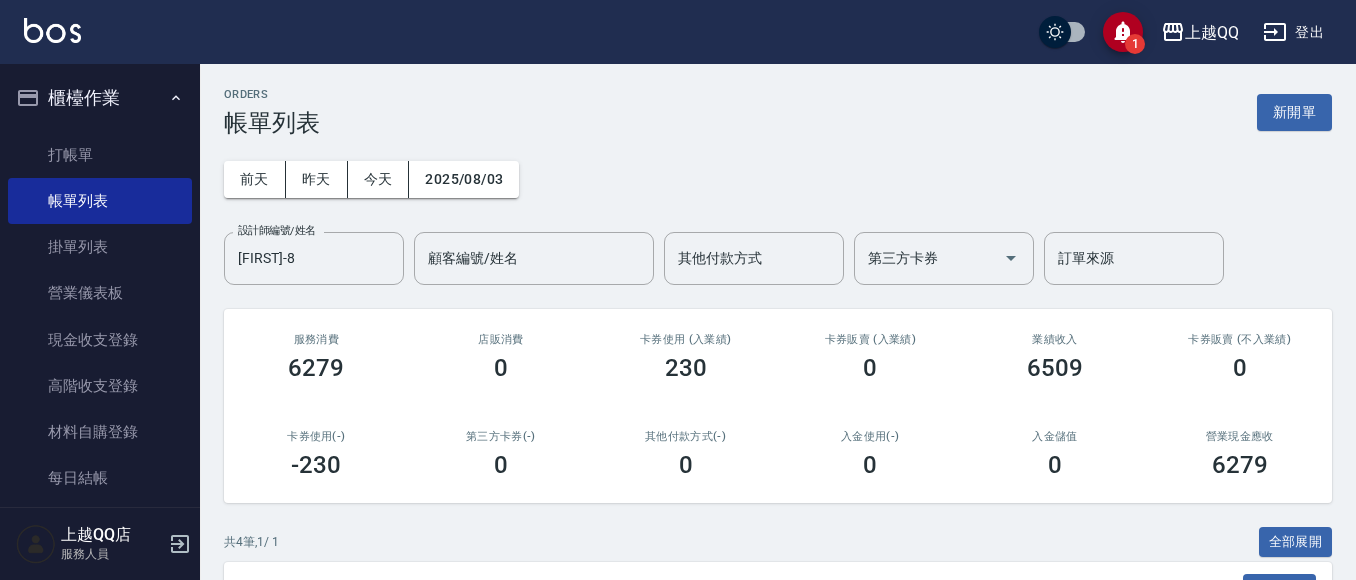 click on "1 上越QQ 登出 櫃檯作業 打帳單 帳單列表 掛單列表 營業儀表板 現金收支登錄 高階收支登錄 材料自購登錄 每日結帳 排班表 現場電腦打卡 預約管理 預約管理 單日預約紀錄 單週預約紀錄 報表及分析 報表目錄 店家日報表 互助日報表 互助排行榜 互助點數明細 互助業績報表 全店業績分析表 設計師日報表 設計師業績分析表 設計師業績月報表 設計師排行榜 商品銷售排行榜 商品消耗明細 店販抽成明細 顧客入金餘額表 每日非現金明細 每日收支明細 收支分類明細表 客戶管理 客戶列表 卡券管理 入金管理 員工及薪資 員工列表 全店打卡記錄 上越QQ店 服務人員ORDERS 帳單列表 新開單 前天 昨天 今天 2025/08/03 設計師編號/姓名 [FIRST]-8 設計師編號/姓名 顧客編號/姓名 顧客編號/姓名 其他付款方式 其他付款方式 第三方卡券 第三方卡券 訂單來源 訂單來源 服務消費 6279 店販消費" at bounding box center [678, 467] 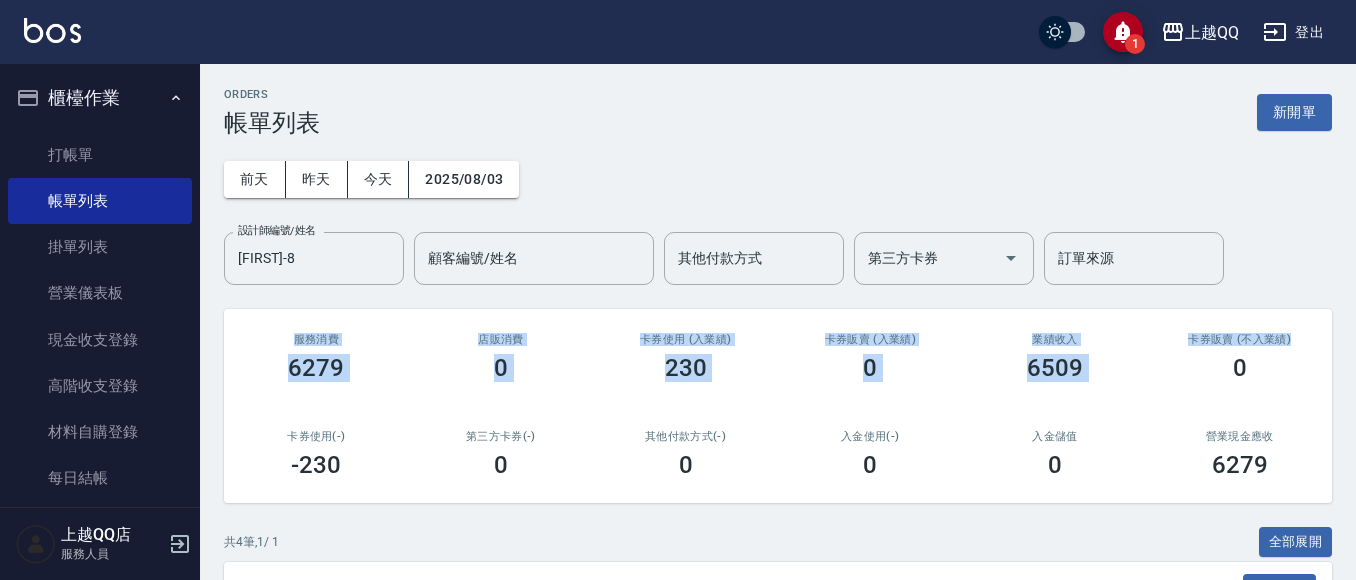 click on "前天 昨天 今天 2025/08/03 設計師編號/姓名 [LAST]-[NUMBER] 設計師編號/姓名 客戶編號/姓名 客戶編號/姓名 其他付款方式 其他付款方式 第三方卡券 第三方卡券 訂單來源 訂單來源" at bounding box center [778, 211] 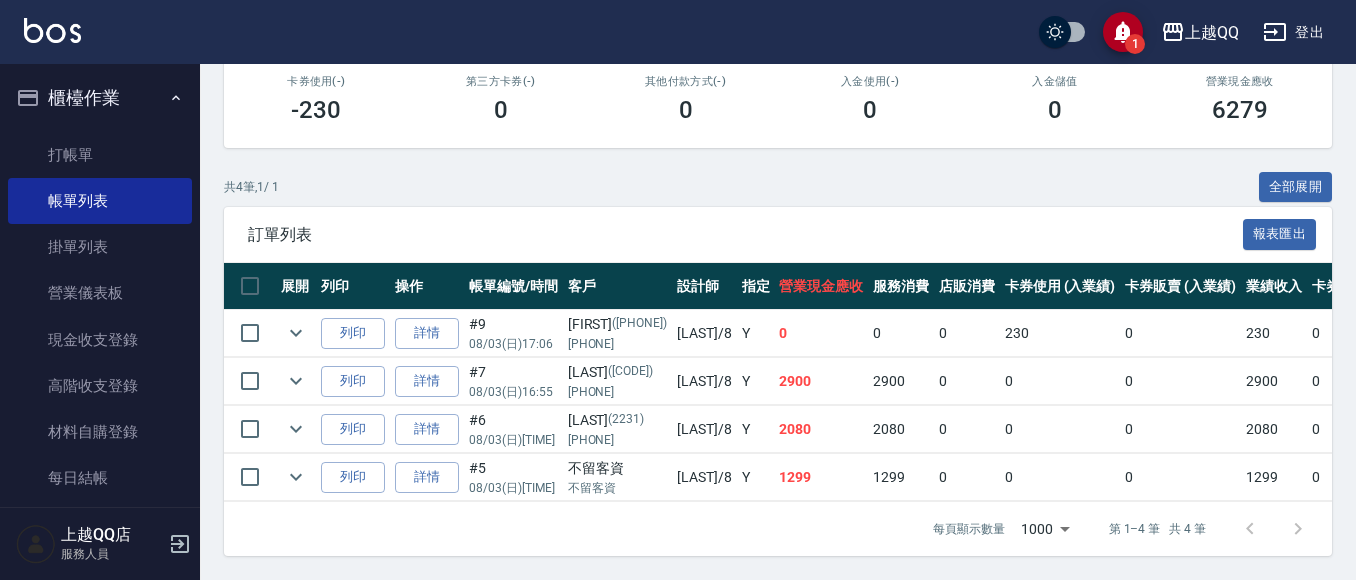 scroll, scrollTop: 372, scrollLeft: 0, axis: vertical 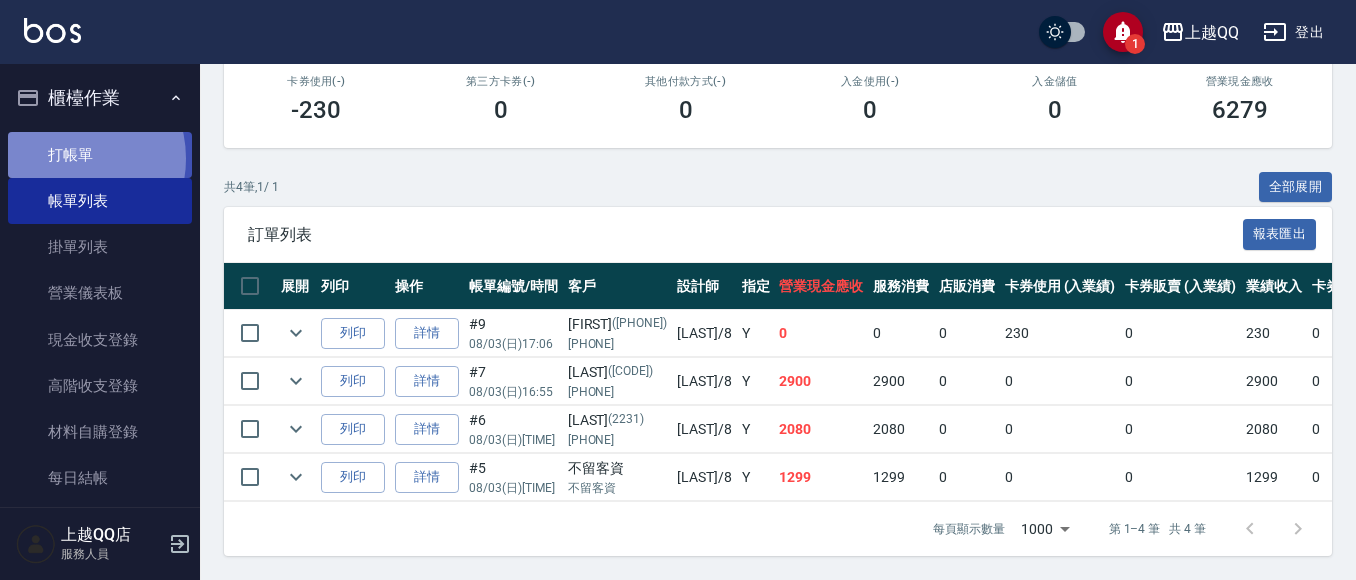 click on "打帳單" at bounding box center [100, 155] 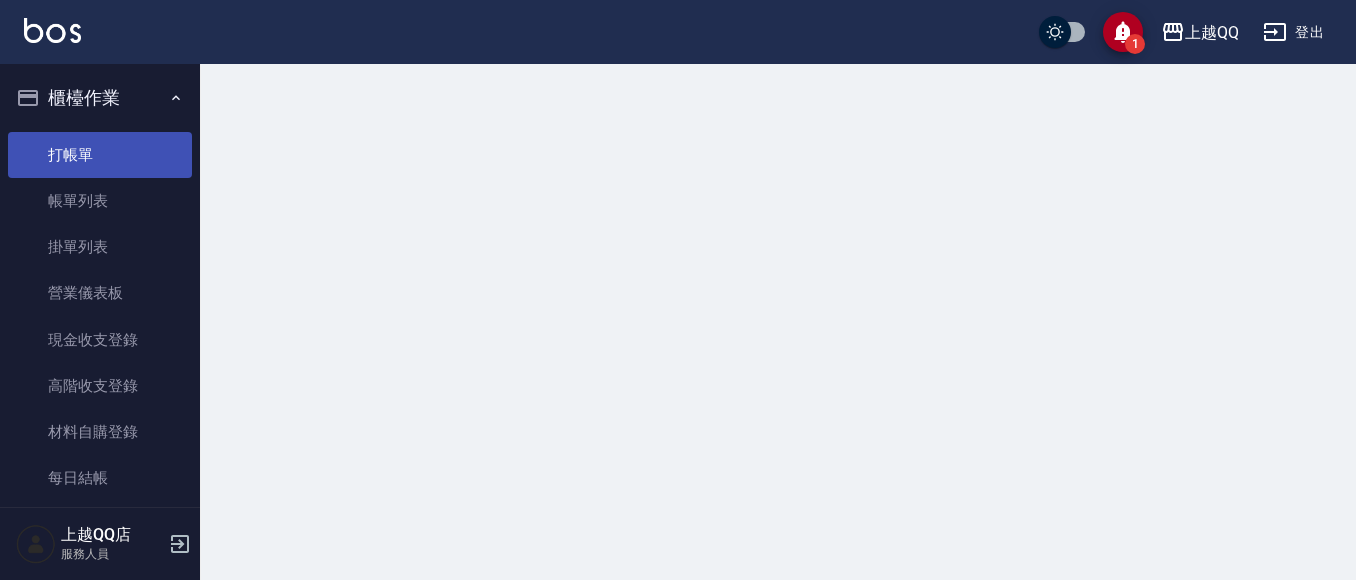 scroll, scrollTop: 0, scrollLeft: 0, axis: both 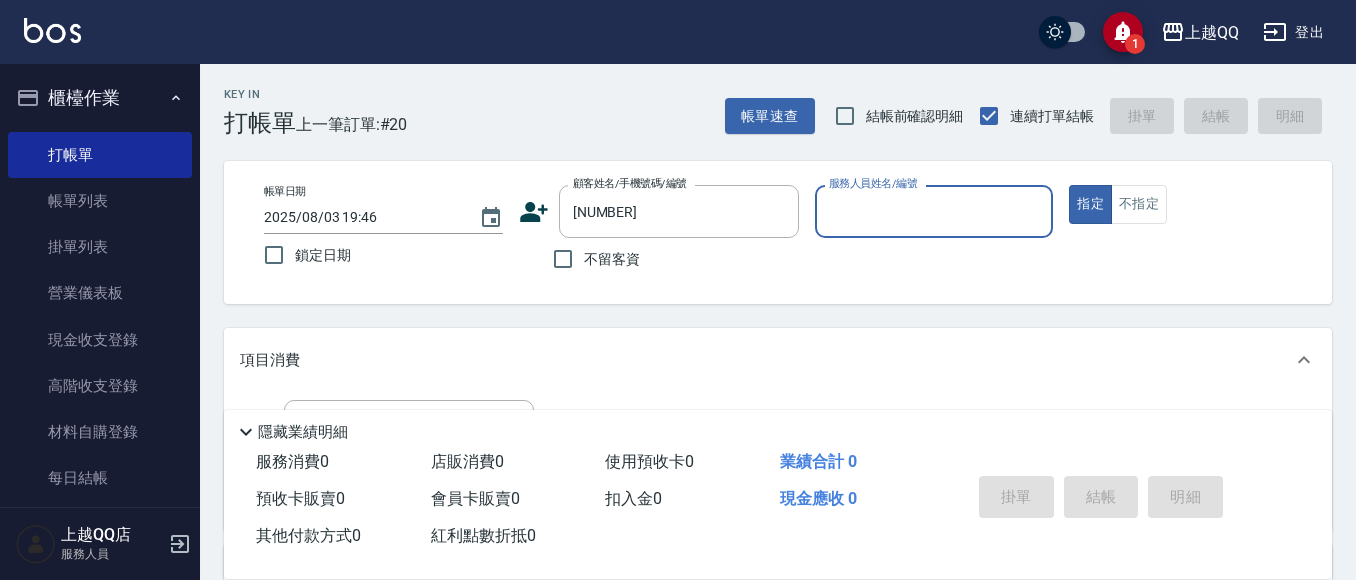 type on "[FIRST]/[PHONE]/0389" 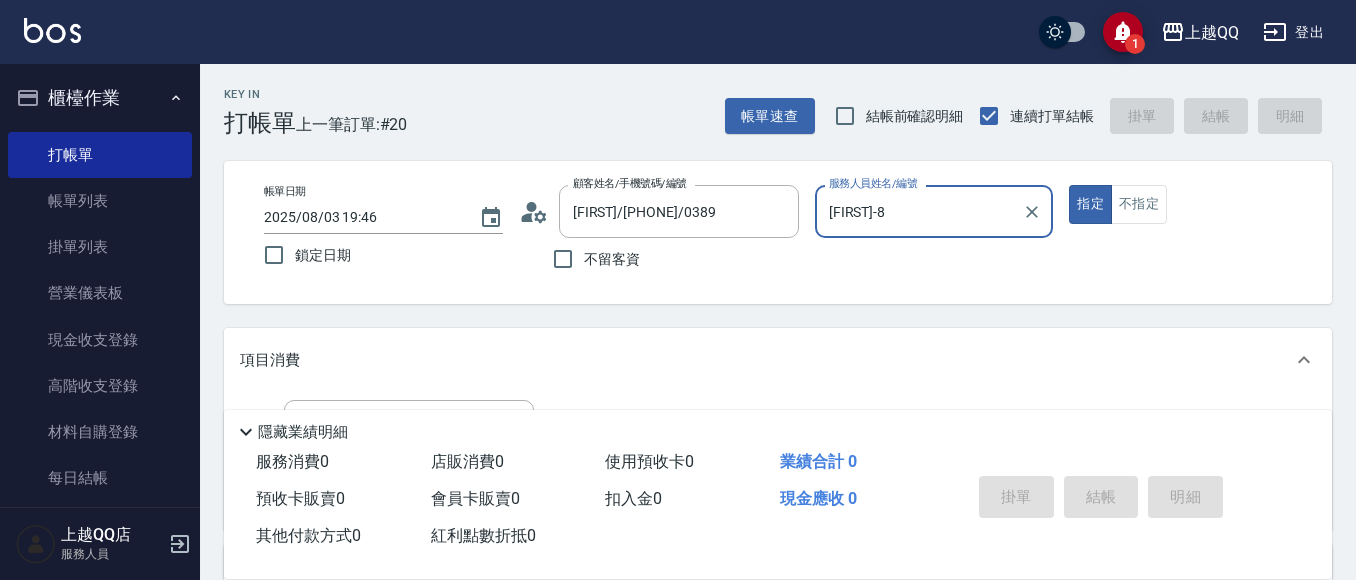 type on "[FIRST]-8" 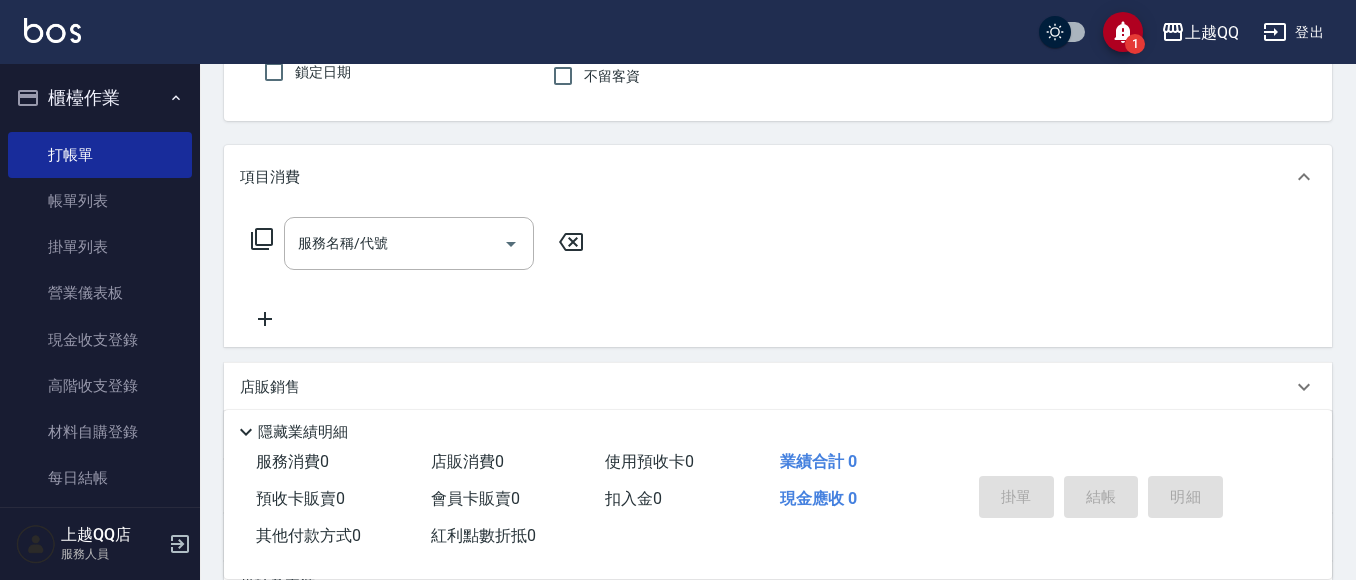 scroll, scrollTop: 192, scrollLeft: 0, axis: vertical 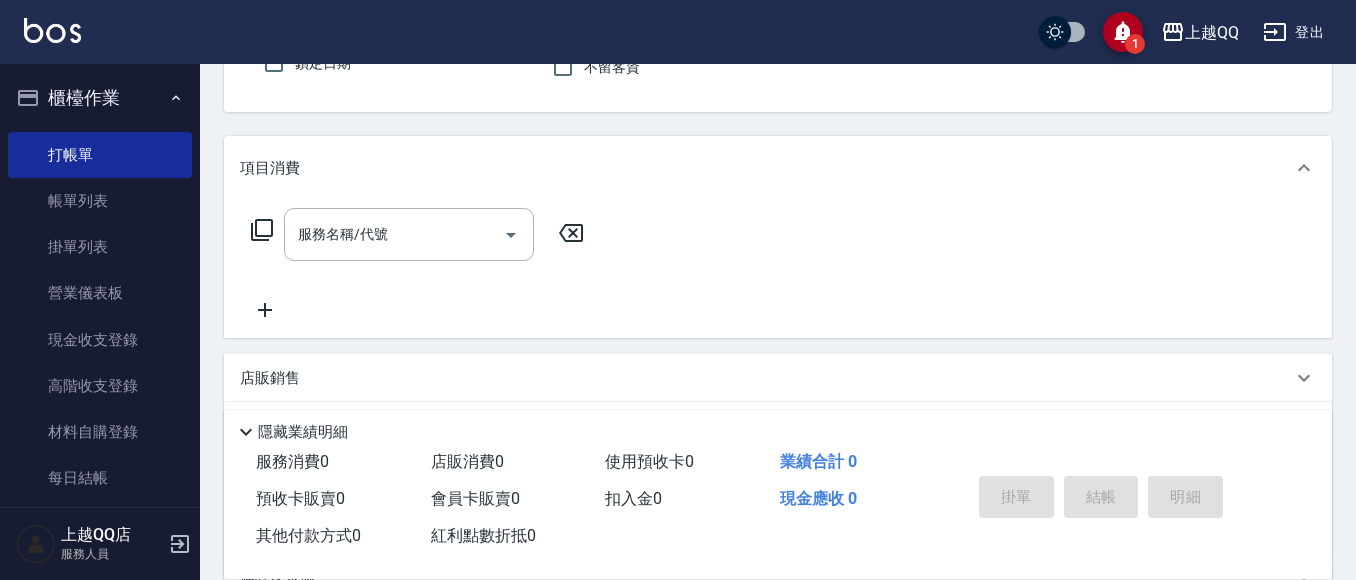 click 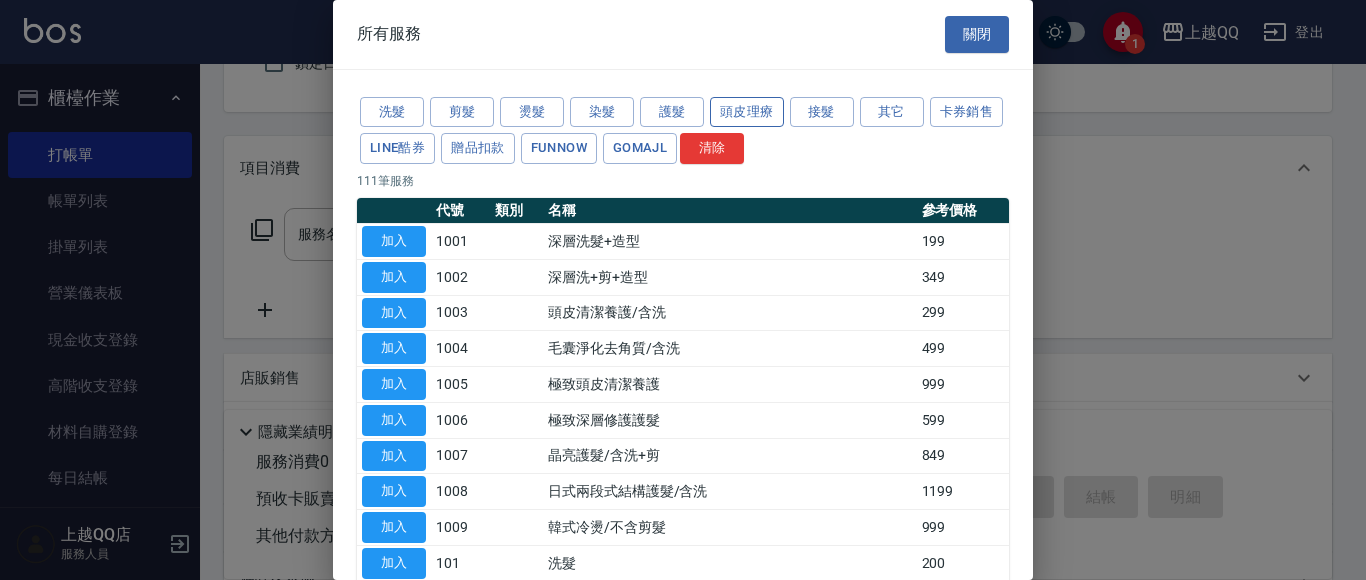 click on "頭皮理療" at bounding box center (747, 112) 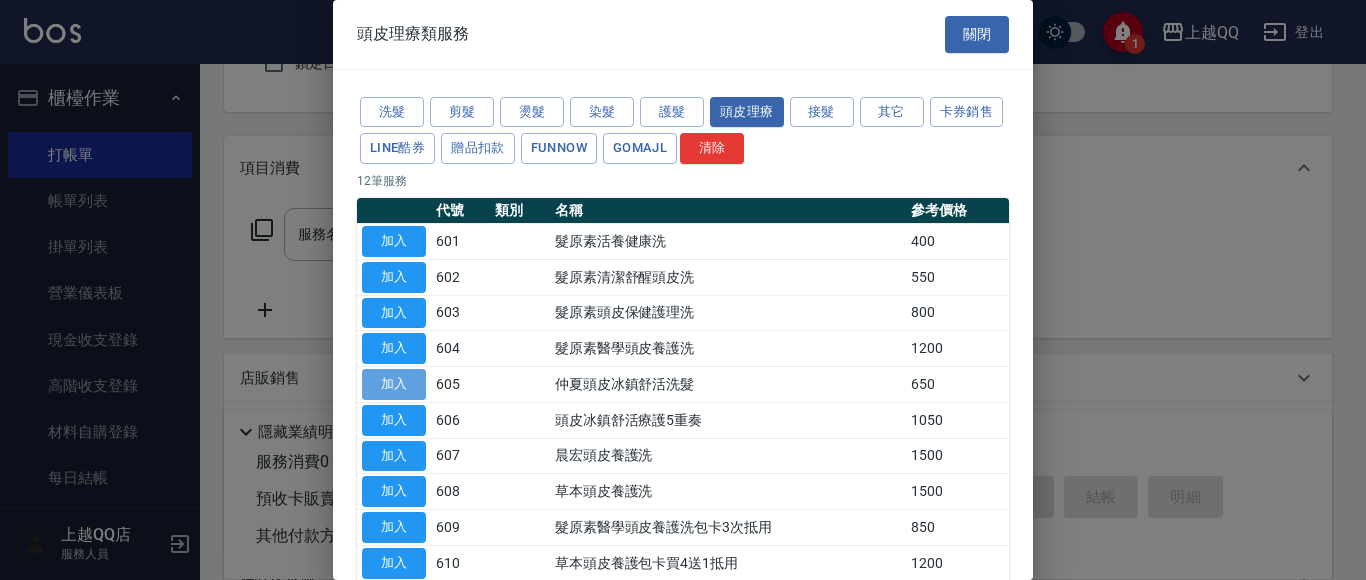 click on "加入" at bounding box center [394, 384] 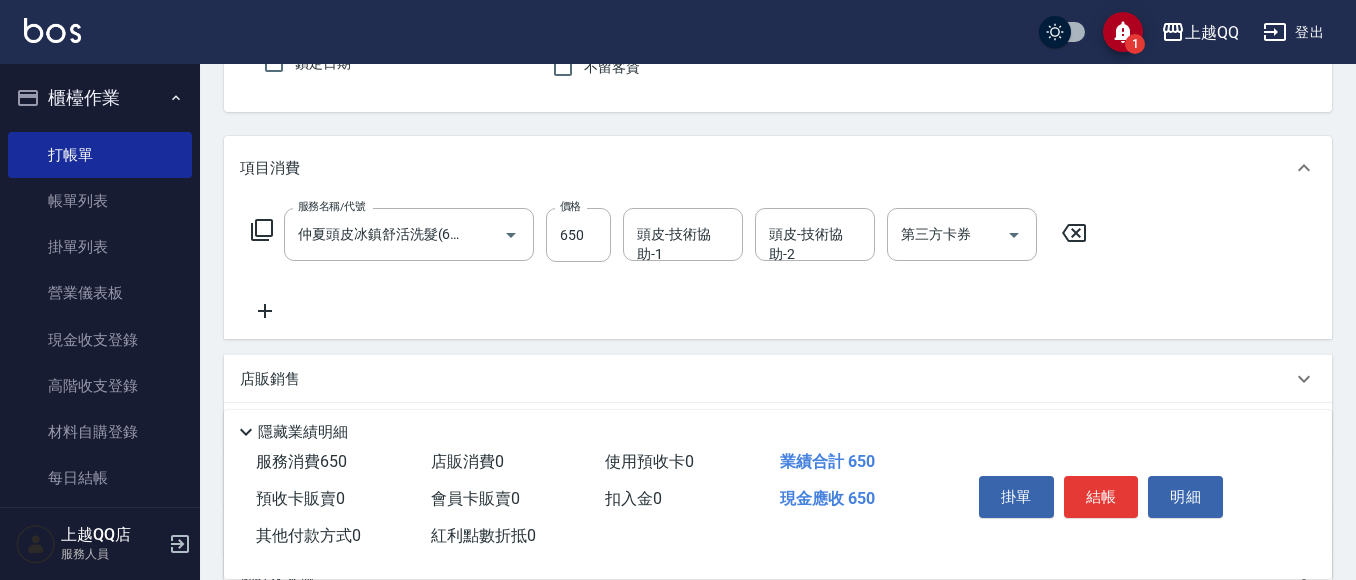click 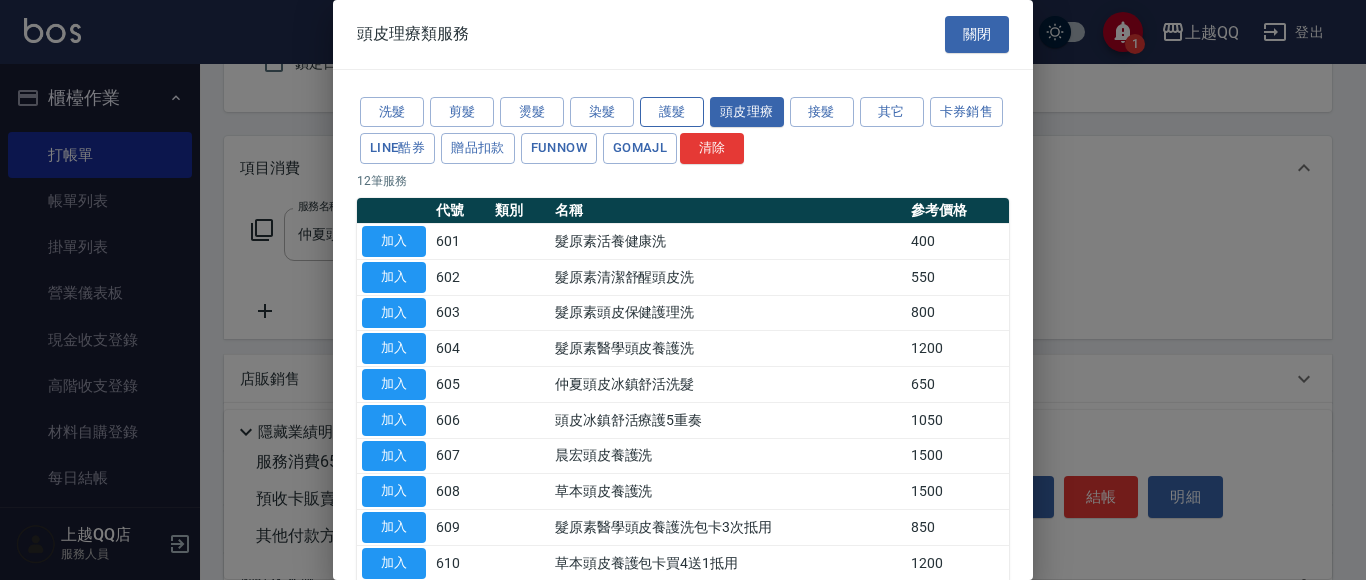 click on "護髮" at bounding box center [672, 112] 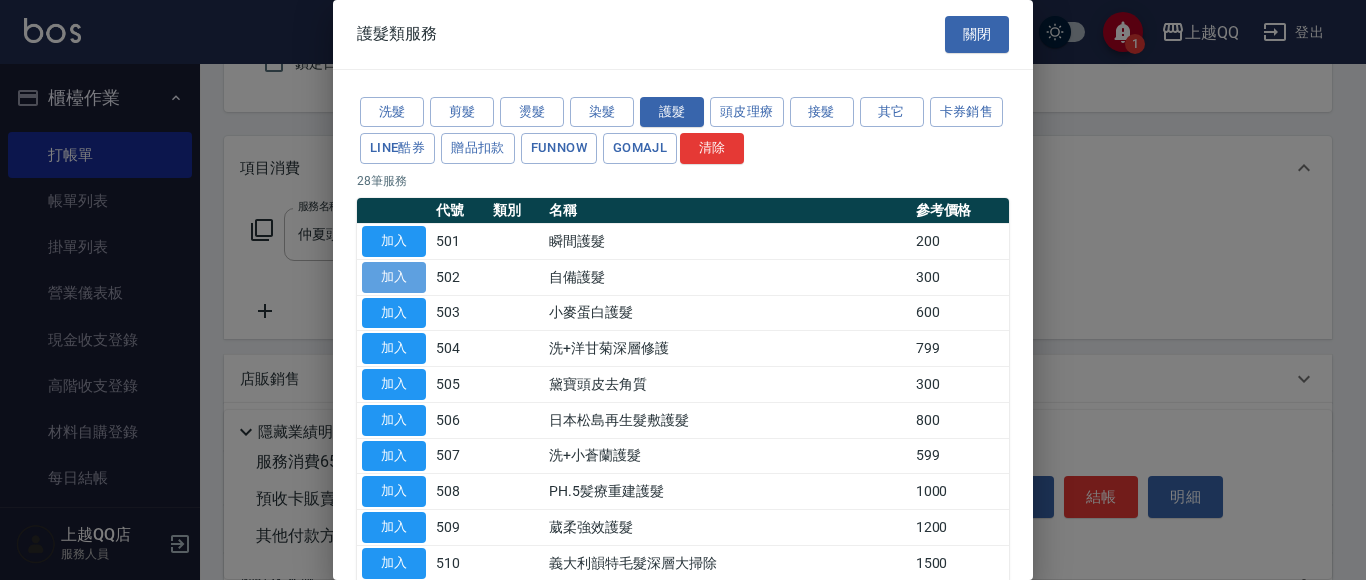 click on "加入" at bounding box center [394, 277] 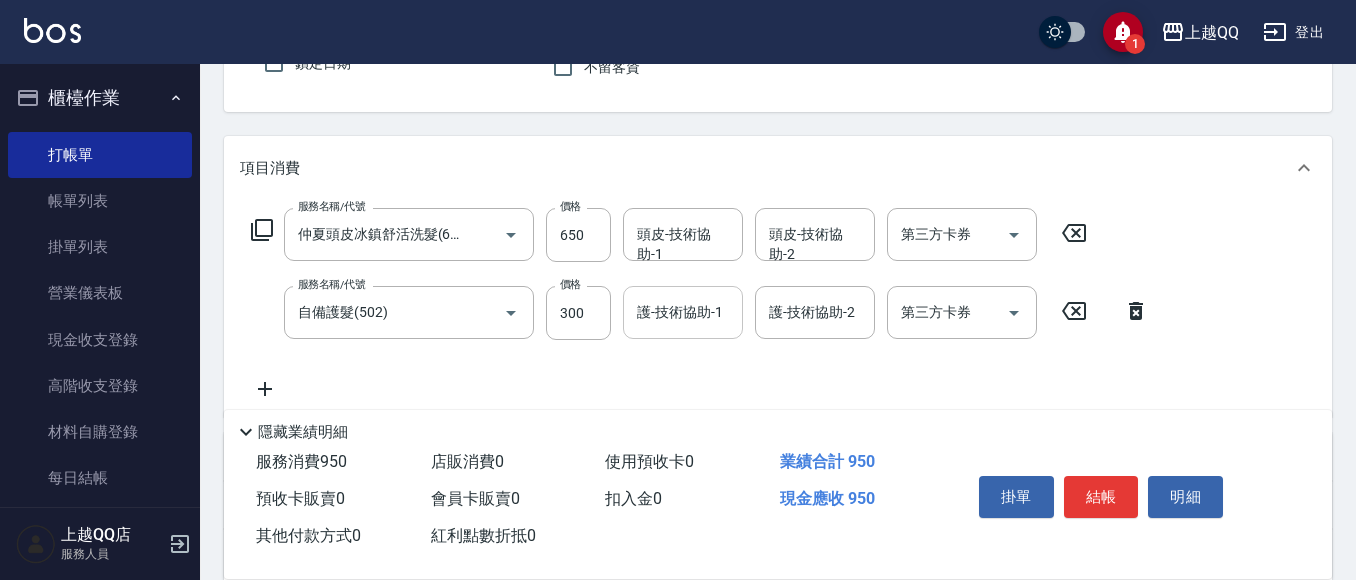 click on "護-技術協助-1" at bounding box center (683, 312) 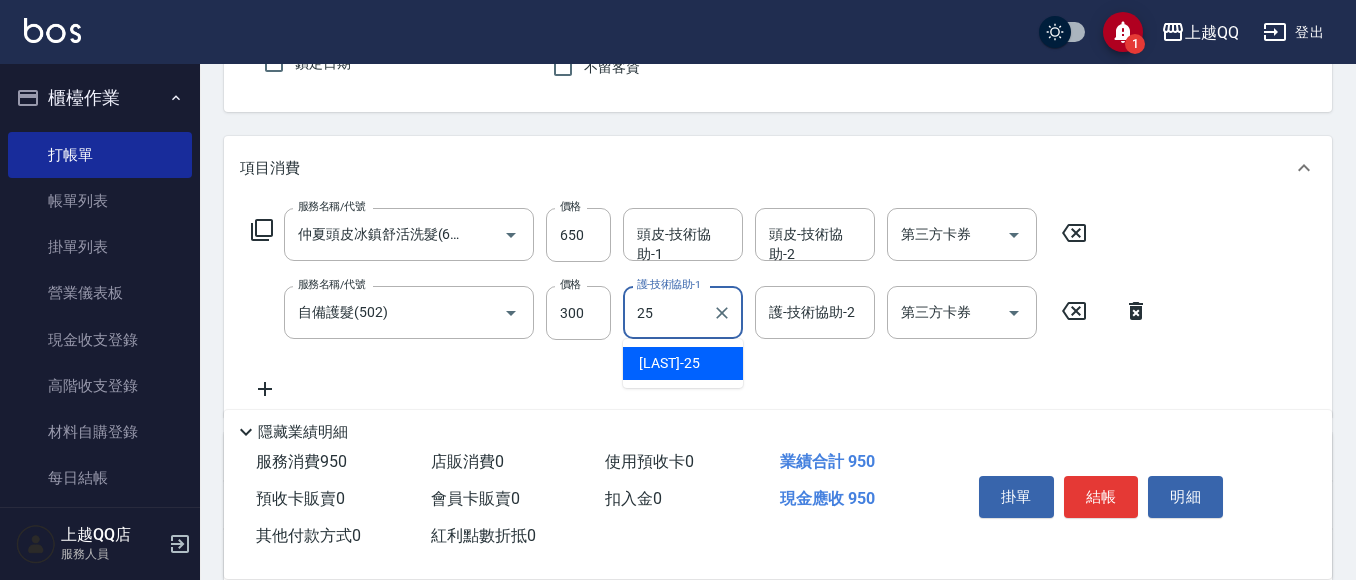 click on "[LAST]-[NUMBER]" at bounding box center (669, 363) 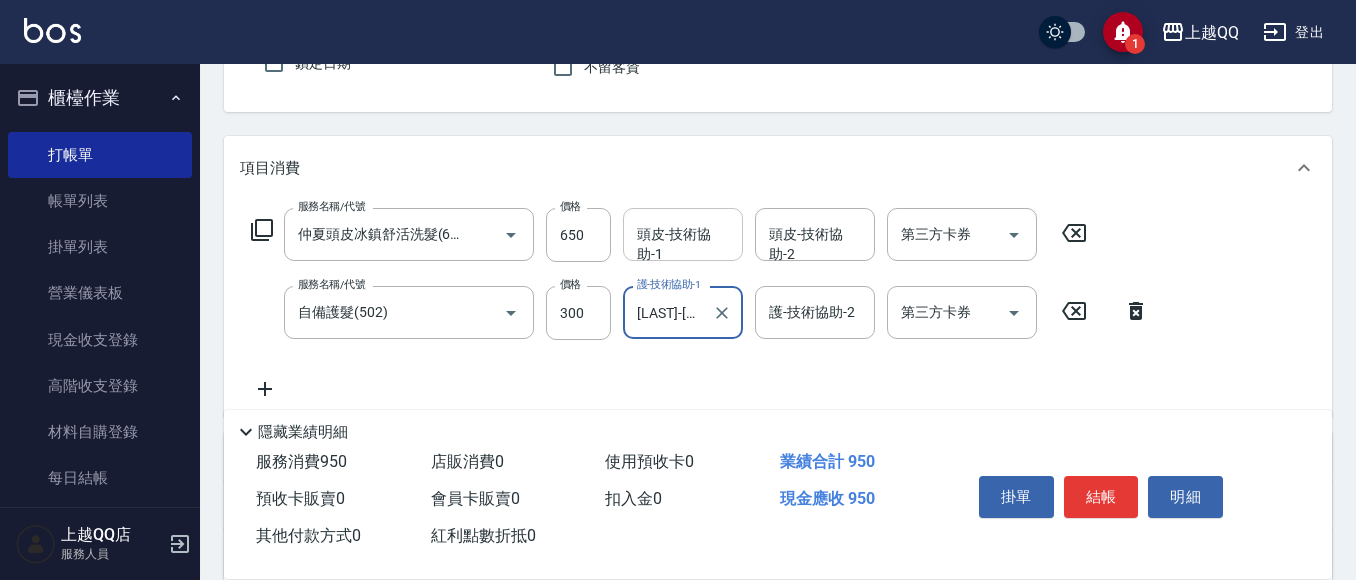 type on "[LAST]-[NUMBER]" 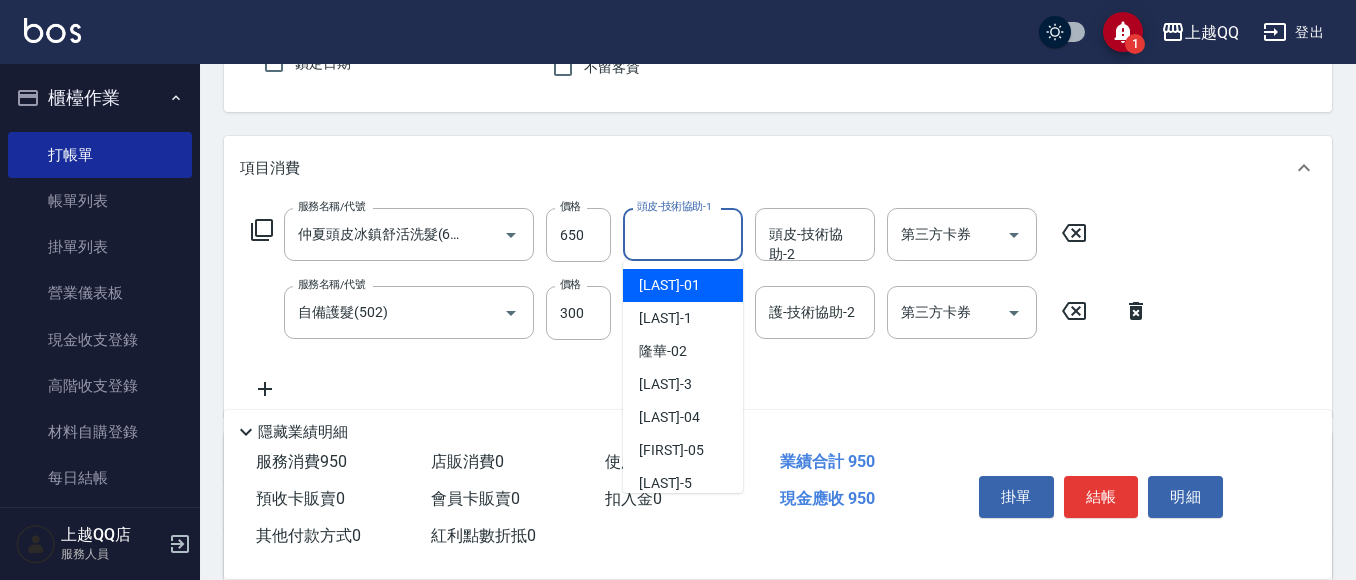 click on "頭皮-技術協助-1 頭皮-技術協助-1" at bounding box center [683, 234] 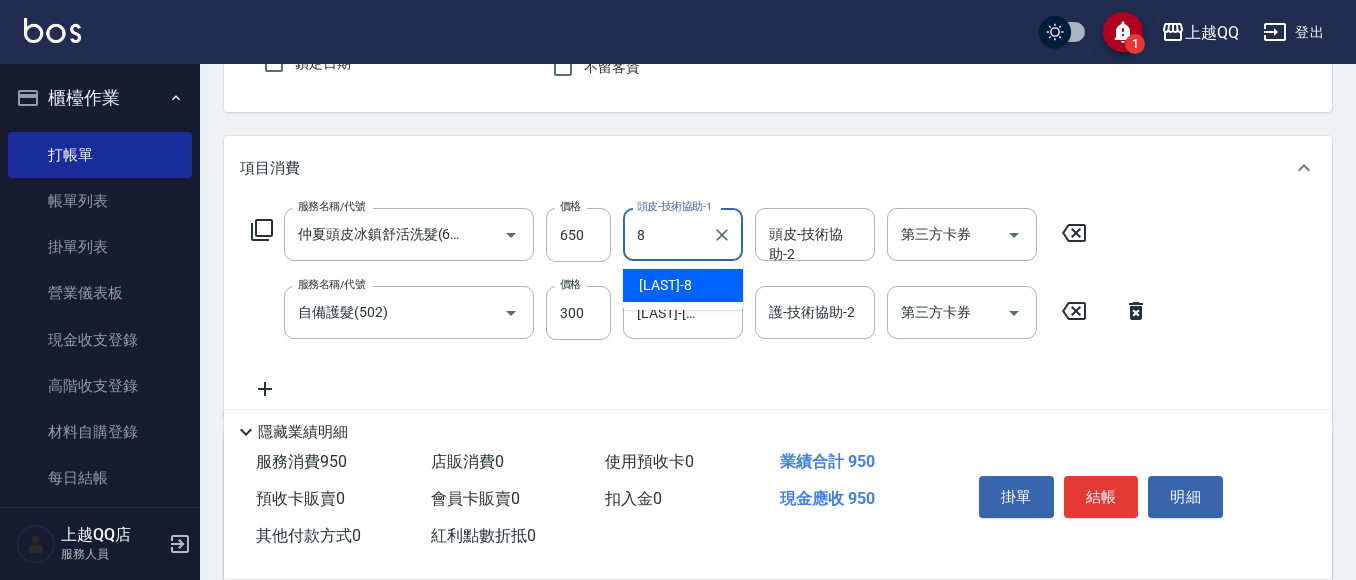 click on "[FIRST]-8" at bounding box center [665, 285] 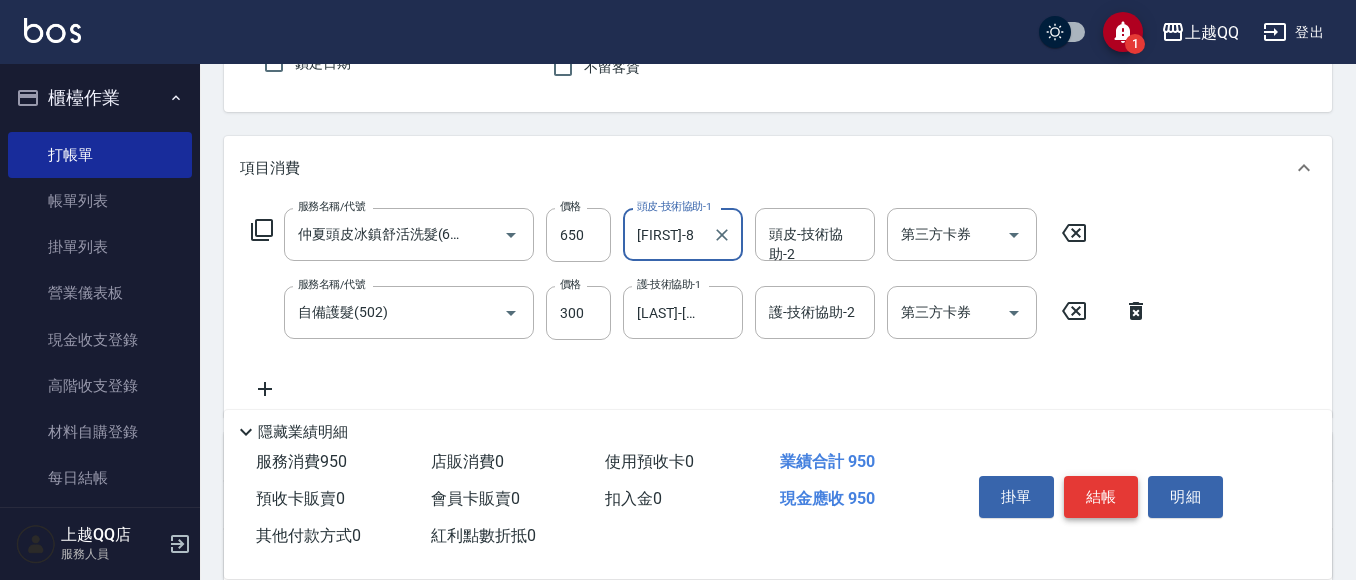 type on "[FIRST]-8" 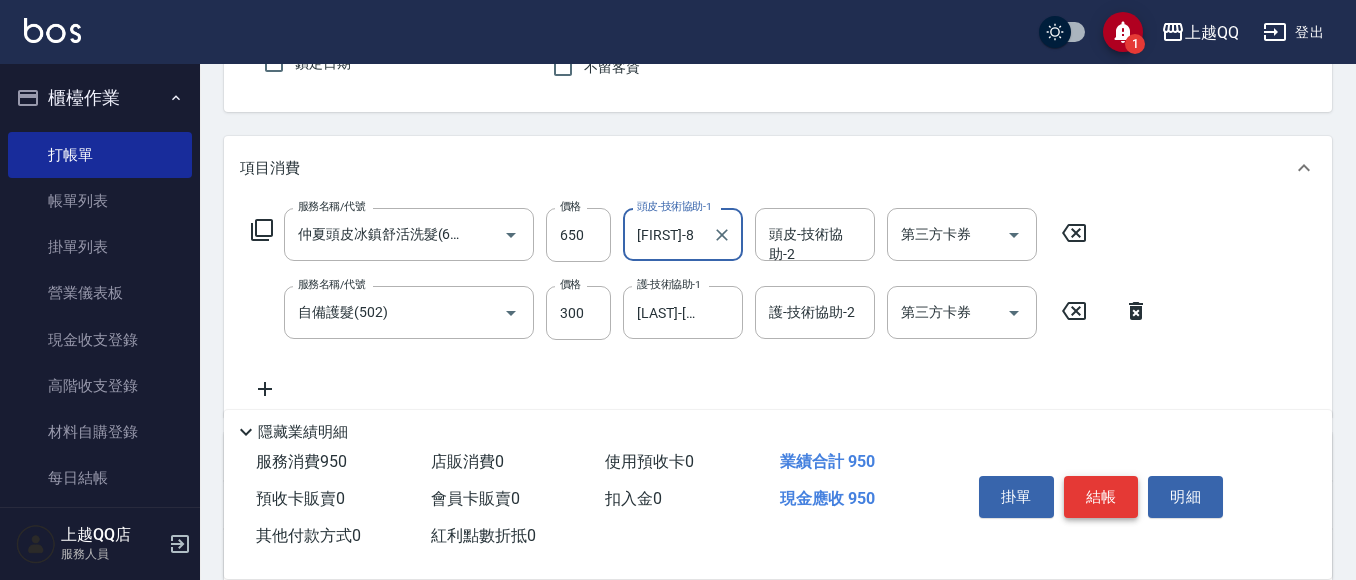 click on "結帳" at bounding box center [1101, 497] 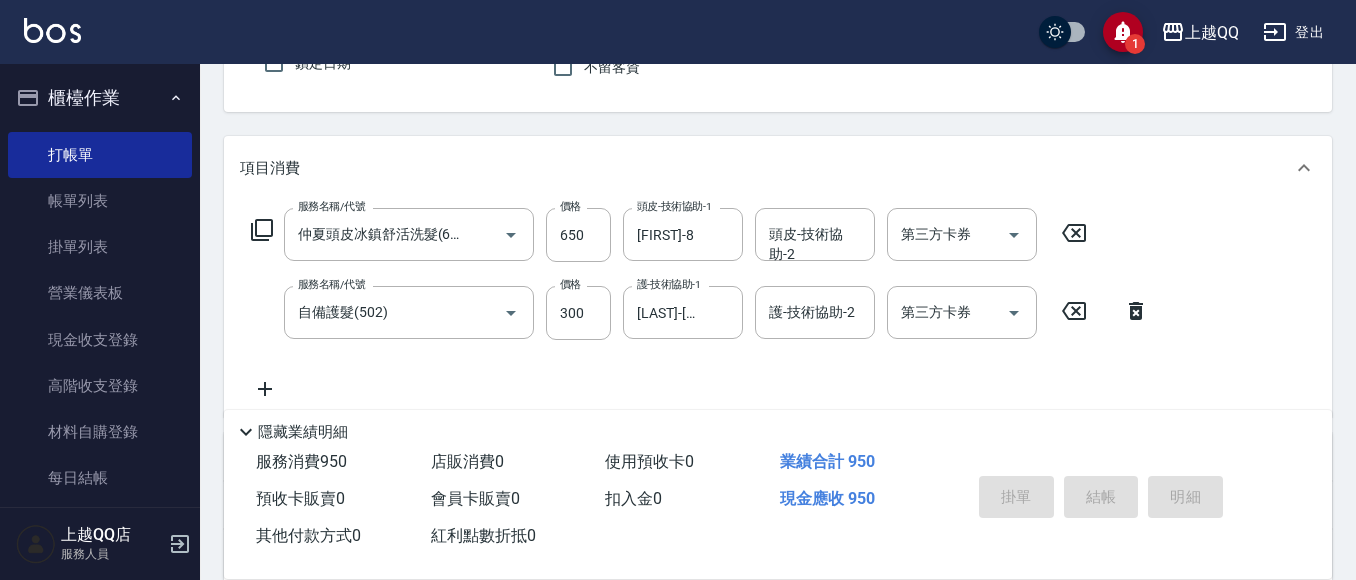 type on "2025/08/03 19:47" 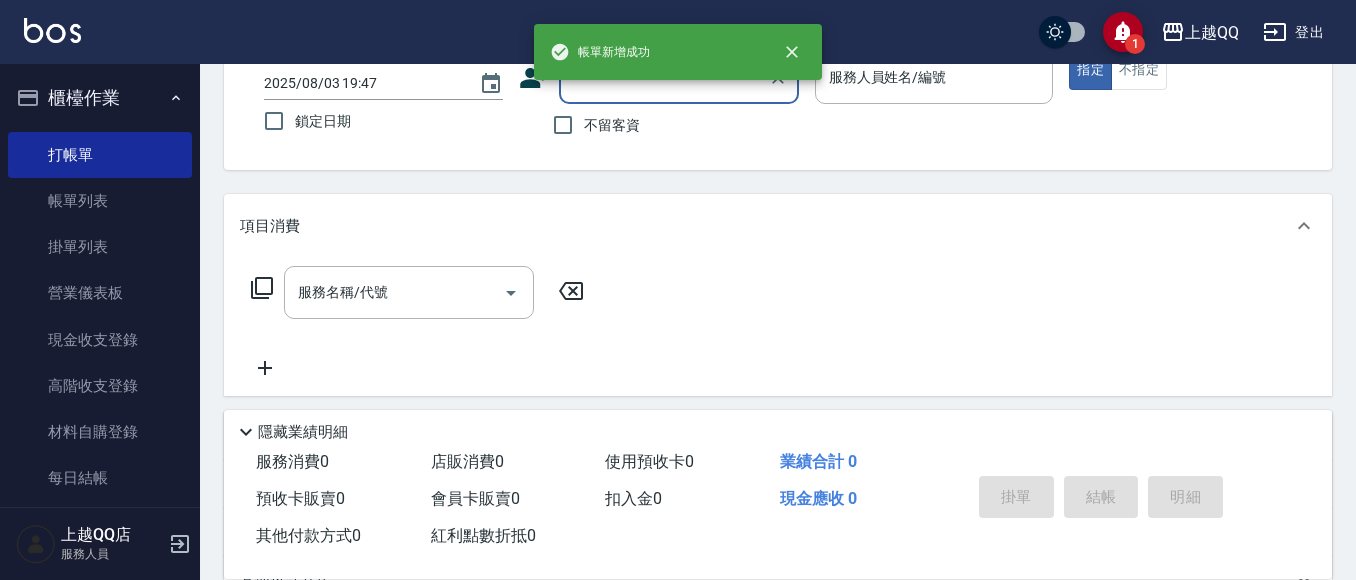 scroll, scrollTop: 125, scrollLeft: 0, axis: vertical 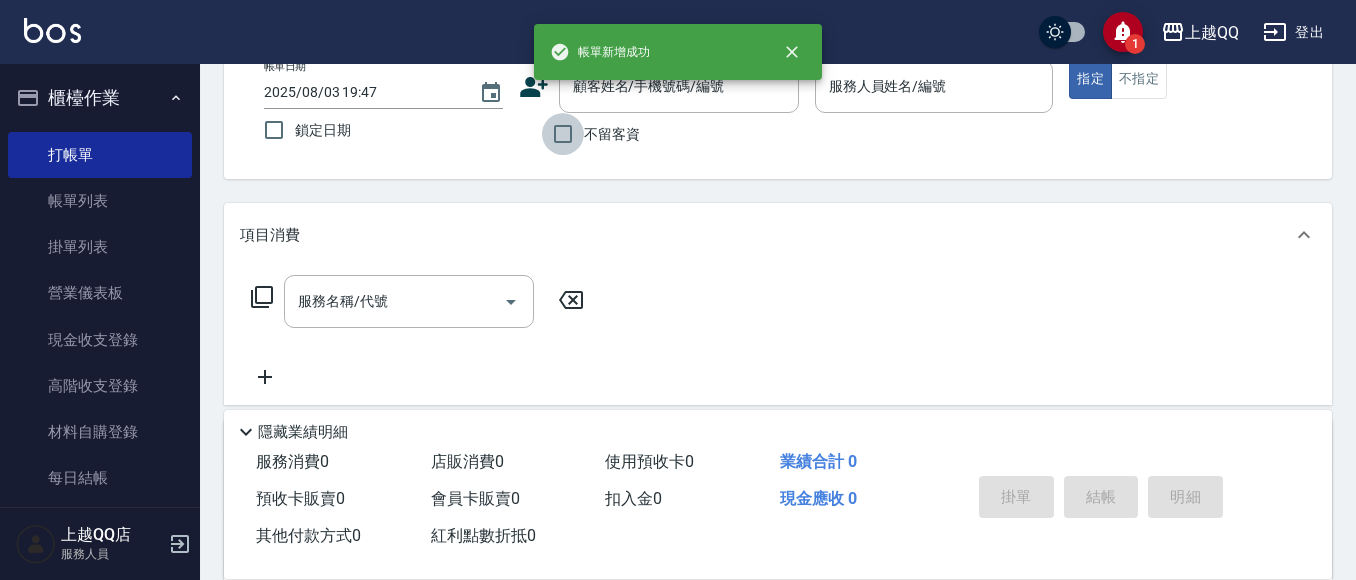 click on "不留客資" at bounding box center (563, 134) 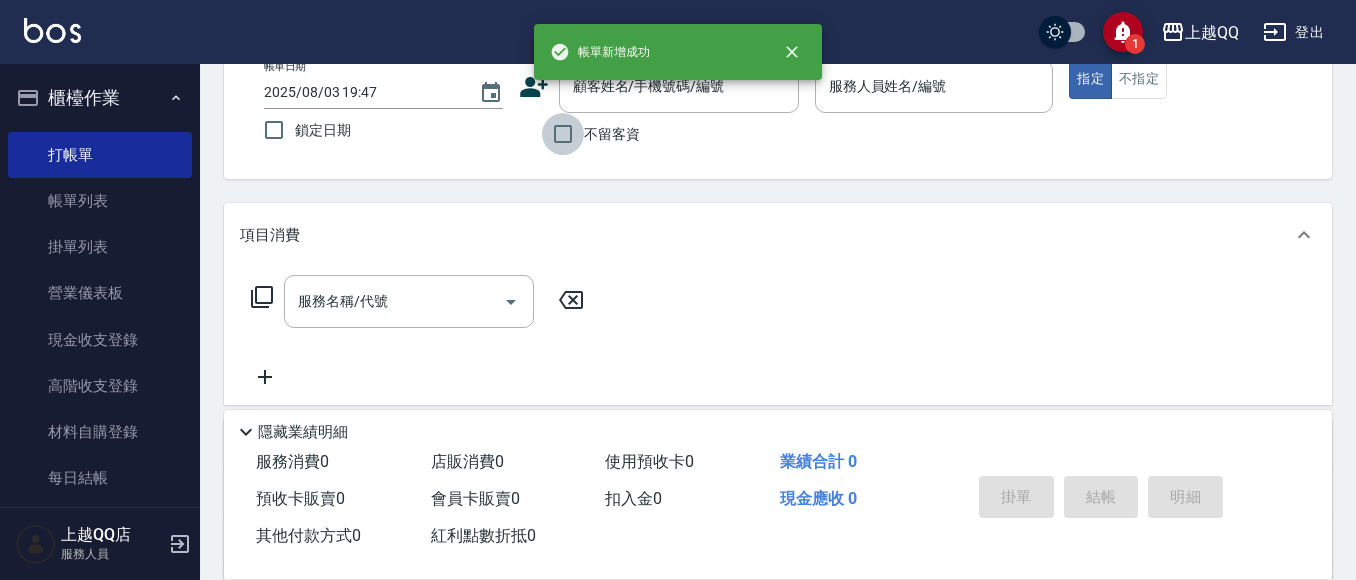 checkbox on "true" 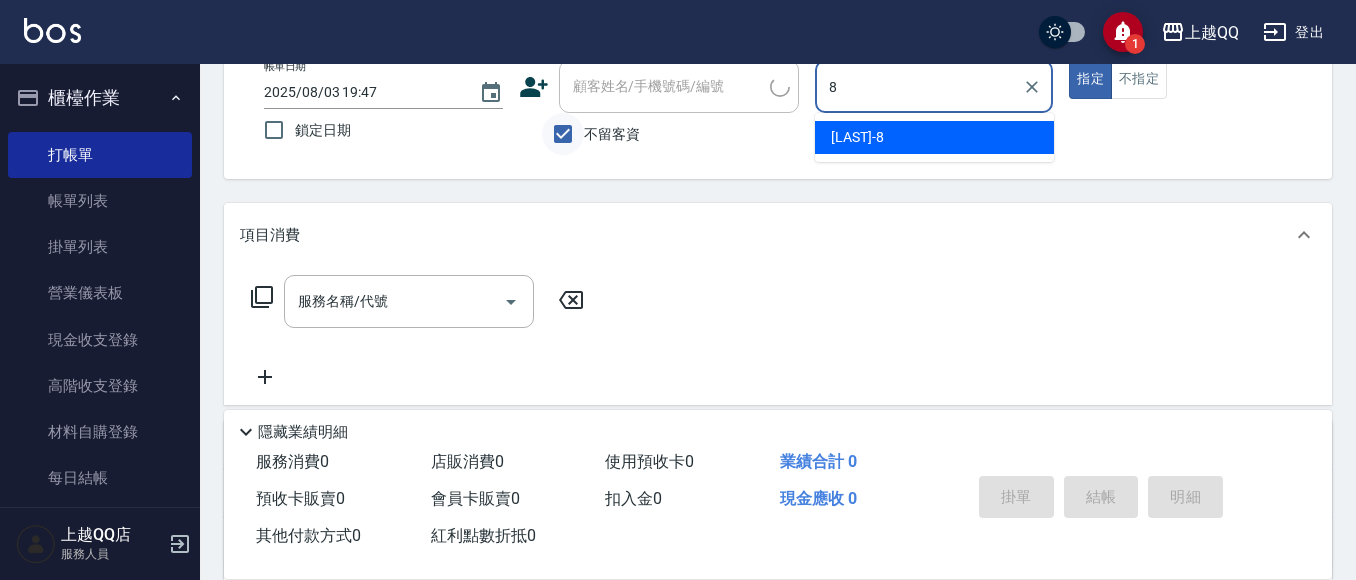 type on "[FIRST]-8" 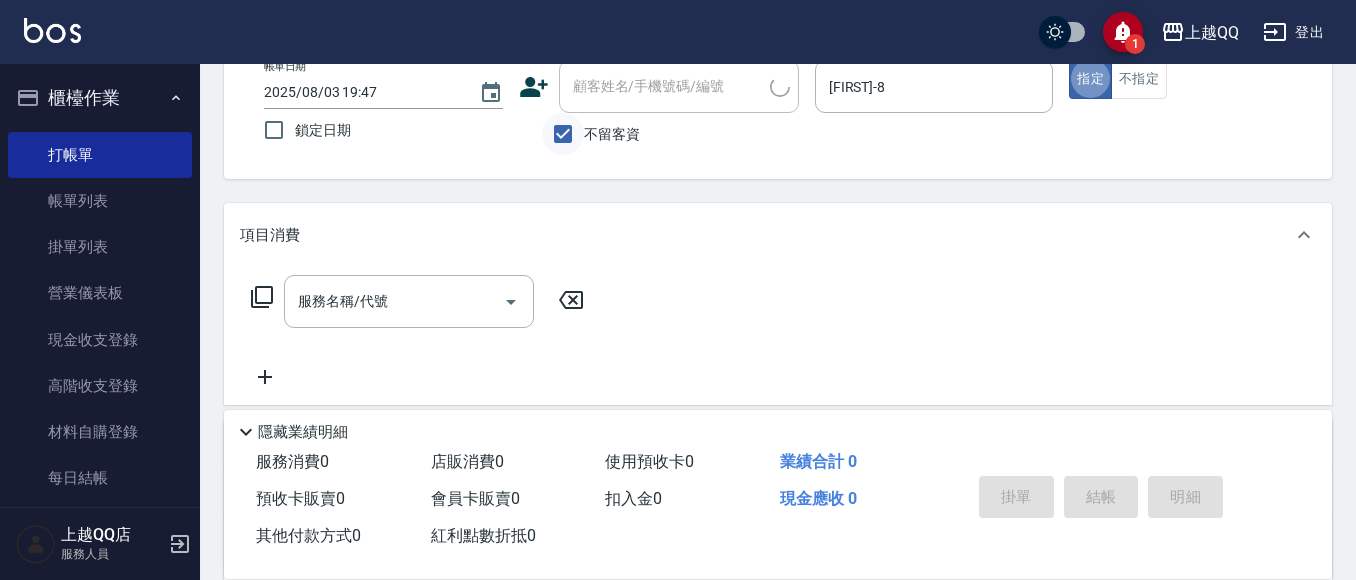 type on "true" 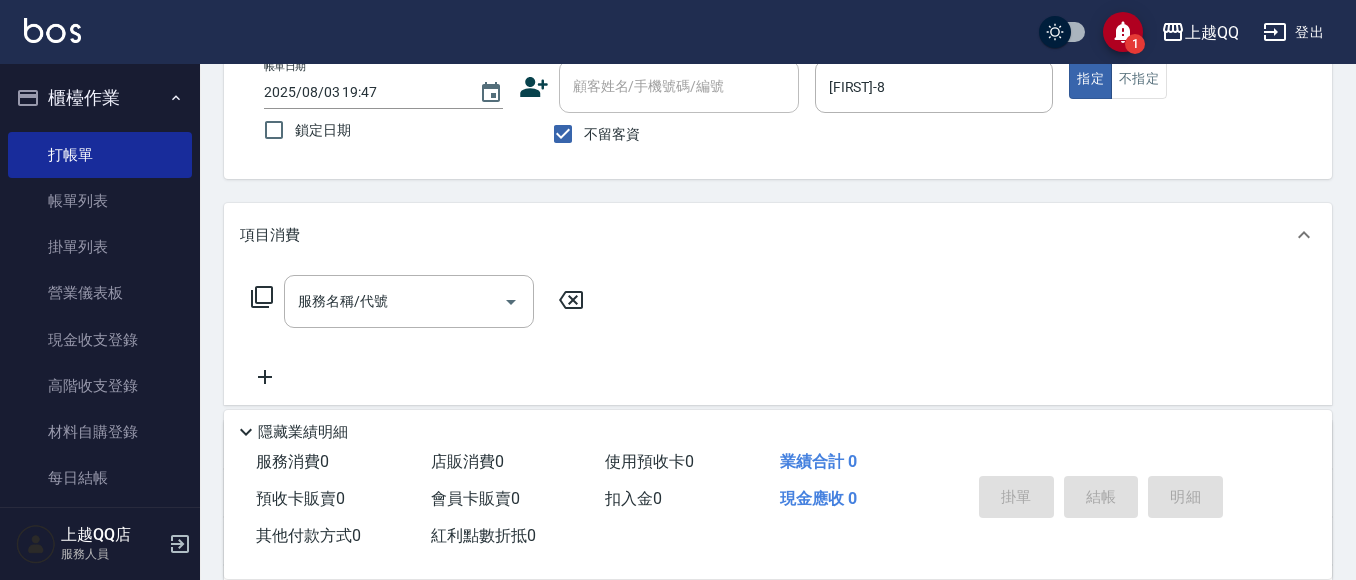 click 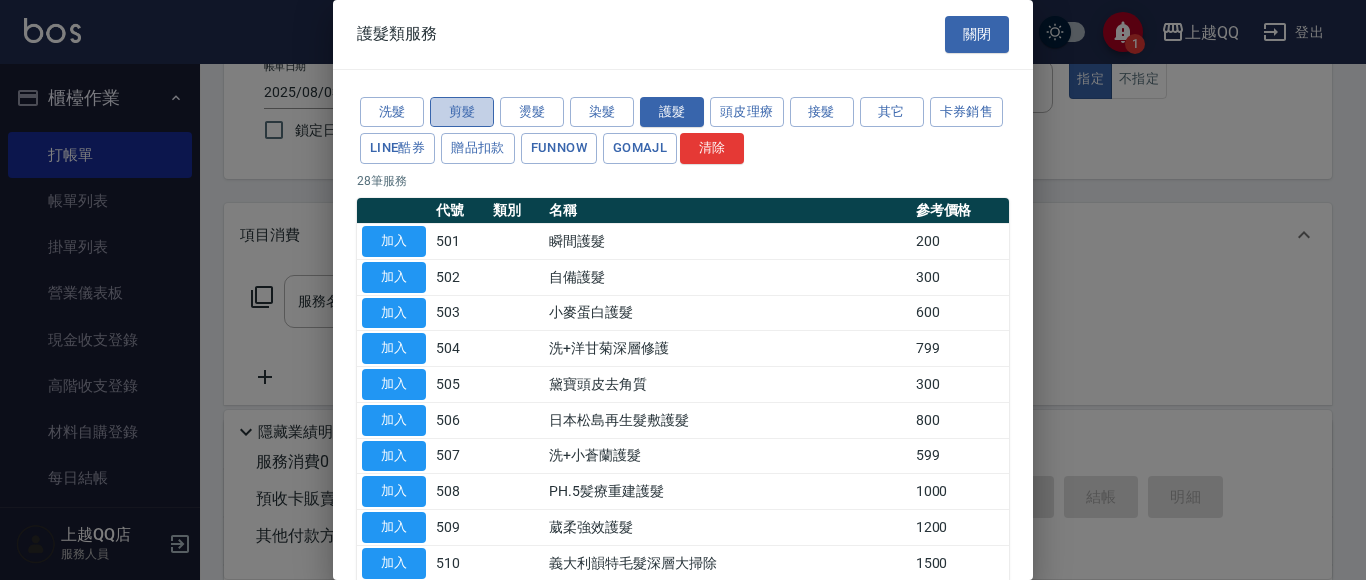 click on "剪髮" at bounding box center (462, 112) 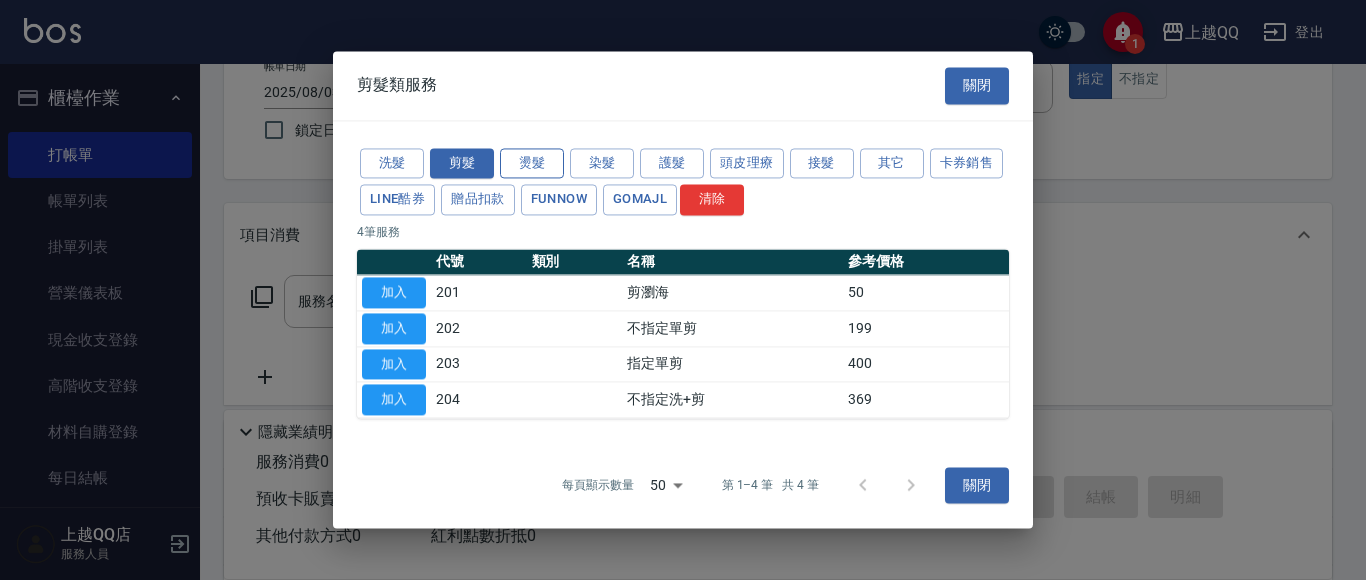 click on "燙髮" at bounding box center [532, 163] 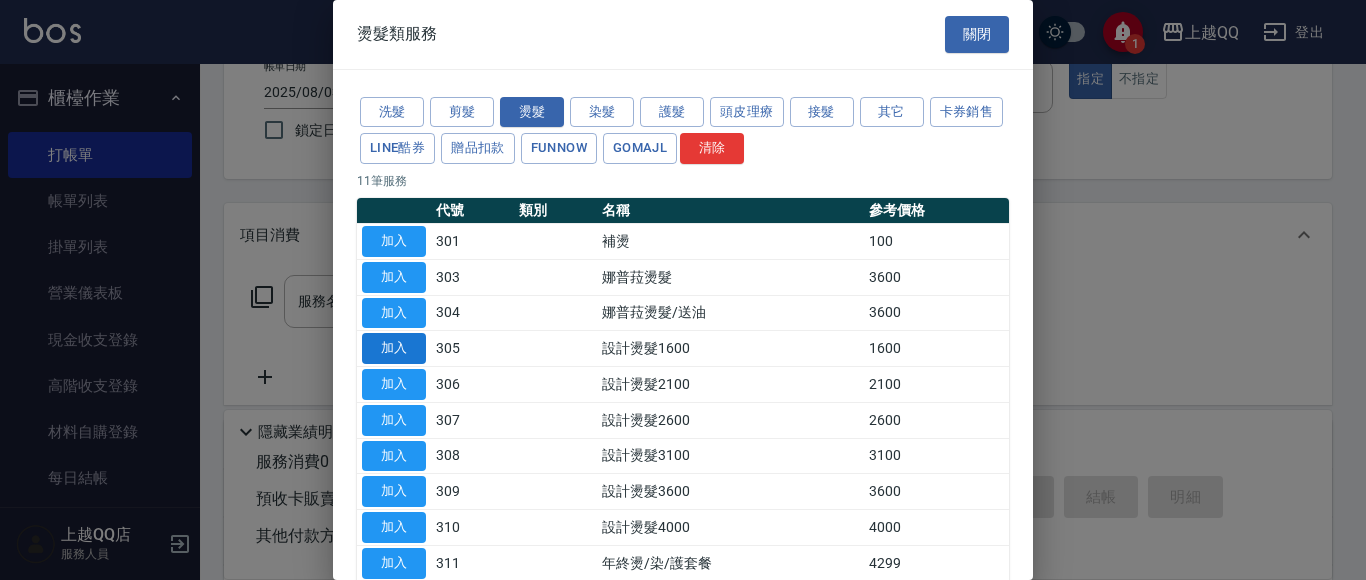 click on "加入" at bounding box center [394, 348] 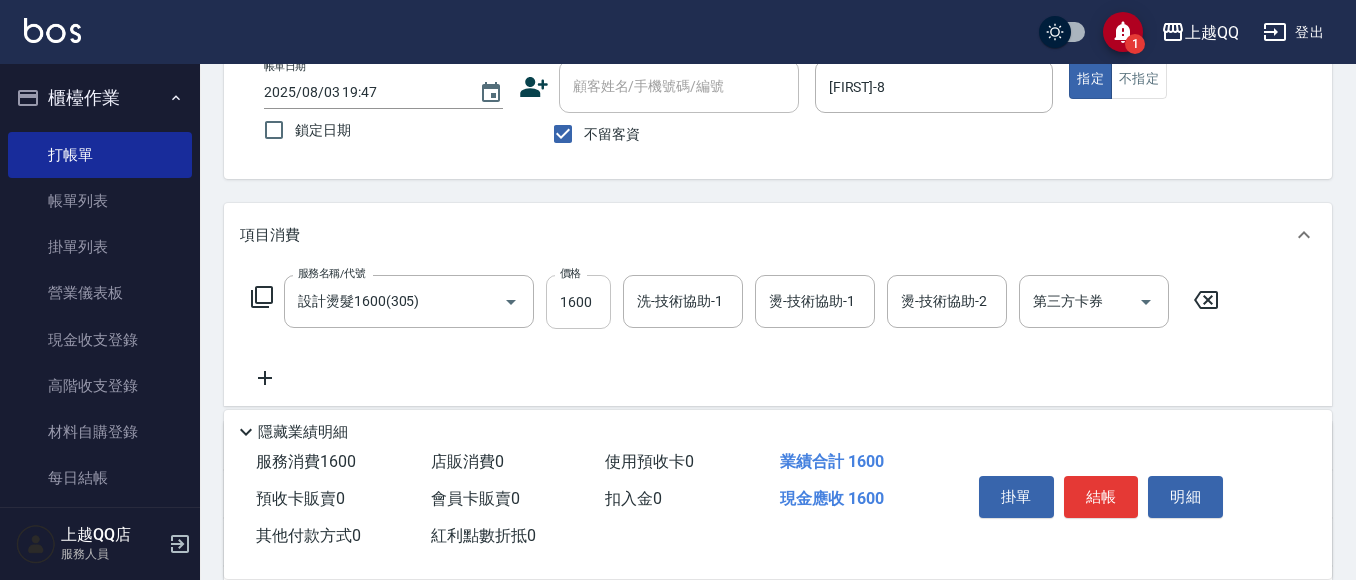 click on "1600" at bounding box center (578, 302) 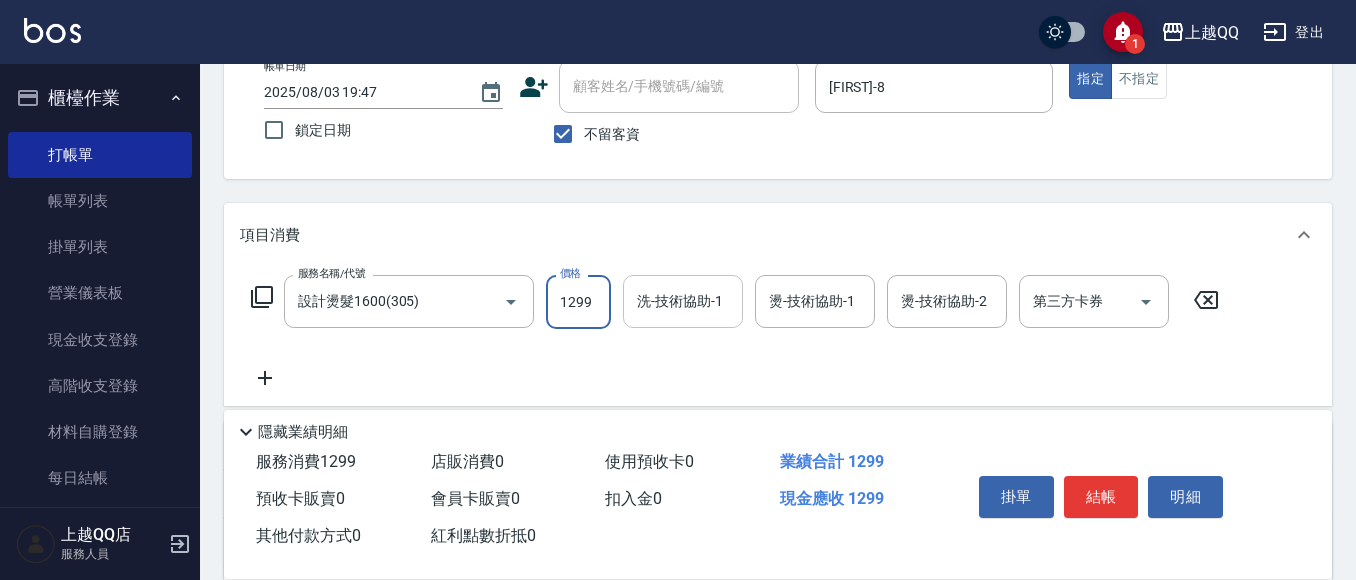 type on "1299" 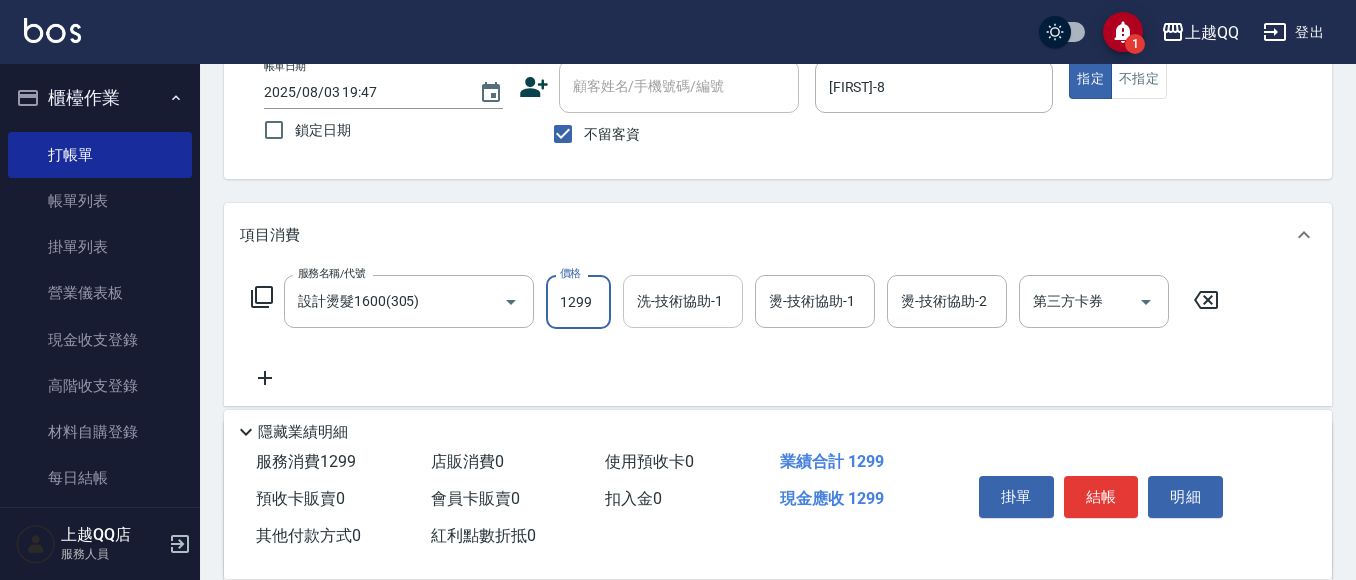 click on "洗-技術協助-1" at bounding box center (683, 301) 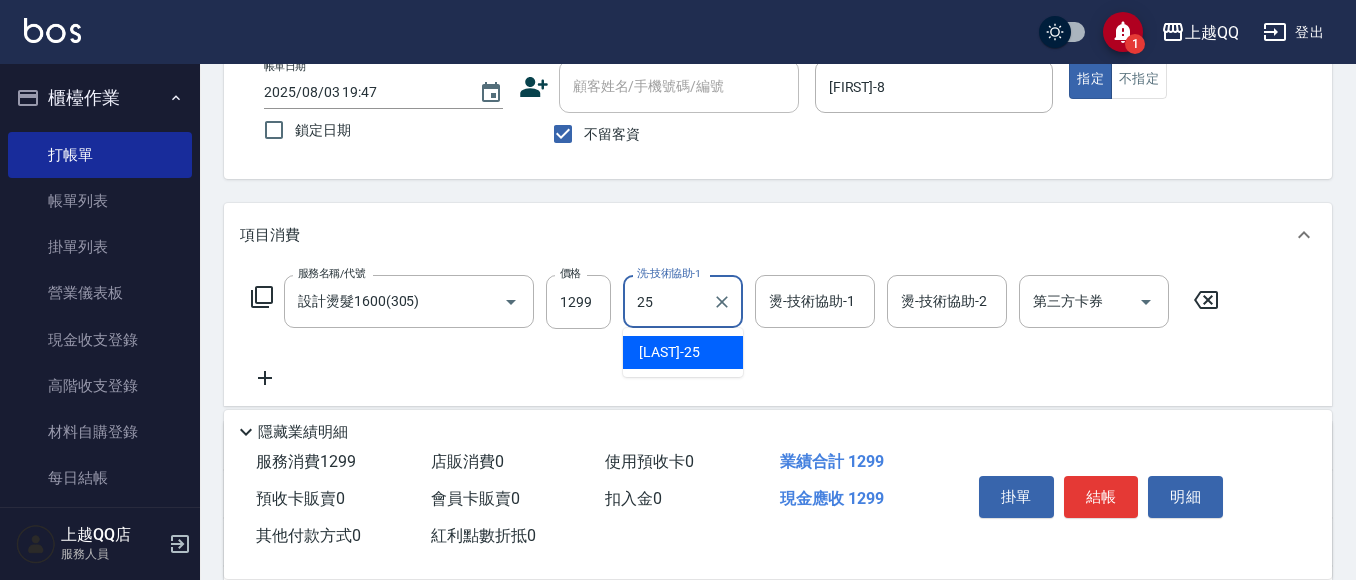 click on "[LAST]-[NUMBER]" at bounding box center (669, 352) 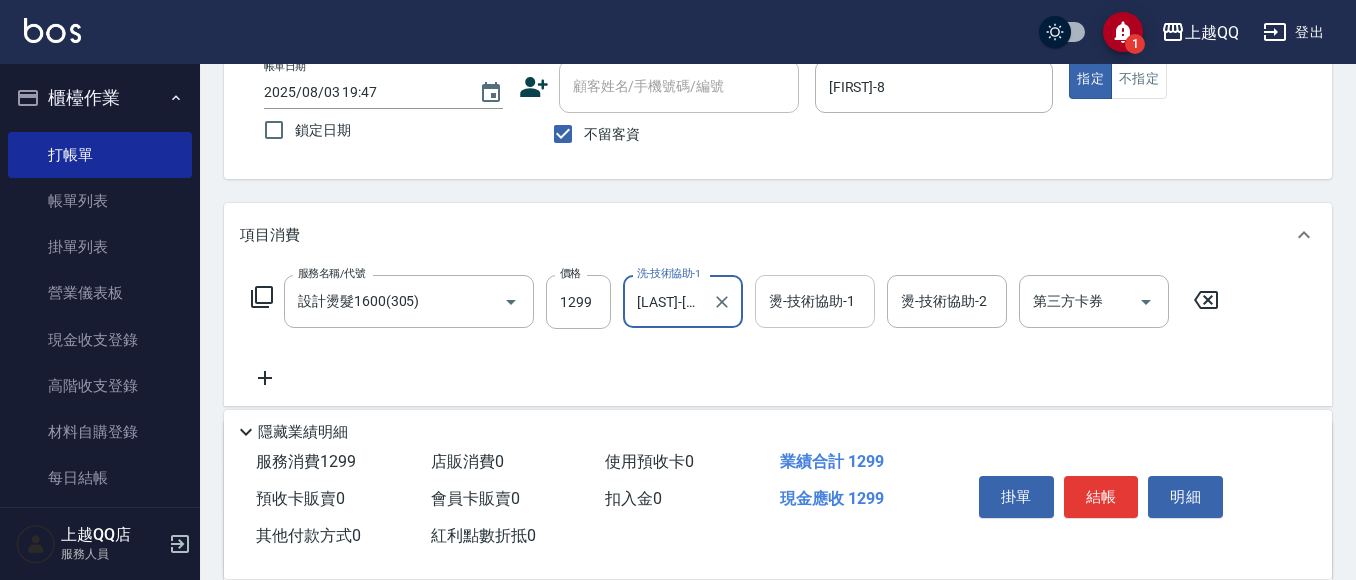 type on "[LAST]-[NUMBER]" 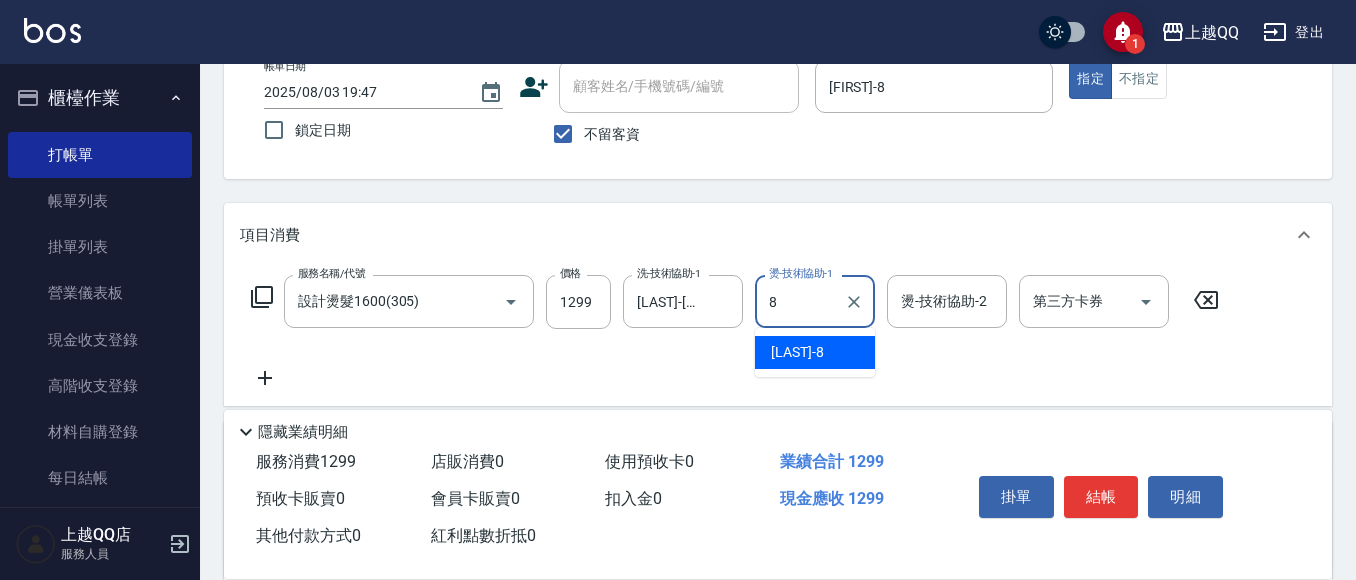 click on "[FIRST]-8" at bounding box center [797, 352] 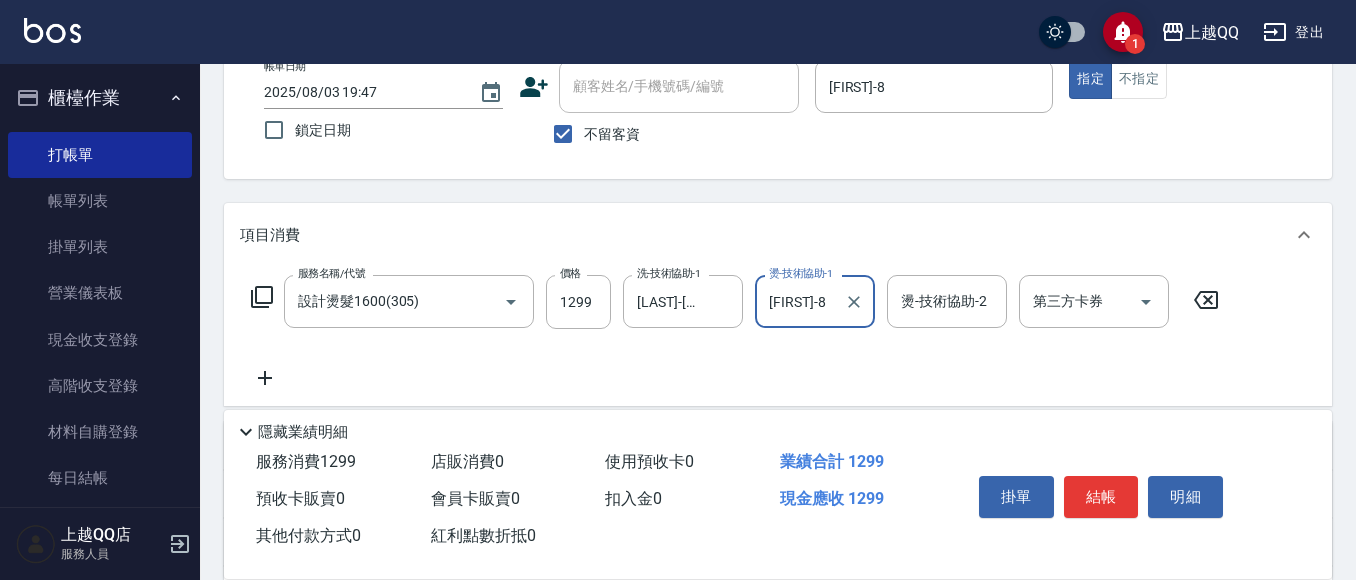 type on "[FIRST]-8" 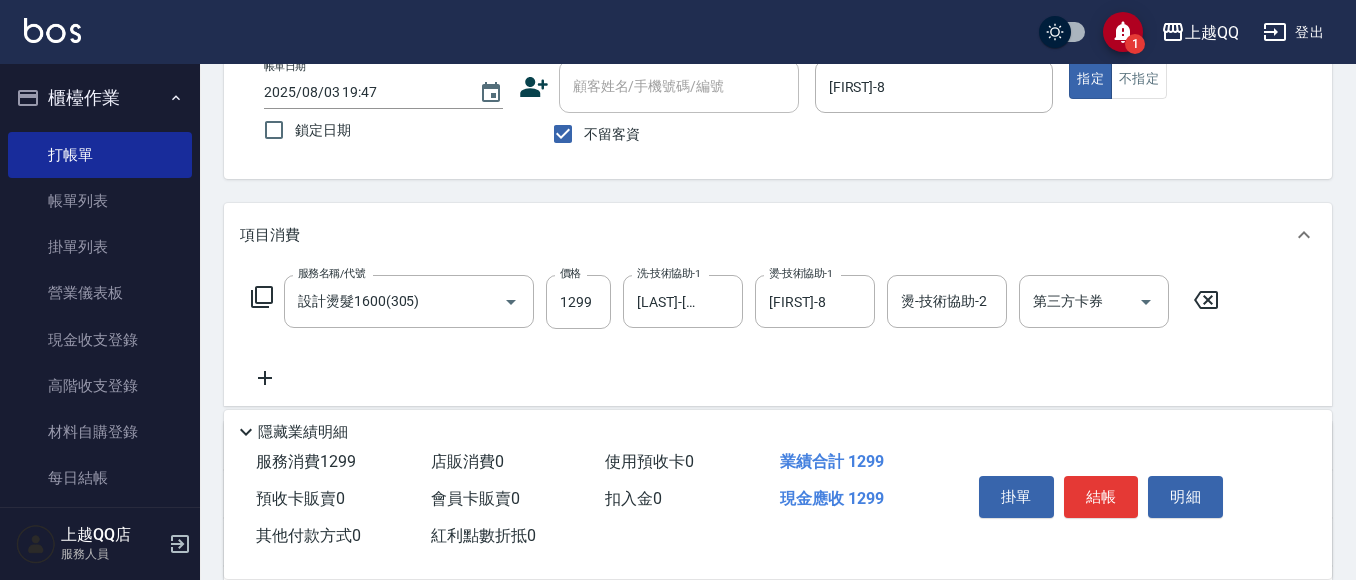 click 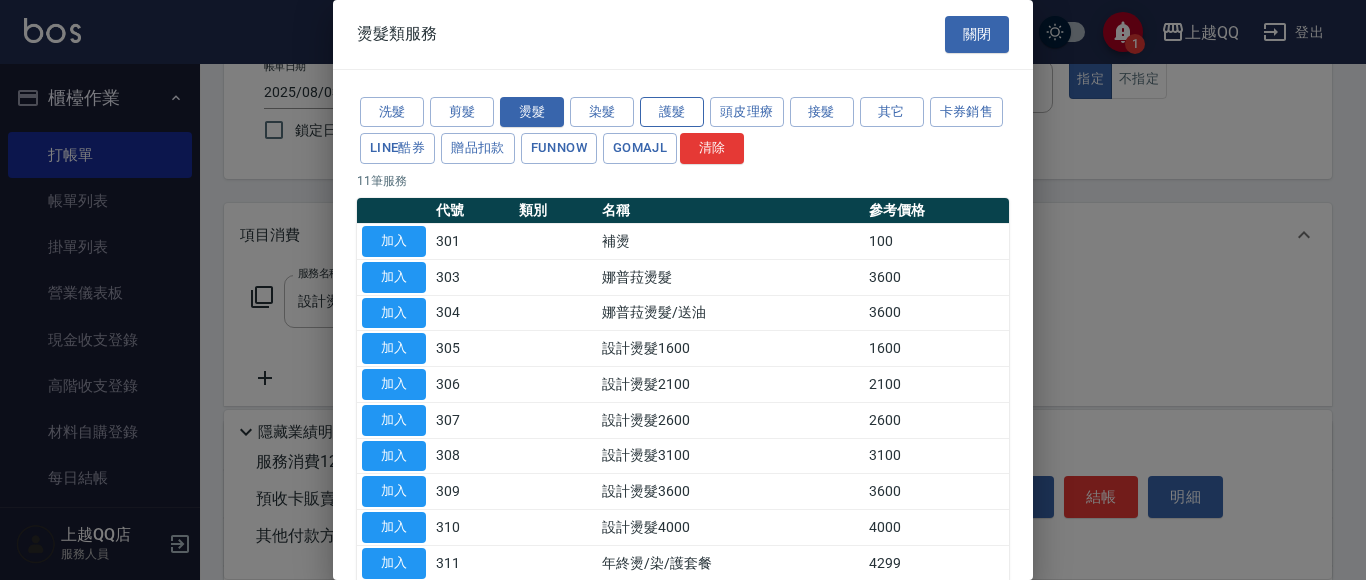 click on "護髮" at bounding box center (672, 112) 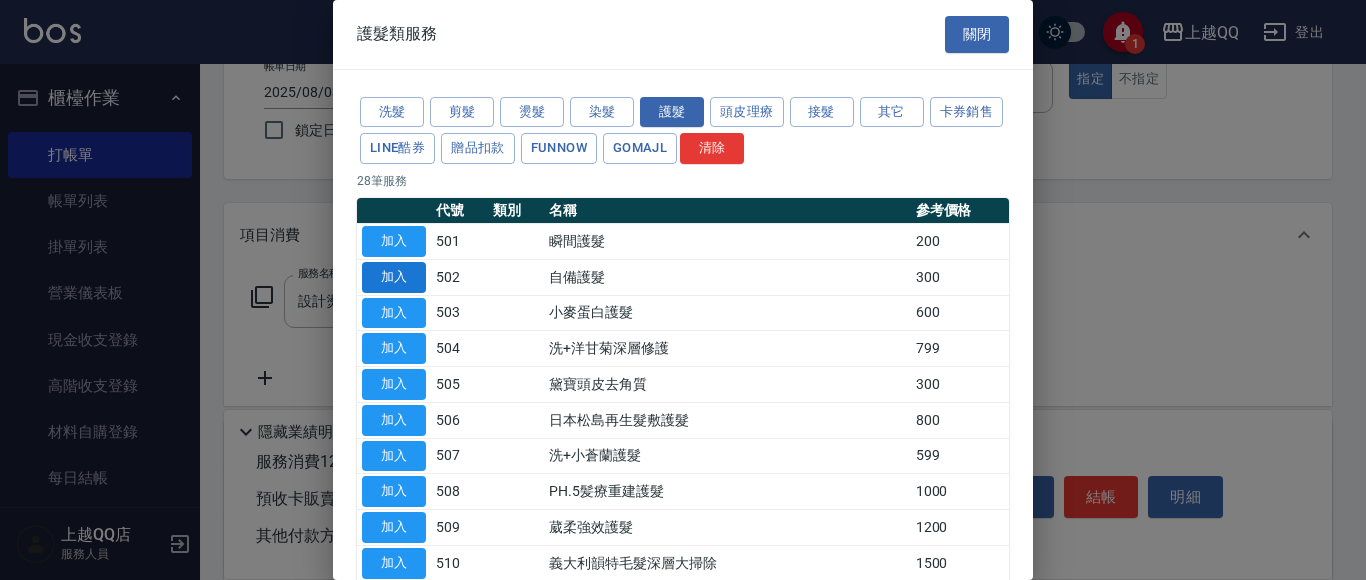 click on "加入" at bounding box center [394, 277] 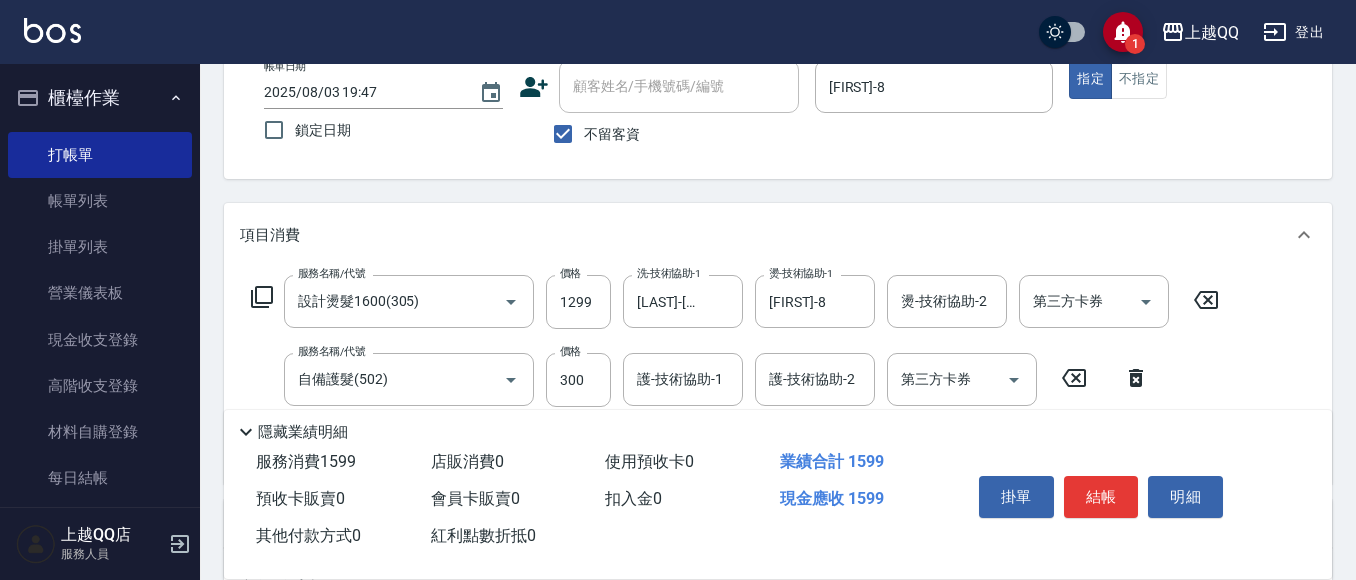 click 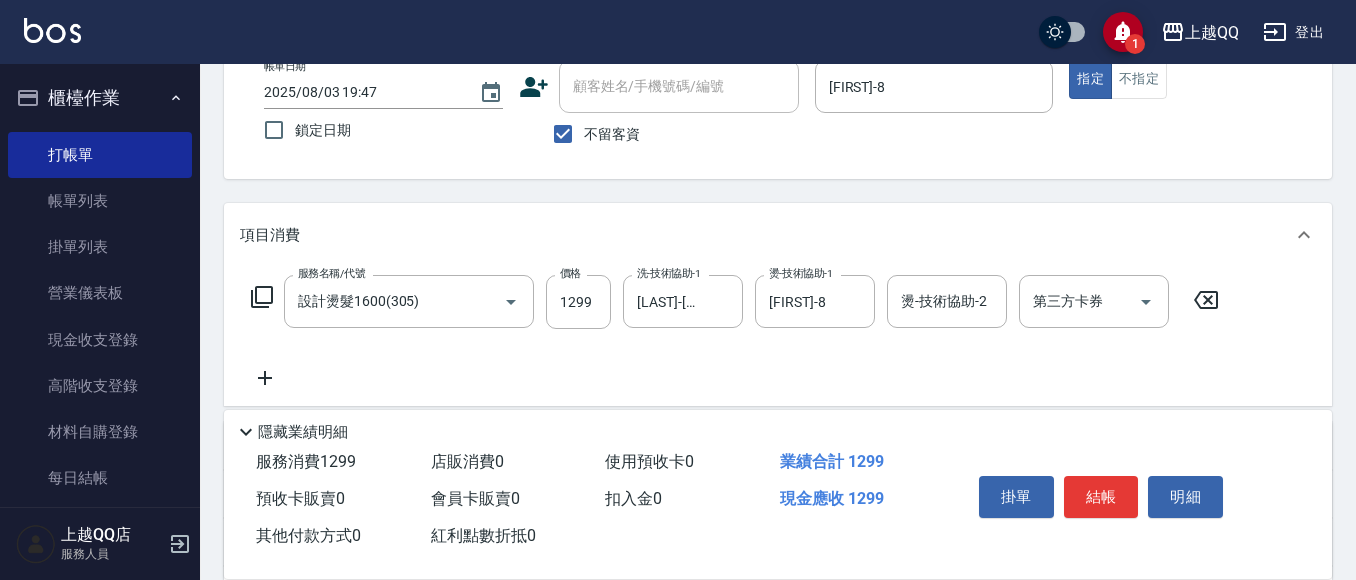 click 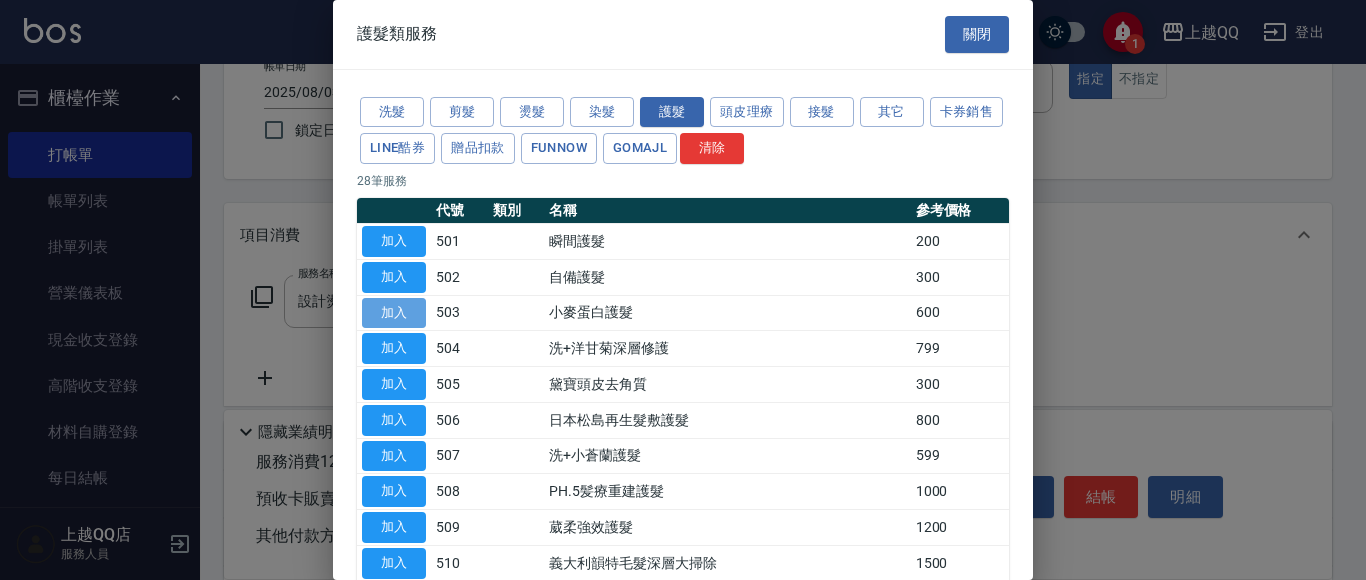 click on "加入" at bounding box center [394, 313] 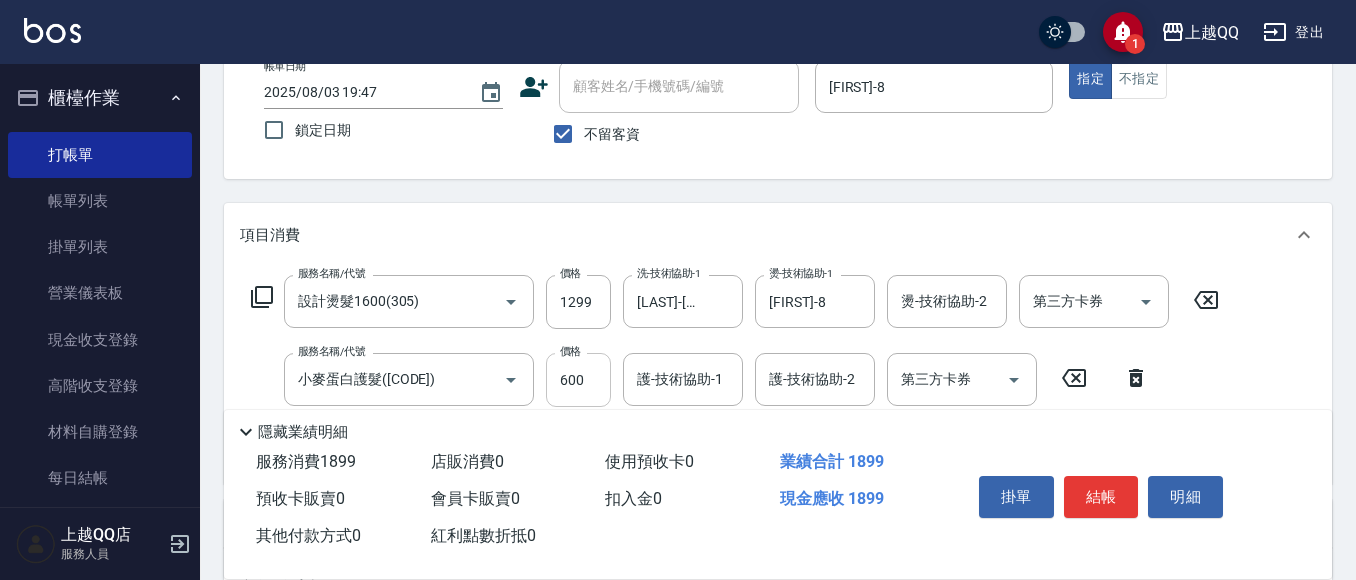 click on "600" at bounding box center [578, 380] 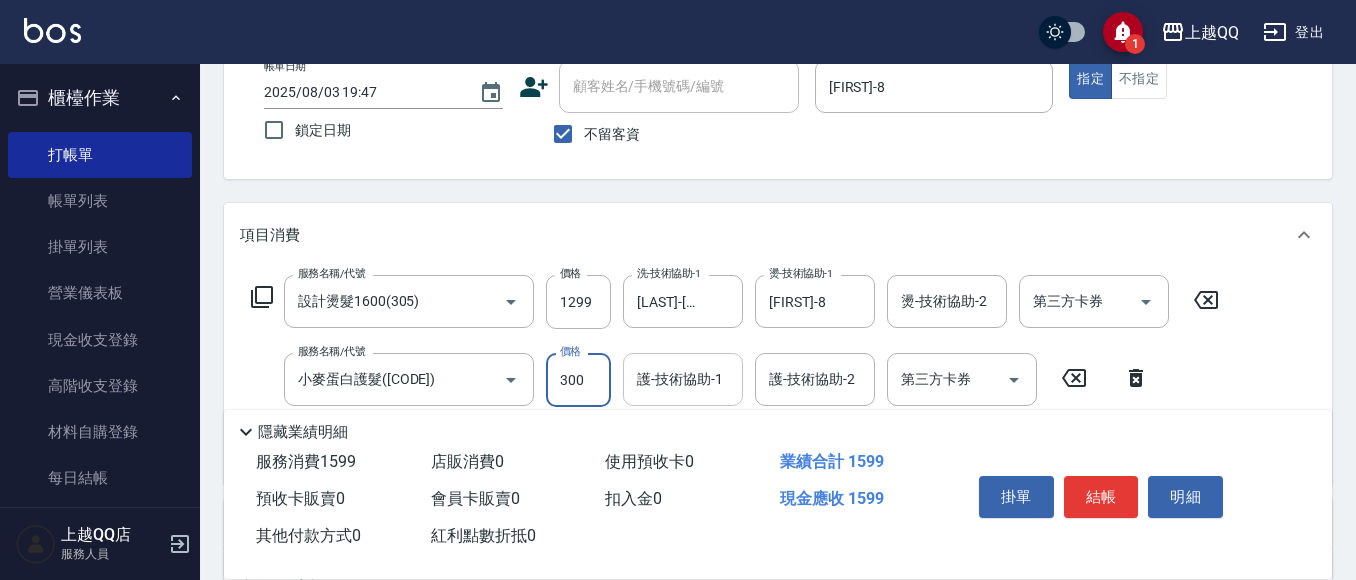 type on "300" 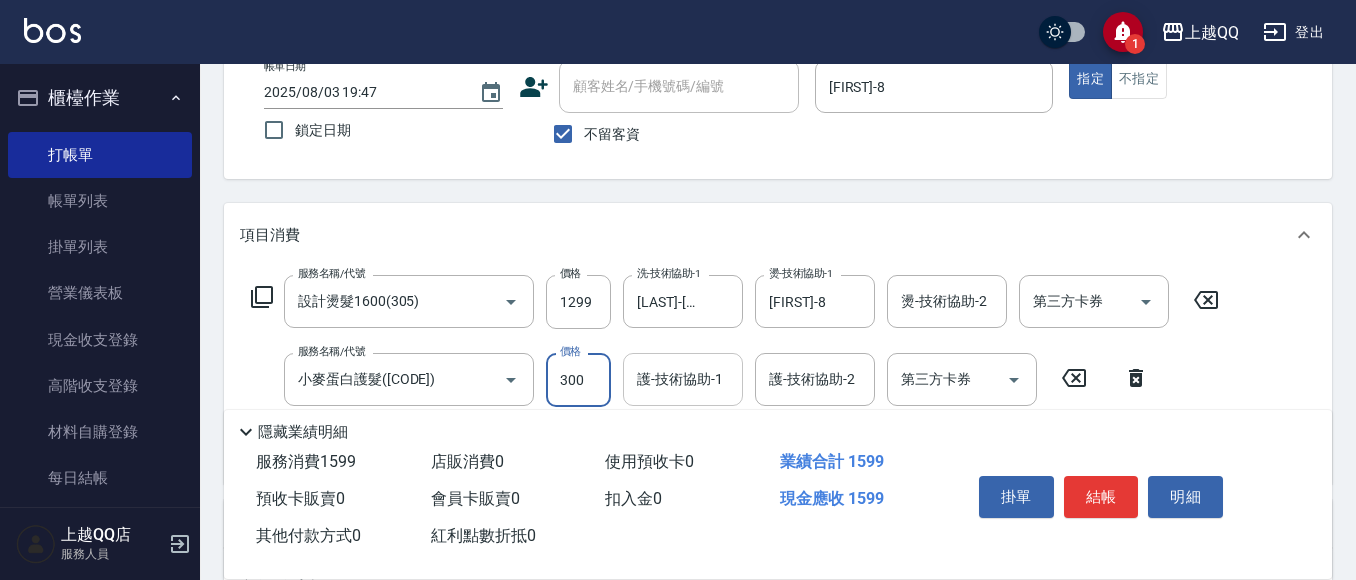 click on "護-技術協助-1 護-技術協助-1" at bounding box center [683, 379] 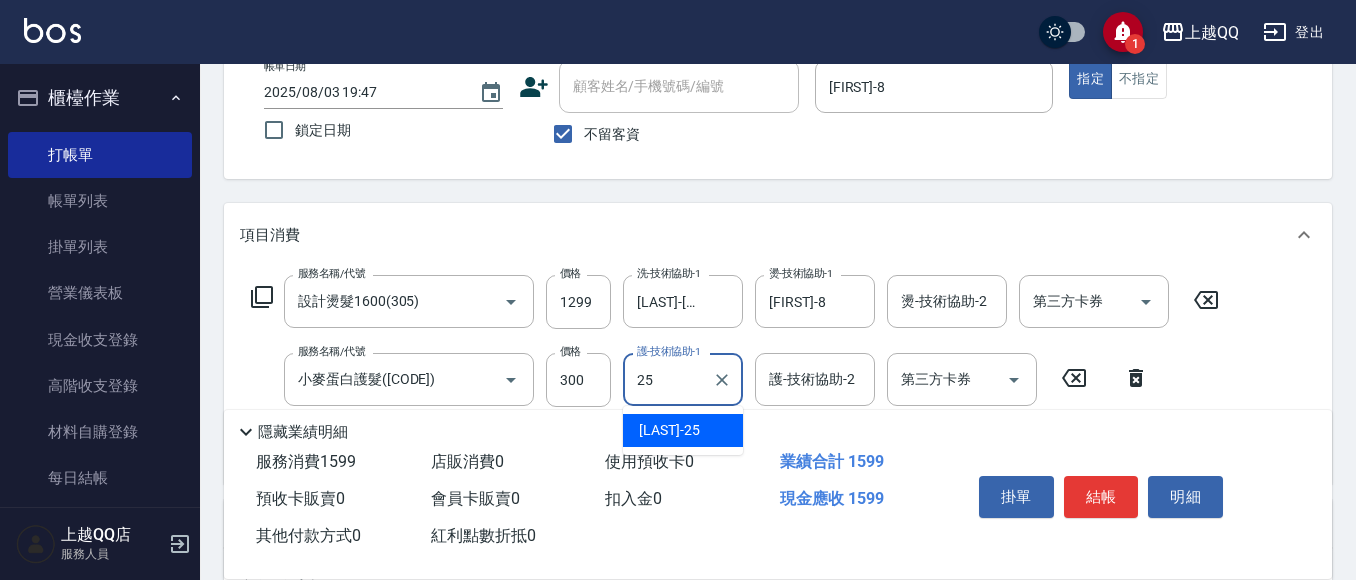 click on "[LAST]-[NUMBER]" at bounding box center [669, 430] 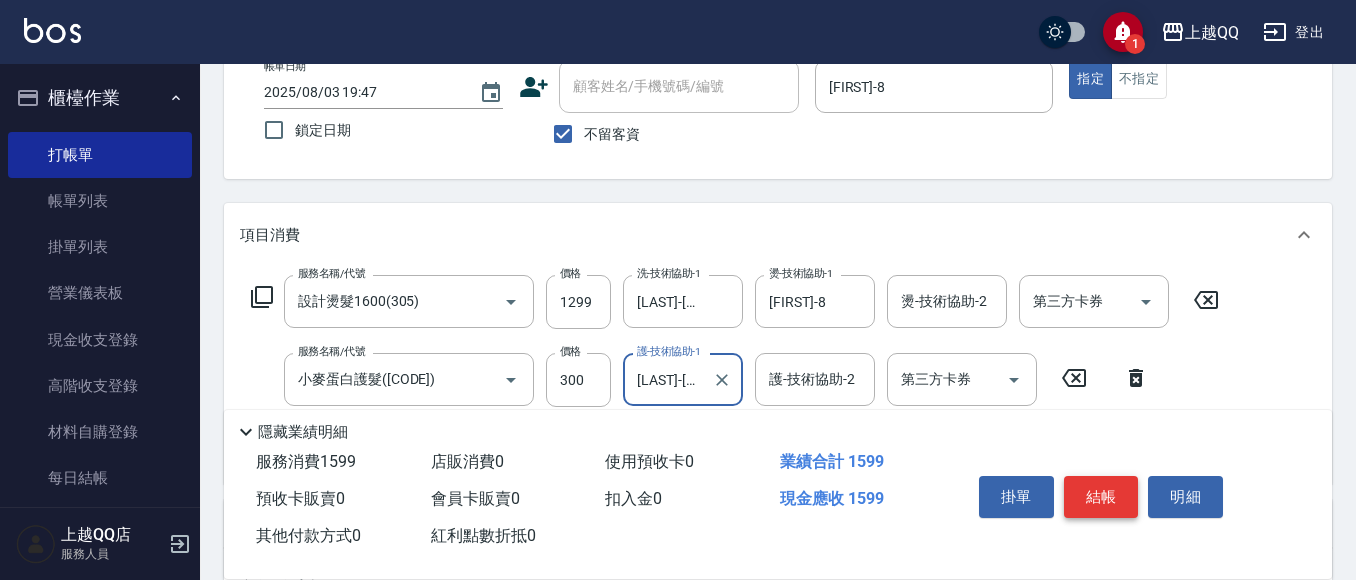 type on "[LAST]-[NUMBER]" 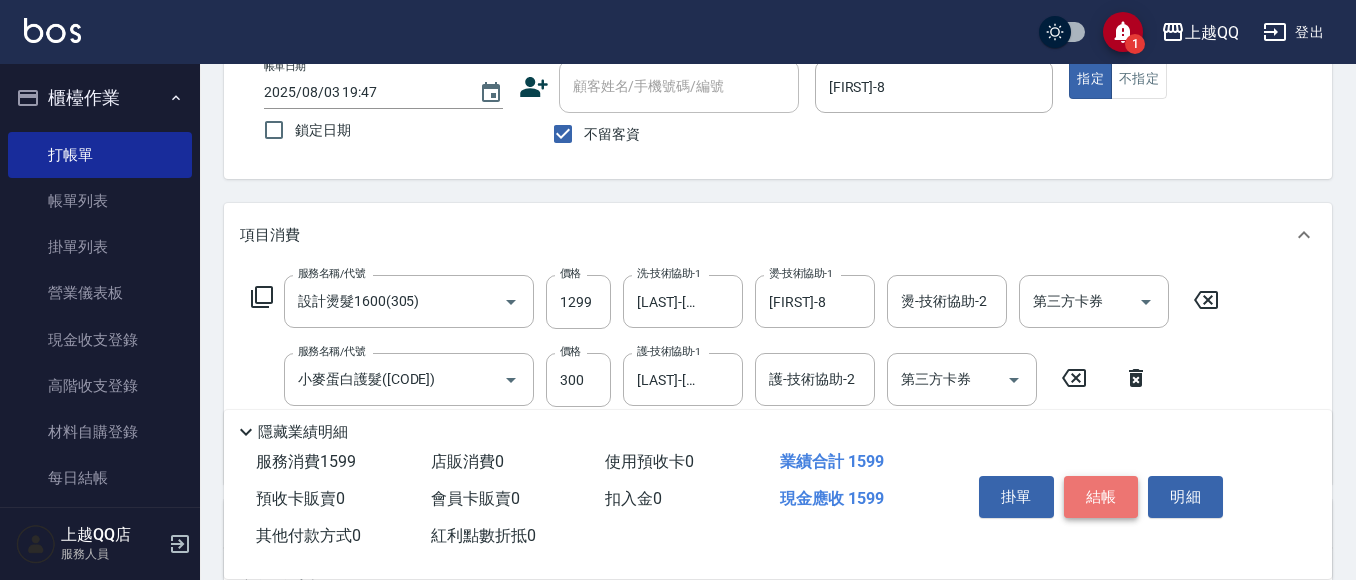 click on "結帳" at bounding box center [1101, 497] 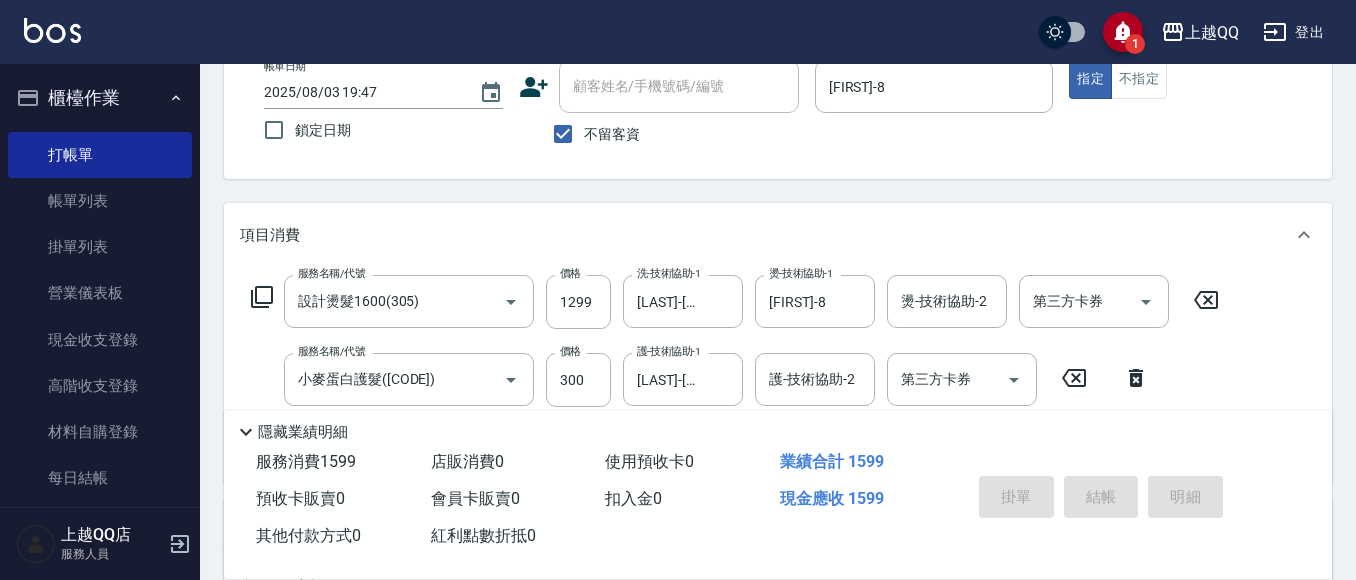 type 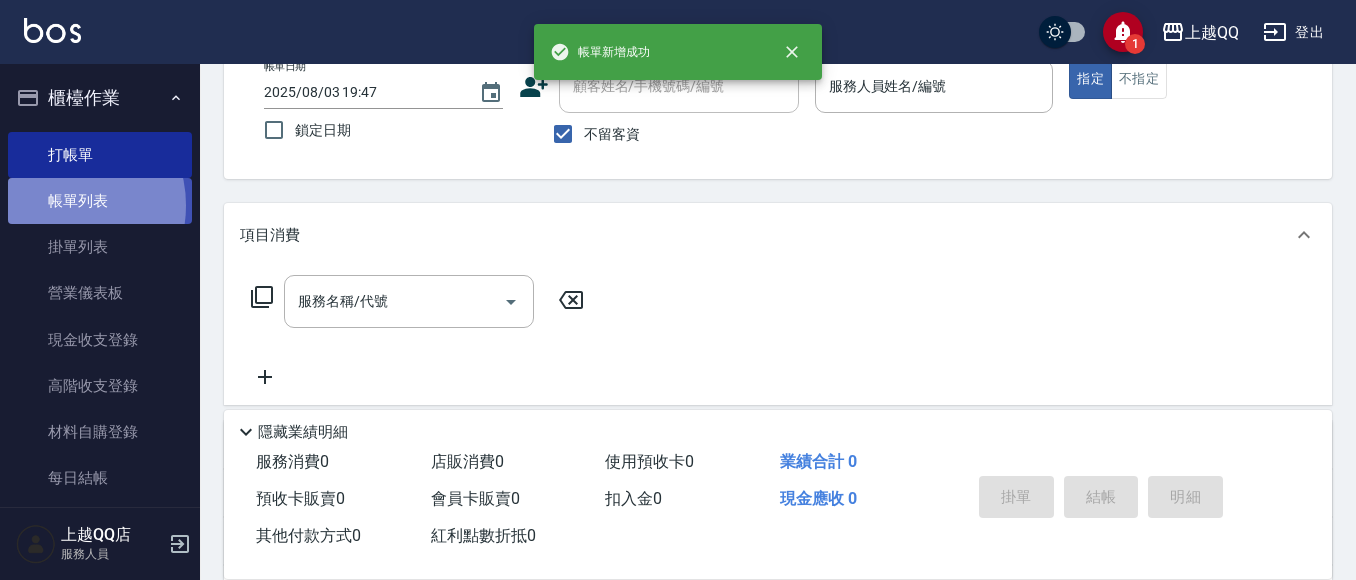click on "帳單列表" at bounding box center [100, 201] 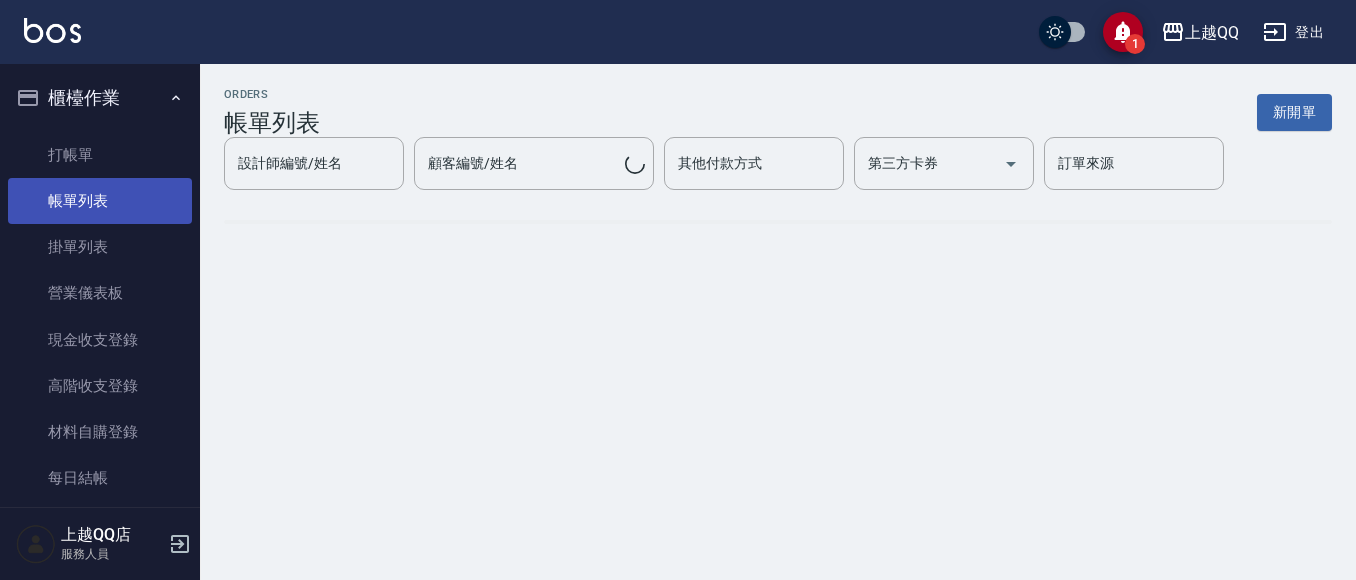 scroll, scrollTop: 0, scrollLeft: 0, axis: both 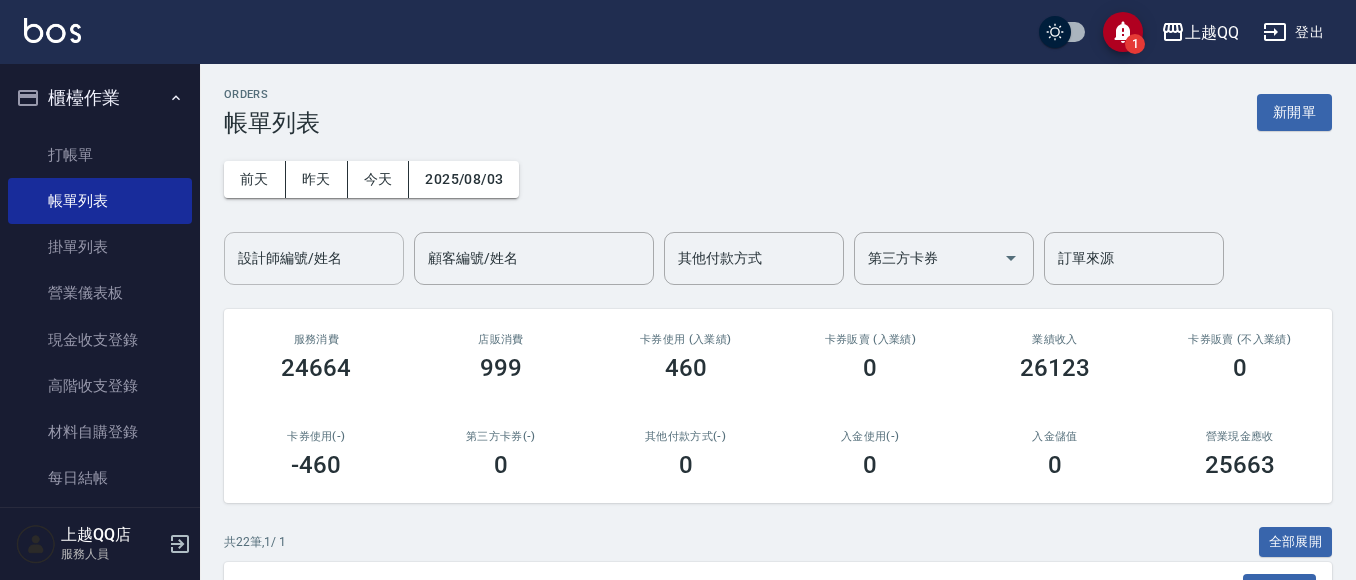 click on "設計師編號/姓名" at bounding box center (314, 258) 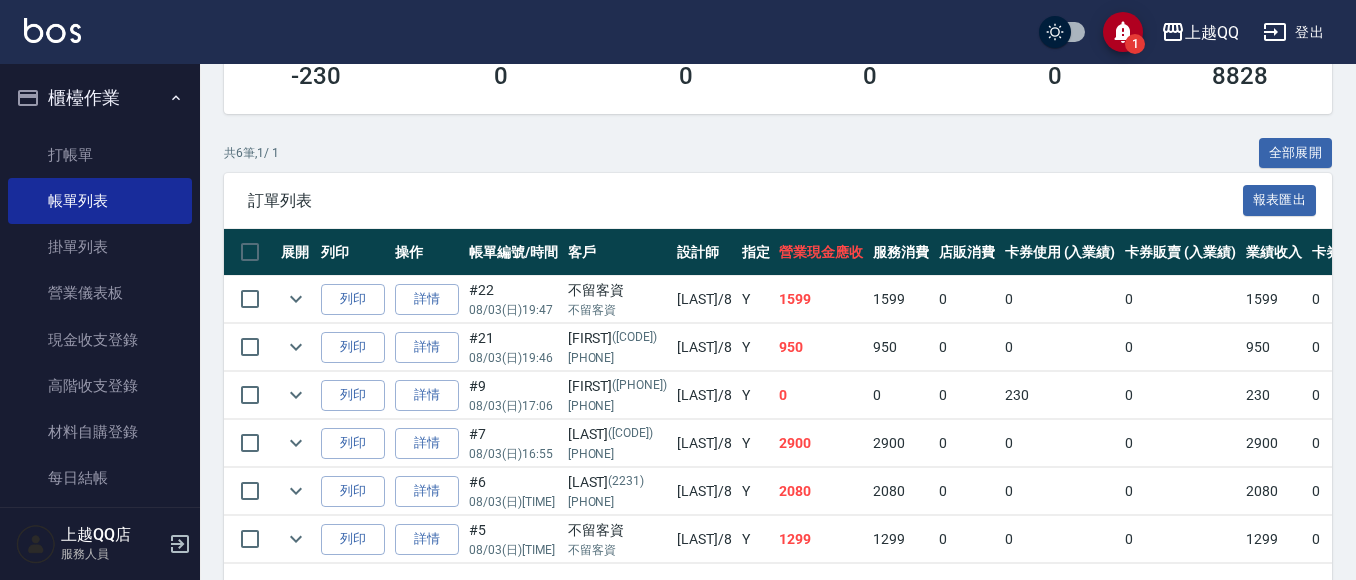 scroll, scrollTop: 468, scrollLeft: 0, axis: vertical 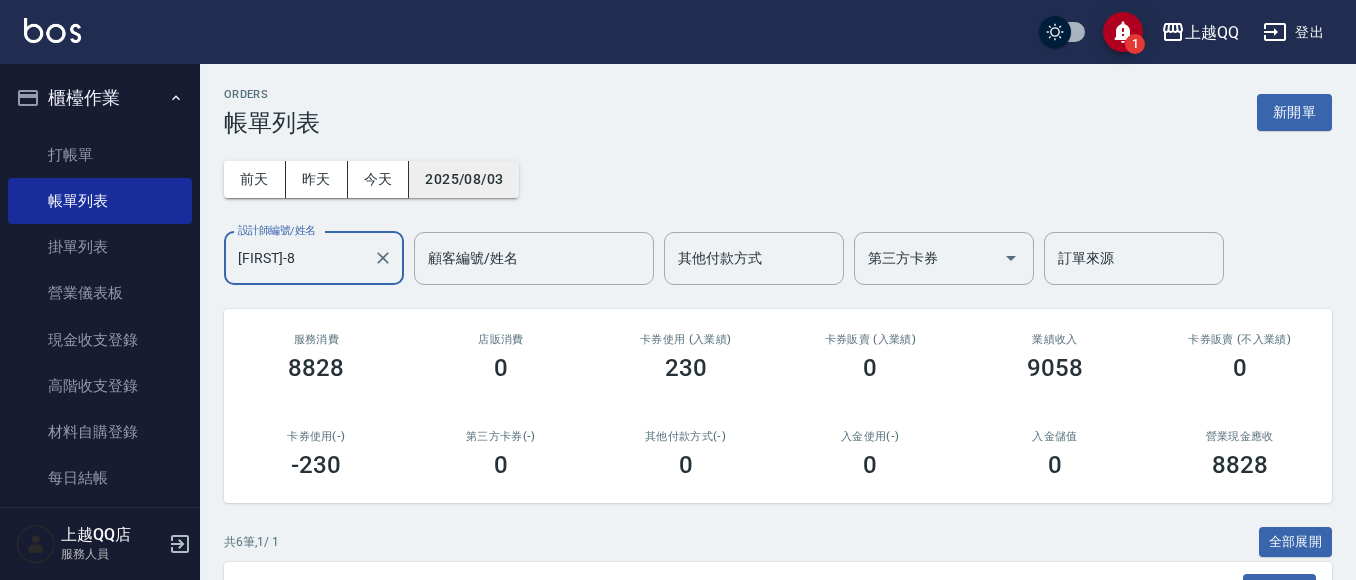 type on "[FIRST]-8" 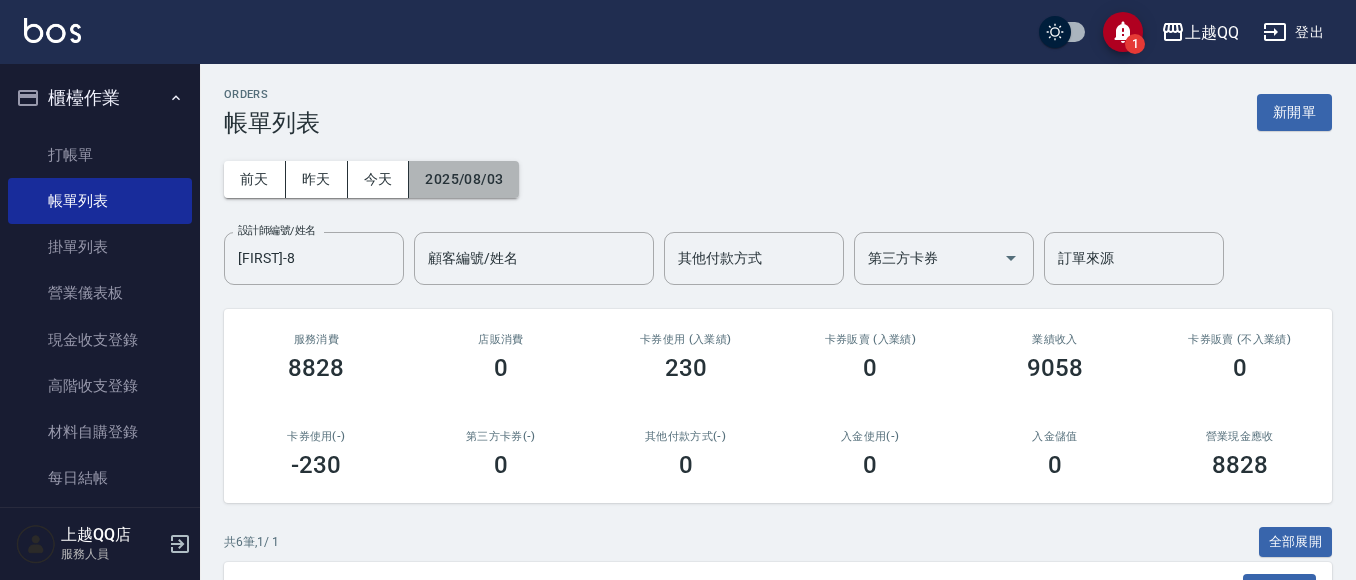 click on "2025/08/03" at bounding box center [464, 179] 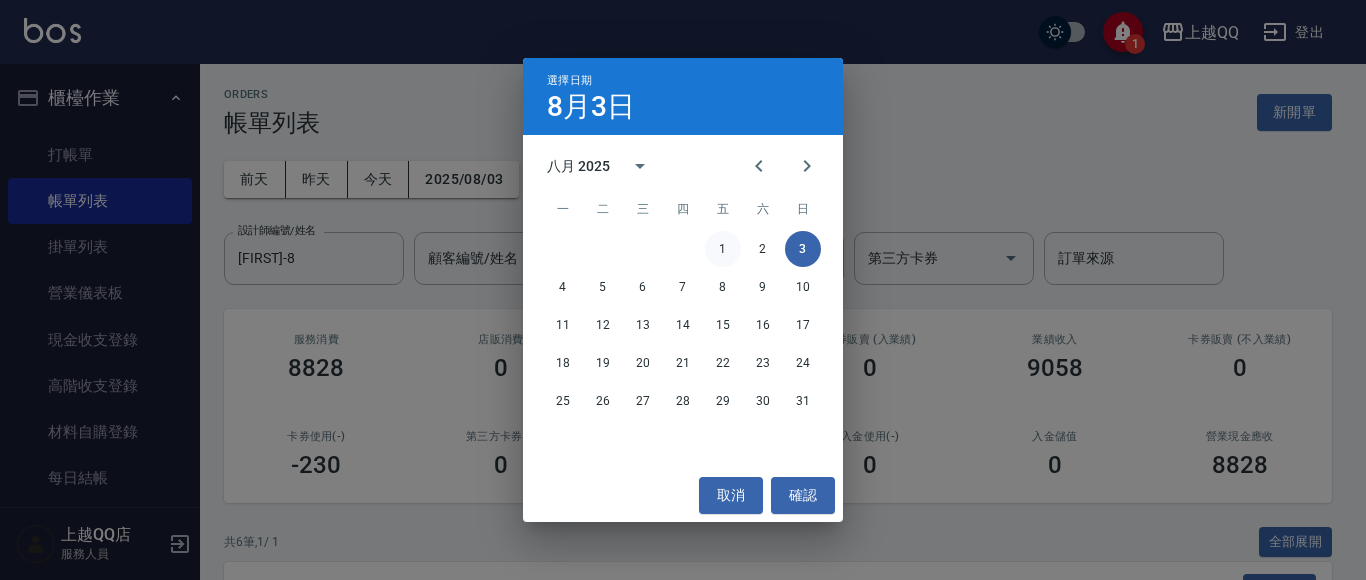 click on "1" at bounding box center (723, 249) 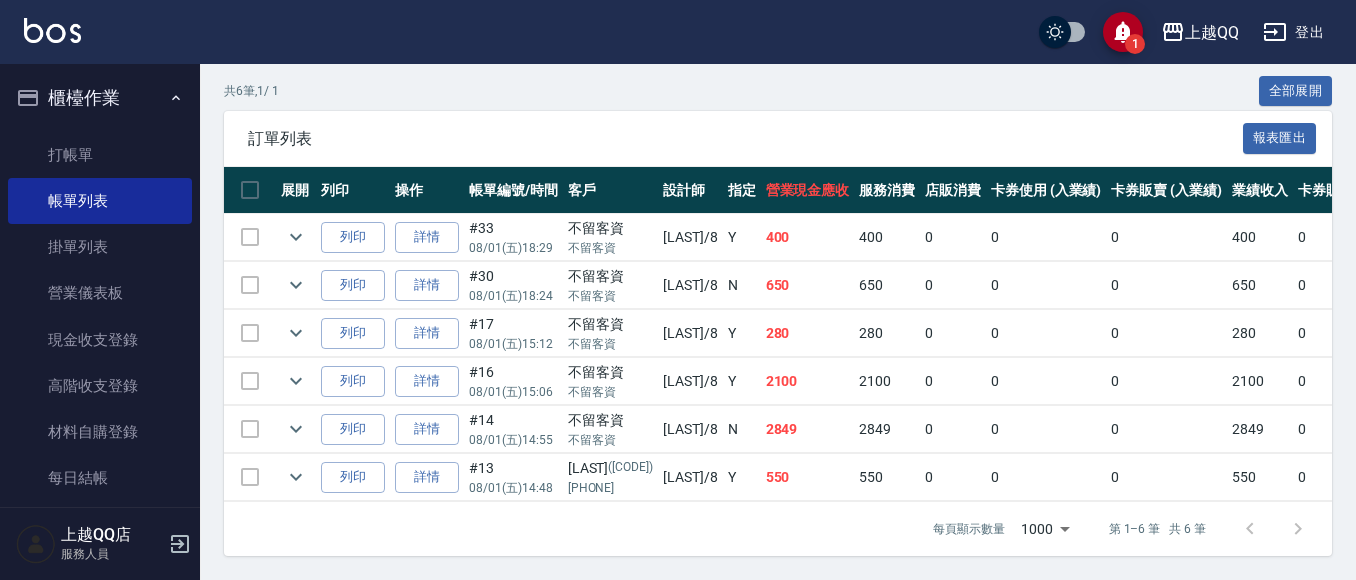 scroll, scrollTop: 468, scrollLeft: 0, axis: vertical 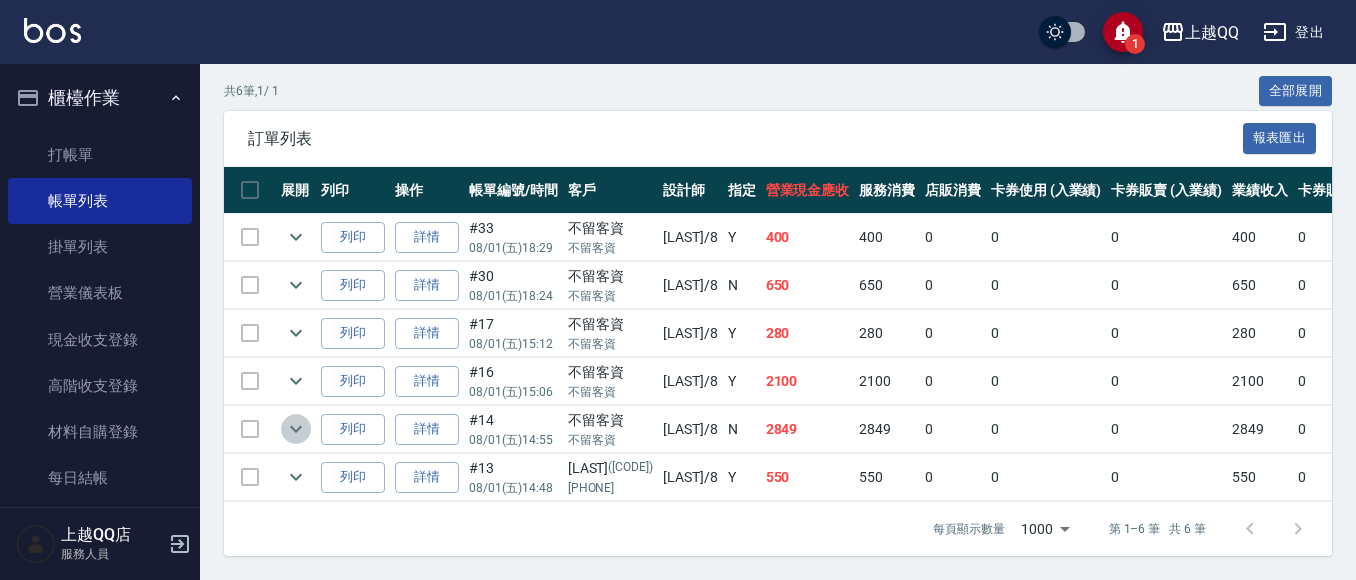 click 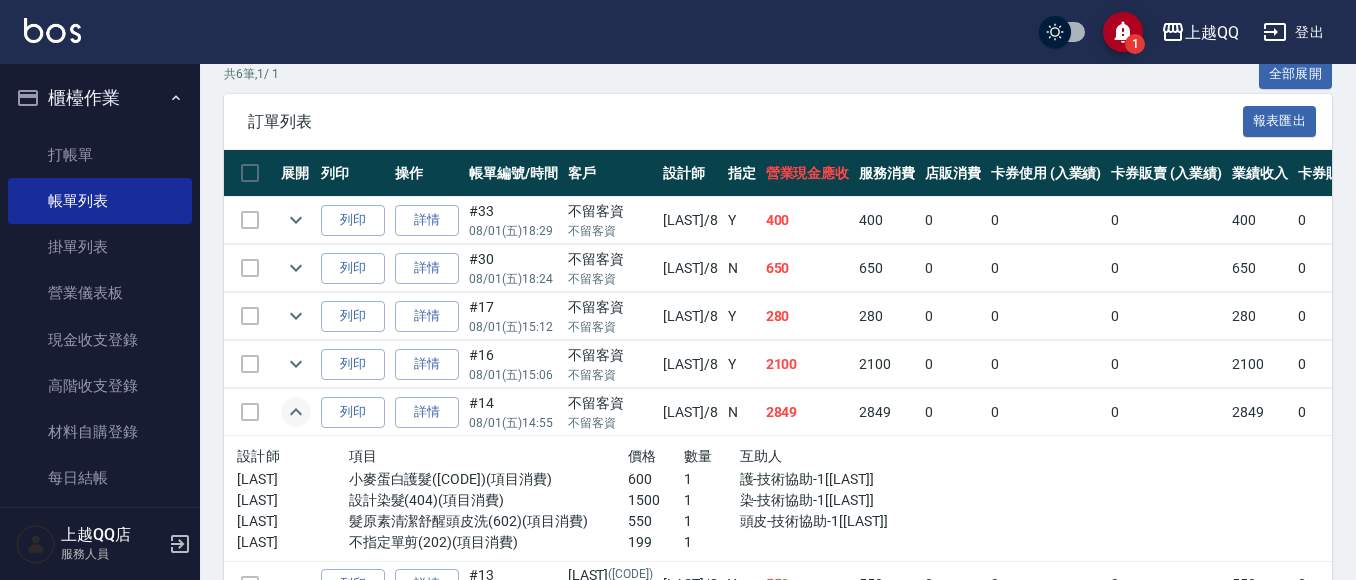 click 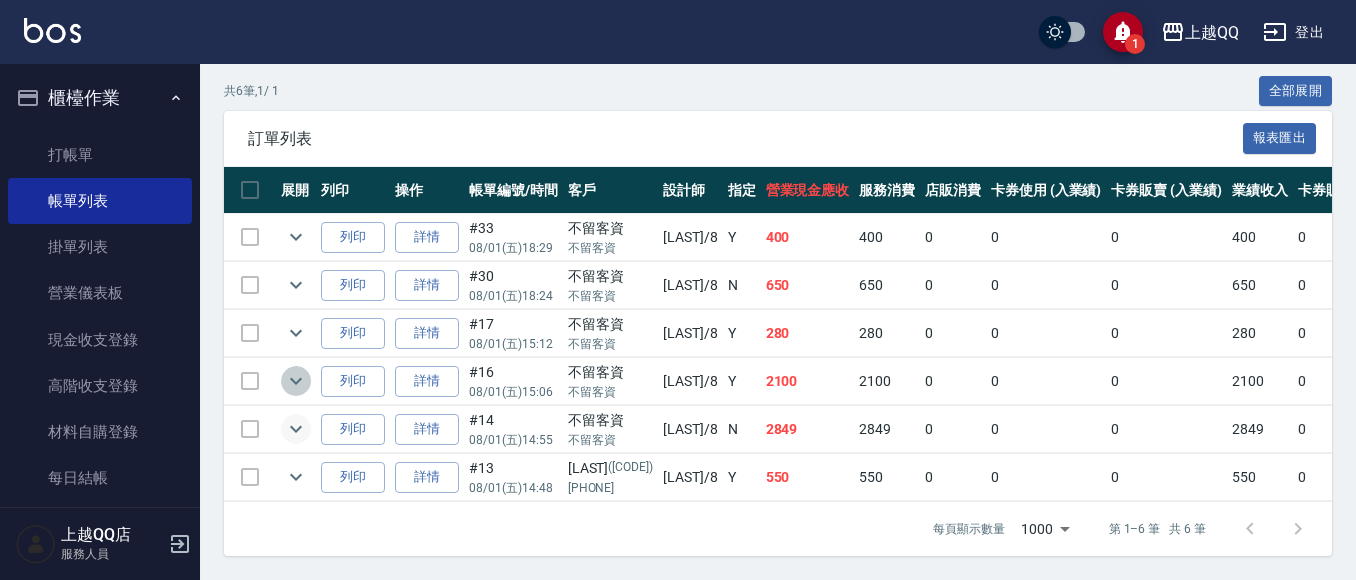 click 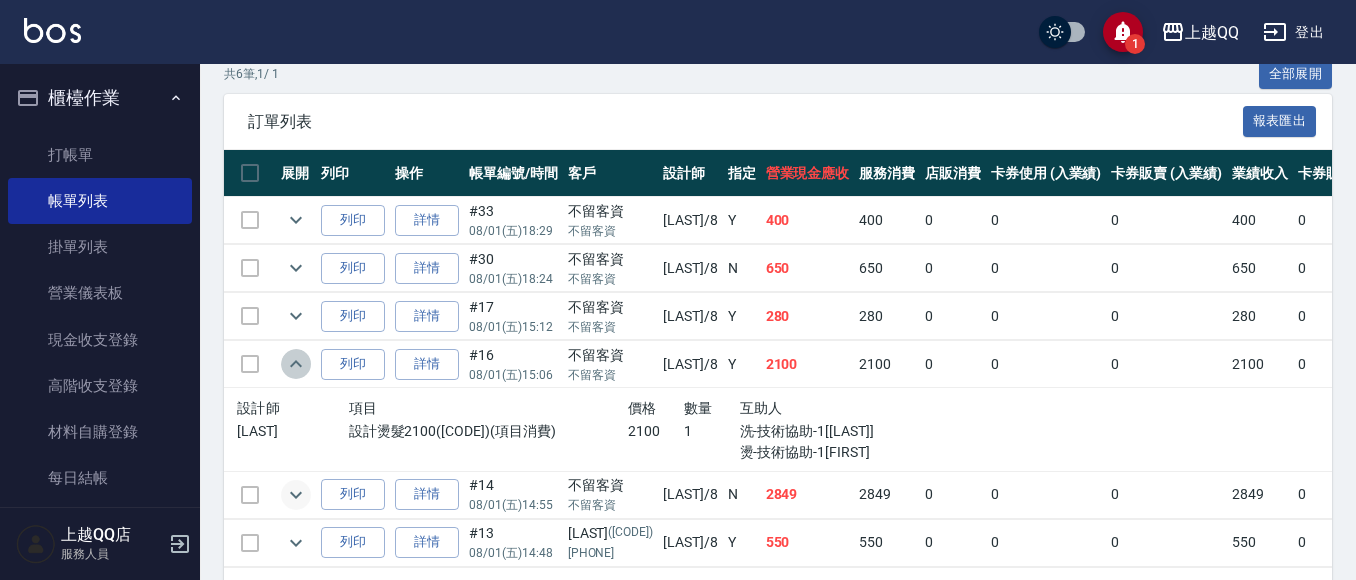 click 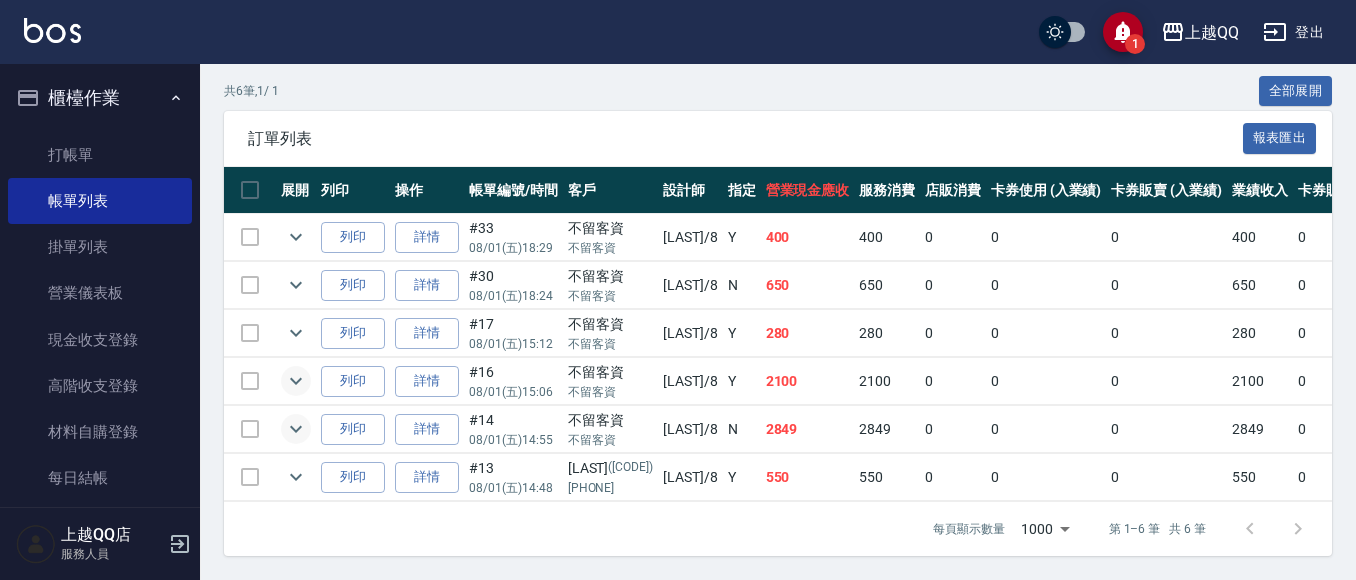 scroll, scrollTop: 0, scrollLeft: 0, axis: both 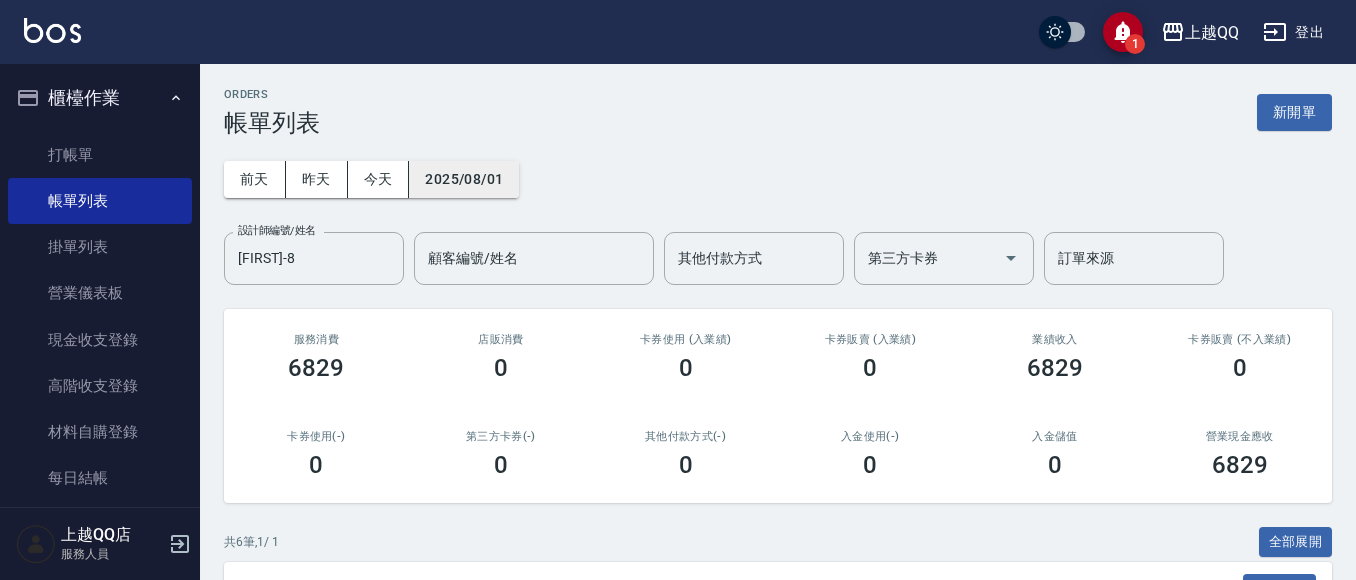 click on "2025/08/01" at bounding box center (464, 179) 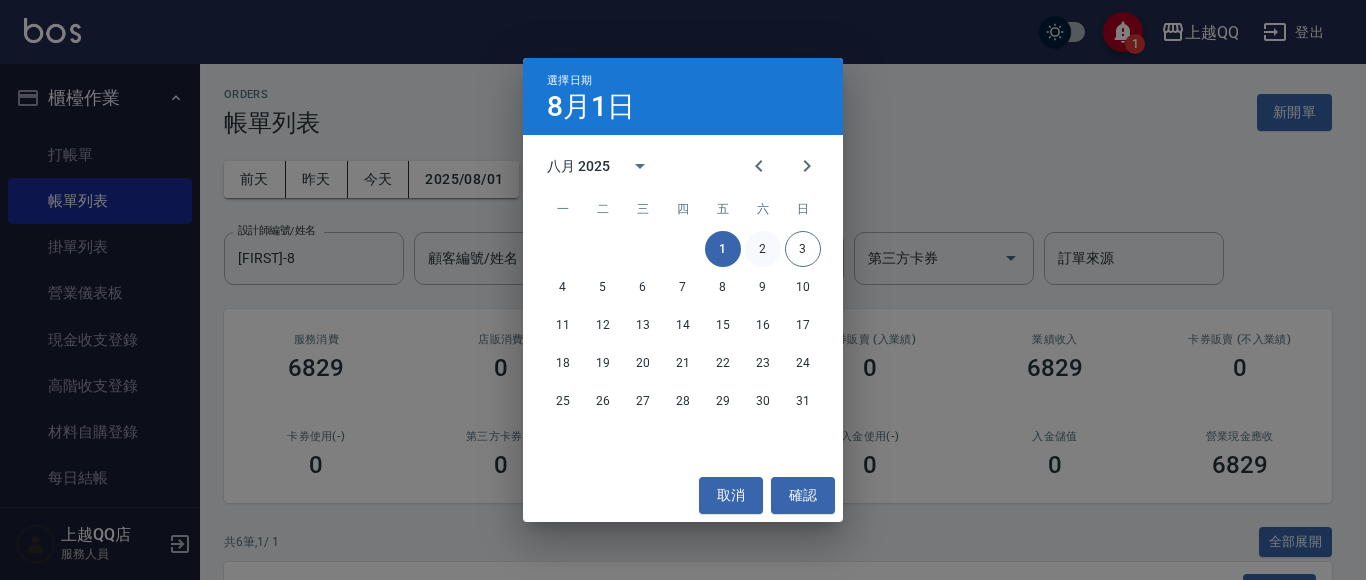 click on "2" at bounding box center [763, 249] 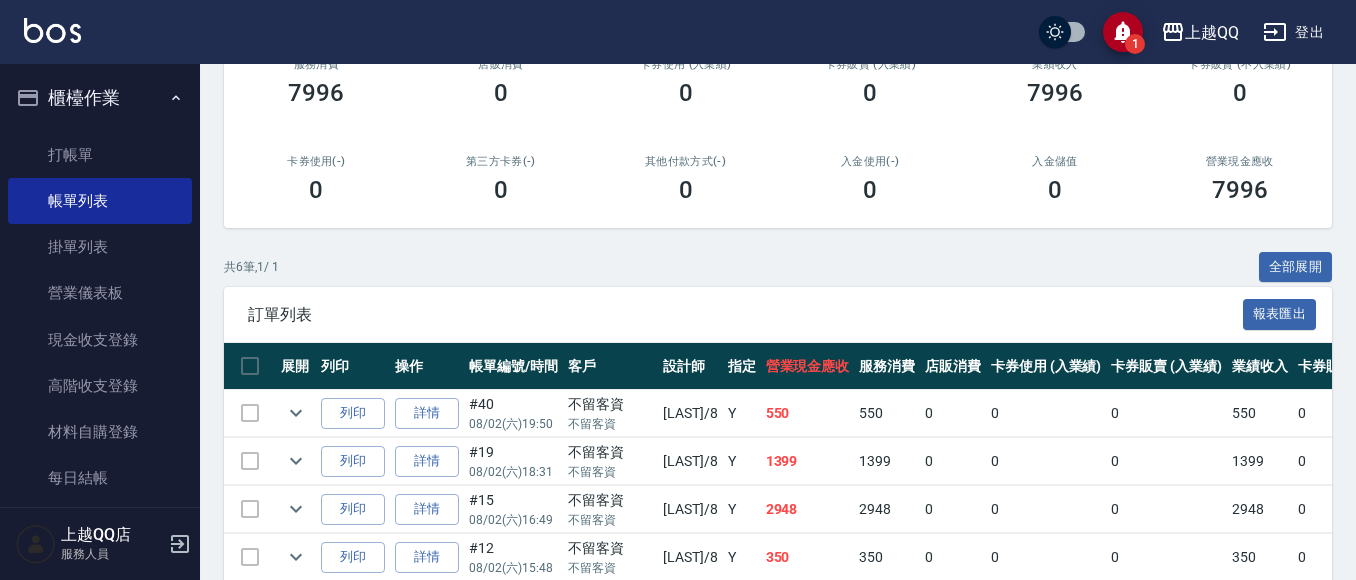 scroll, scrollTop: 468, scrollLeft: 0, axis: vertical 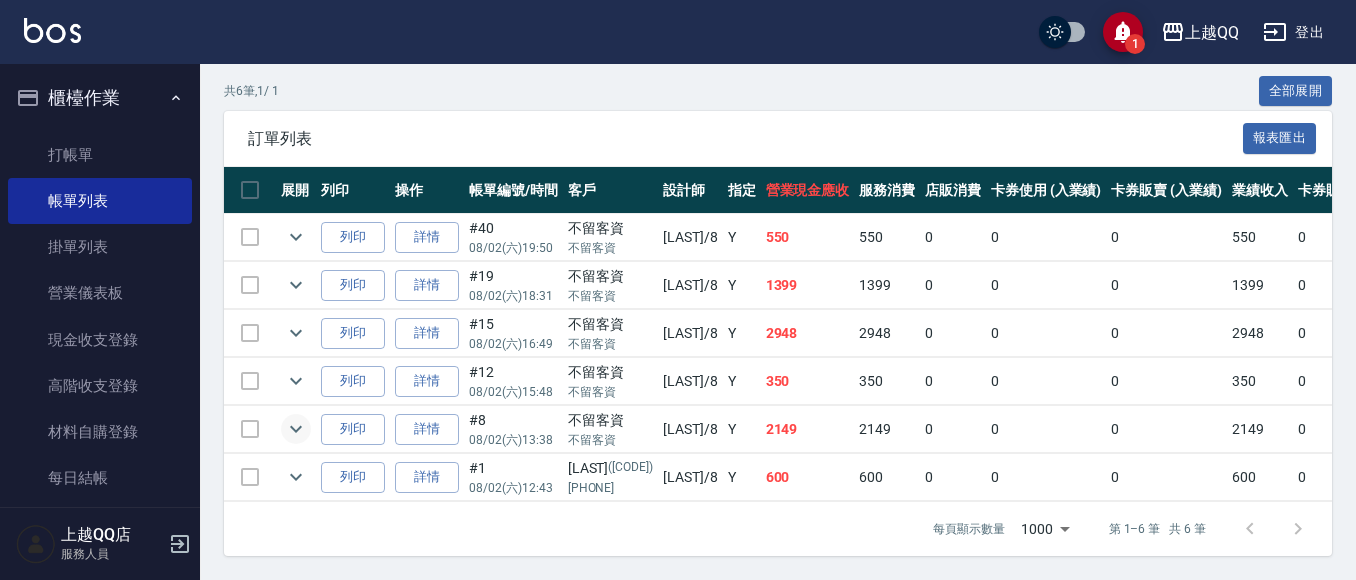 click 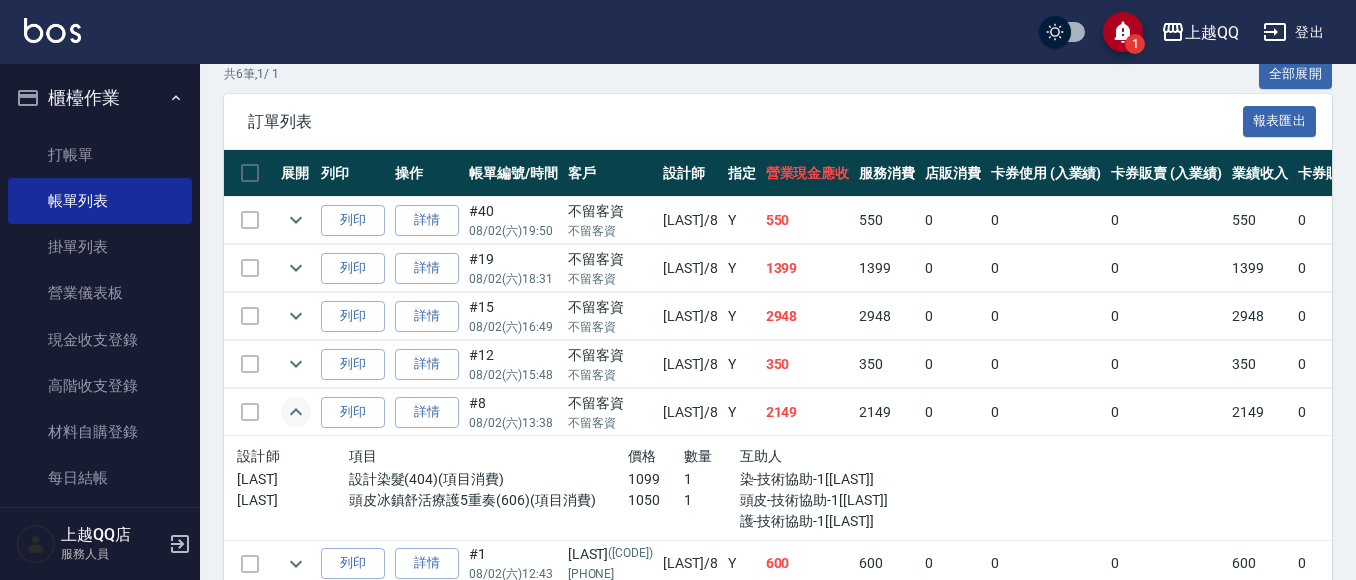 click 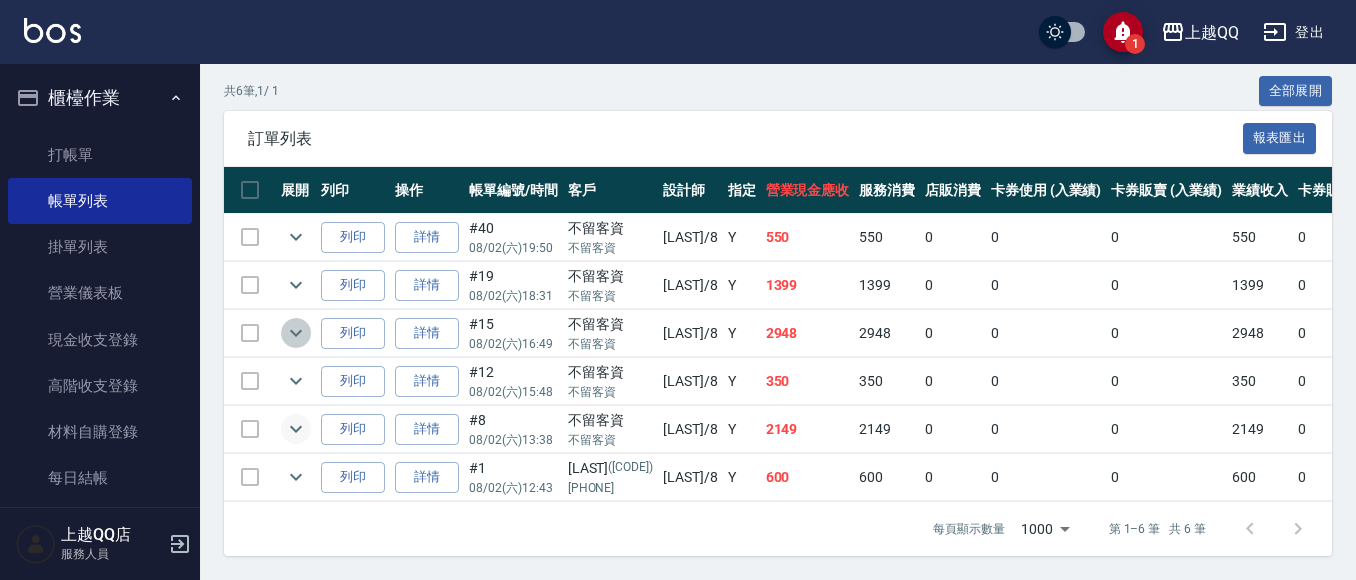 click 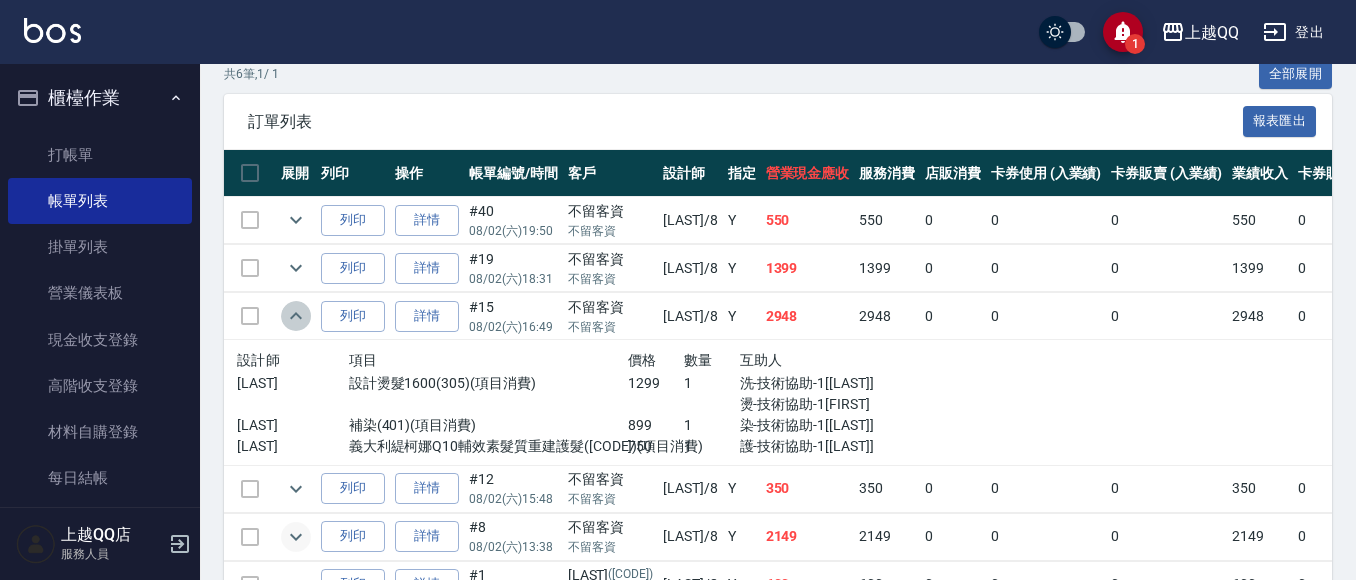 click 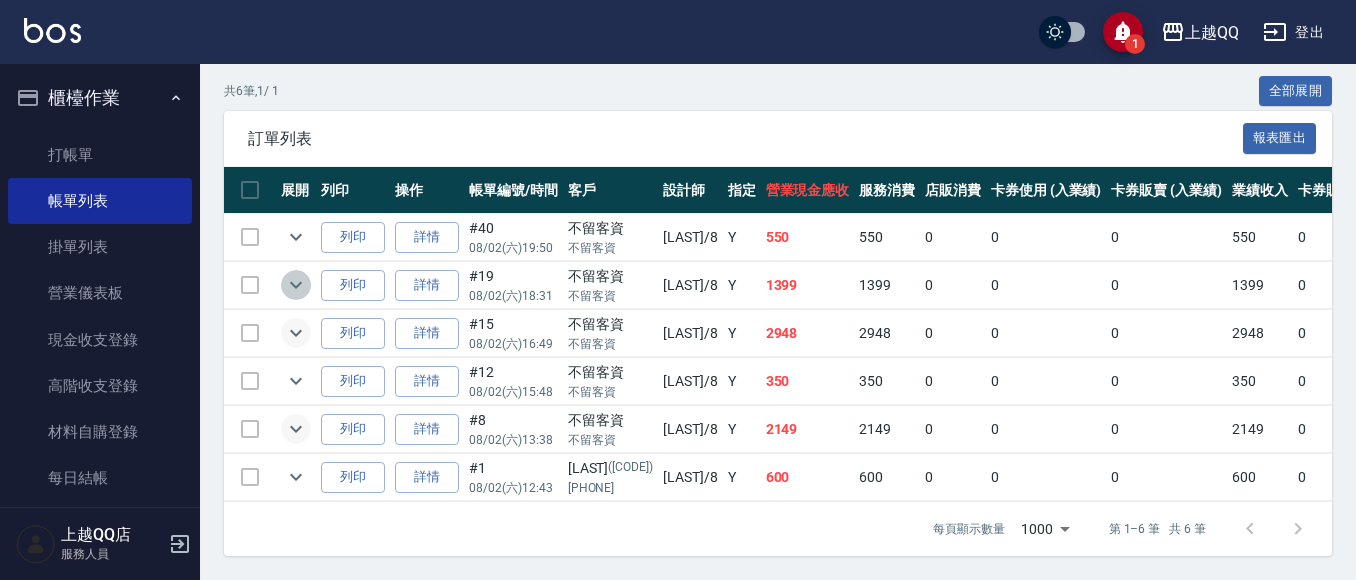 click 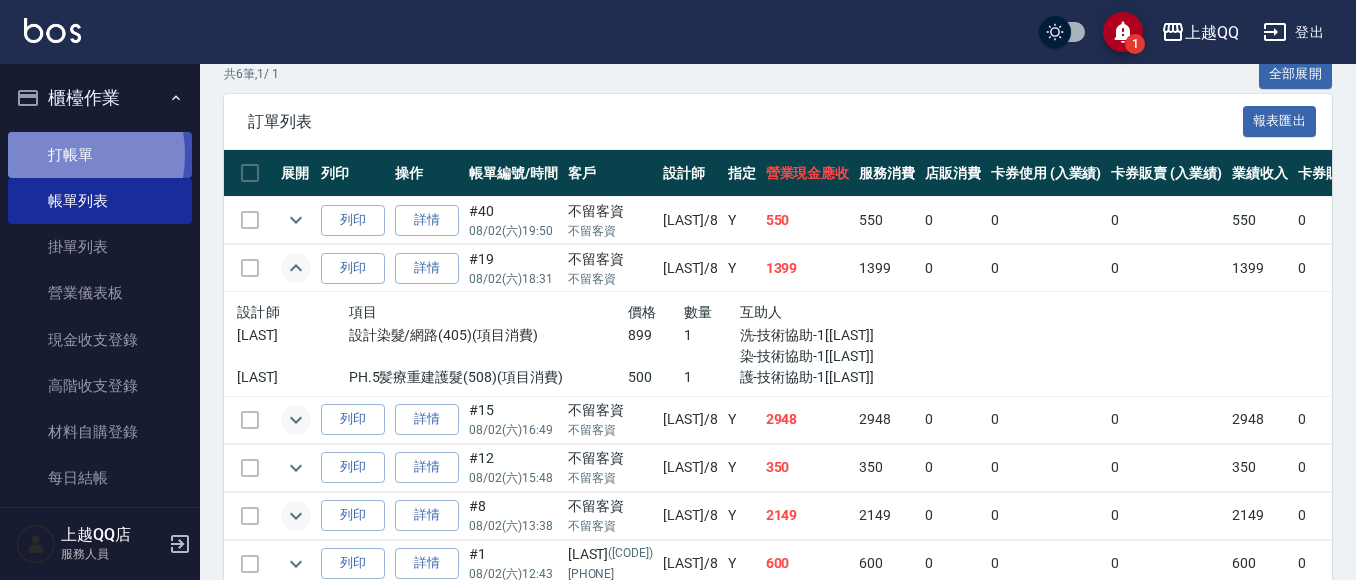 click on "打帳單" at bounding box center (100, 155) 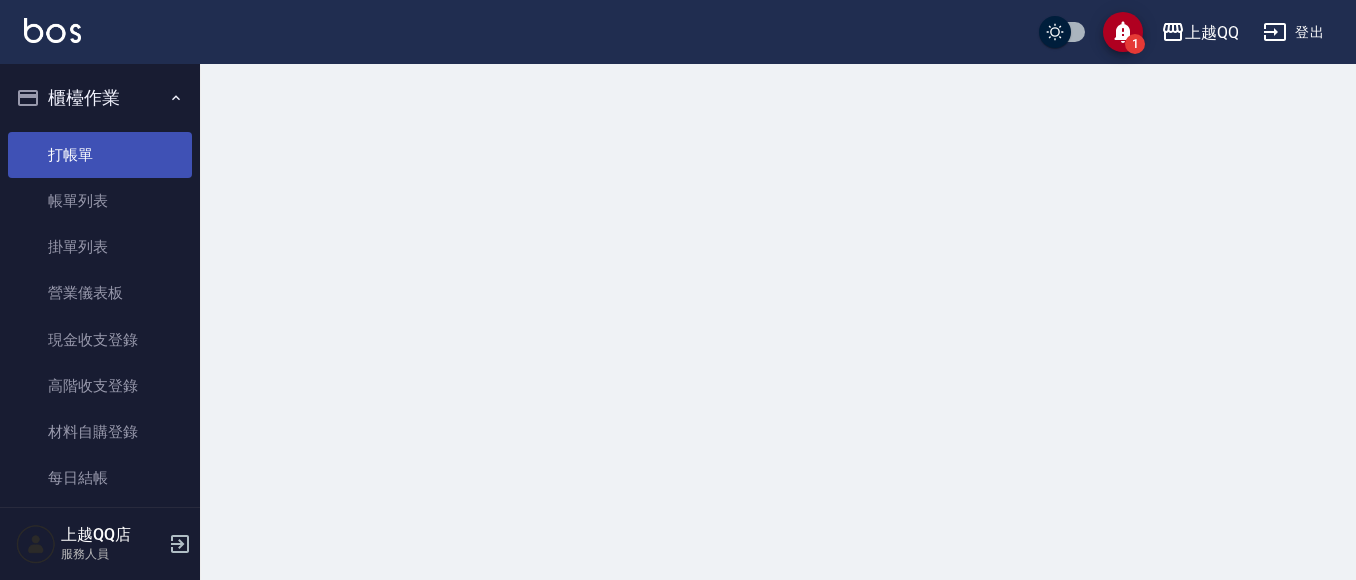 scroll, scrollTop: 0, scrollLeft: 0, axis: both 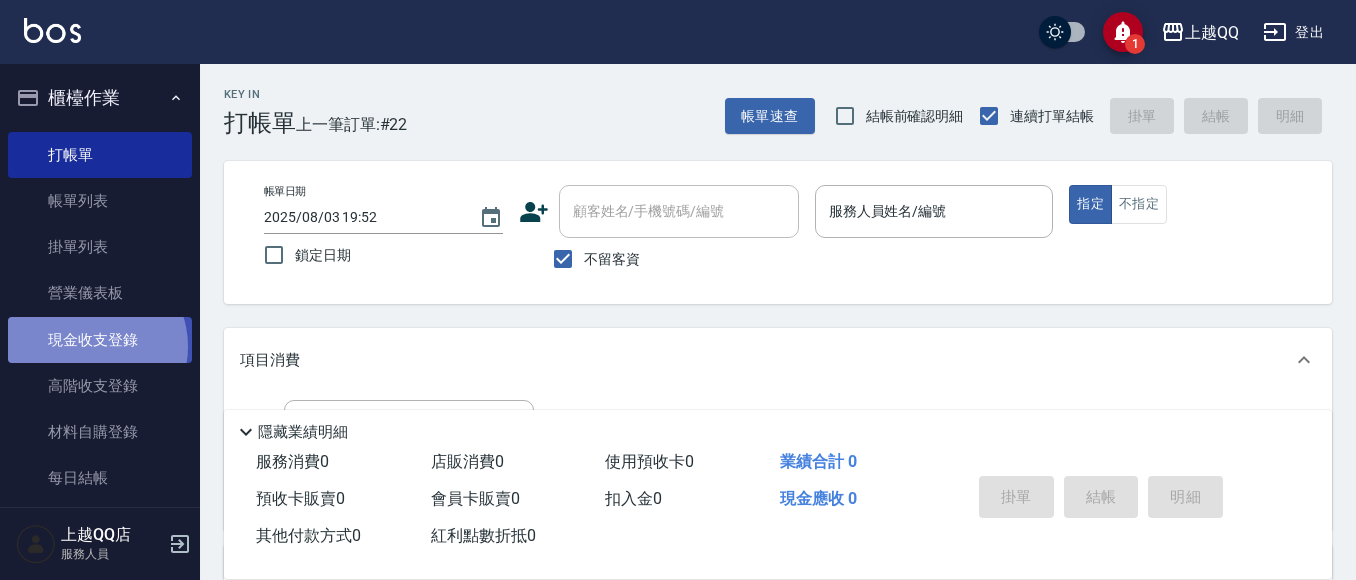 click on "現金收支登錄" at bounding box center (100, 340) 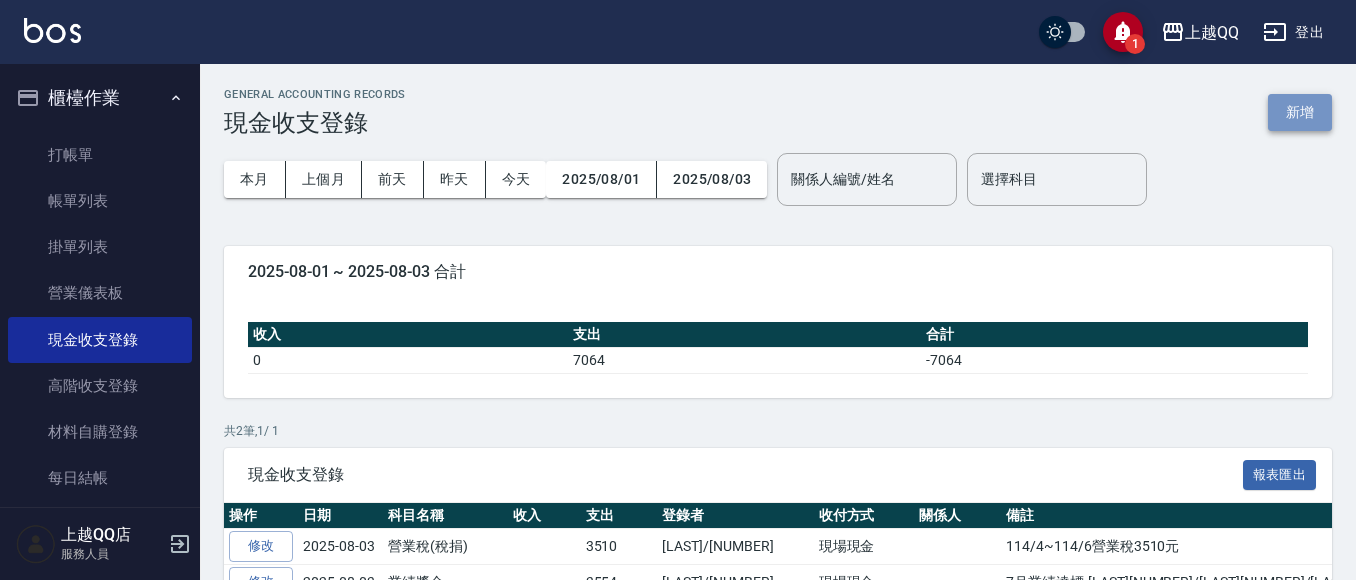 click on "新增" at bounding box center [1300, 112] 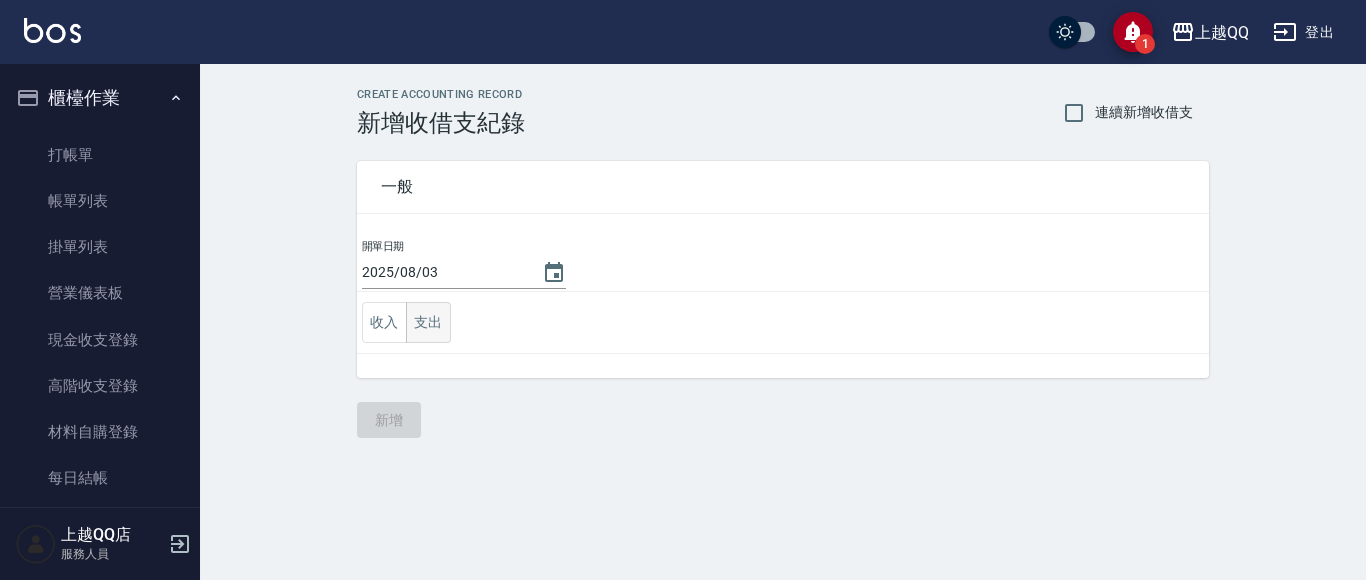 click on "支出" at bounding box center [428, 322] 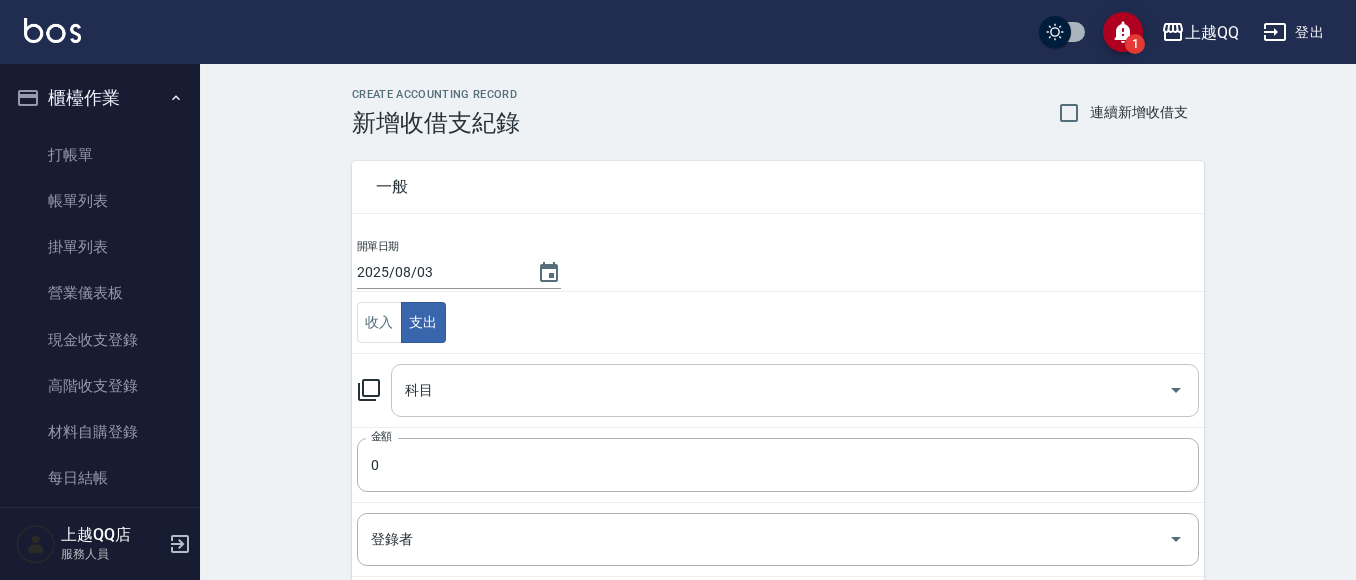 click on "科目" at bounding box center (780, 390) 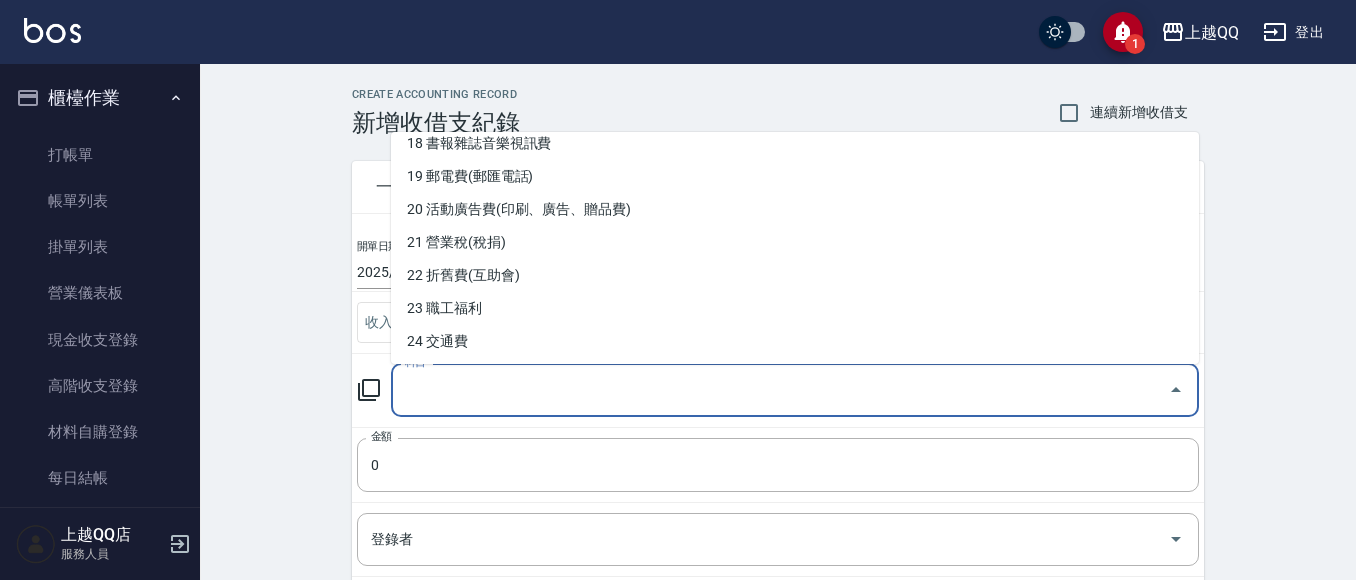 scroll, scrollTop: 656, scrollLeft: 0, axis: vertical 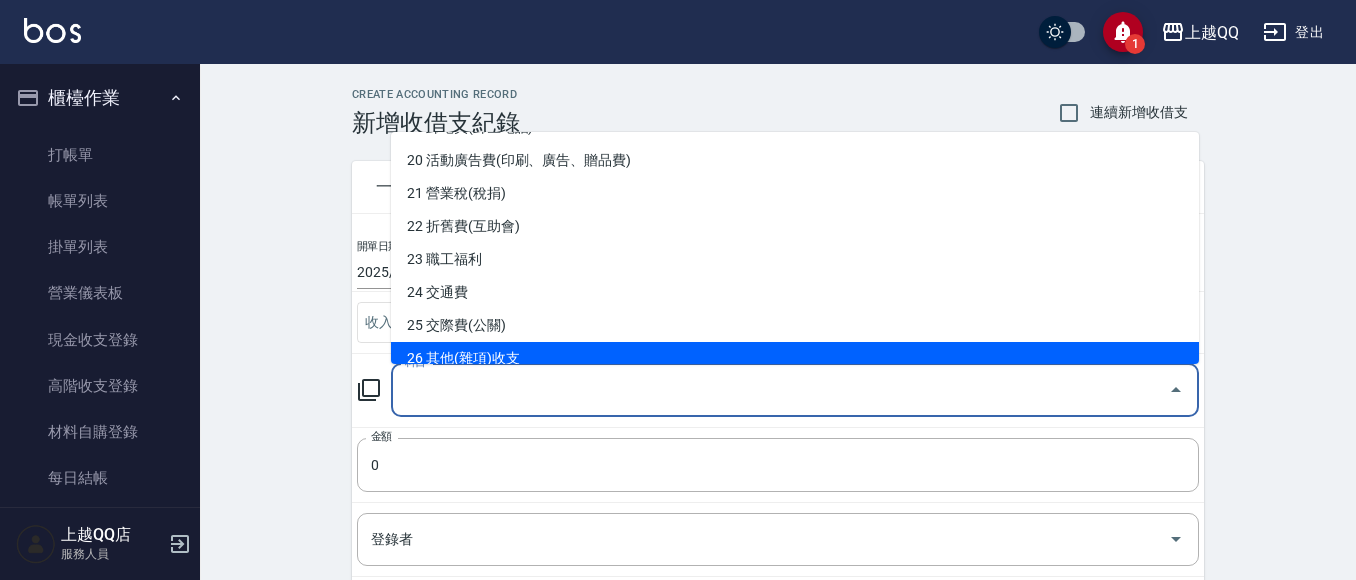 click on "26 其他(雜項)收支" at bounding box center (795, 358) 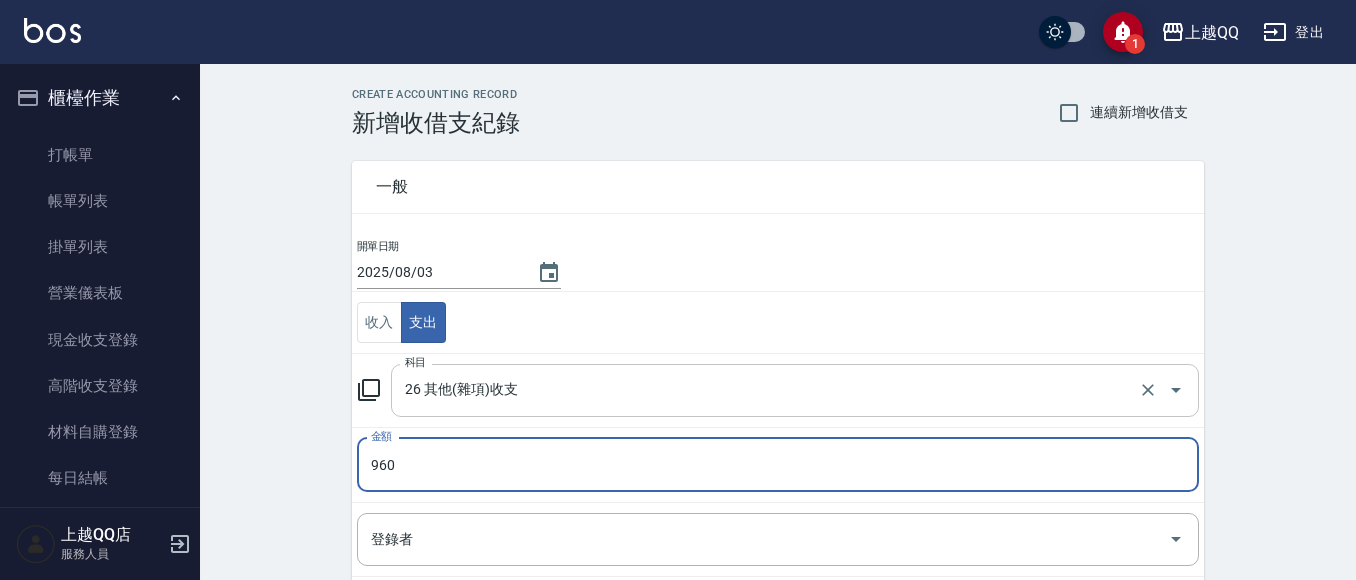 type on "960" 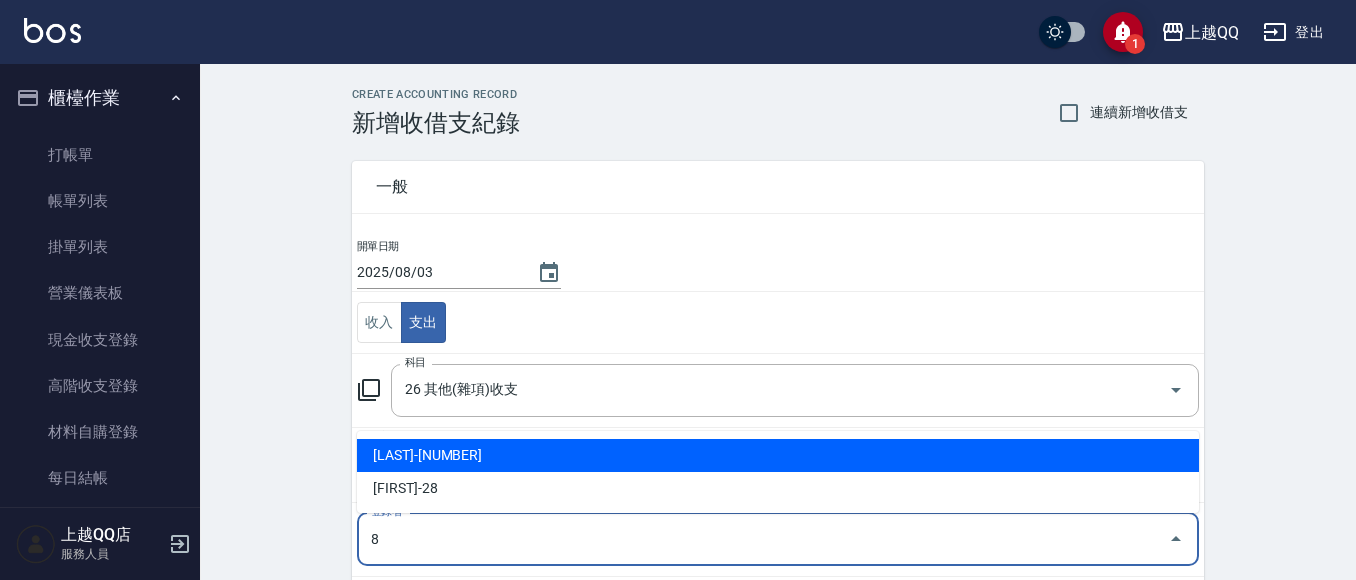 click on "[LAST]-[NUMBER]" at bounding box center (778, 455) 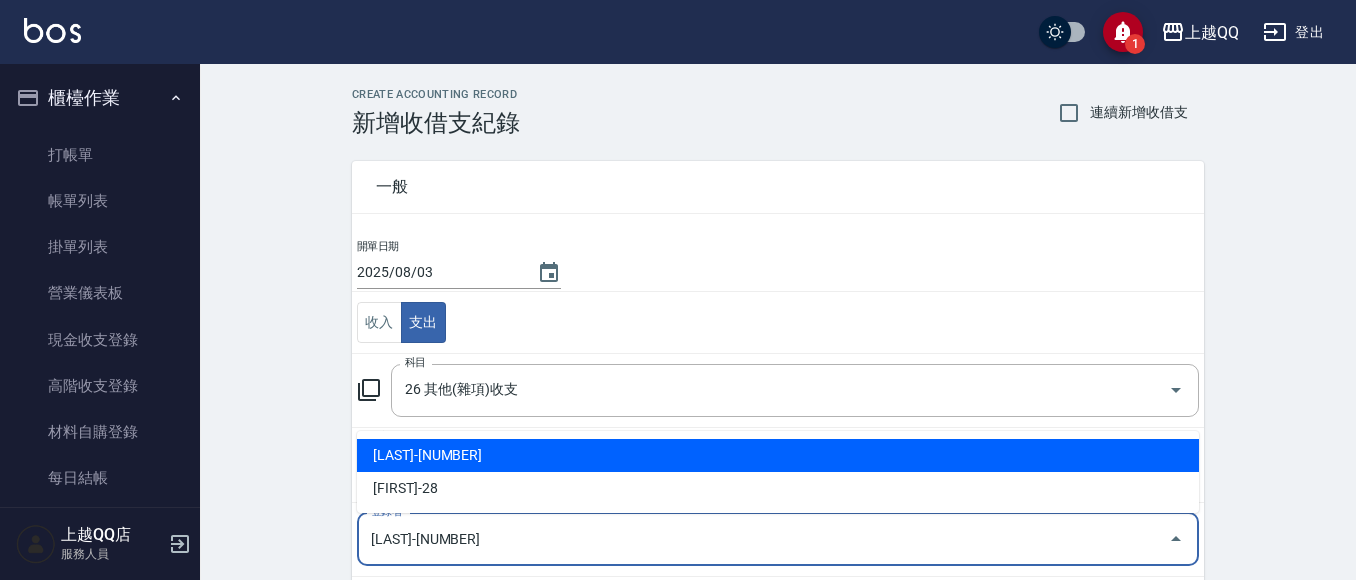 scroll, scrollTop: 303, scrollLeft: 0, axis: vertical 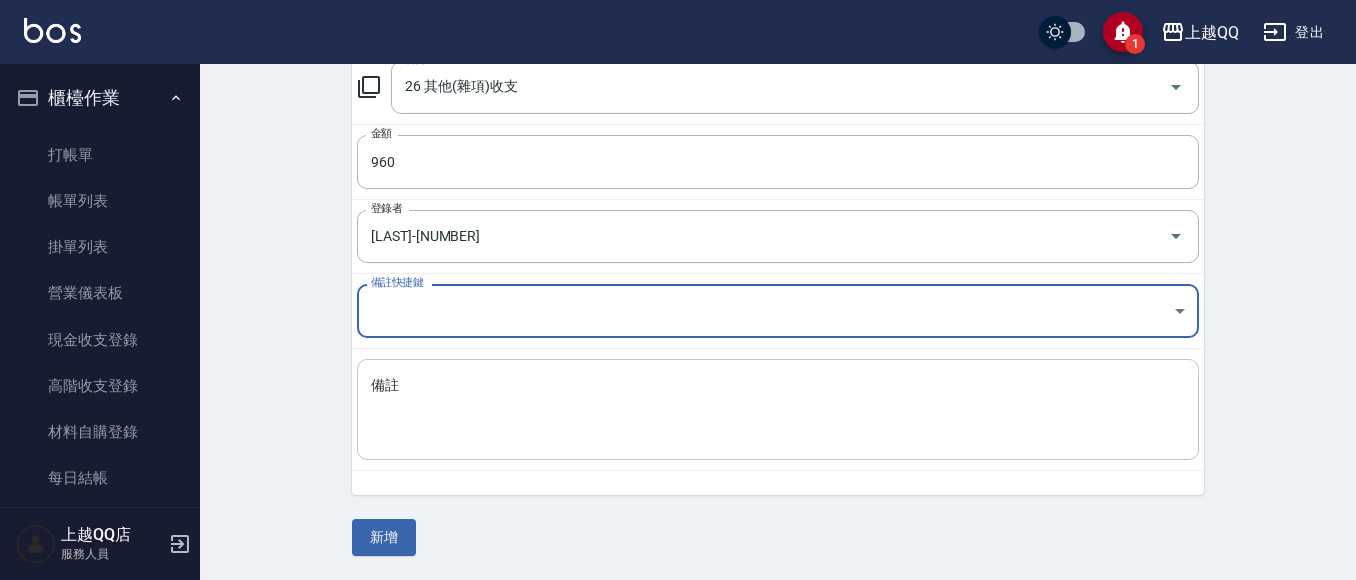 click on "備註" at bounding box center (778, 410) 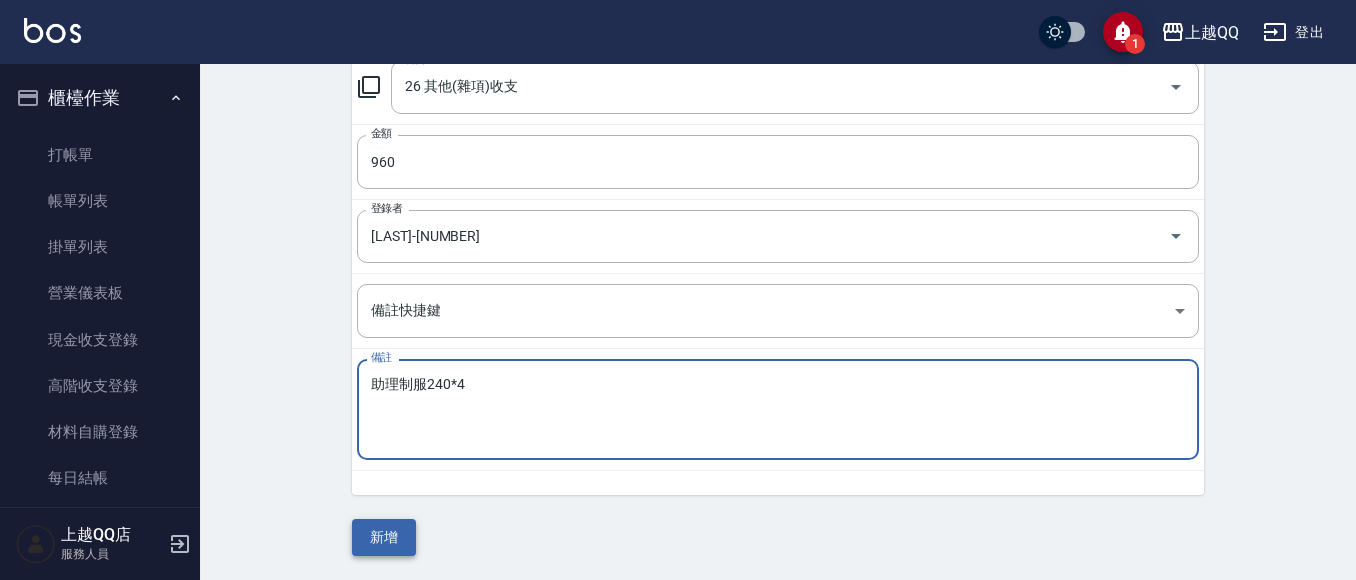type on "助理制服240*4" 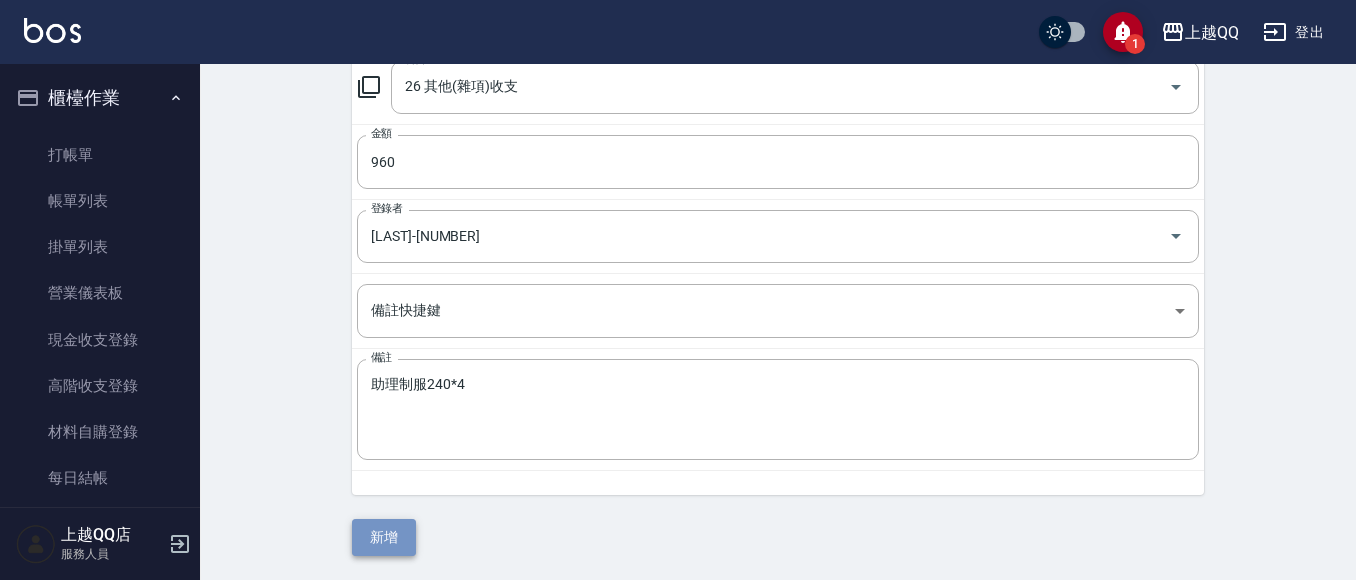 click on "新增" at bounding box center [384, 537] 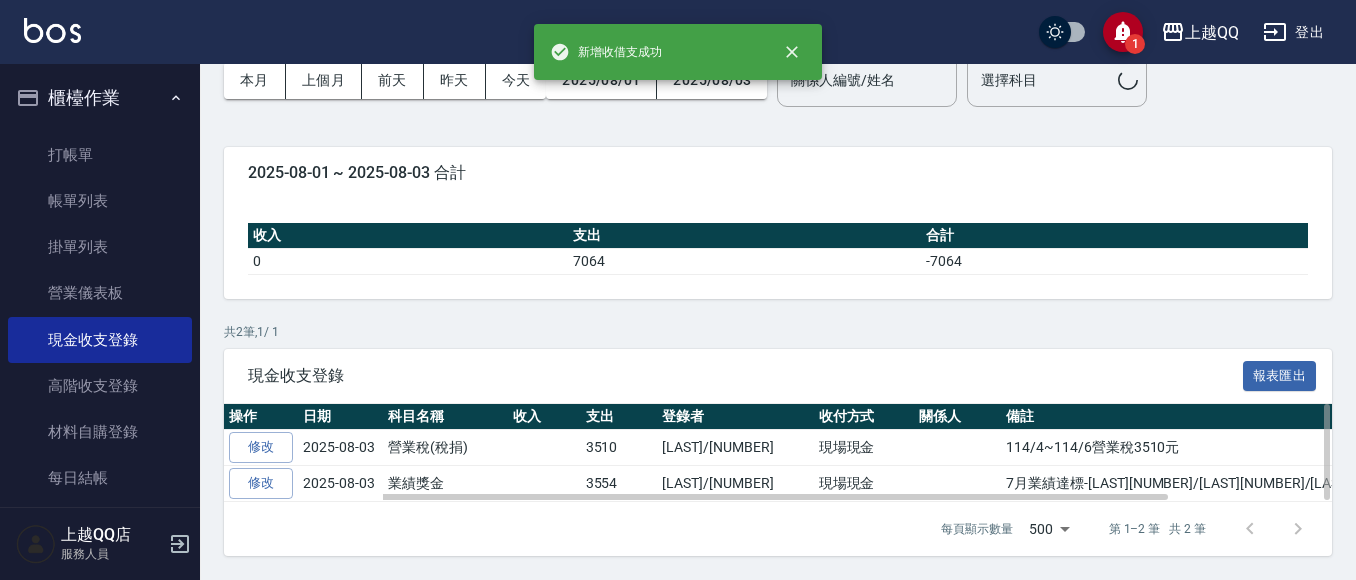 scroll, scrollTop: 0, scrollLeft: 0, axis: both 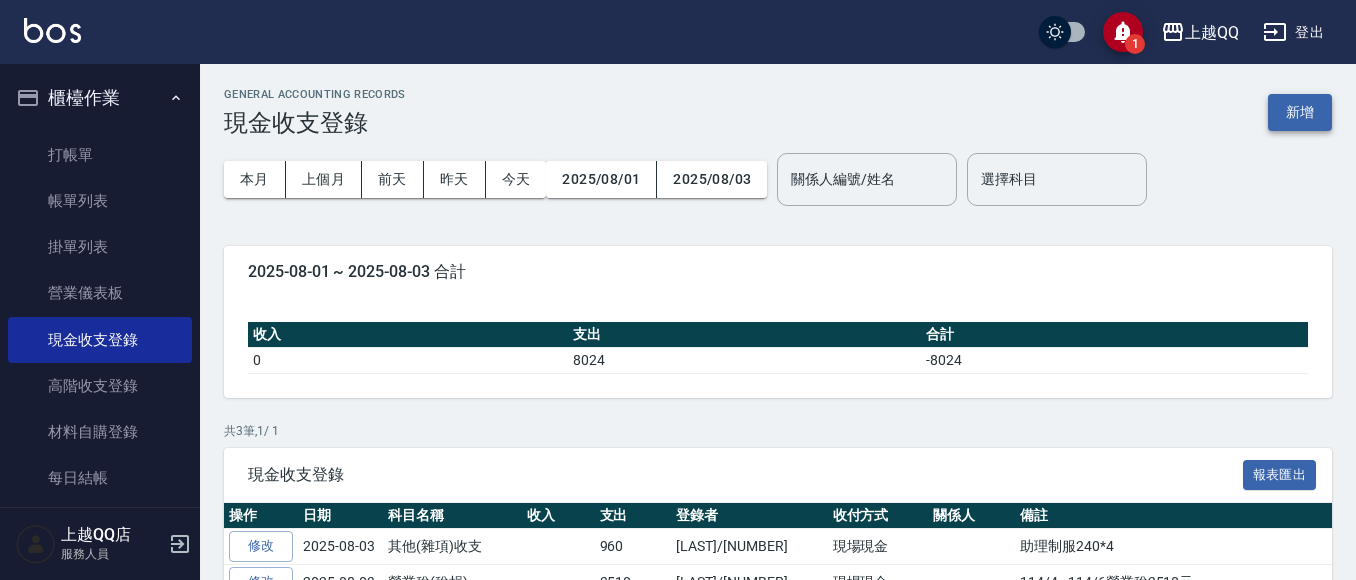 click on "新增" at bounding box center (1300, 112) 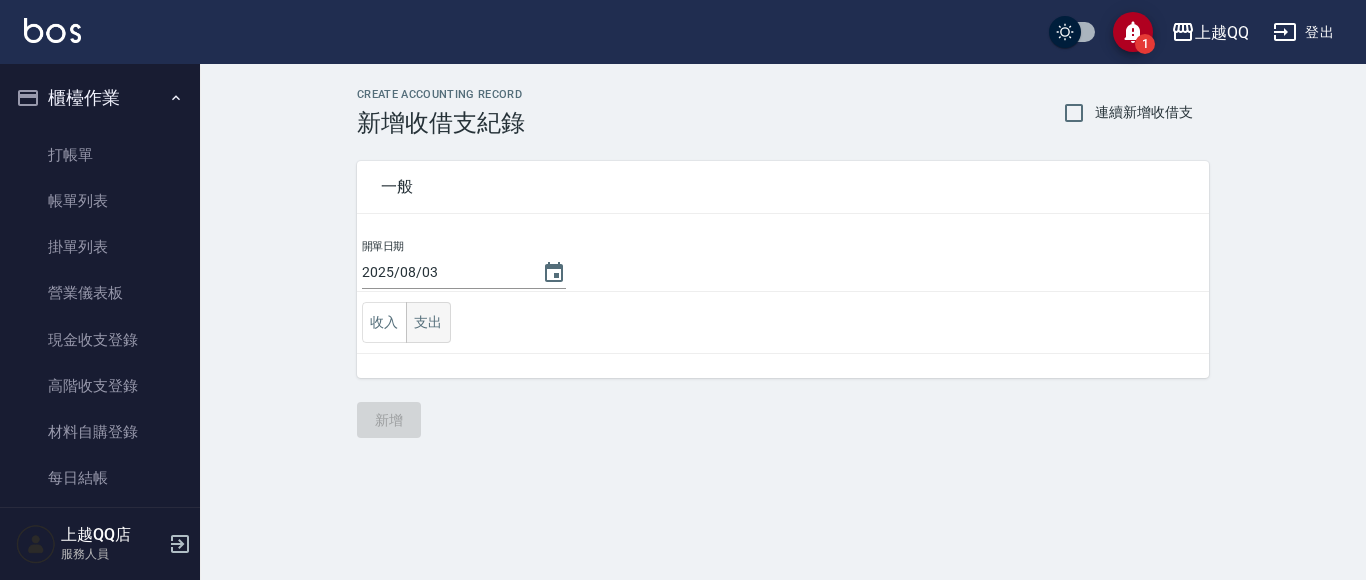 click on "支出" at bounding box center (428, 322) 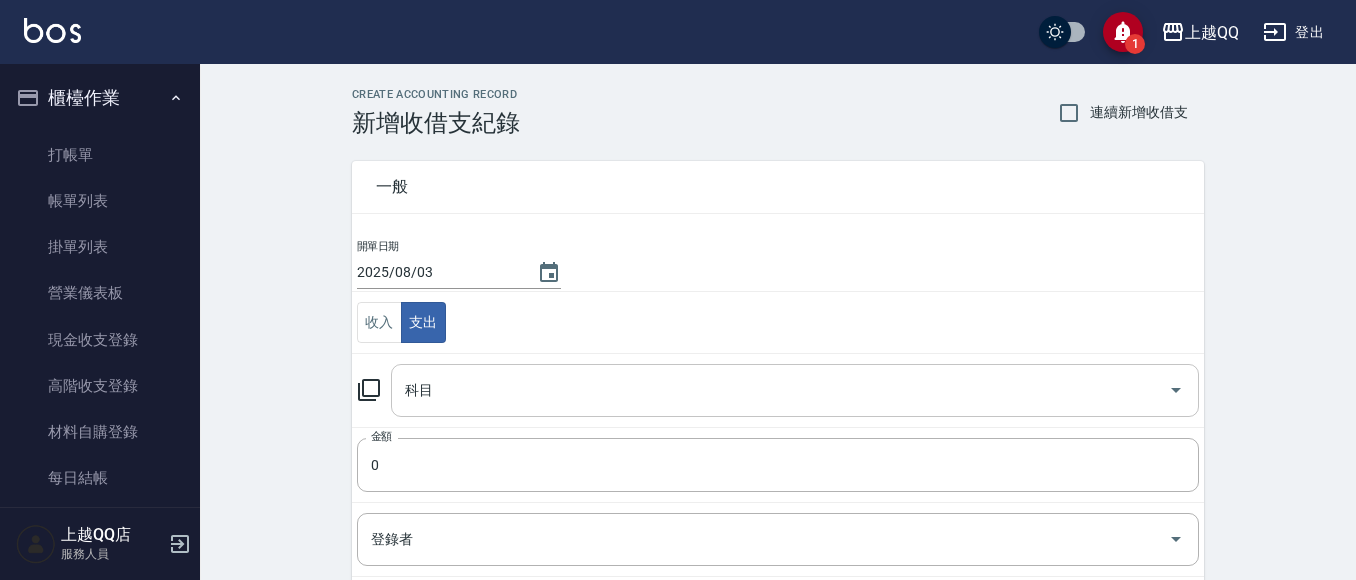 click on "科目" at bounding box center [780, 390] 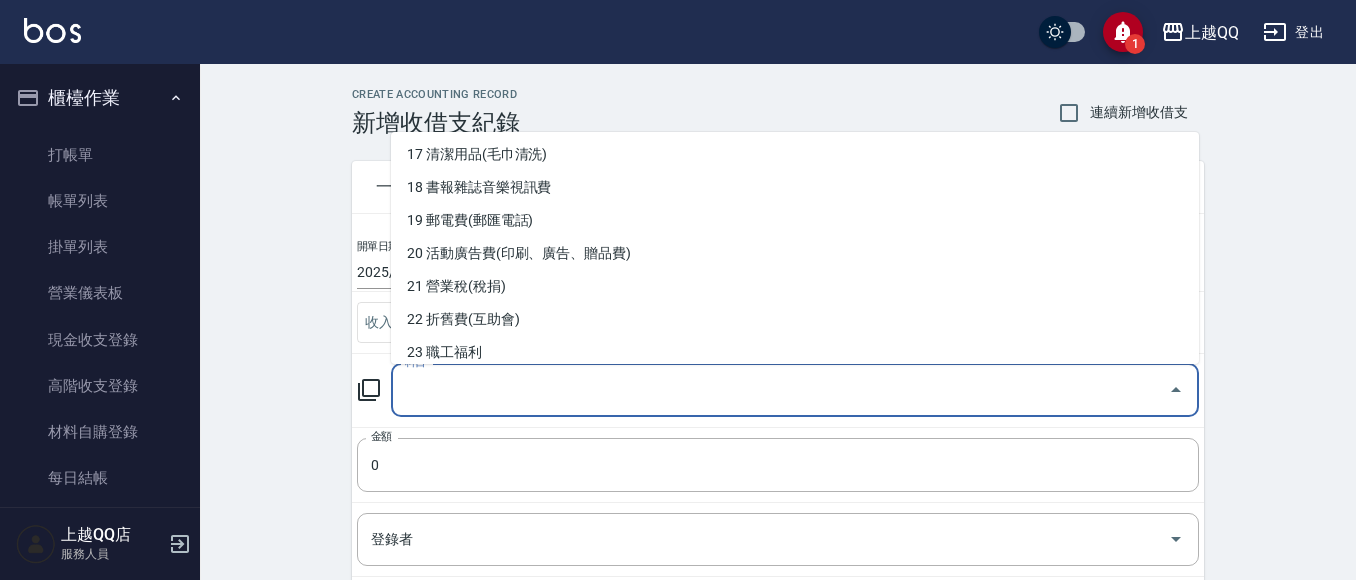 scroll, scrollTop: 672, scrollLeft: 0, axis: vertical 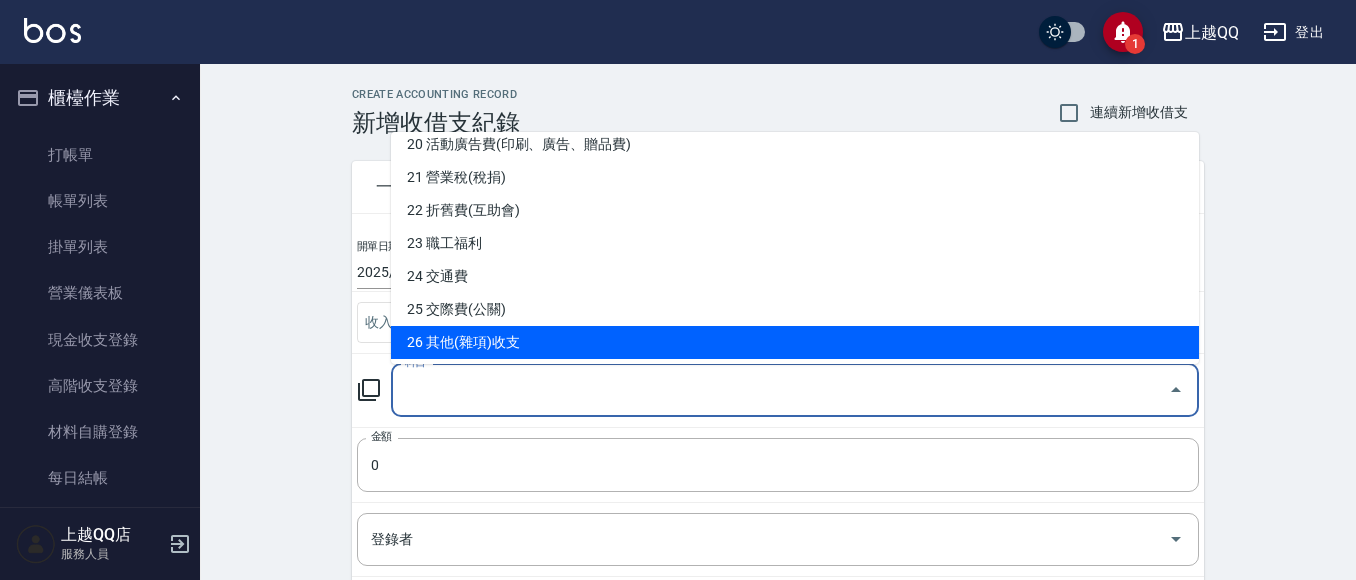 click on "26 其他(雜項)收支" at bounding box center (795, 342) 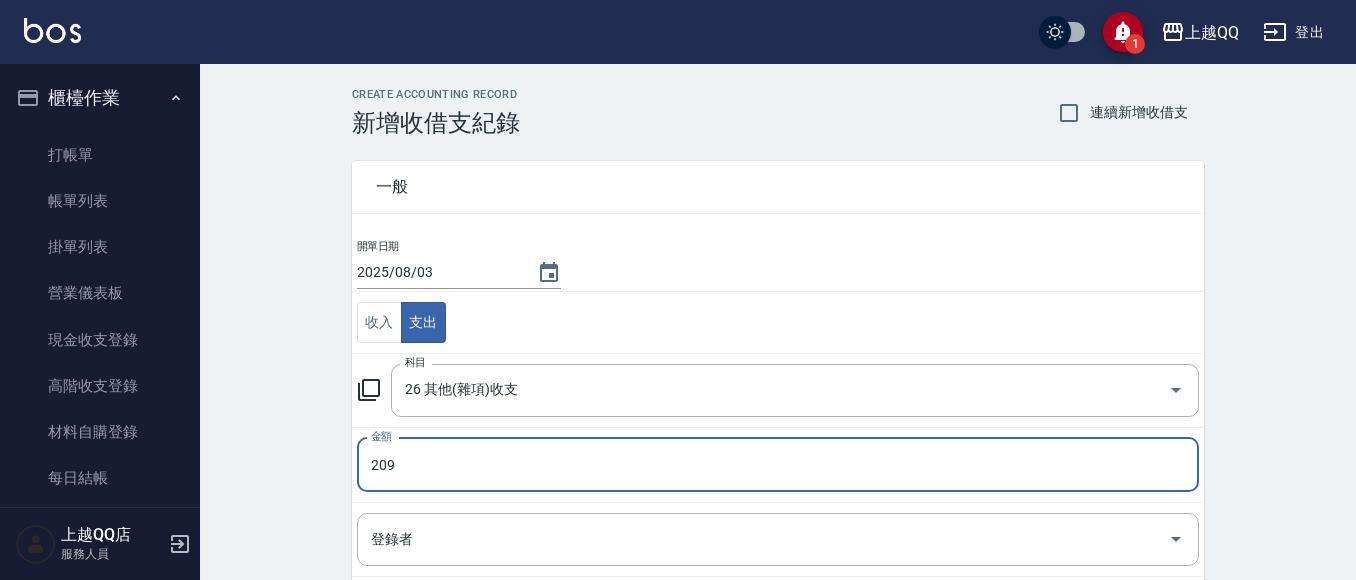 type on "209" 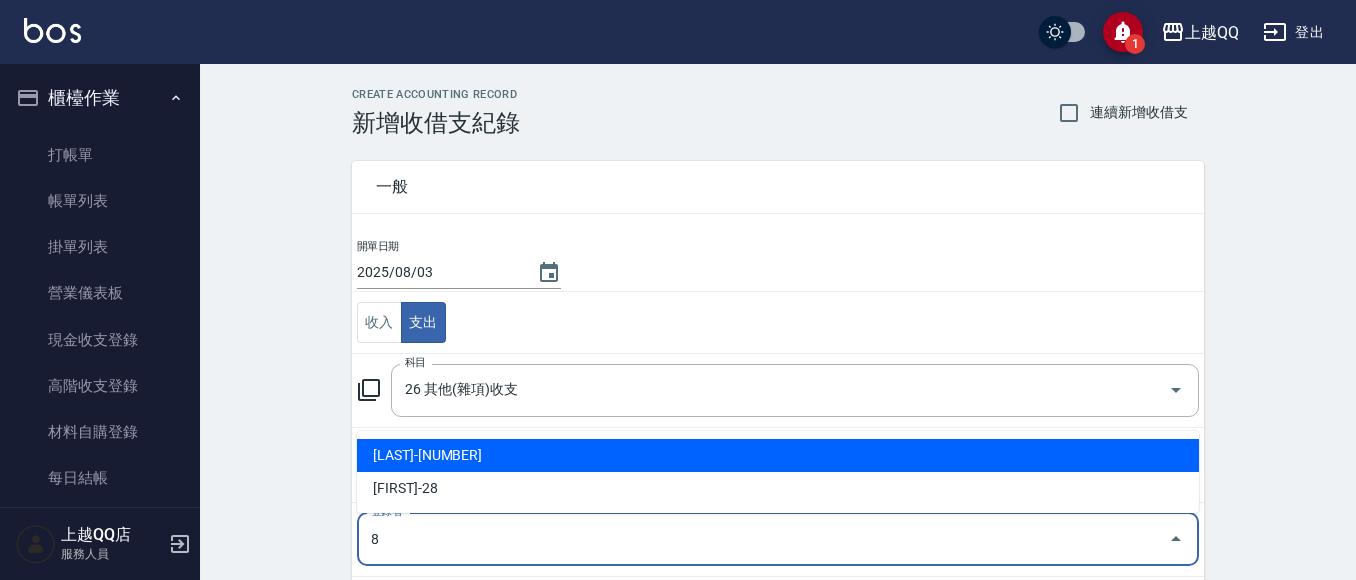 type on "[LAST]-[NUMBER]" 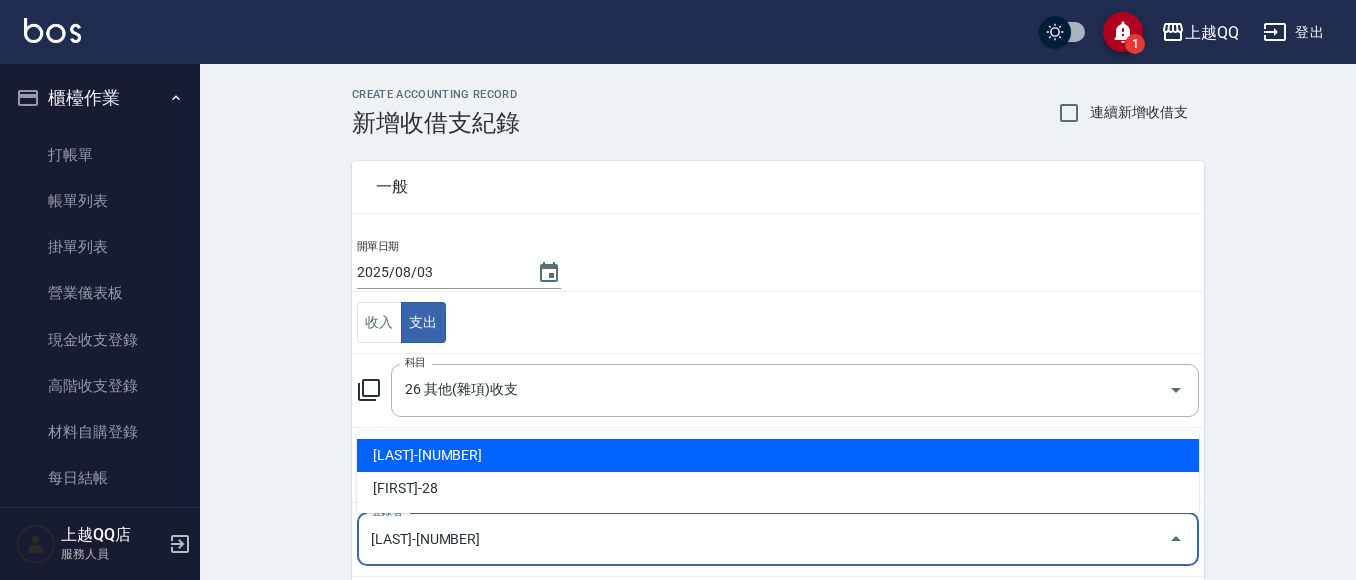 scroll, scrollTop: 303, scrollLeft: 0, axis: vertical 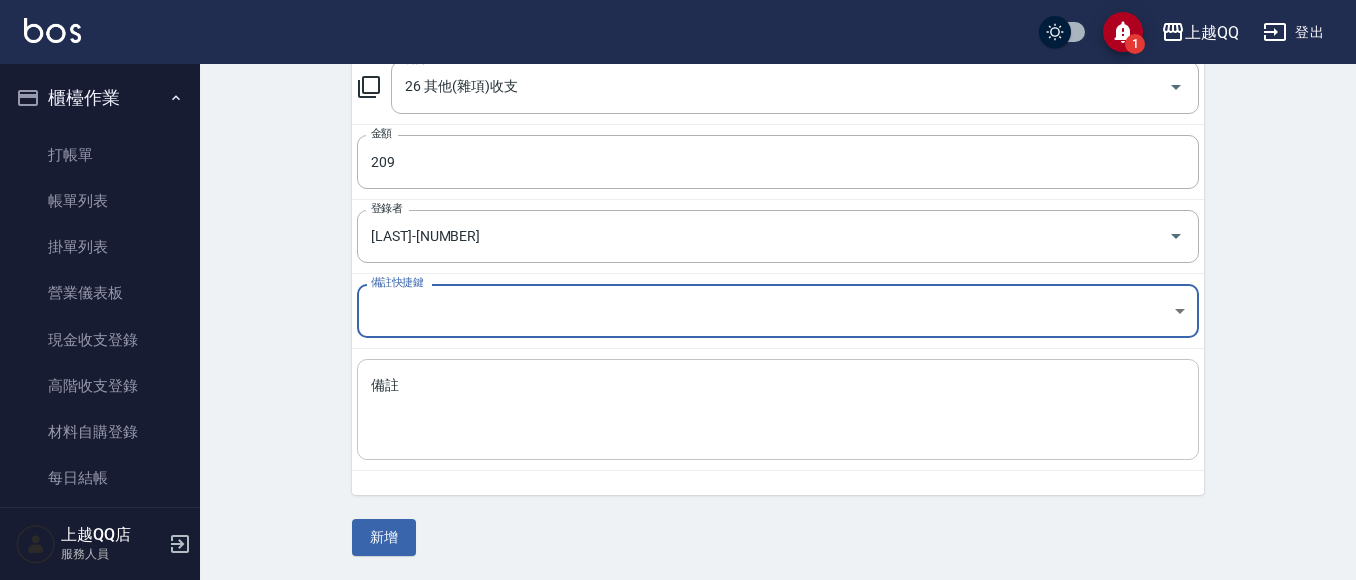 click on "備註" at bounding box center [778, 410] 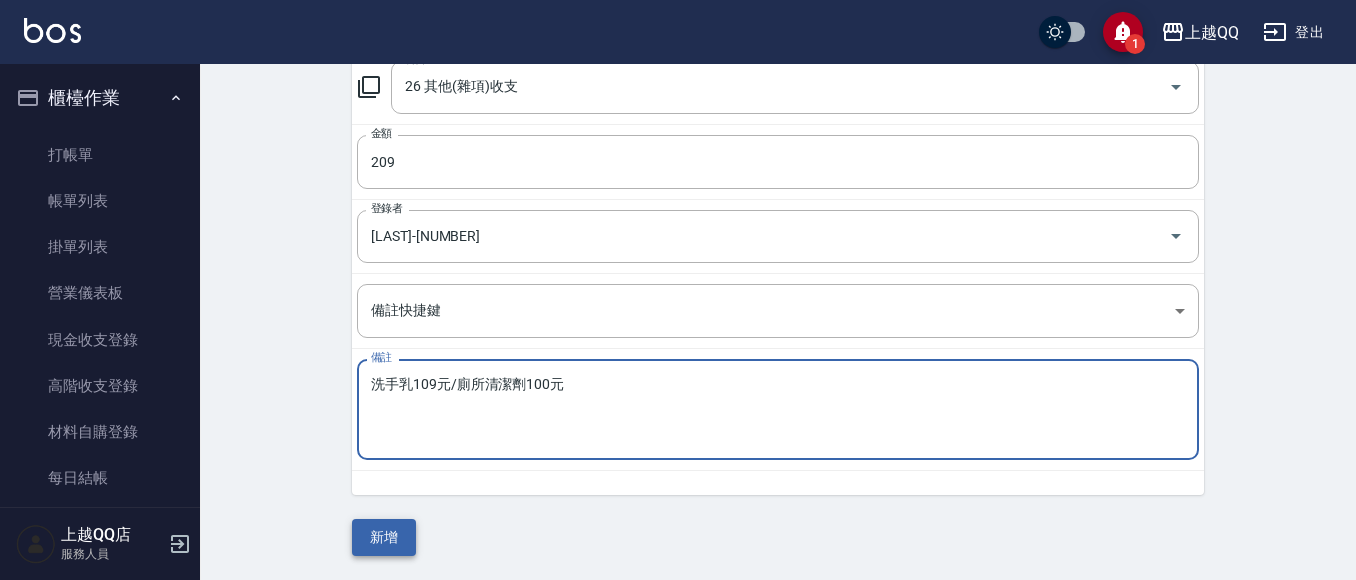 type on "洗手乳109元/廁所清潔劑100元" 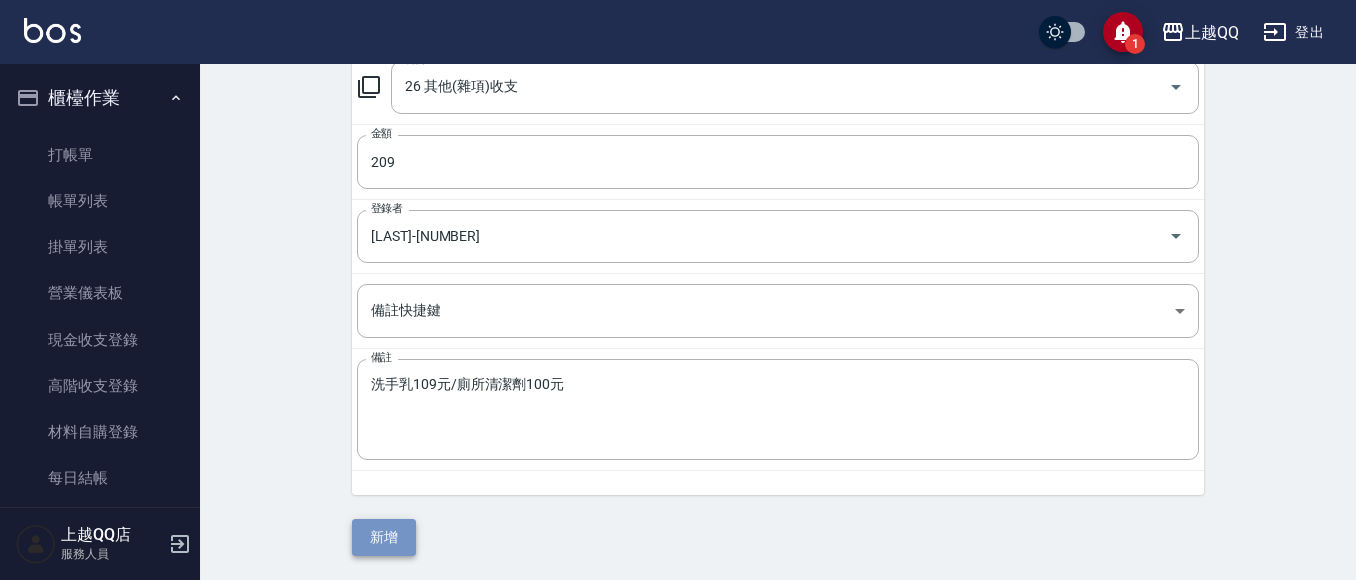 click on "新增" at bounding box center (384, 537) 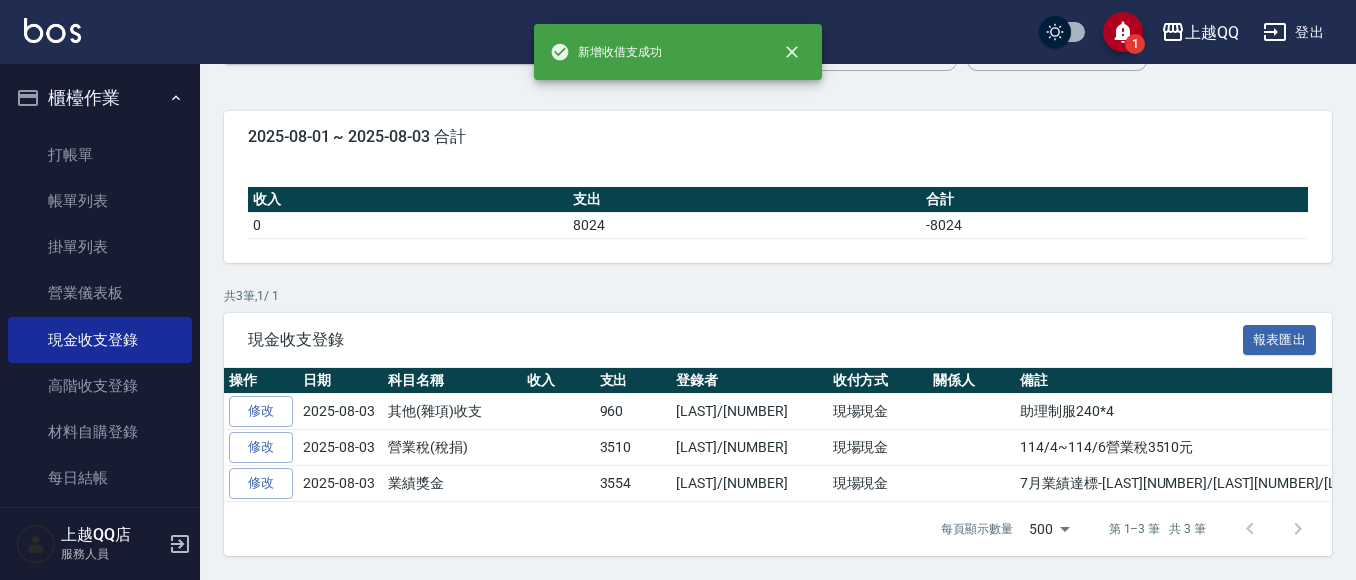 scroll, scrollTop: 0, scrollLeft: 0, axis: both 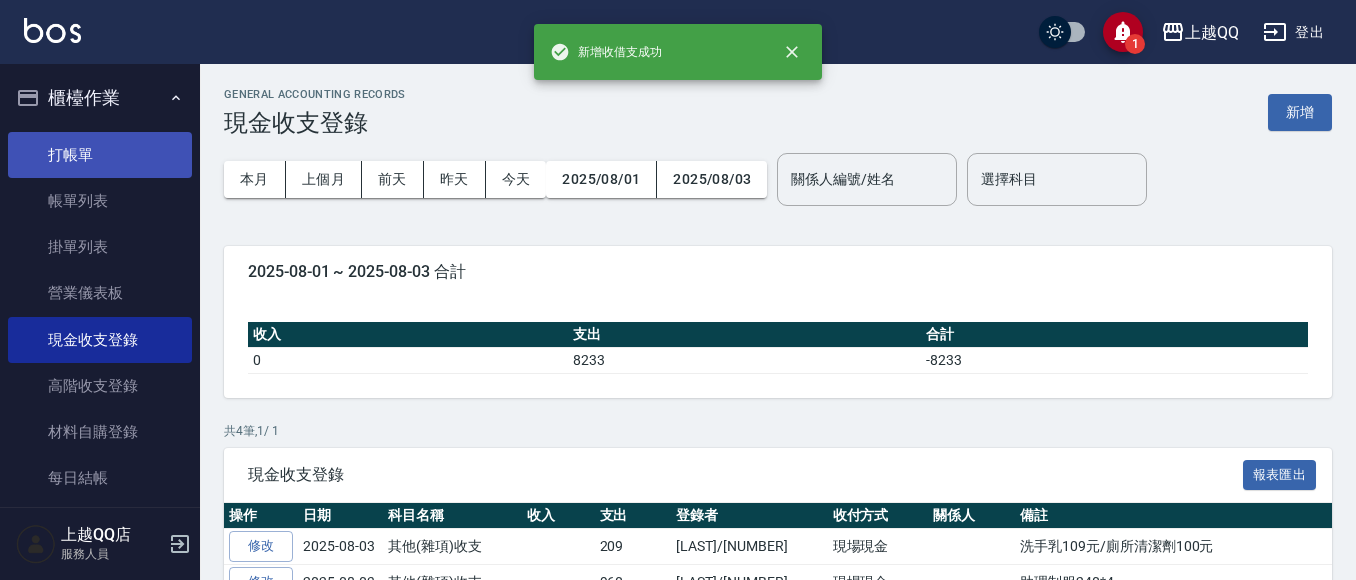 click on "打帳單" at bounding box center (100, 155) 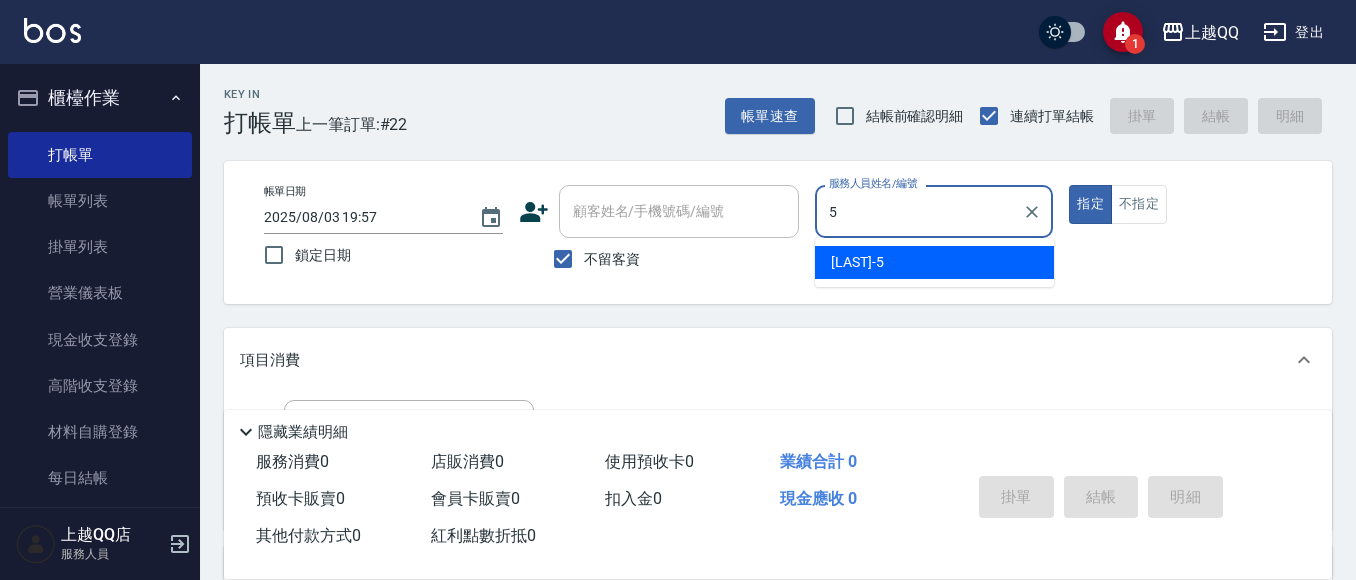 type on "5" 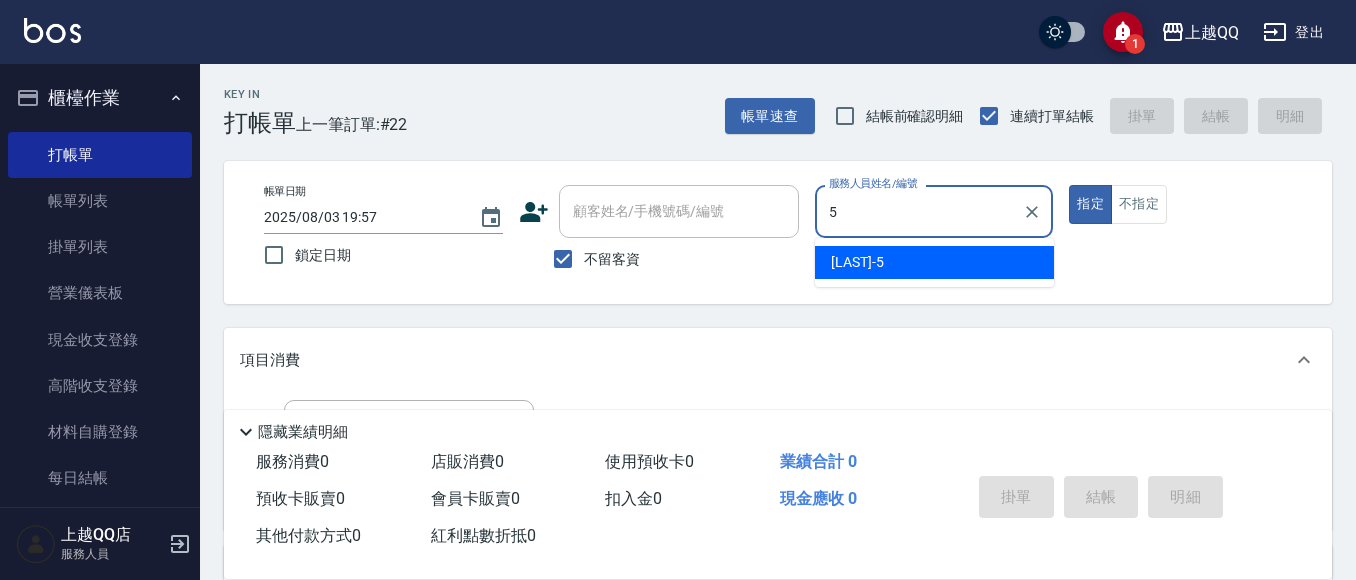 type on "true" 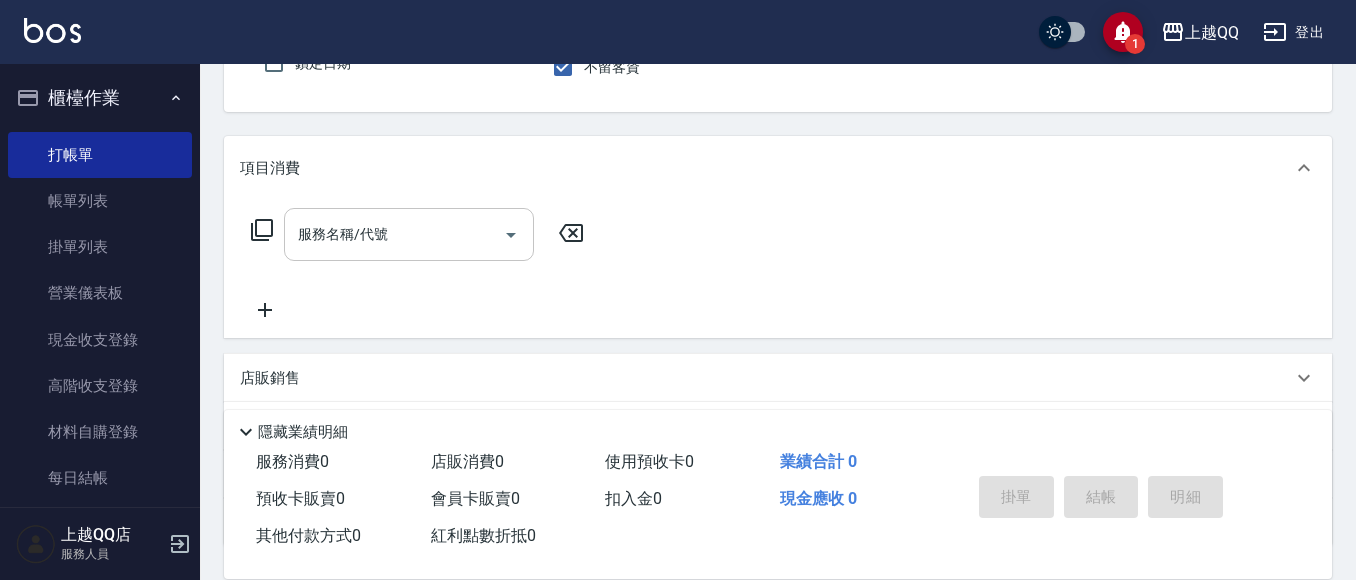 scroll, scrollTop: 200, scrollLeft: 0, axis: vertical 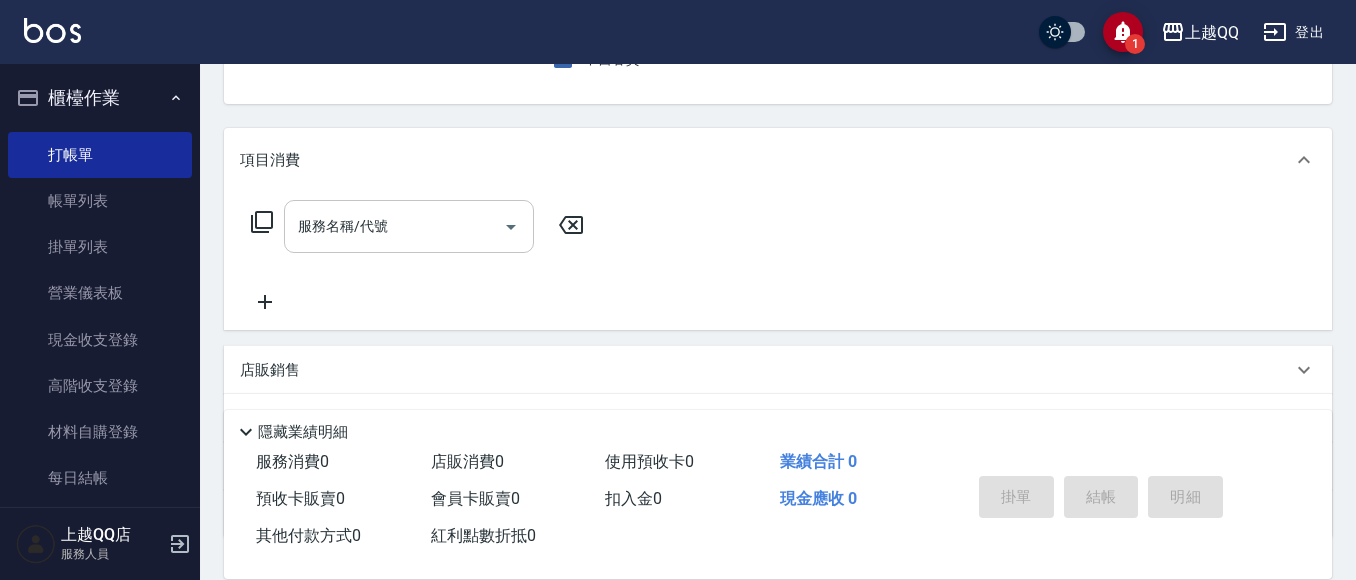 click on "服務名稱/代號" at bounding box center [394, 226] 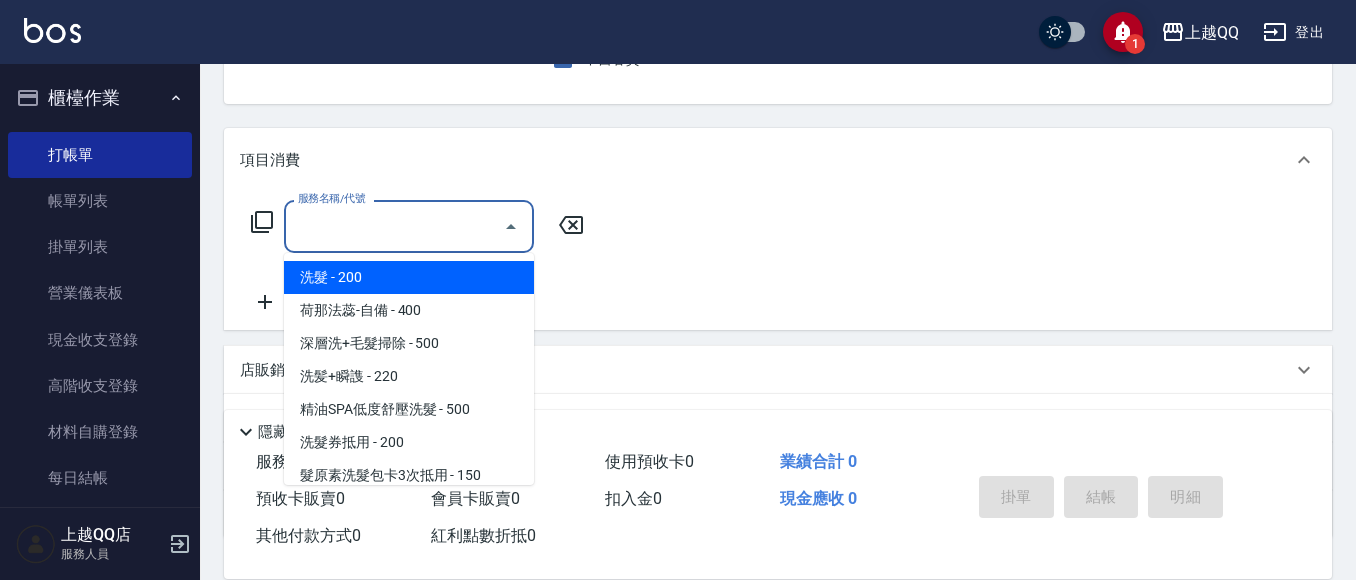 scroll, scrollTop: 100, scrollLeft: 0, axis: vertical 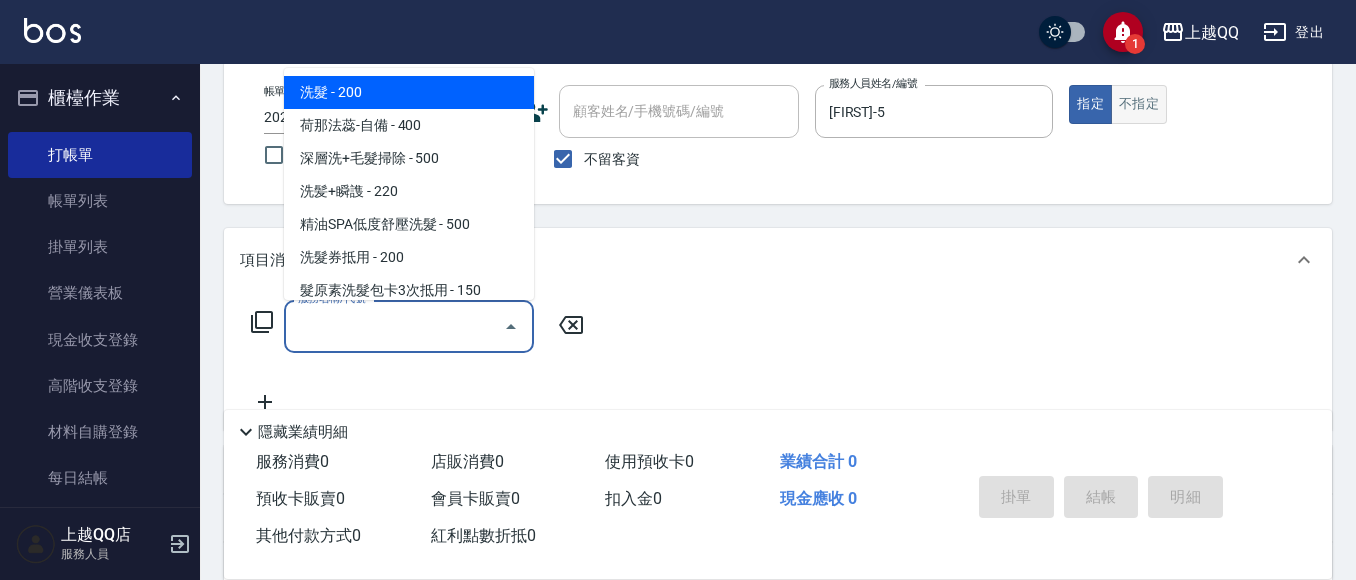click on "不指定" at bounding box center [1139, 104] 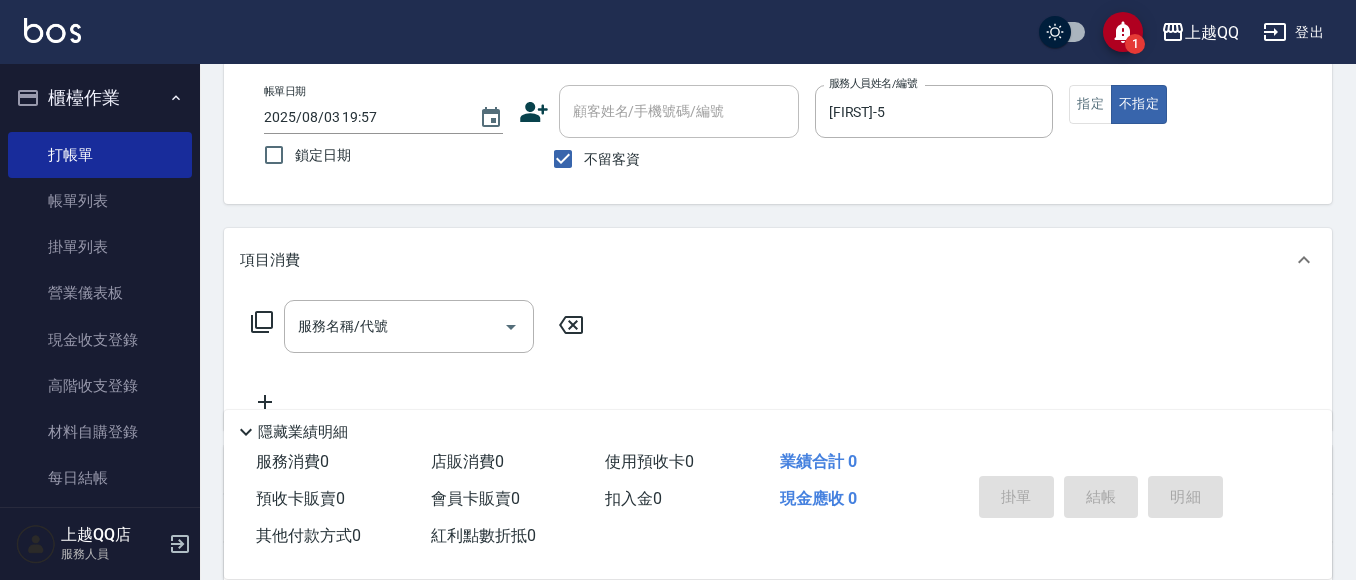 scroll, scrollTop: 200, scrollLeft: 0, axis: vertical 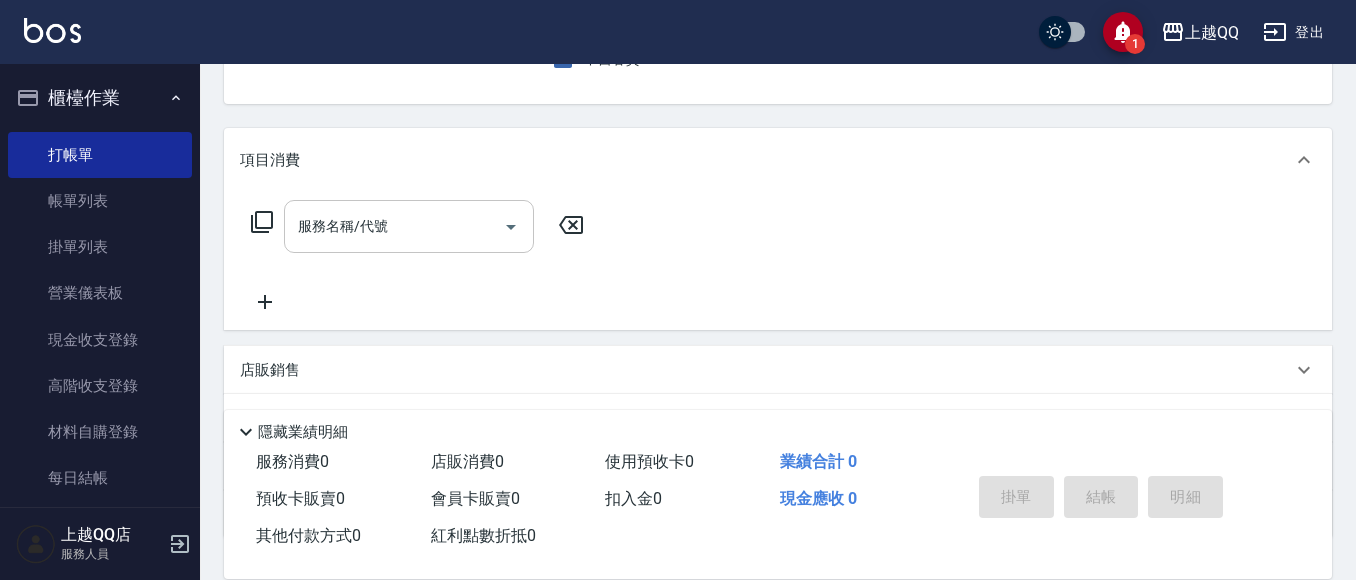 type on "false" 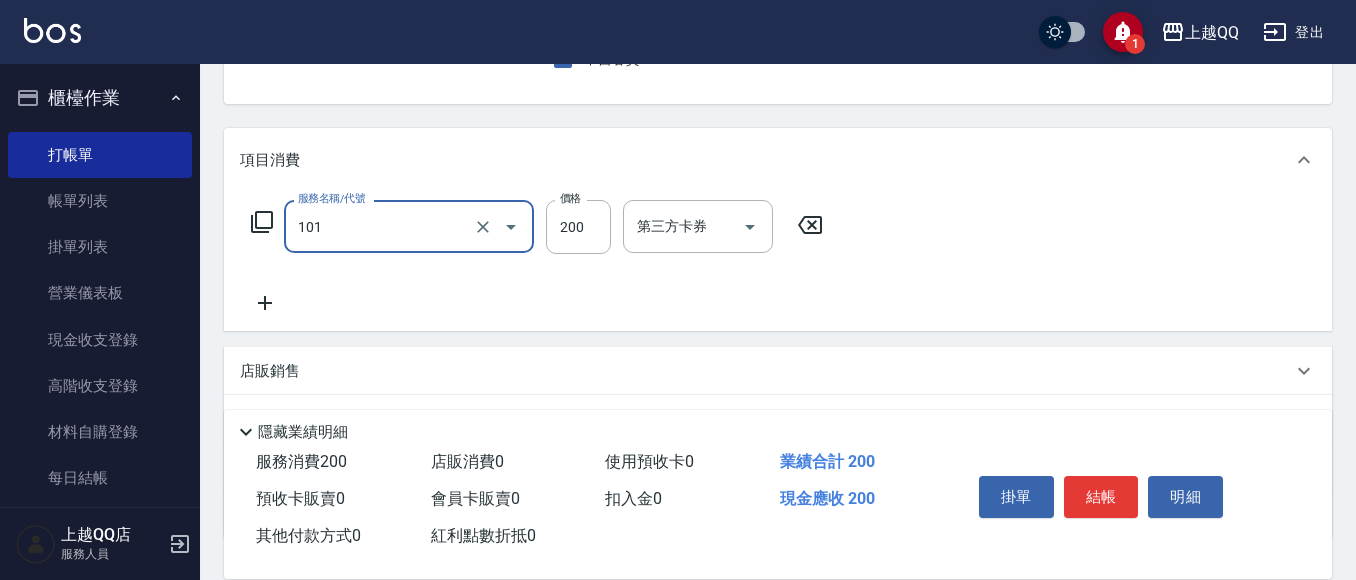 type on "洗髮(101)" 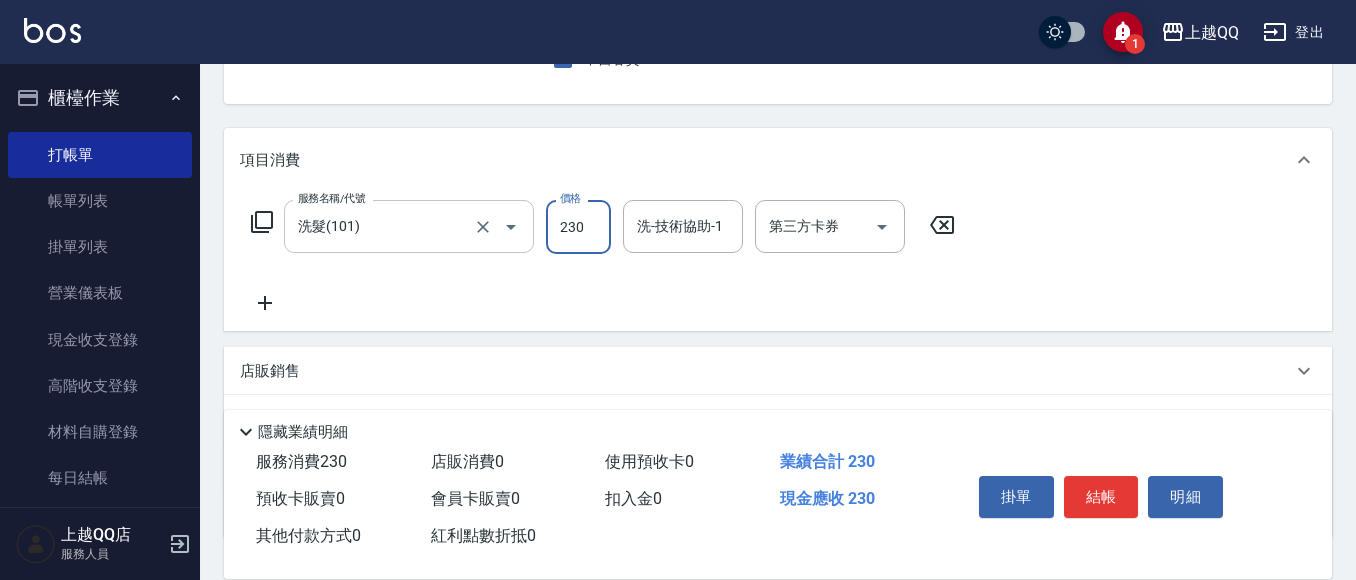type on "230" 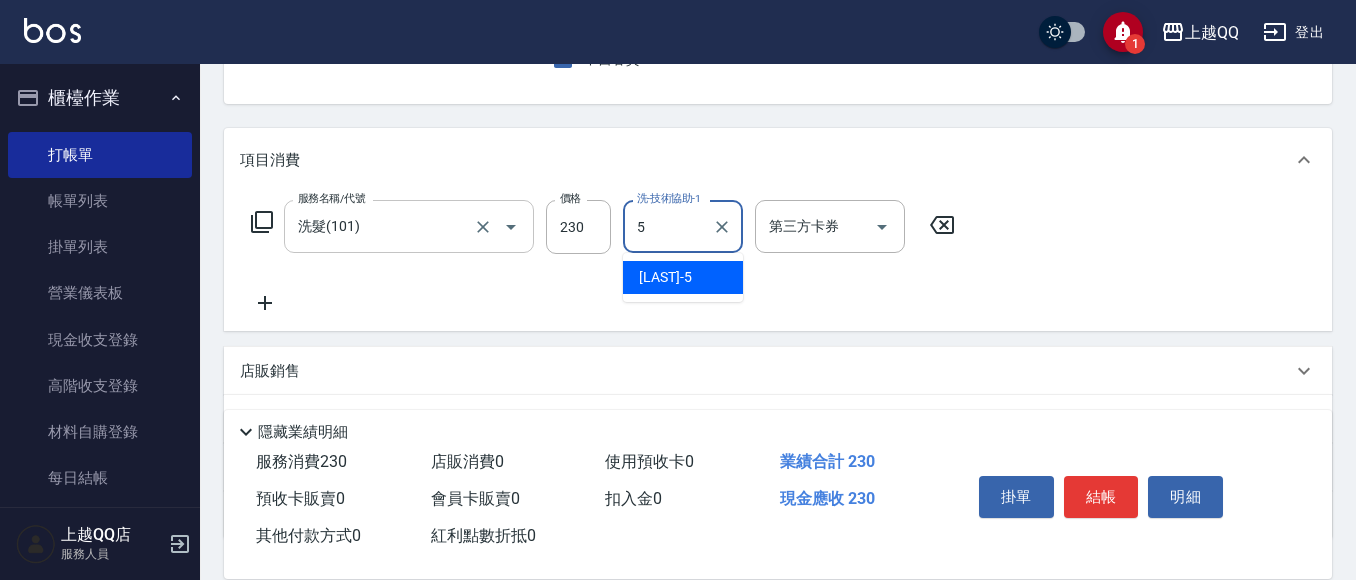 type on "[FIRST]-5" 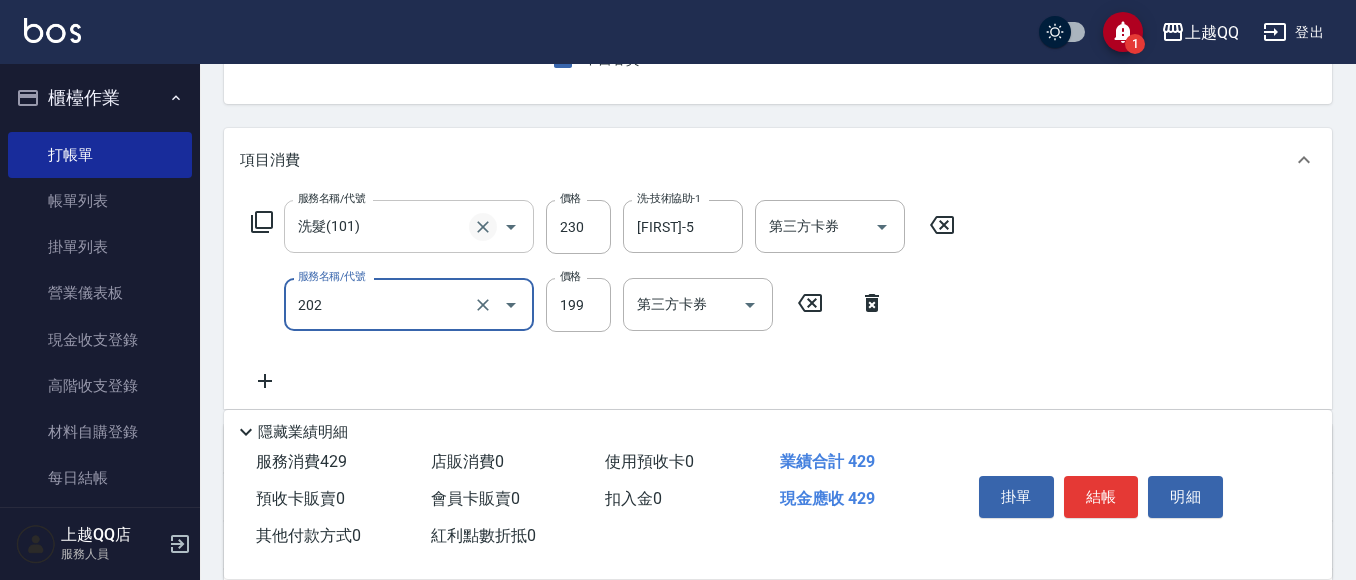 type on "不指定單剪(202)" 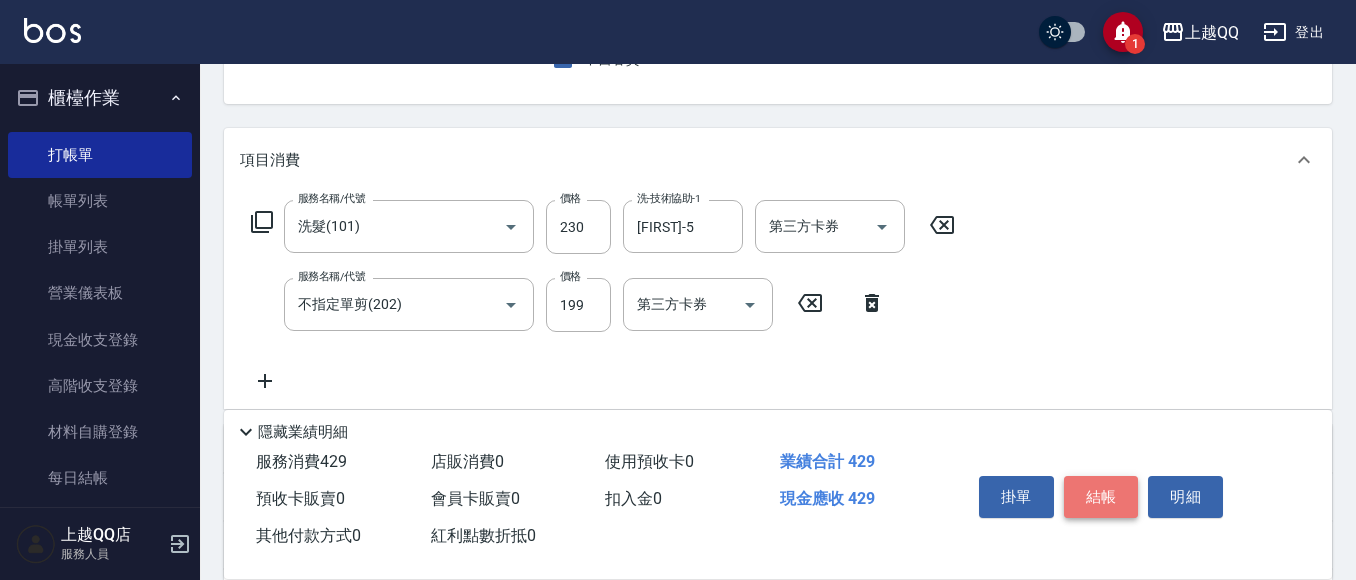 click on "結帳" at bounding box center (1101, 497) 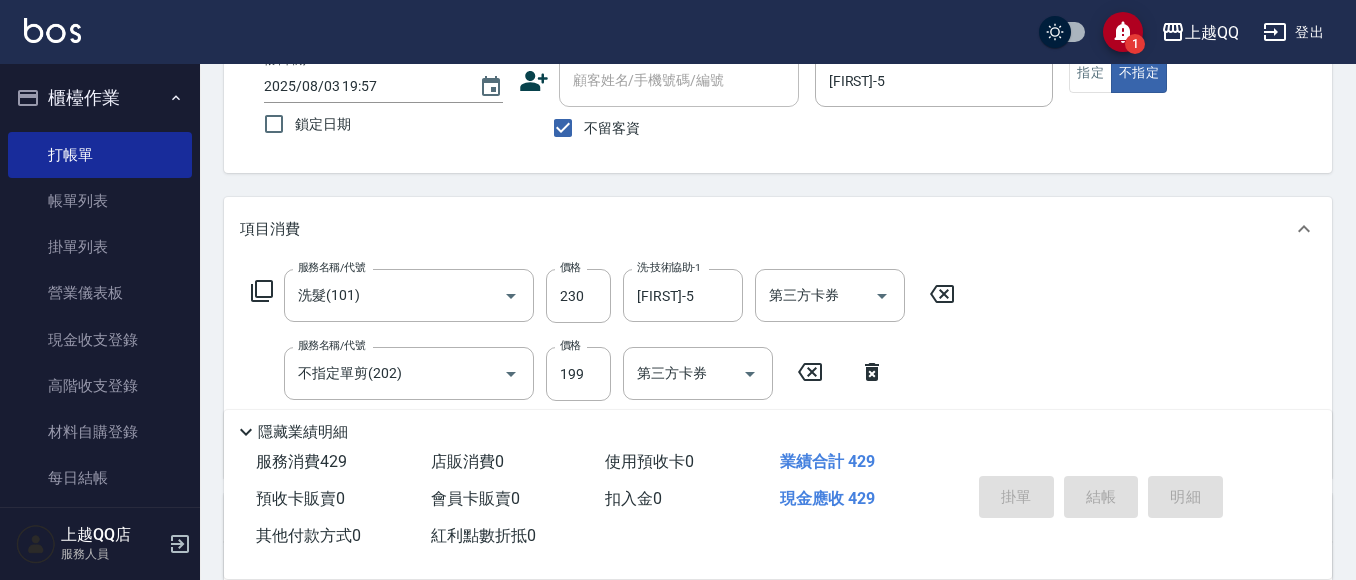 scroll, scrollTop: 0, scrollLeft: 0, axis: both 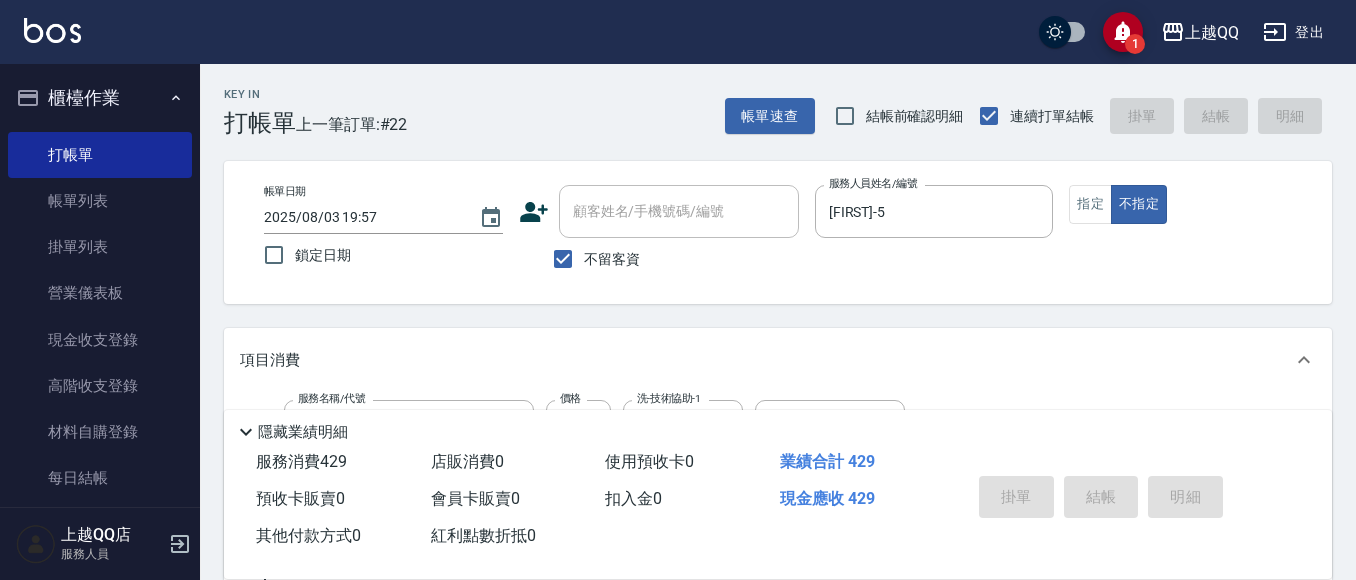 type 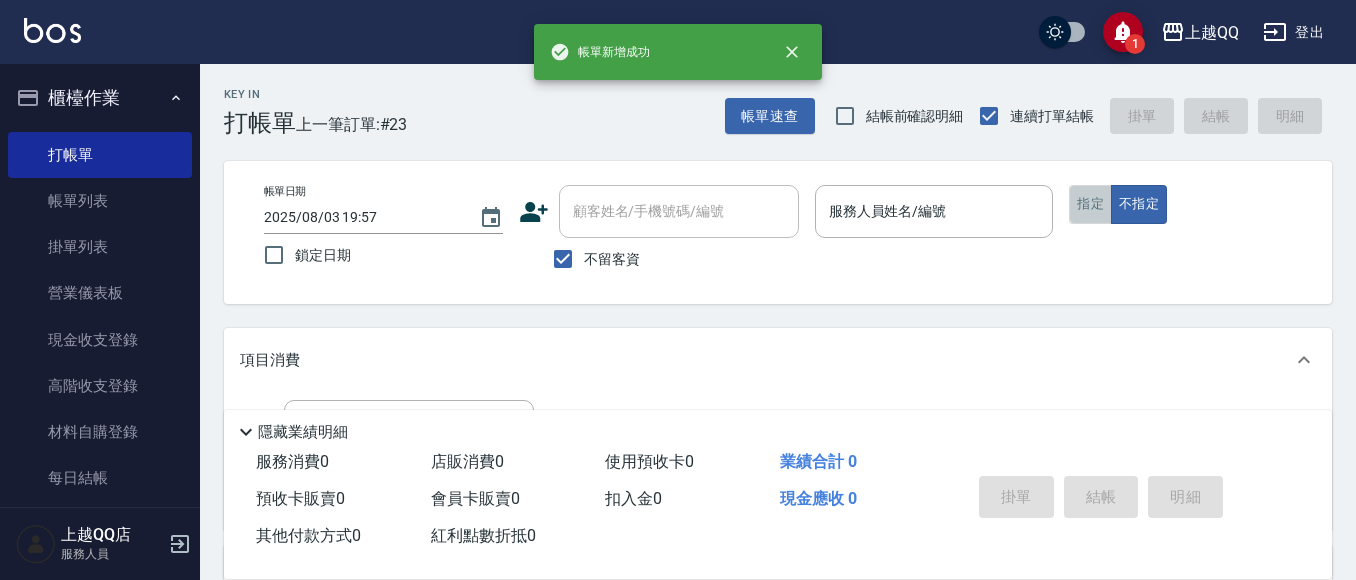 click on "指定" at bounding box center [1090, 204] 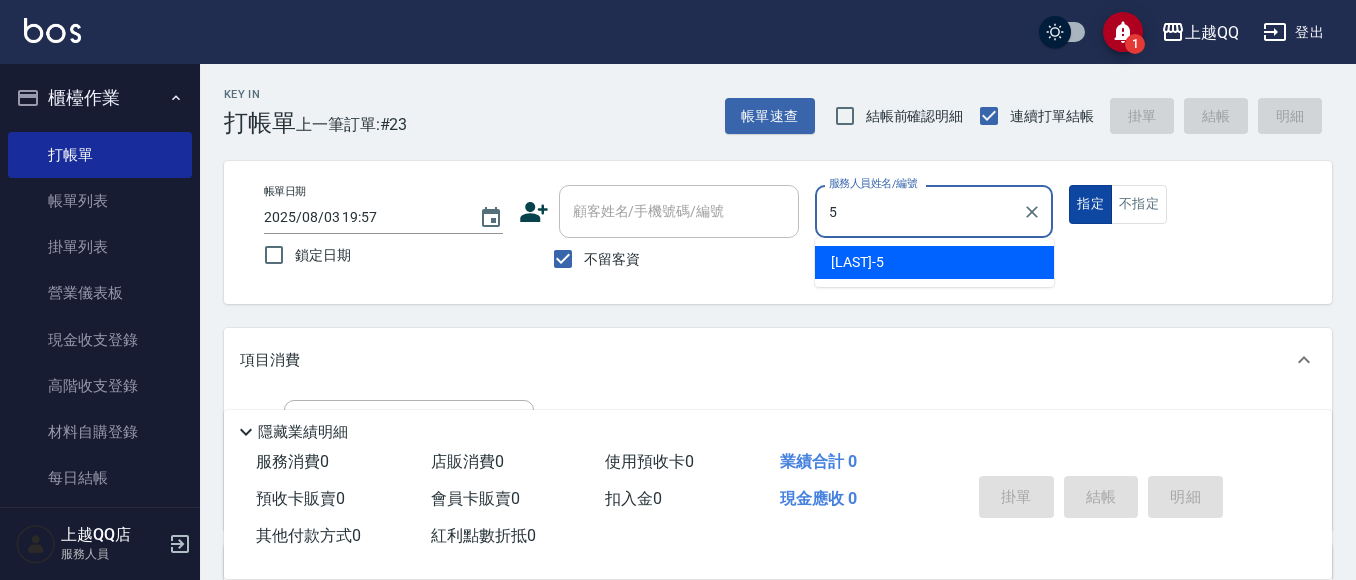 type on "[FIRST]-5" 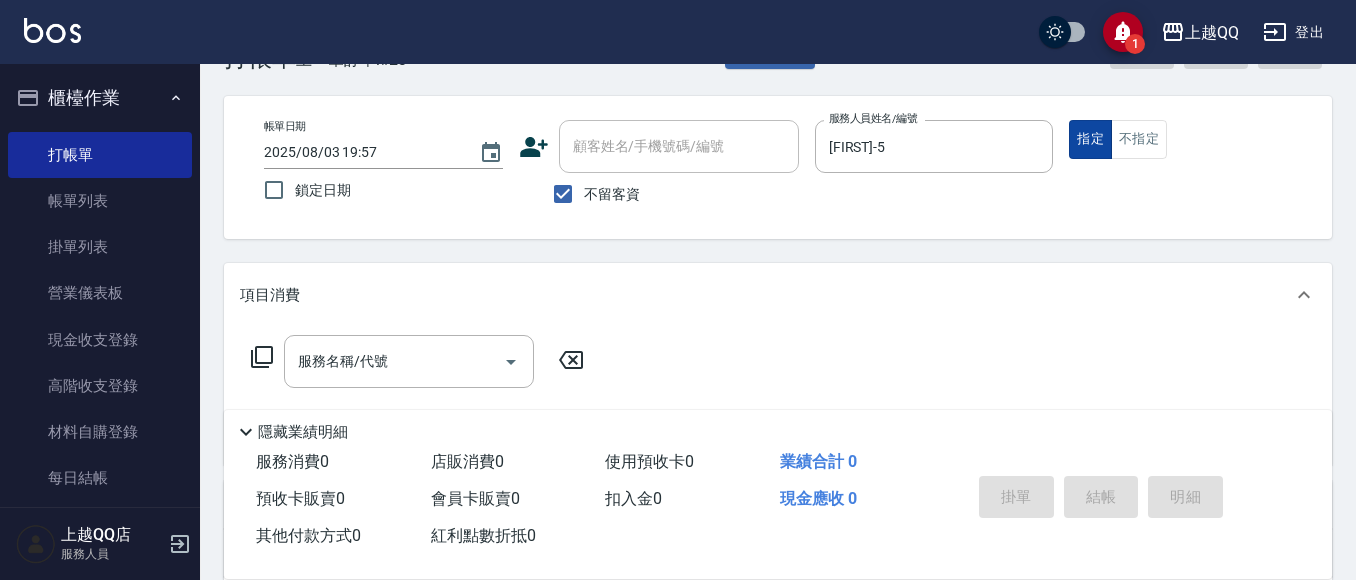 scroll, scrollTop: 100, scrollLeft: 0, axis: vertical 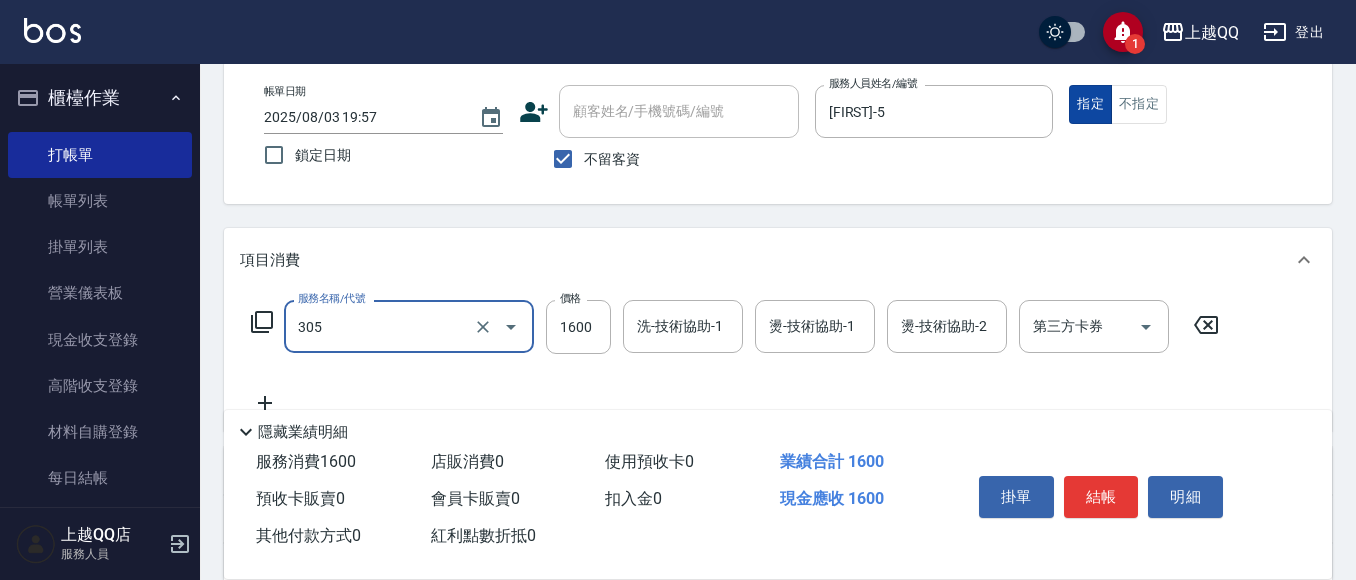 type on "設計燙髮1600(305)" 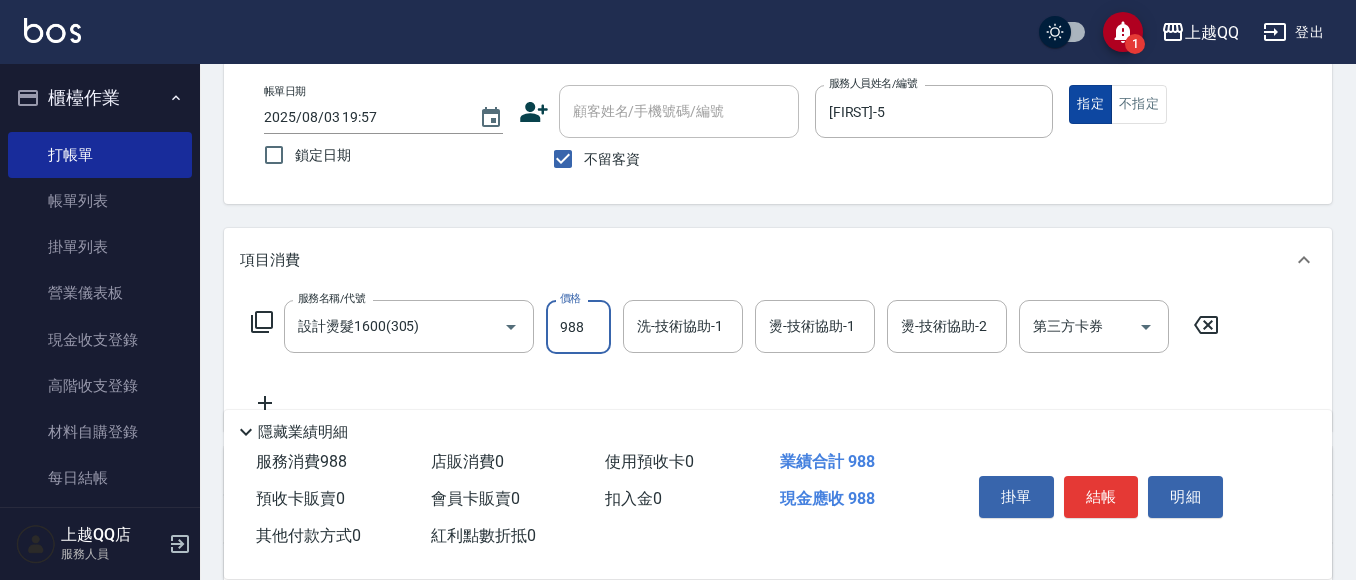 type on "988" 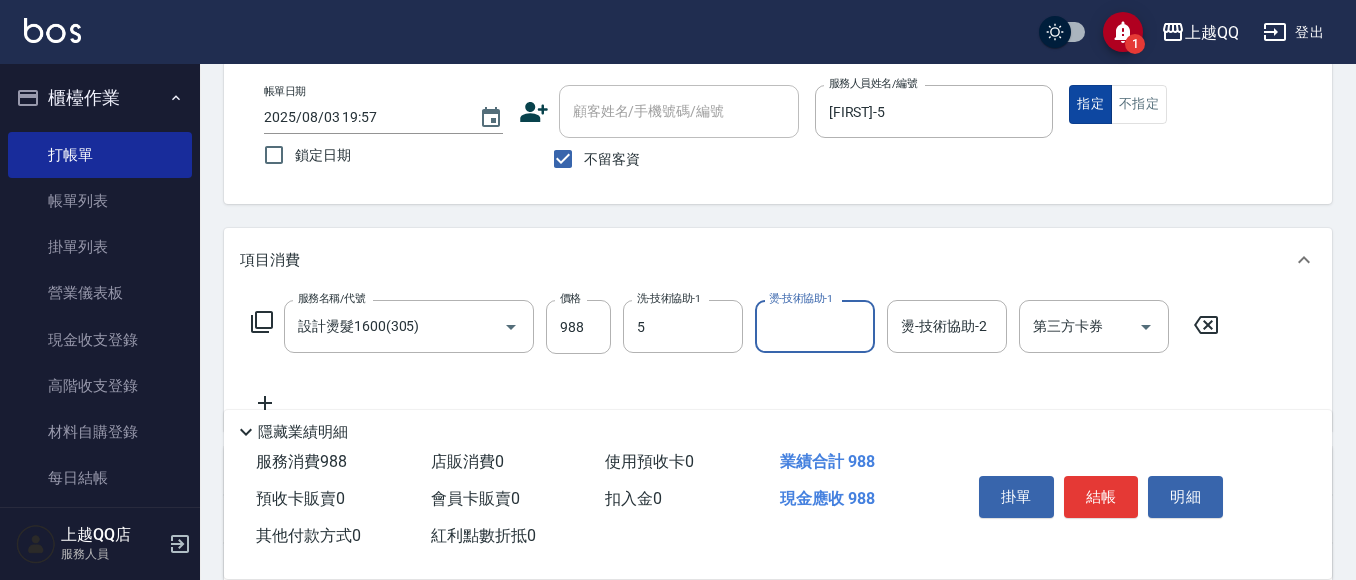 type on "[FIRST]-5" 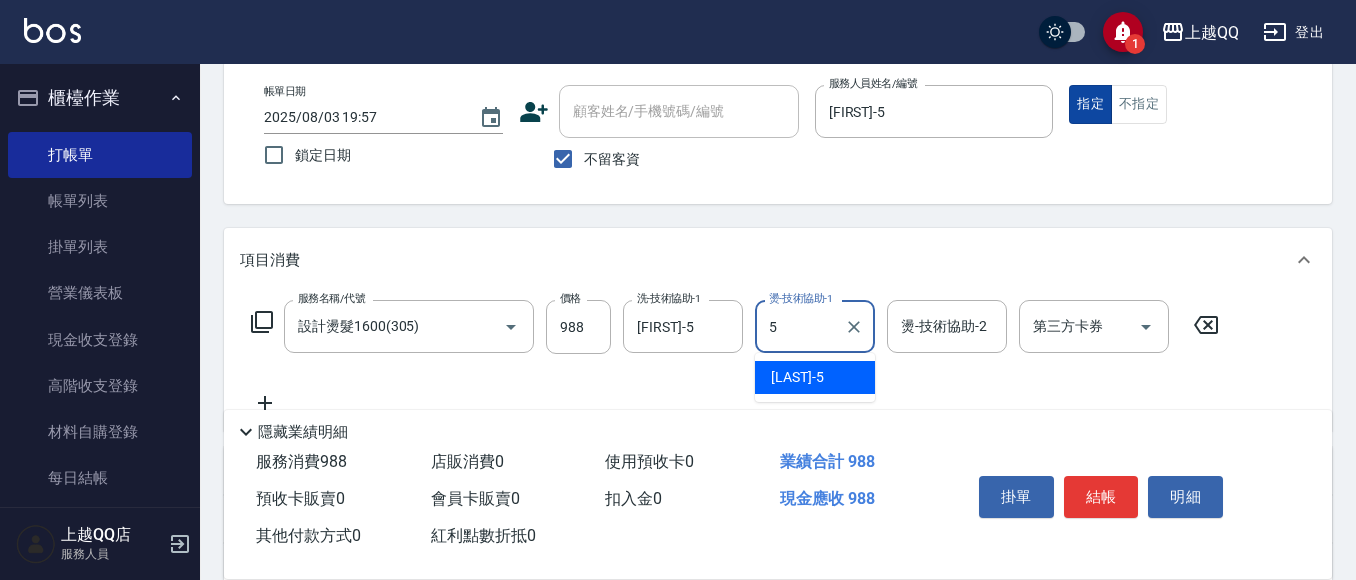 type on "[FIRST]-5" 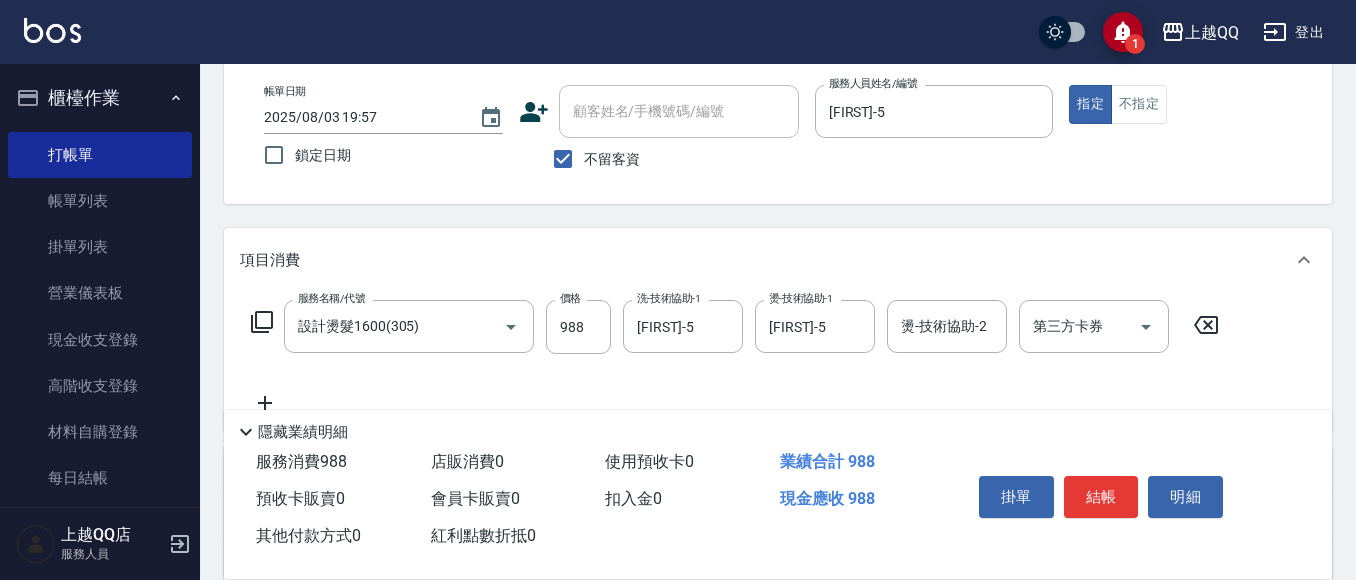 drag, startPoint x: 989, startPoint y: 398, endPoint x: 1168, endPoint y: 529, distance: 221.81523 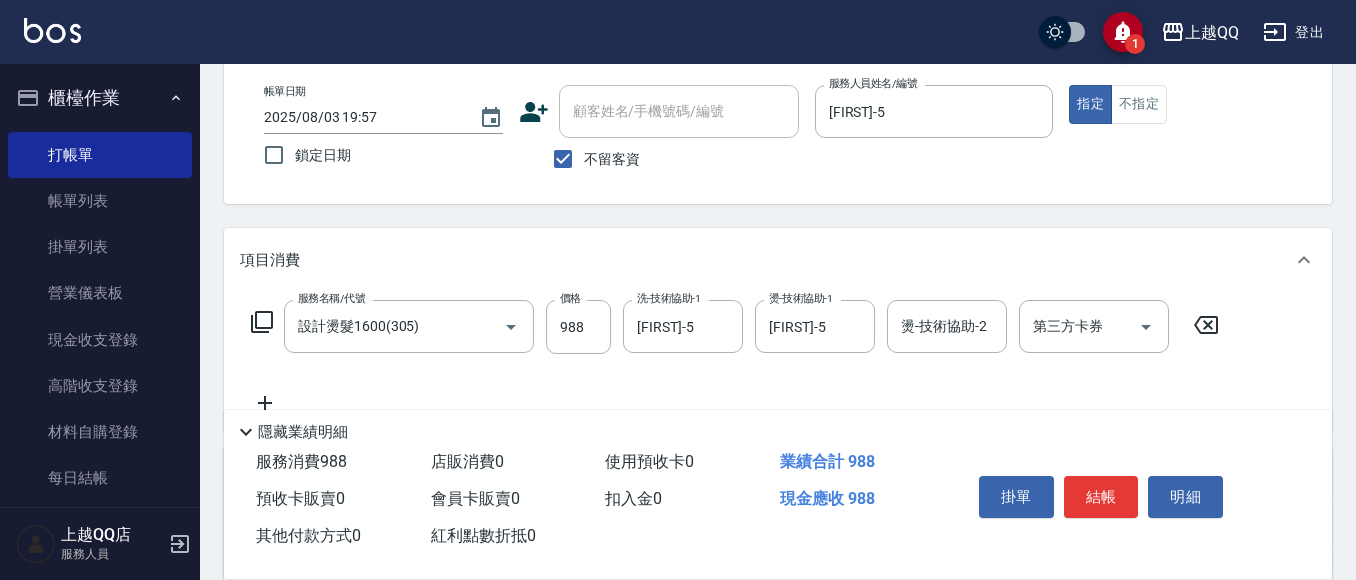 drag, startPoint x: 1168, startPoint y: 529, endPoint x: 1078, endPoint y: 482, distance: 101.53325 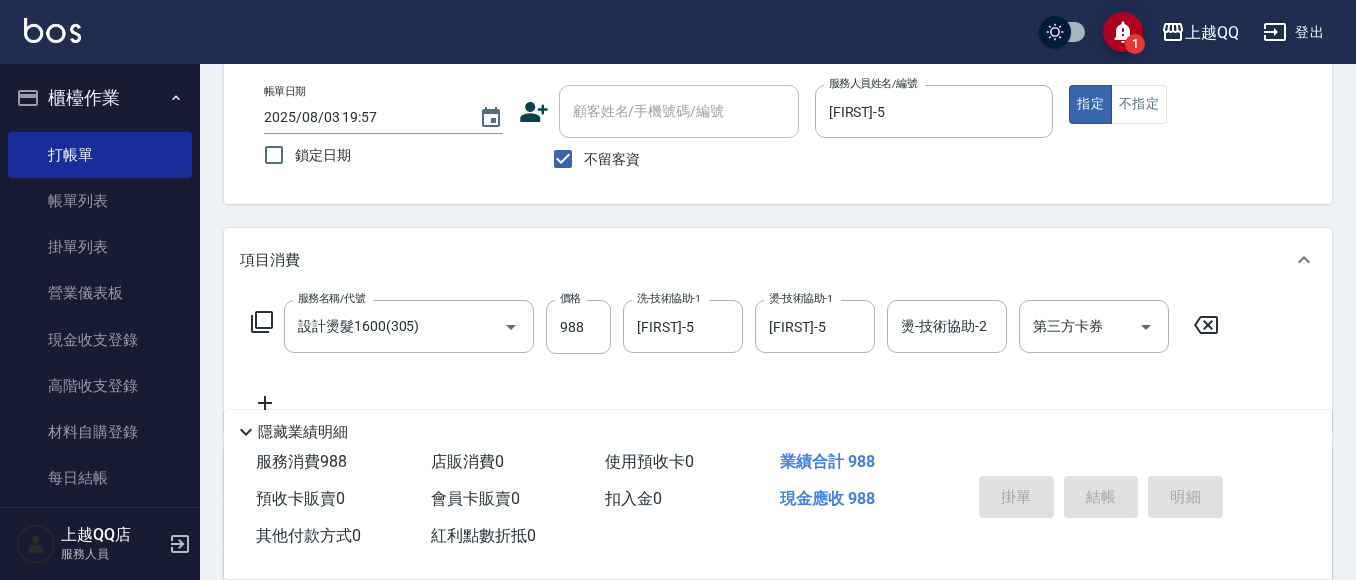 type 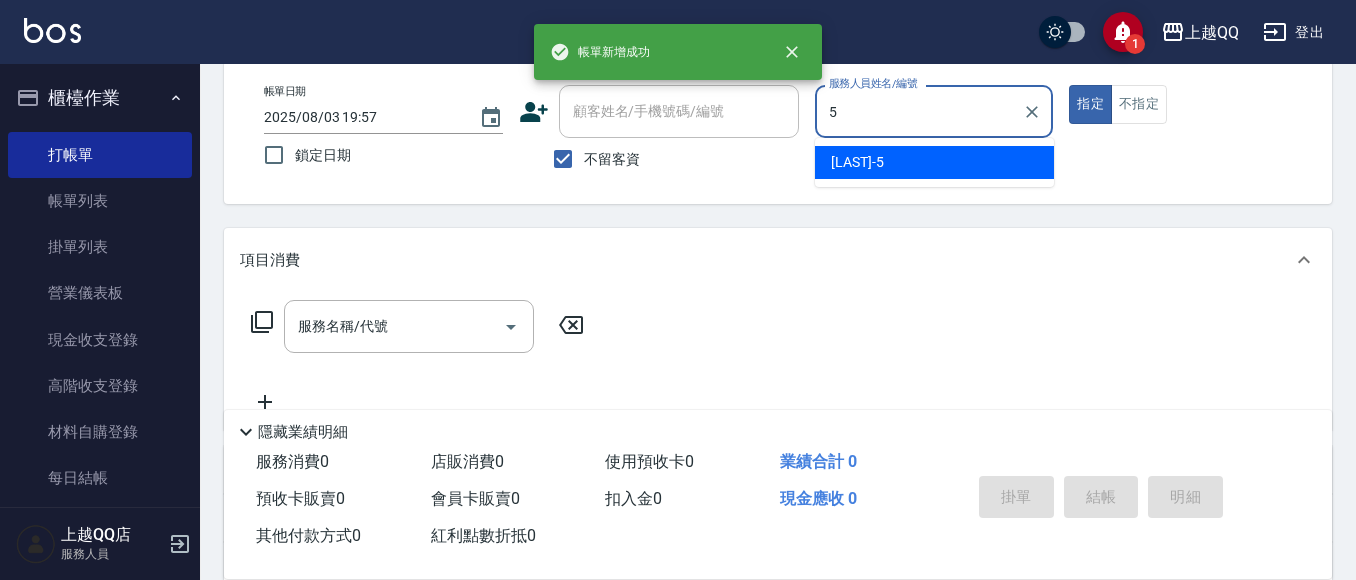 type on "[FIRST]-5" 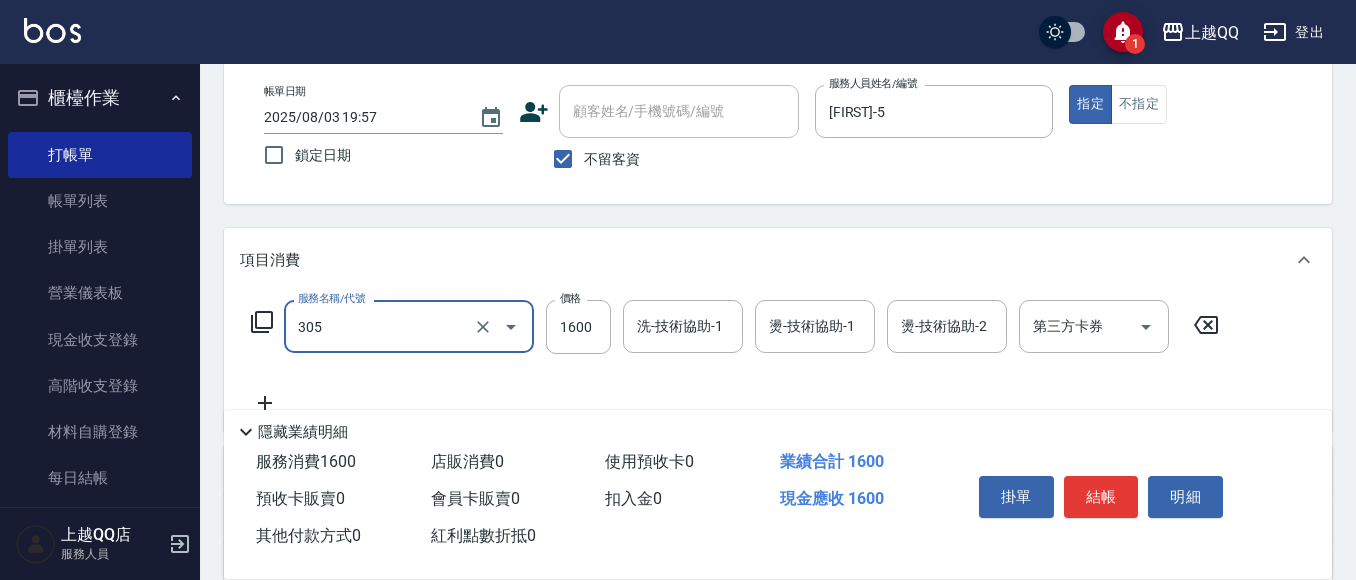 type on "設計燙髮1600(305)" 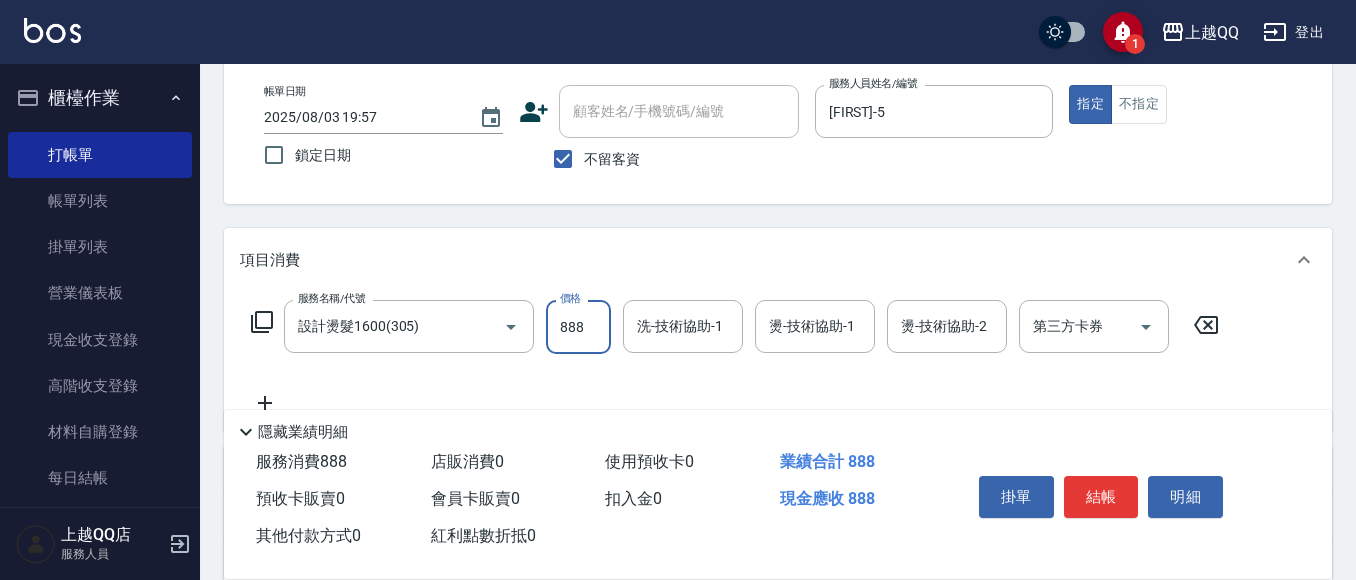 type on "888" 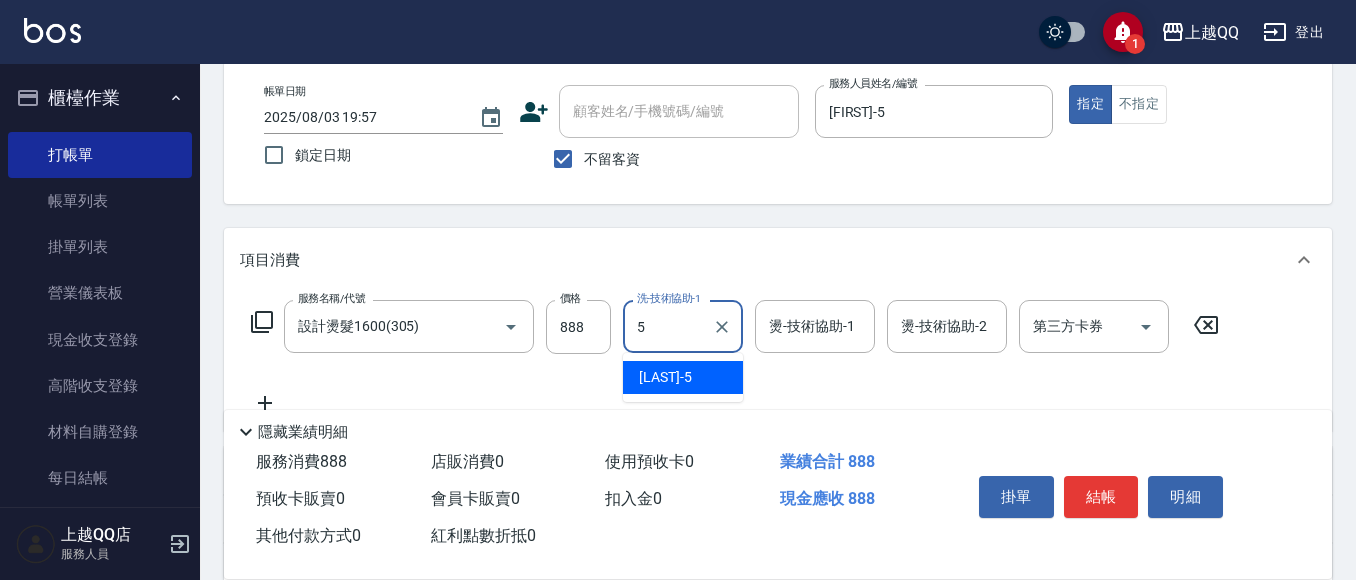 type on "[FIRST]-5" 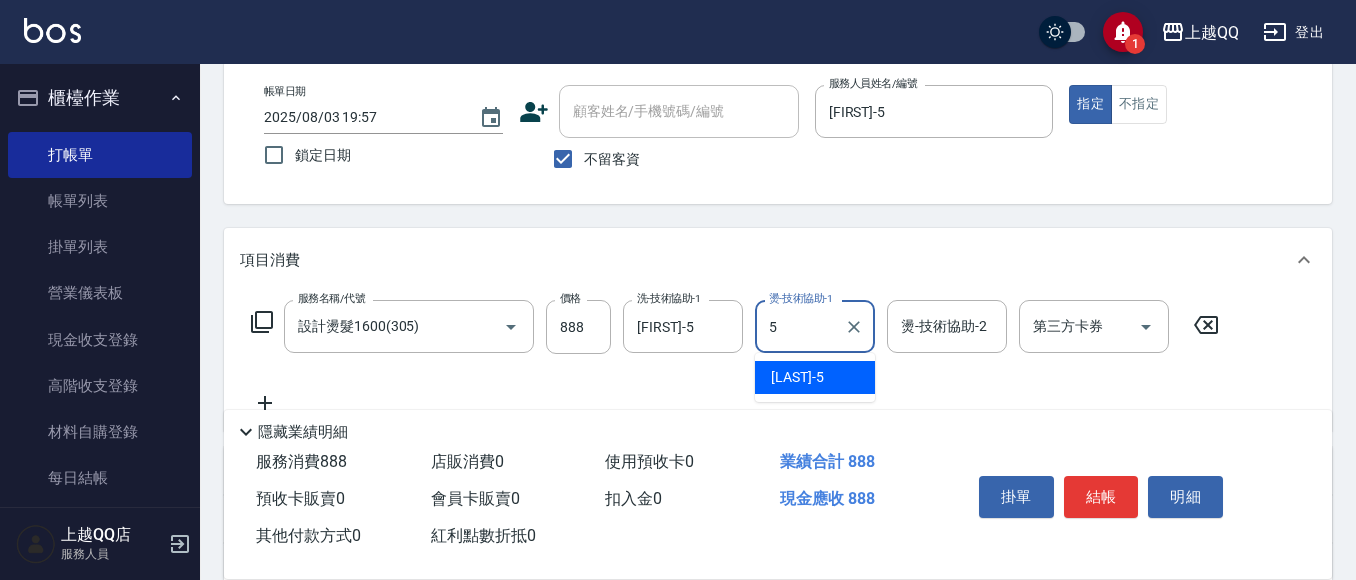 type on "[FIRST]-5" 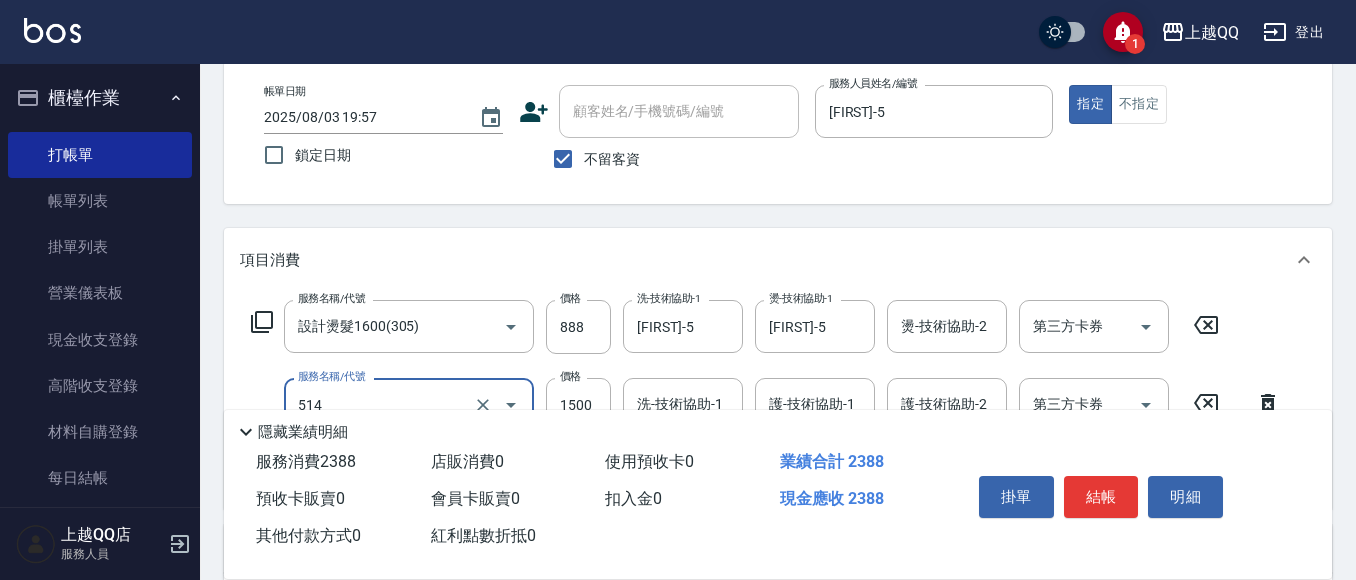 type on "歐納西斯5G護髮/單次(514)" 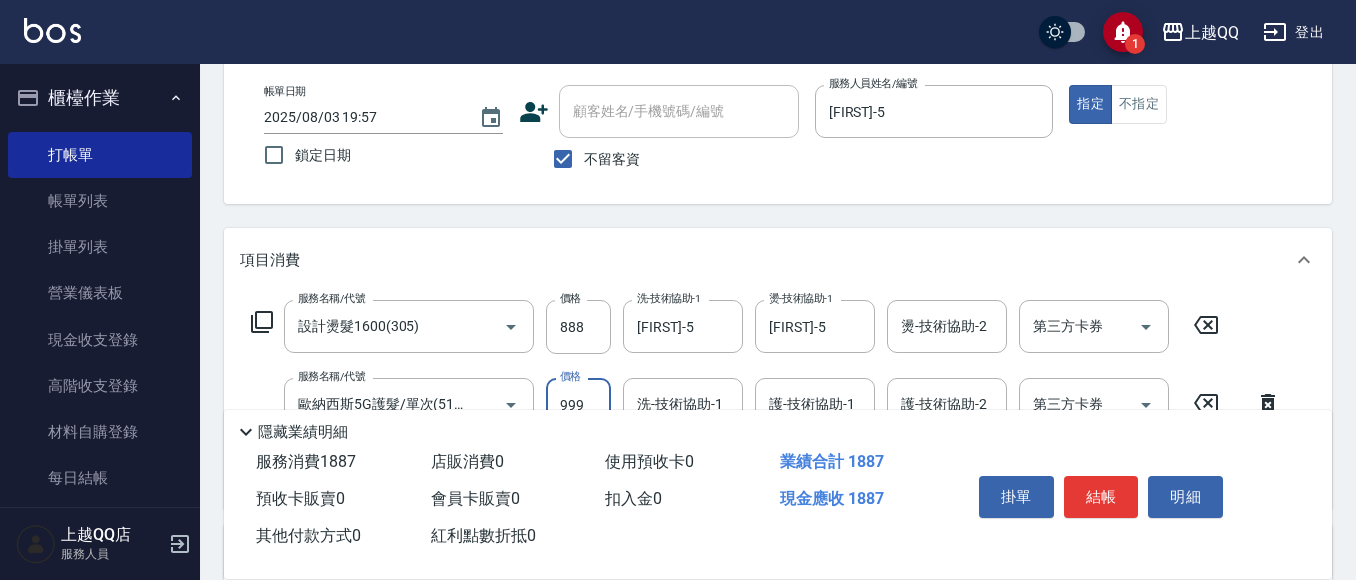 type on "999" 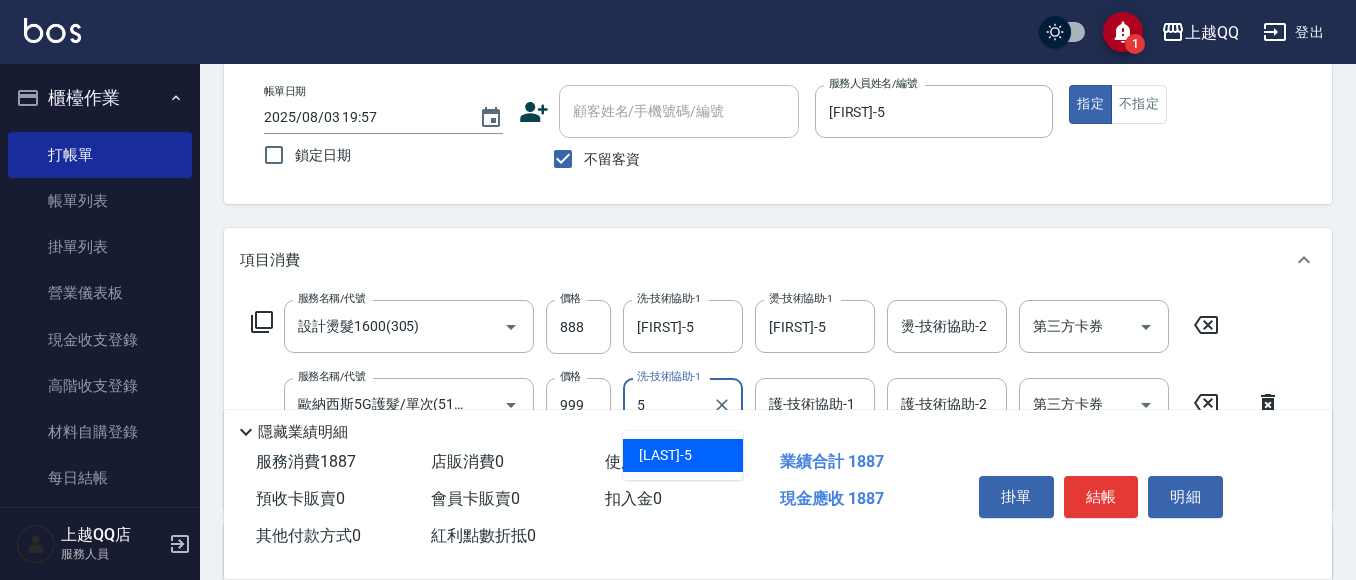 type on "[FIRST]-5" 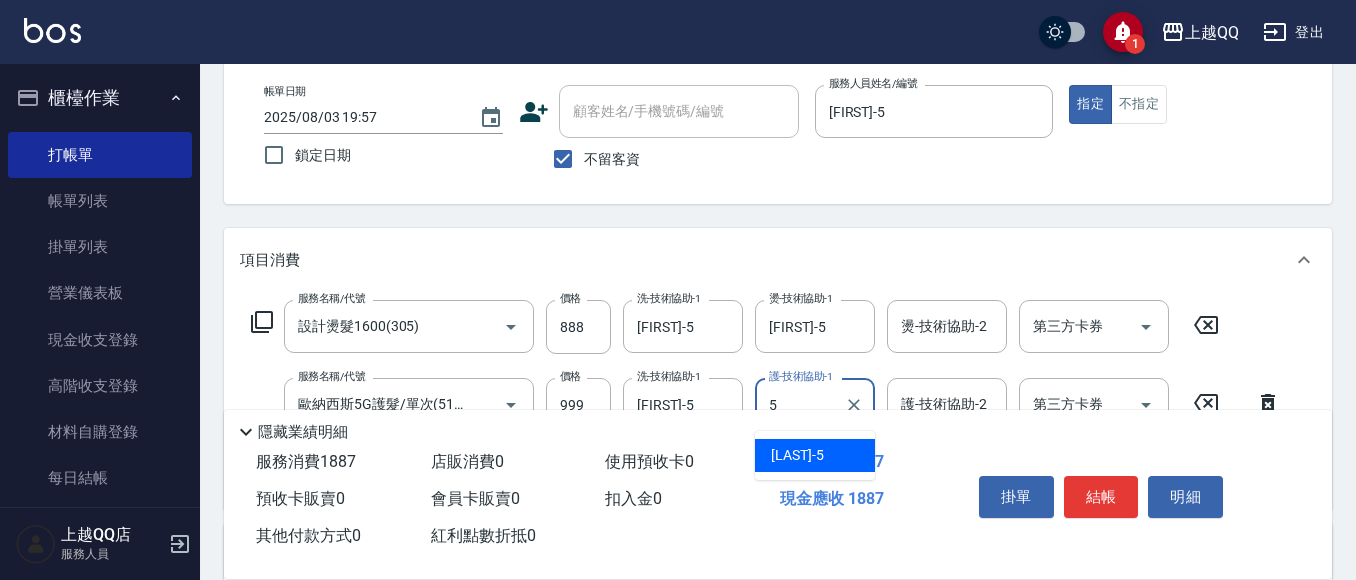 type on "[FIRST]-5" 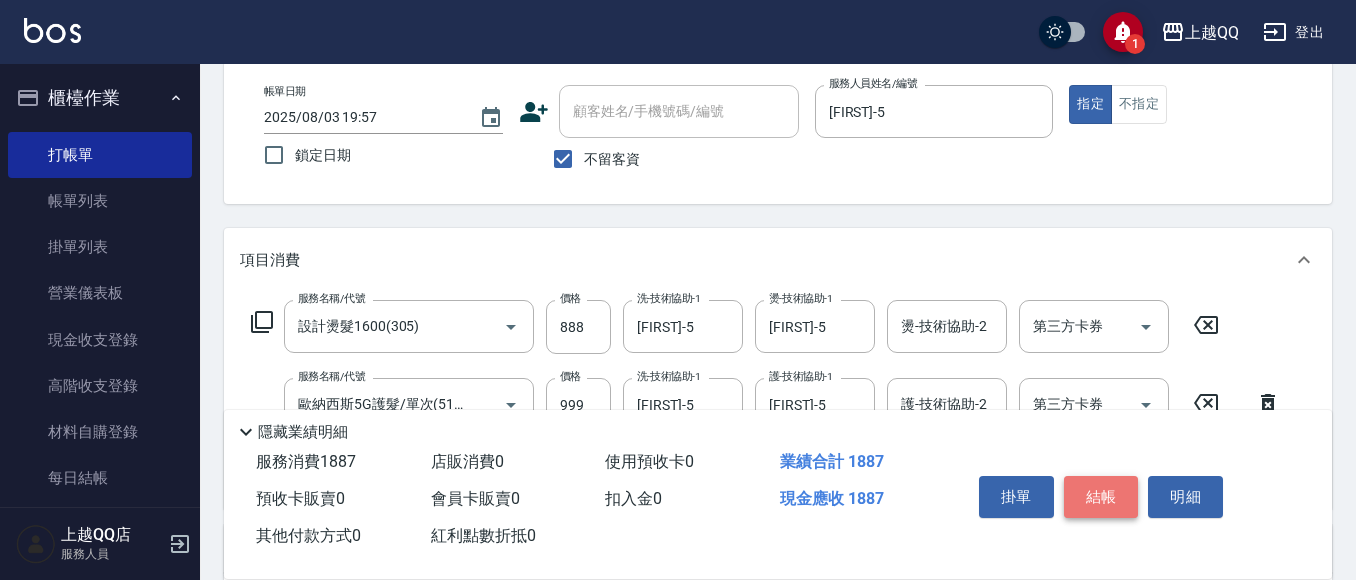 click on "結帳" at bounding box center (1101, 497) 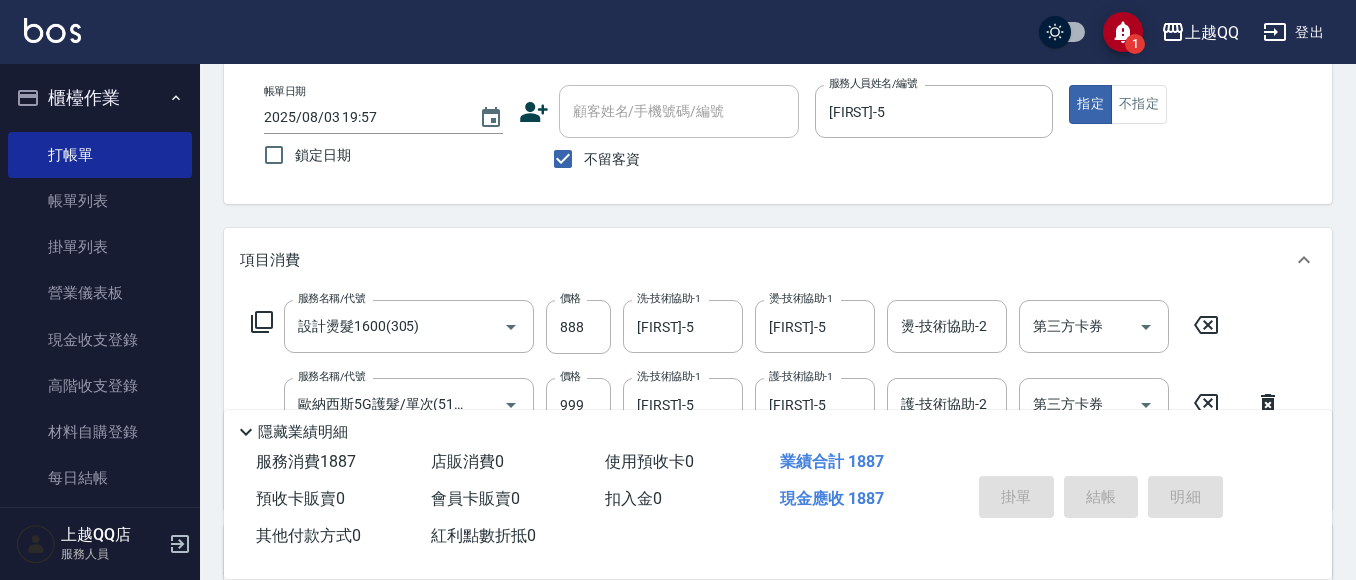 type on "2025/08/03 19:58" 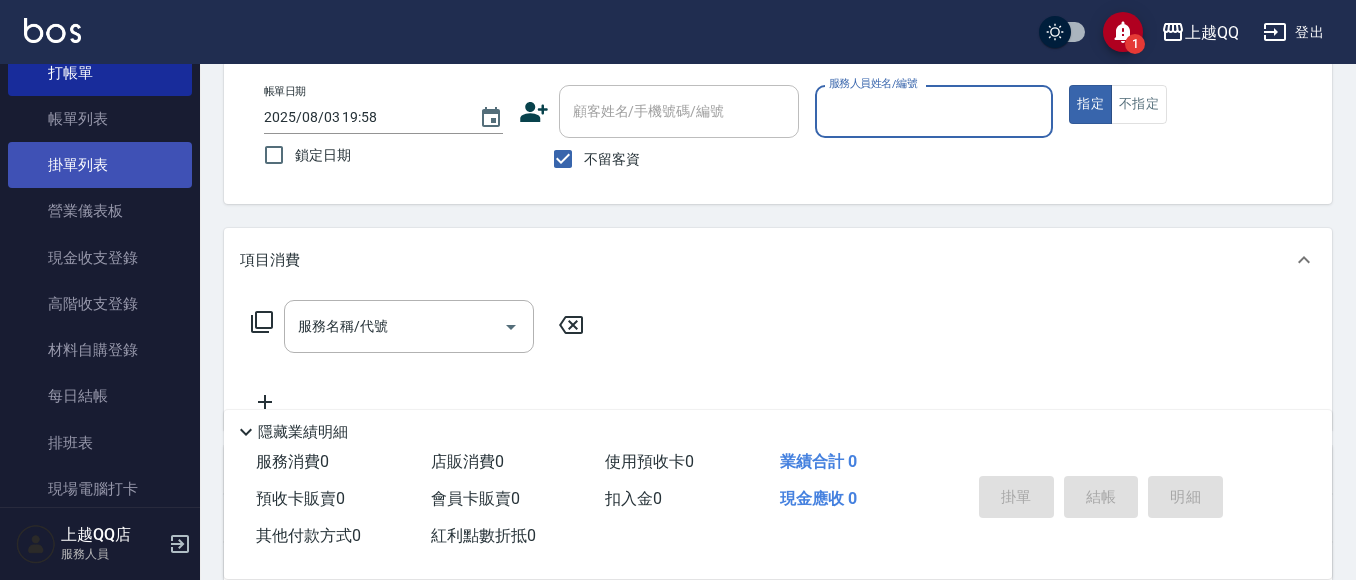 scroll, scrollTop: 400, scrollLeft: 0, axis: vertical 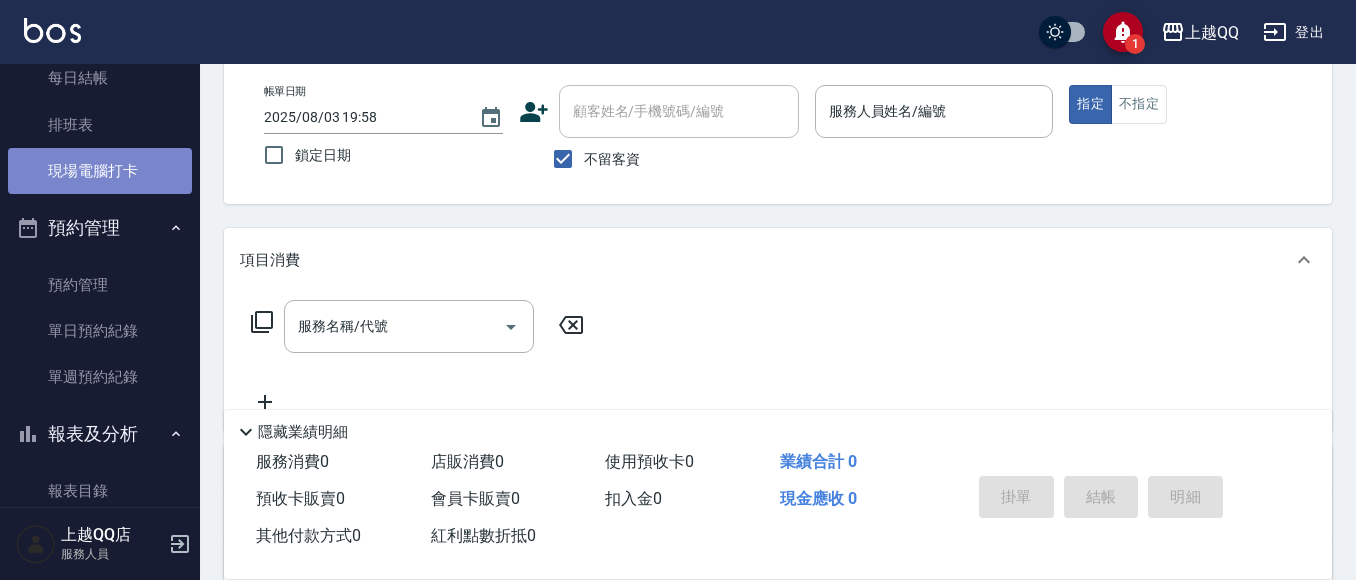 click on "現場電腦打卡" at bounding box center [100, 171] 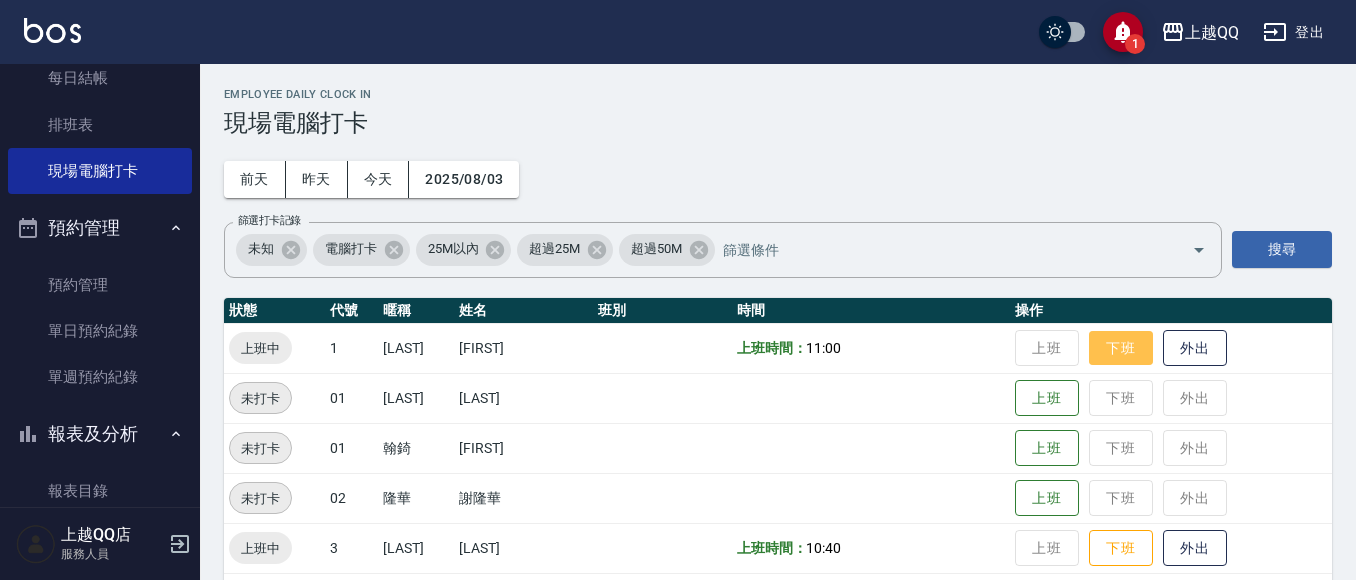 click on "下班" at bounding box center [1121, 348] 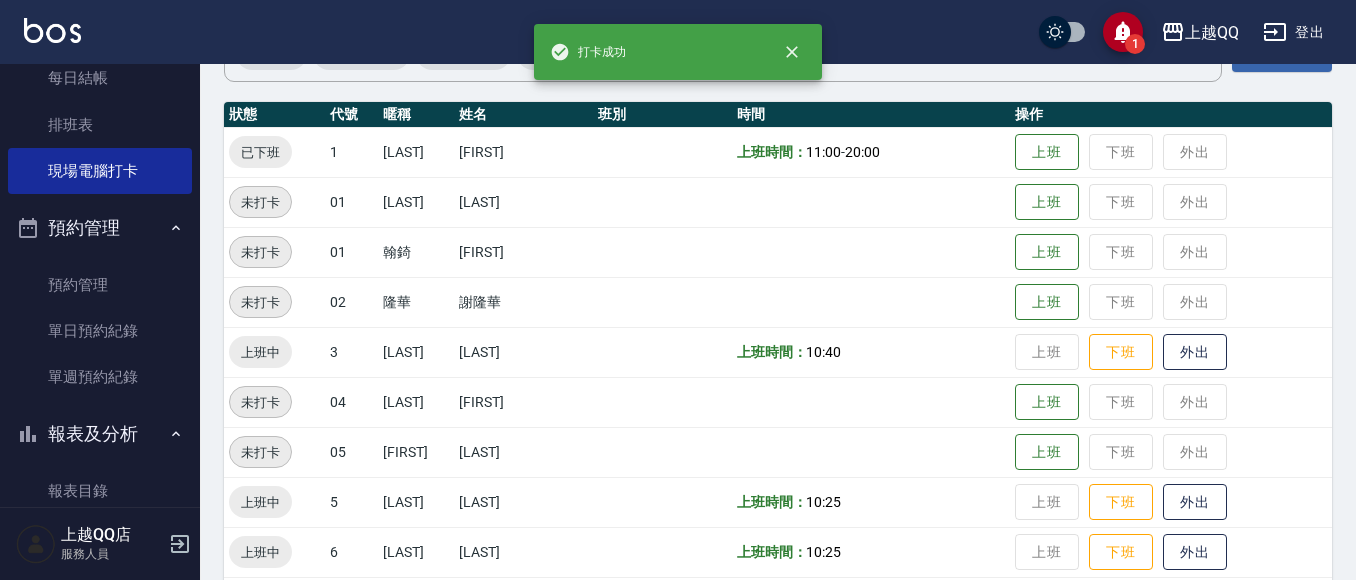 scroll, scrollTop: 200, scrollLeft: 0, axis: vertical 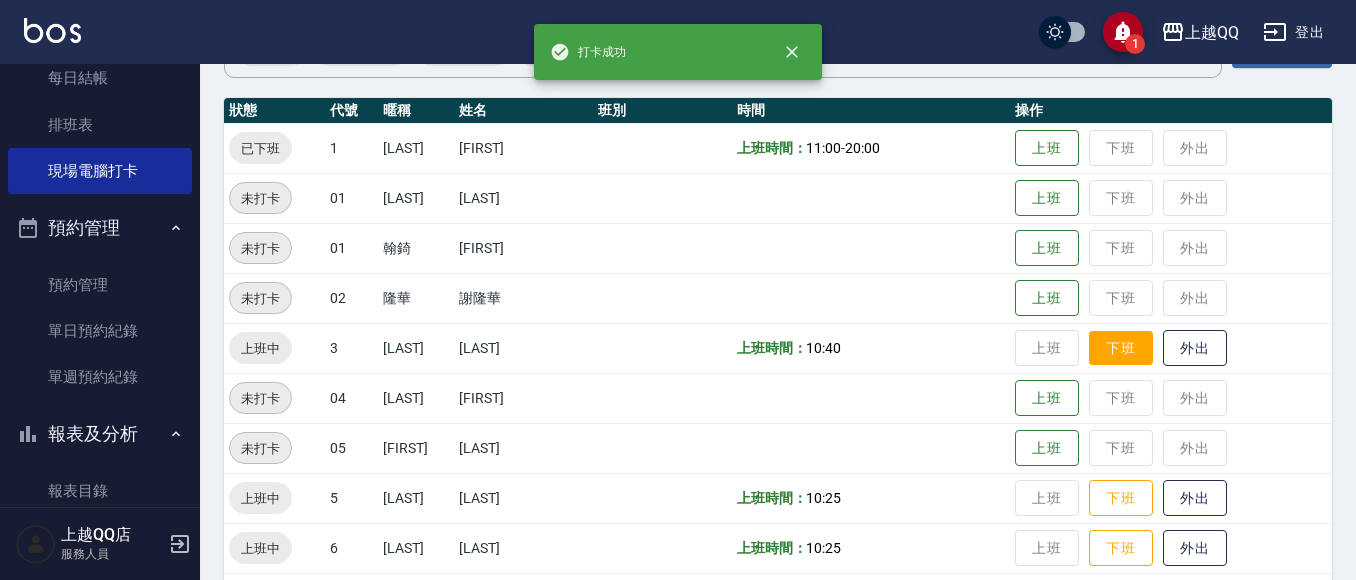 click on "下班" at bounding box center [1121, 348] 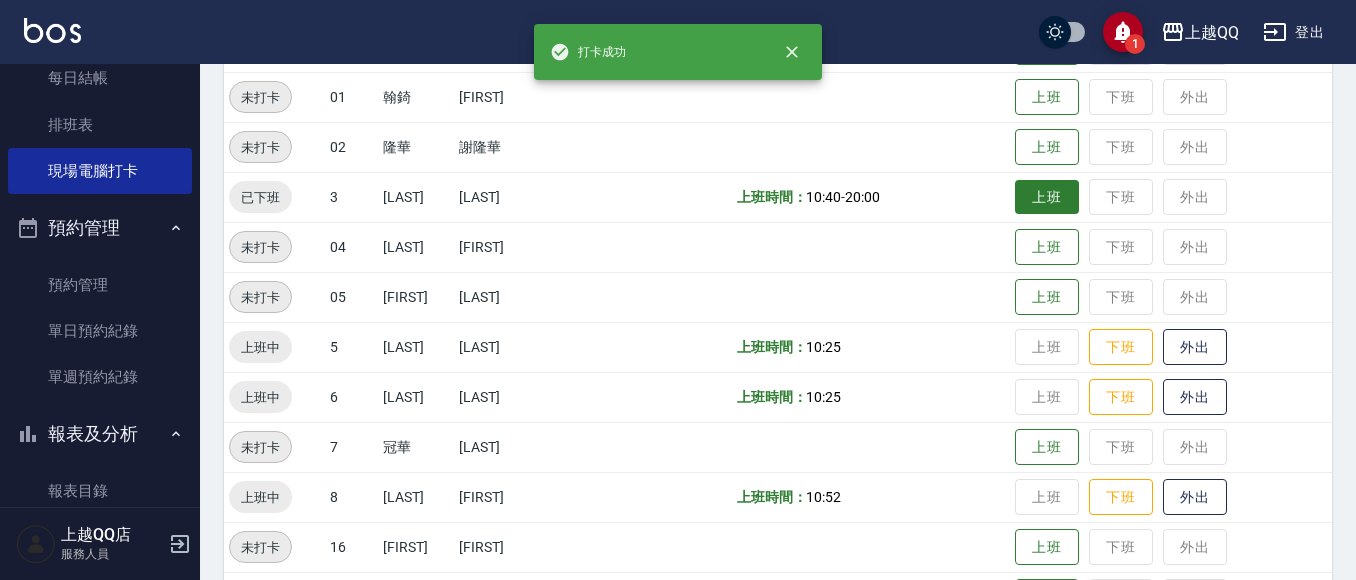 scroll, scrollTop: 400, scrollLeft: 0, axis: vertical 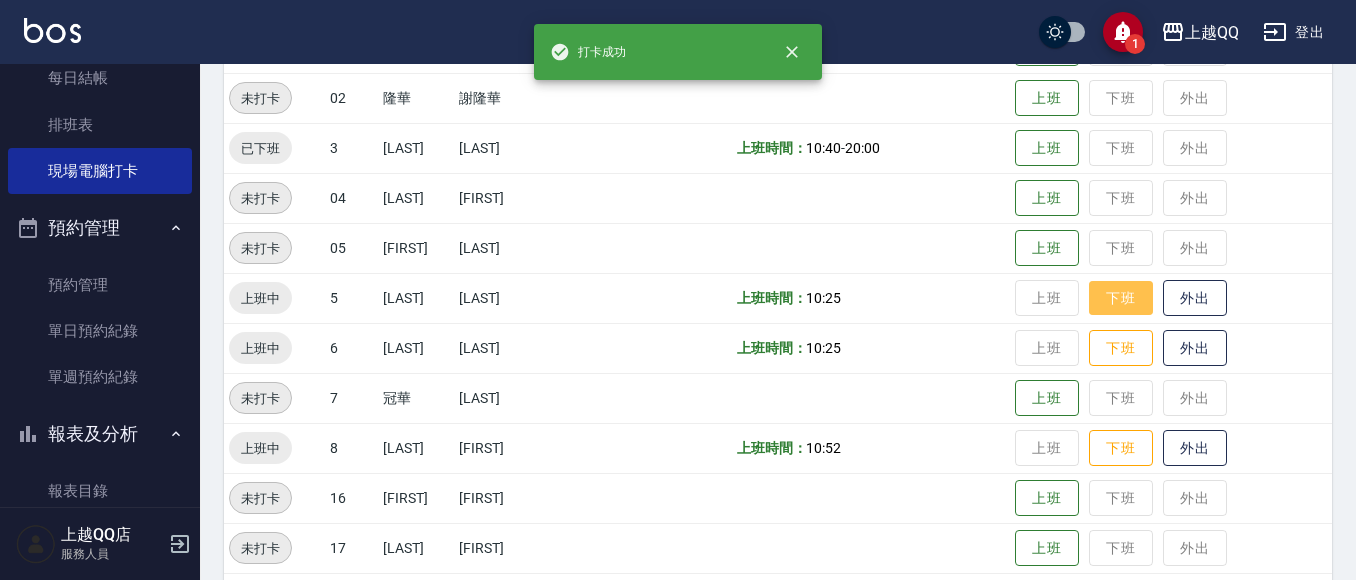 click on "下班" at bounding box center (1121, 298) 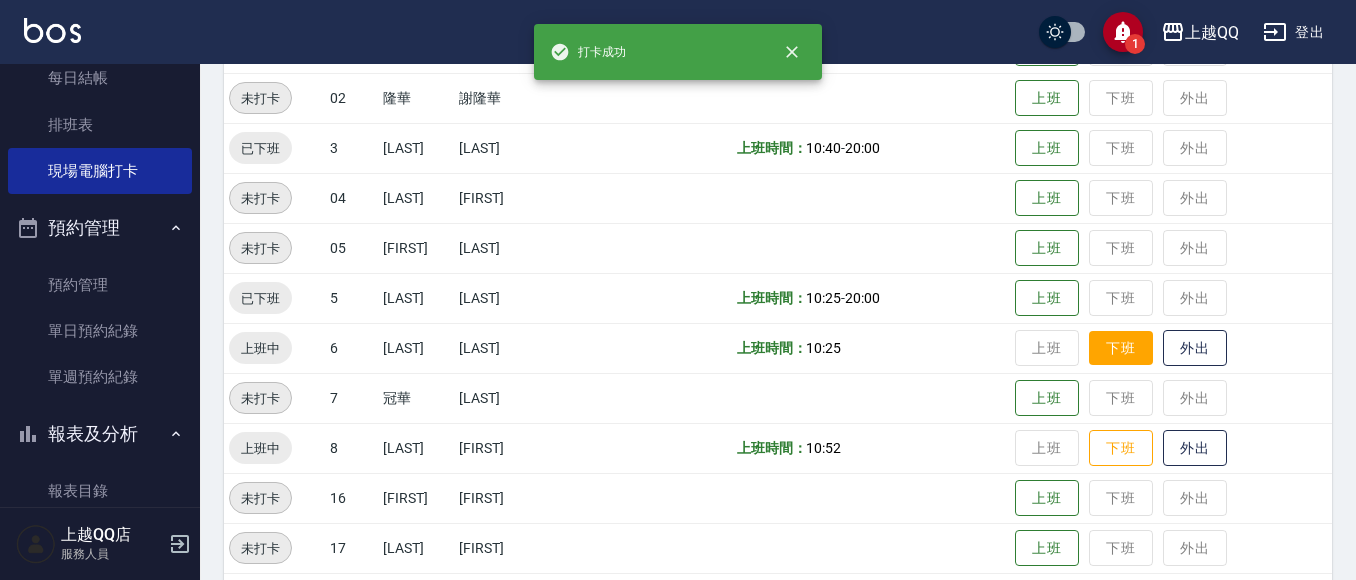click on "上班 下班 外出" at bounding box center (1171, 348) 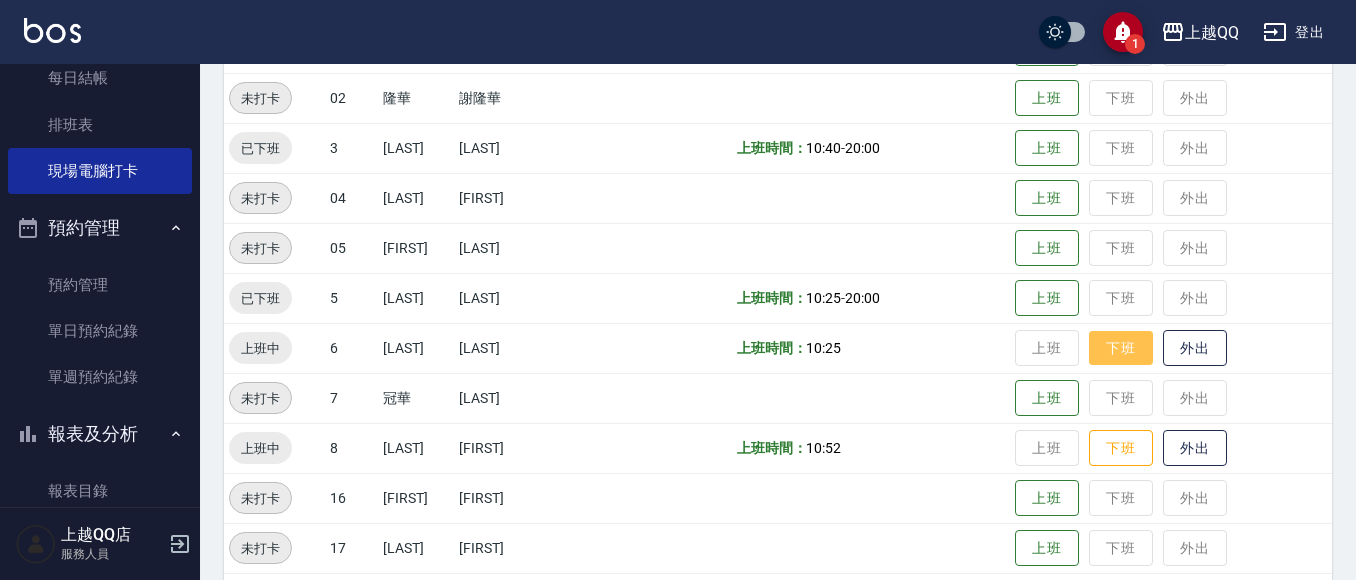 click on "下班" at bounding box center [1121, 348] 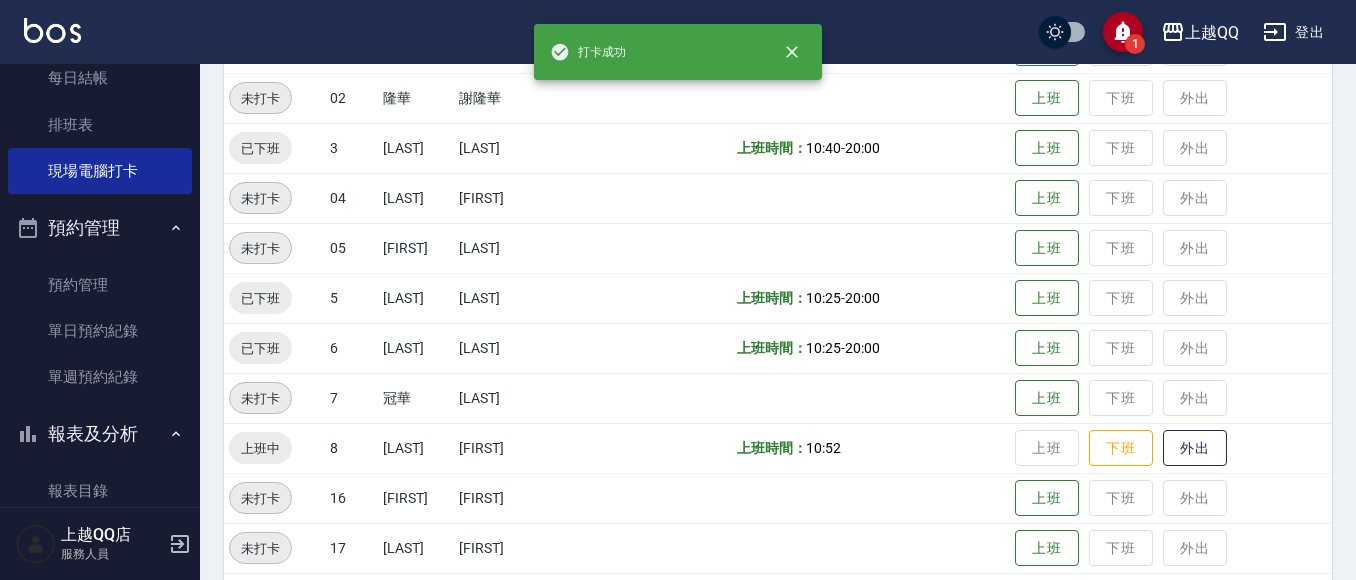 scroll, scrollTop: 600, scrollLeft: 0, axis: vertical 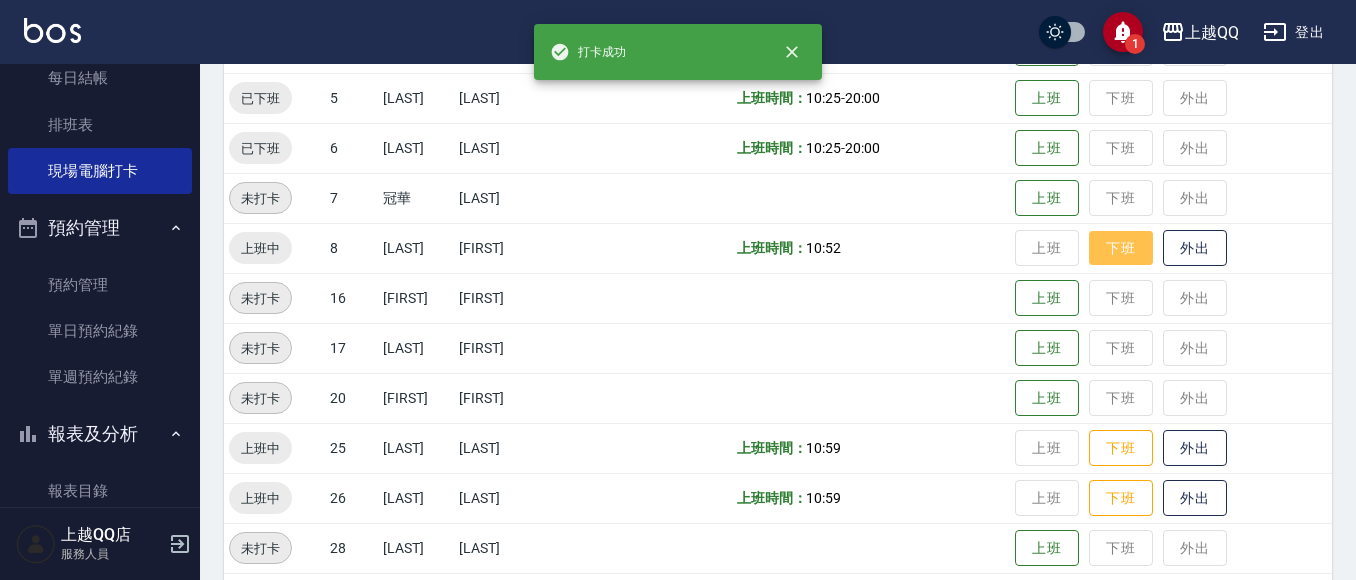 click on "下班" at bounding box center (1121, 248) 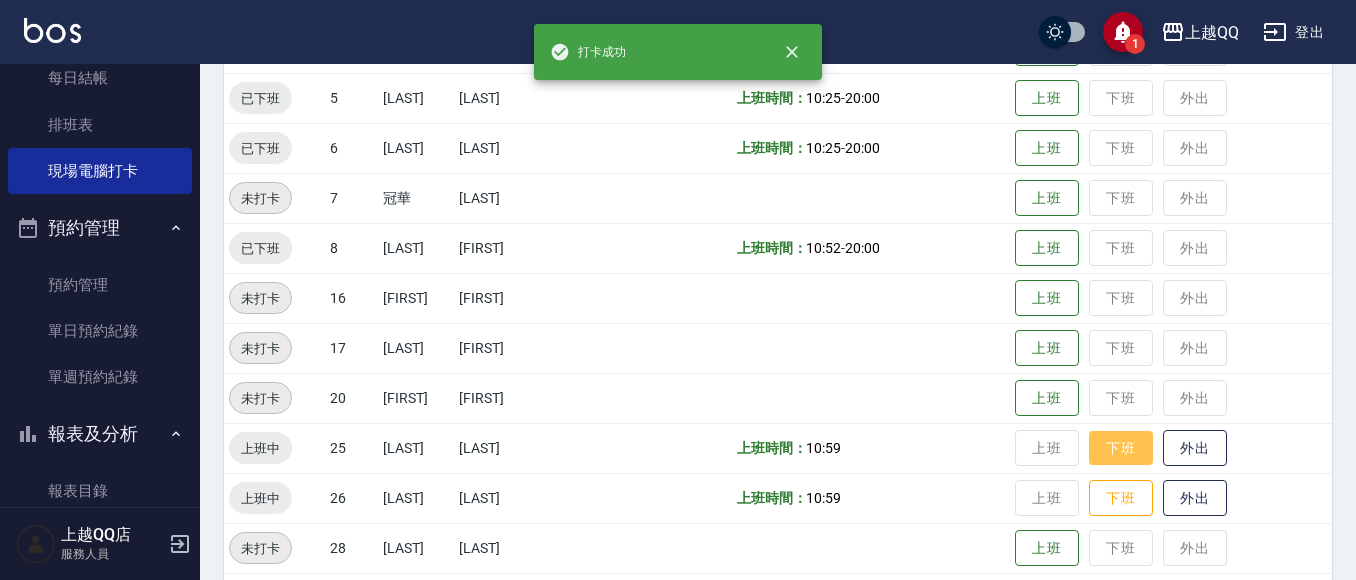 click on "下班" at bounding box center (1121, 448) 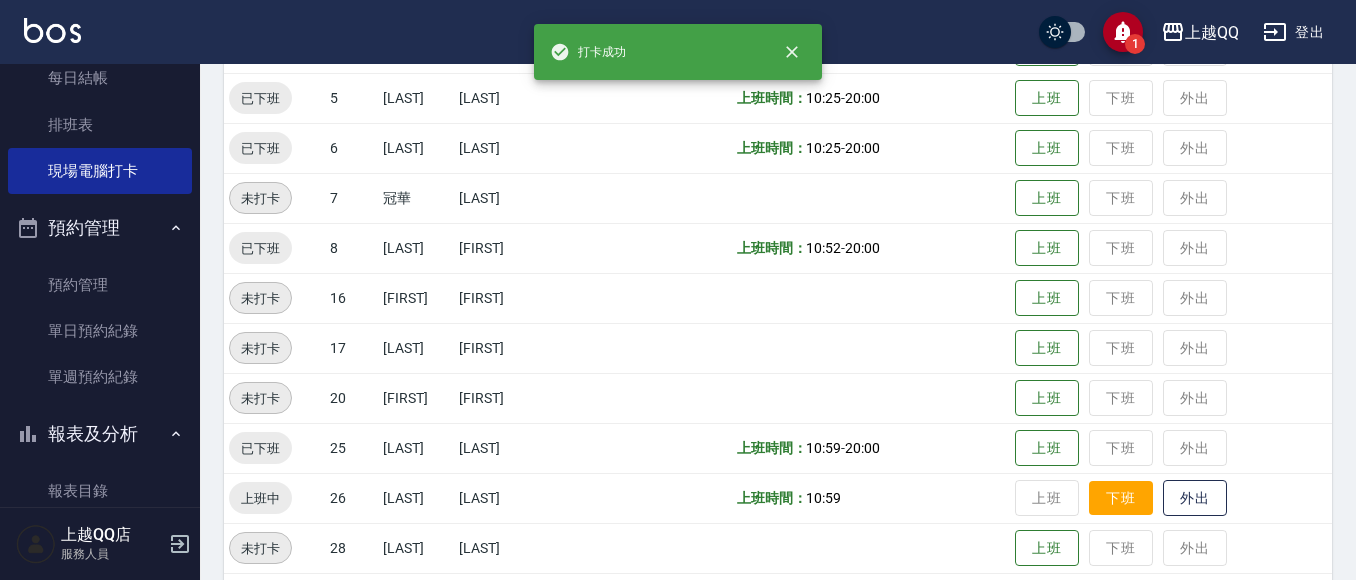 click on "下班" at bounding box center [1121, 498] 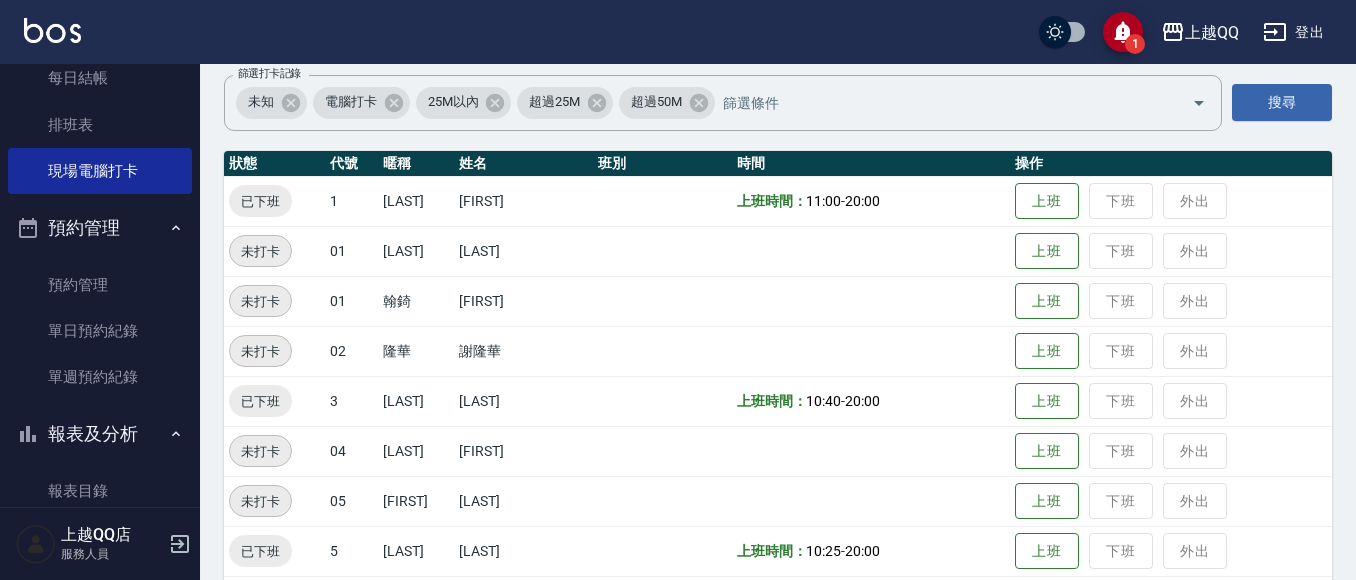 scroll, scrollTop: 0, scrollLeft: 0, axis: both 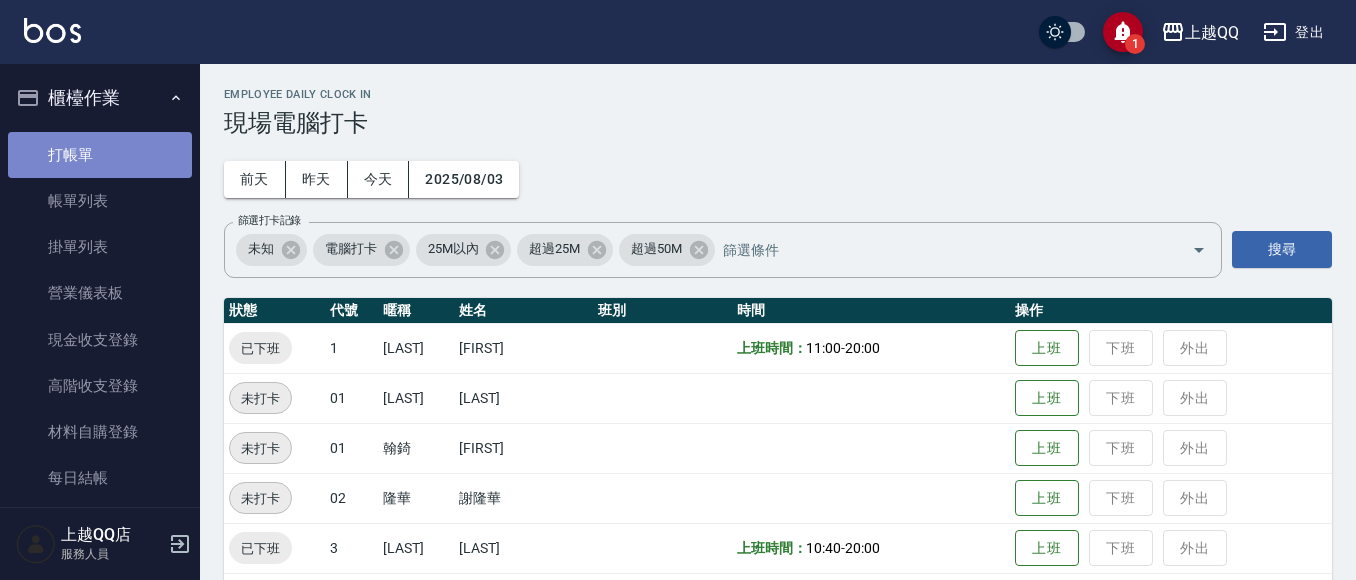 click on "打帳單" at bounding box center (100, 155) 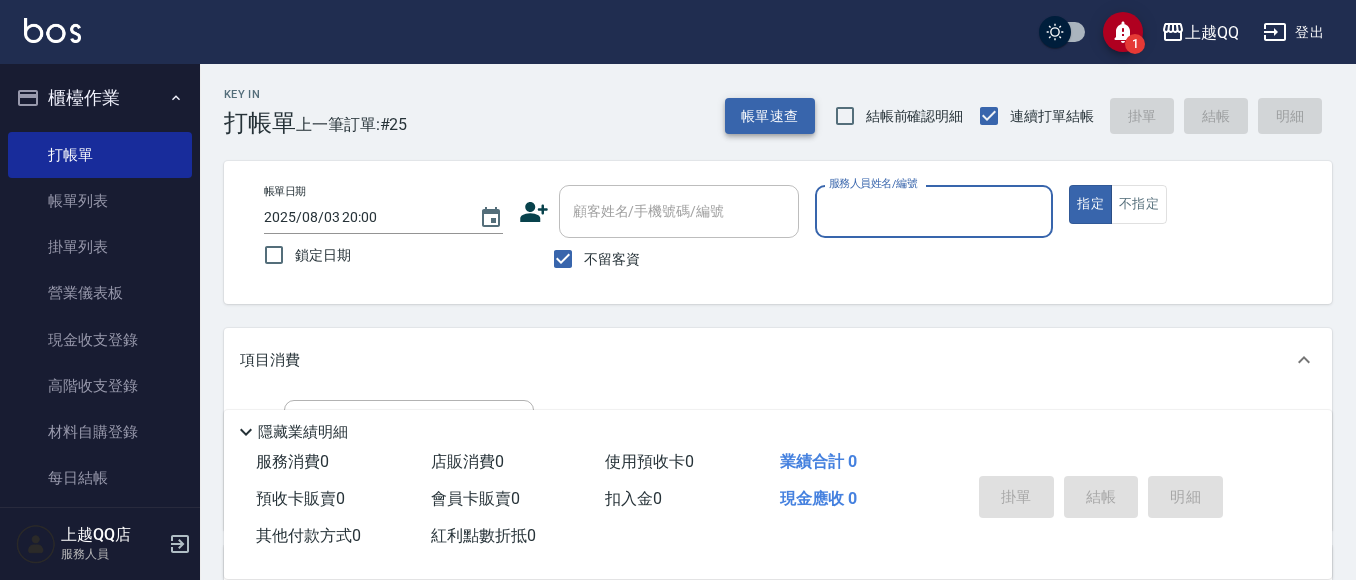 click on "帳單速查" at bounding box center [770, 116] 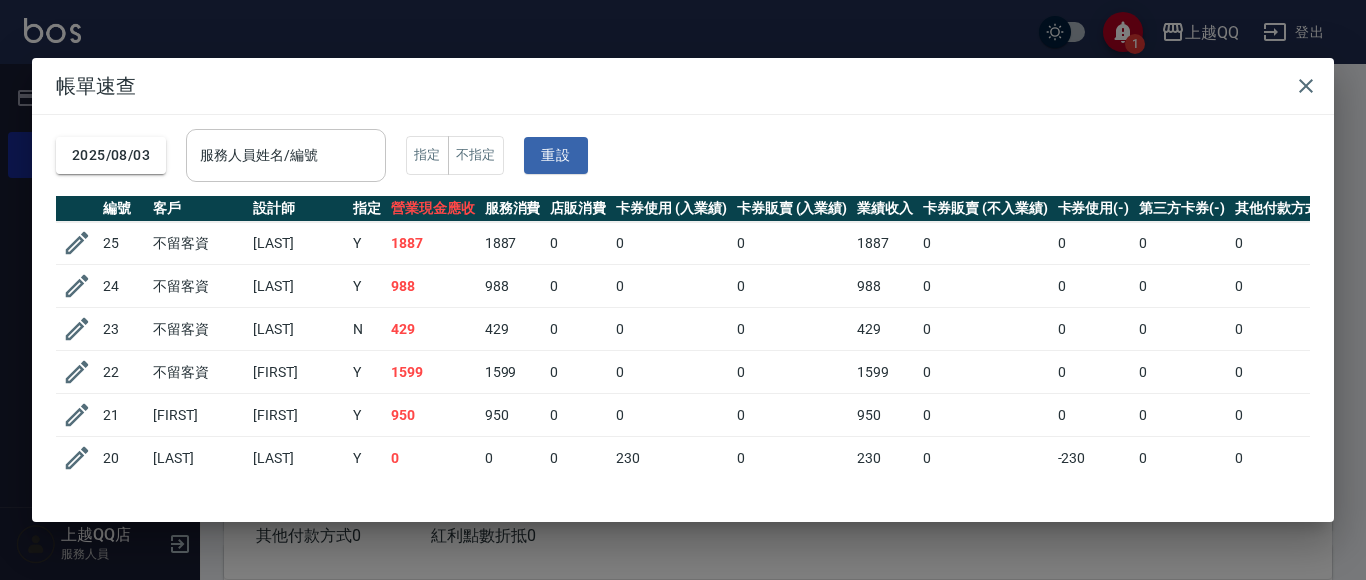 click on "服務人員姓名/編號" at bounding box center (286, 155) 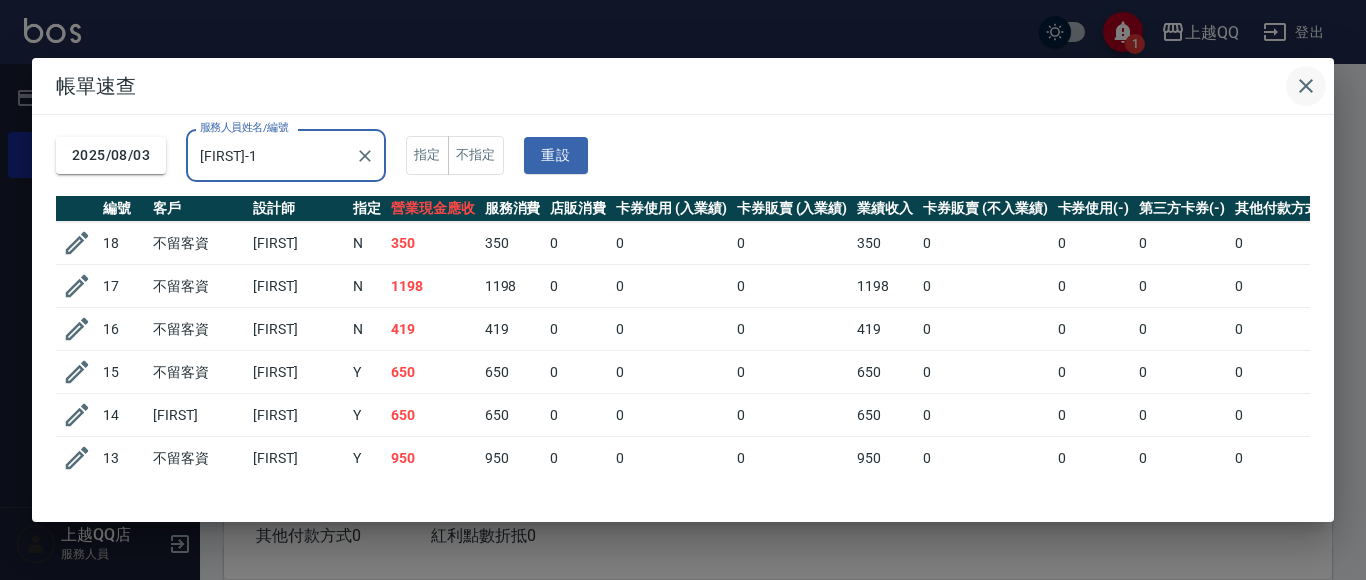 type on "[FIRST]-1" 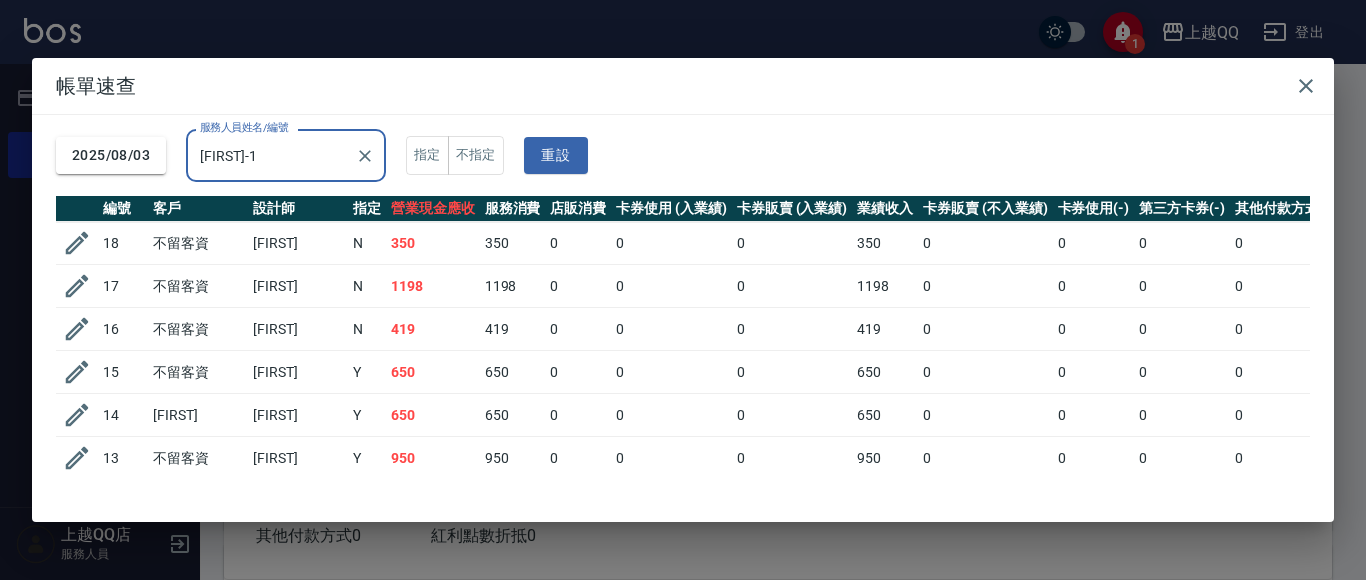 type 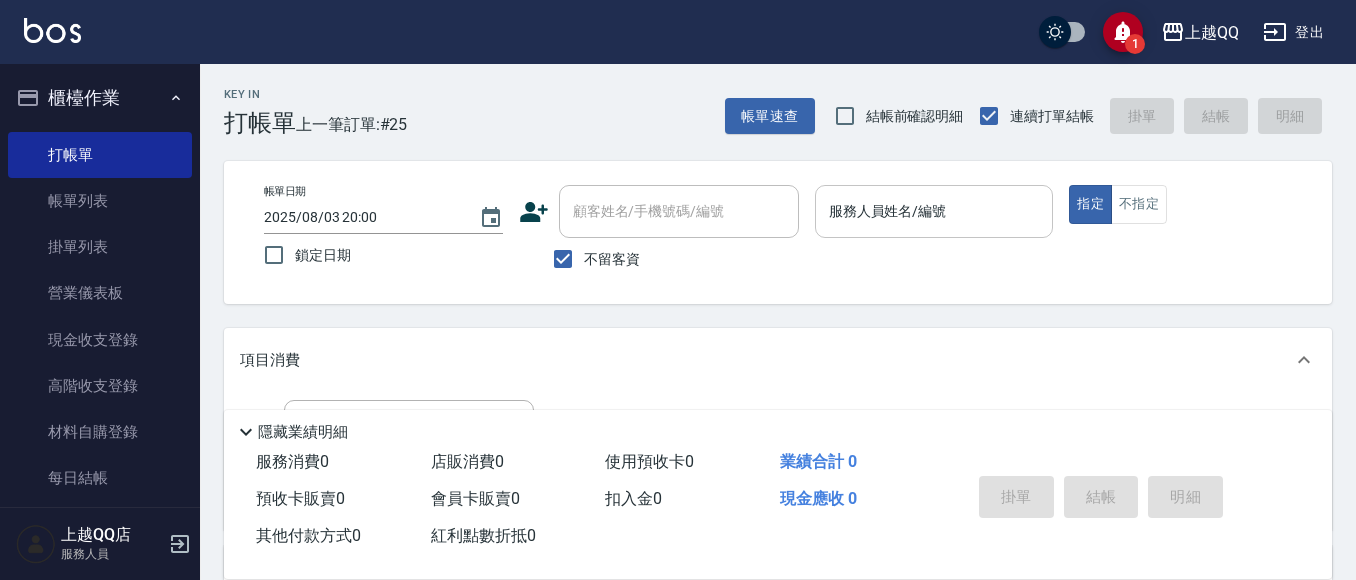 click on "服務人員姓名/編號" at bounding box center (934, 211) 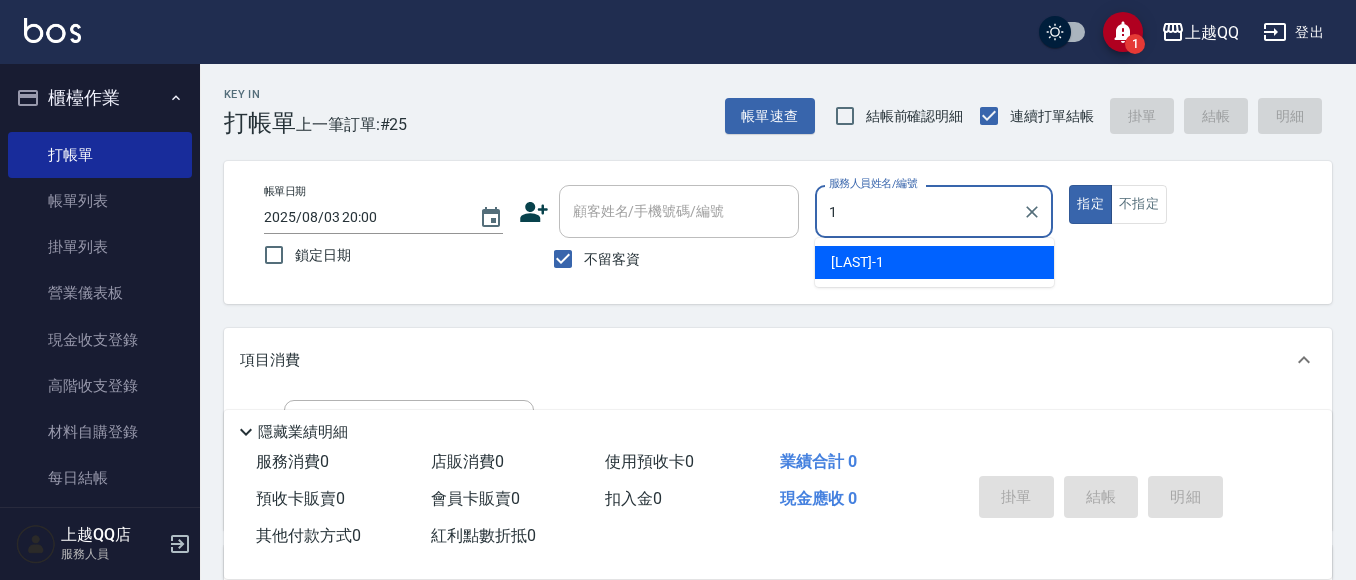 type on "1" 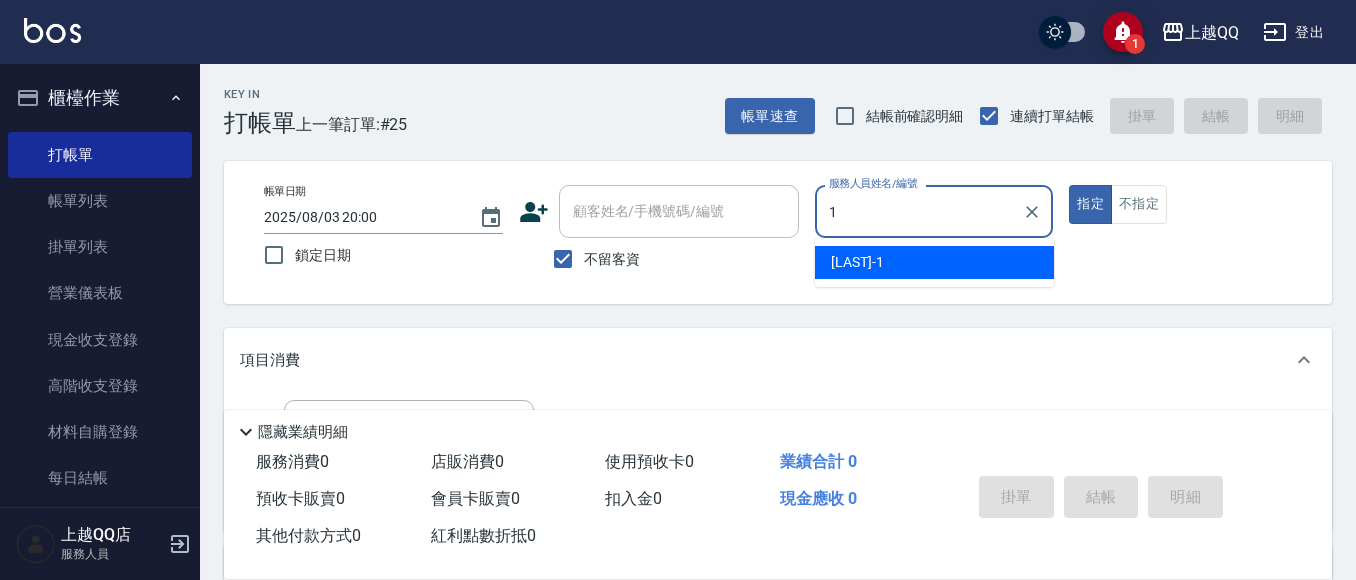 type on "true" 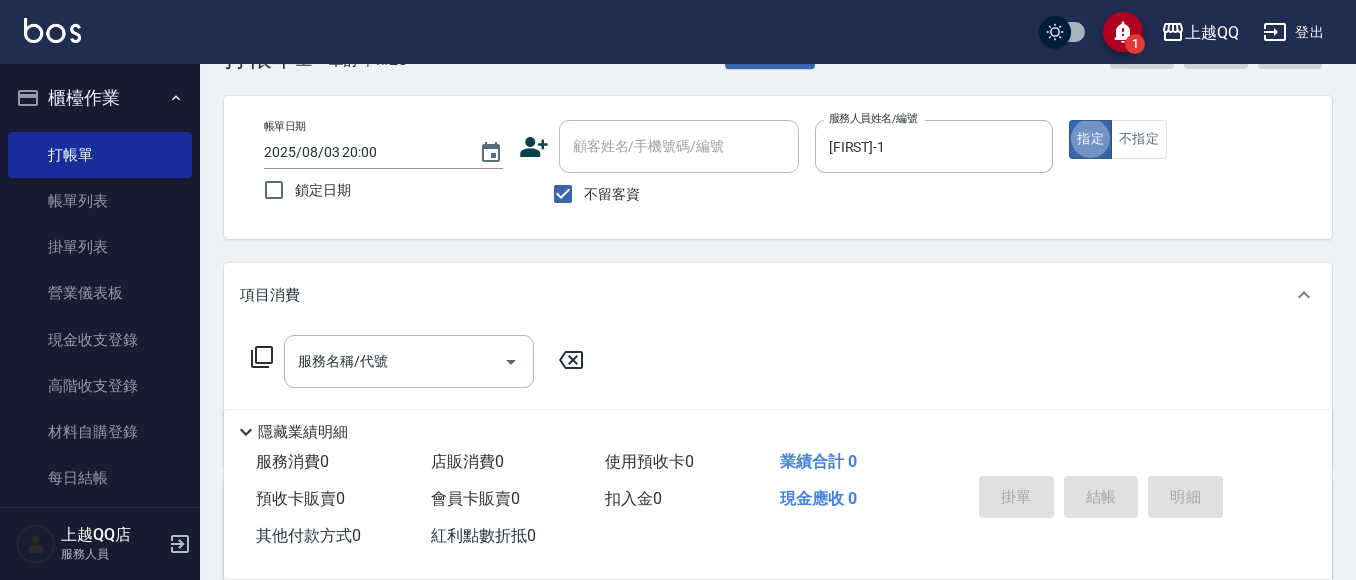 scroll, scrollTop: 100, scrollLeft: 0, axis: vertical 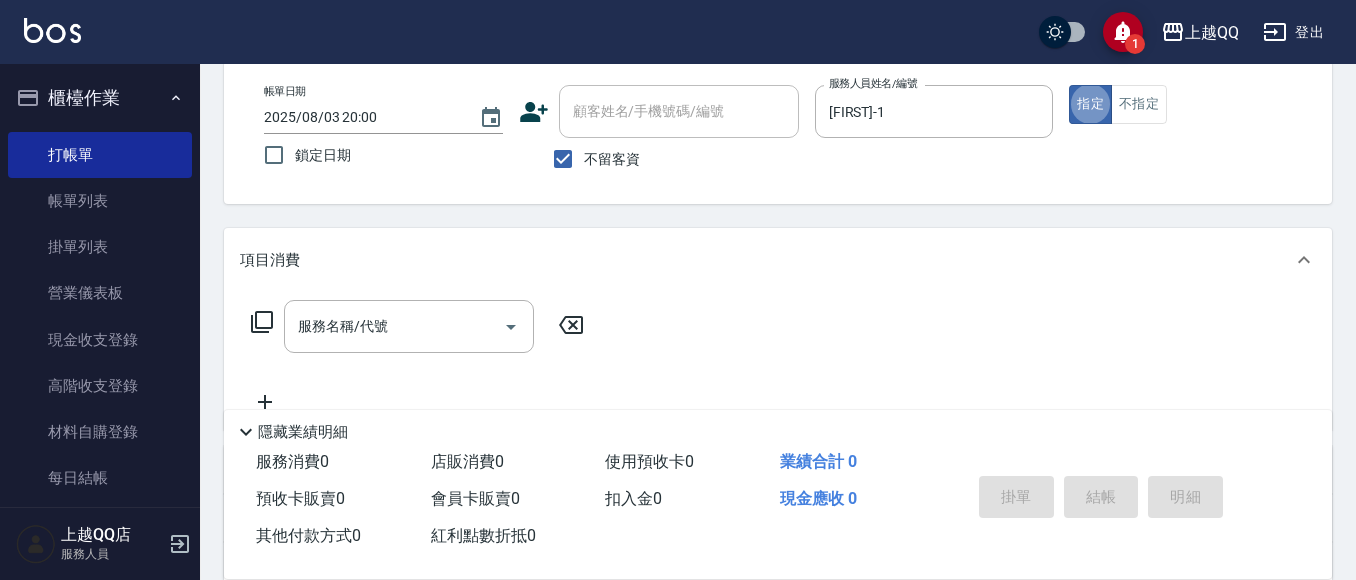 click 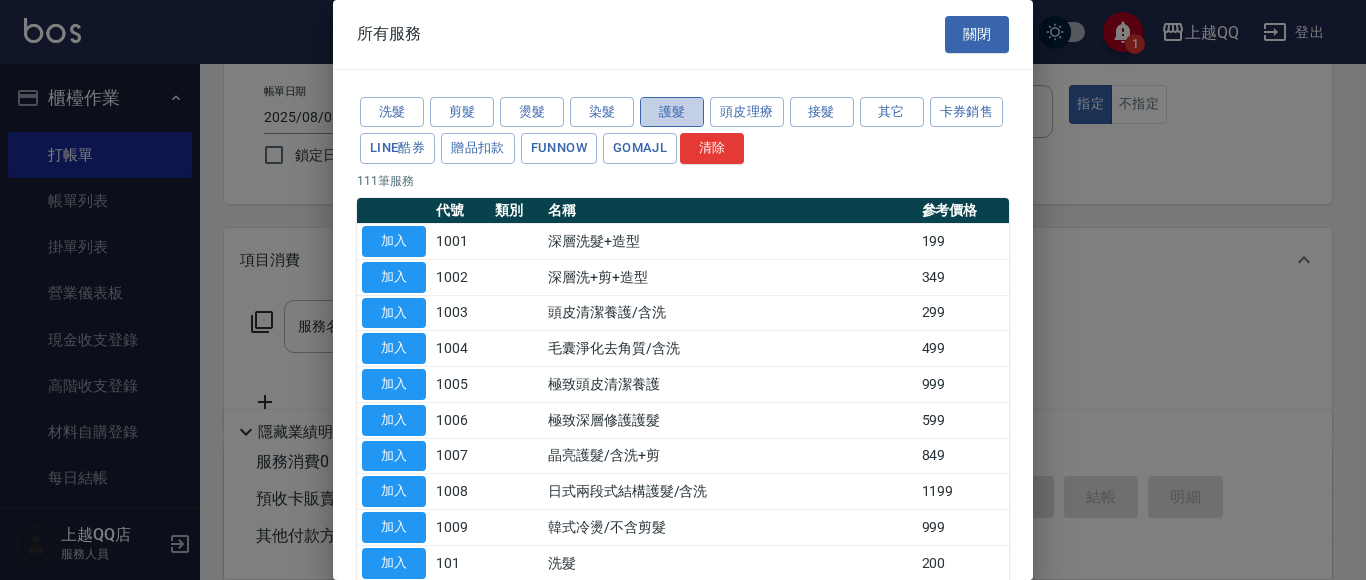 click on "護髮" at bounding box center (672, 112) 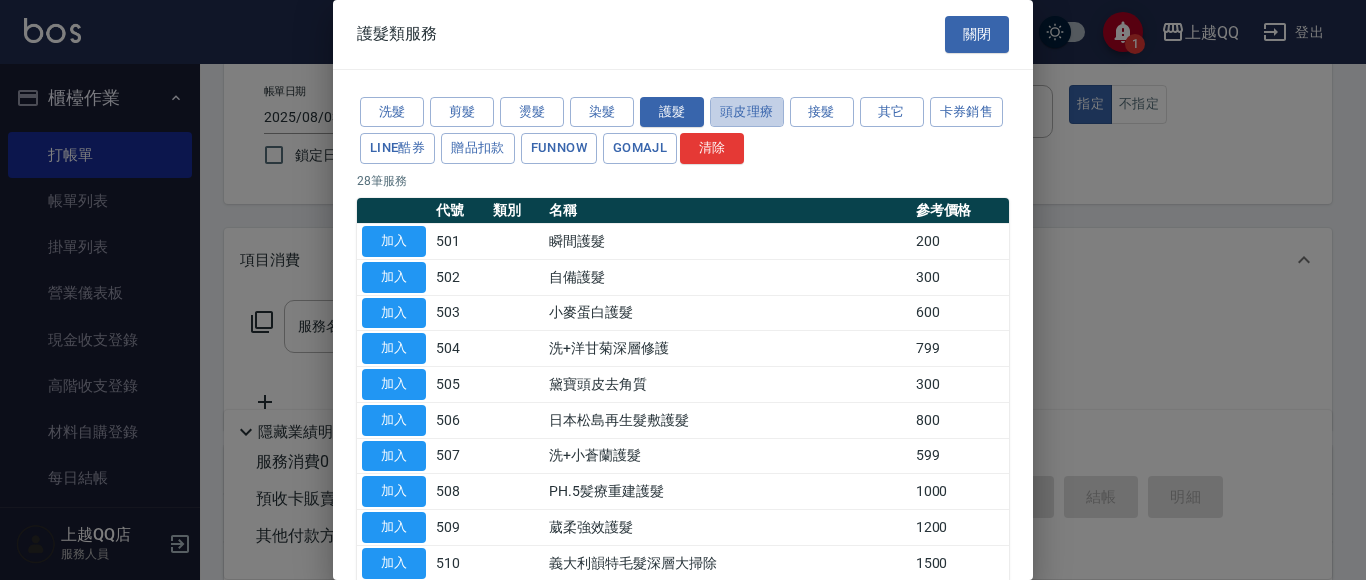 drag, startPoint x: 760, startPoint y: 104, endPoint x: 591, endPoint y: 128, distance: 170.69563 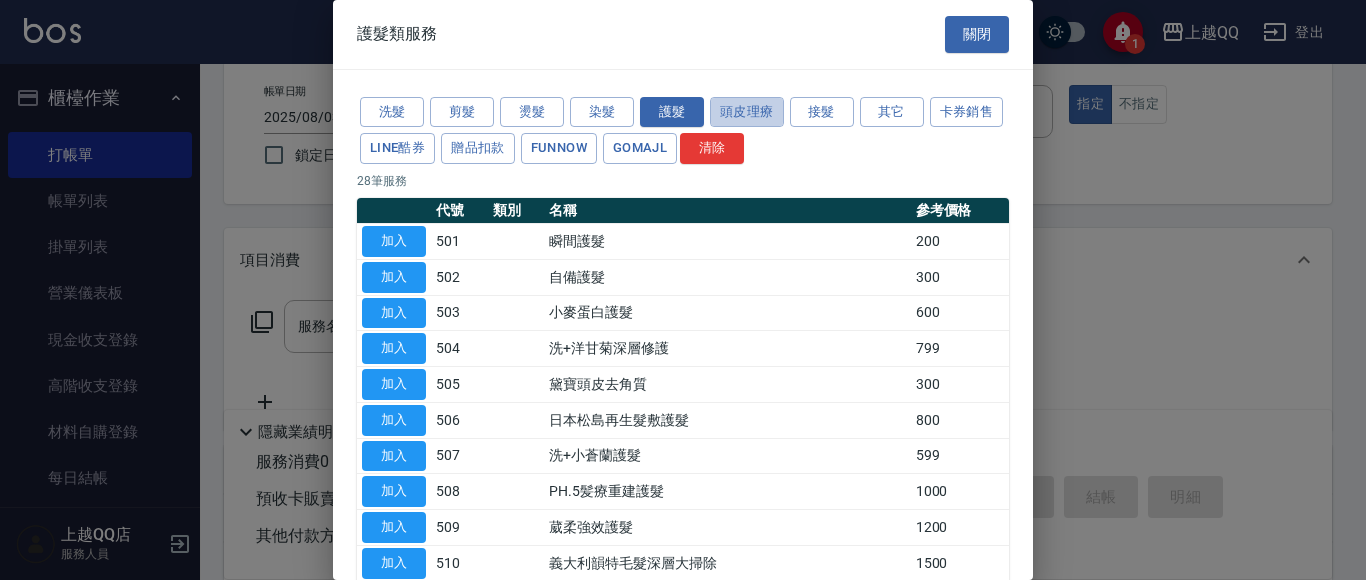 click on "頭皮理療" at bounding box center (747, 112) 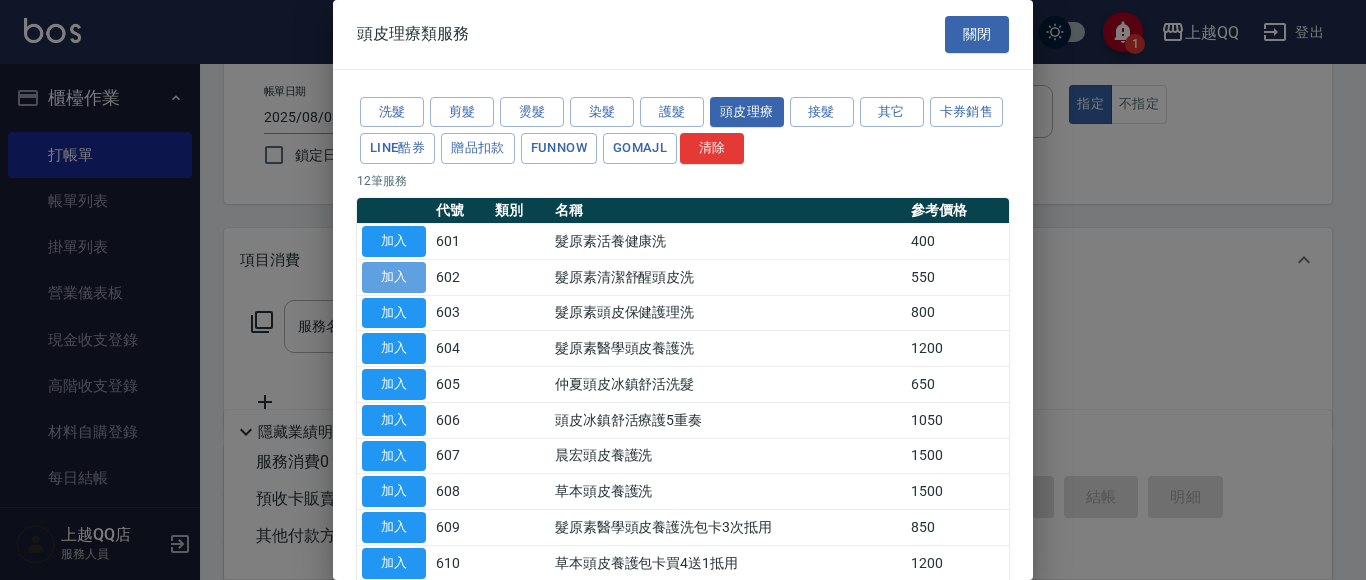 click on "加入" at bounding box center (394, 277) 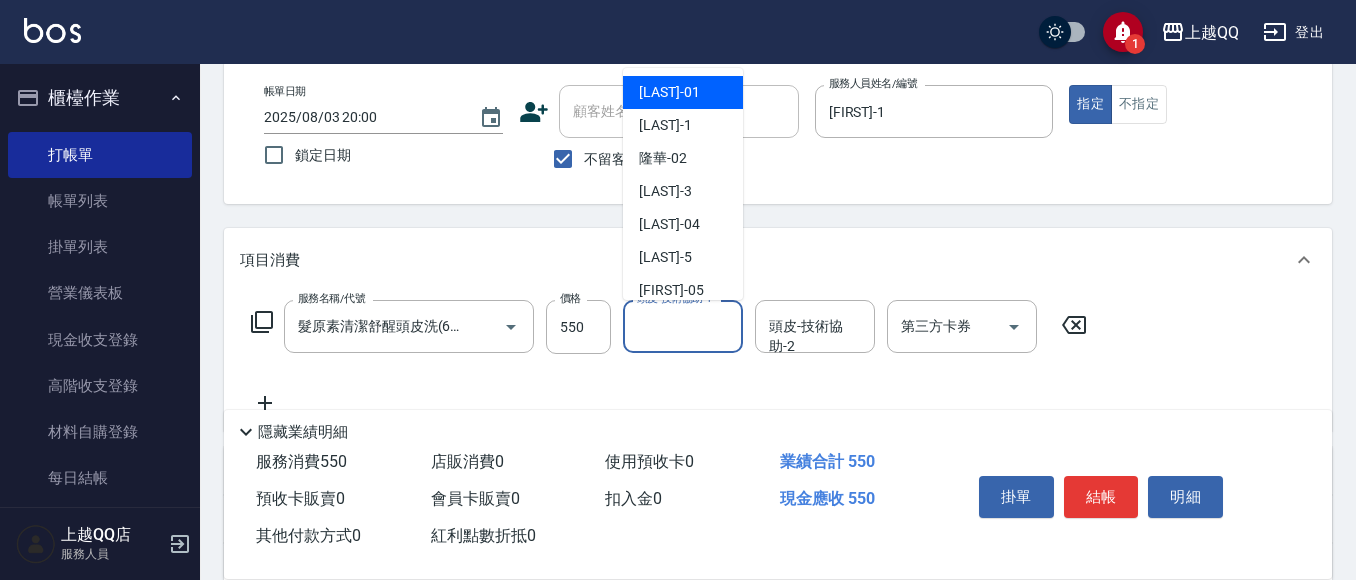 click on "頭皮-技術協助-1" at bounding box center [683, 326] 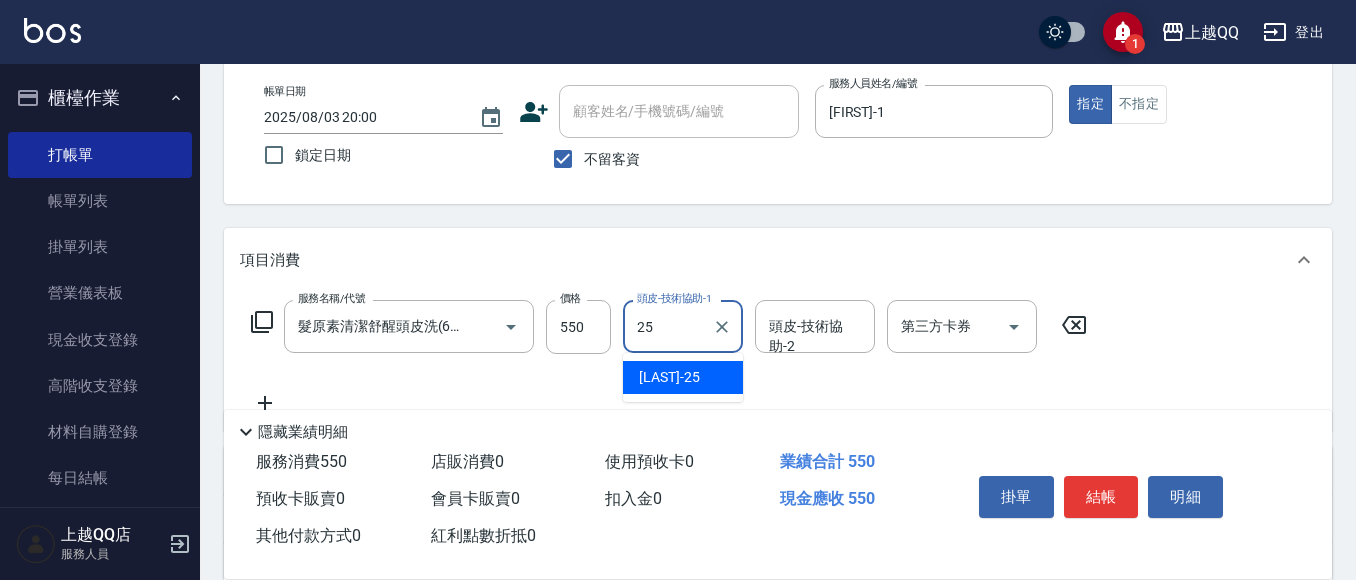 type on "[LAST]-[NUMBER]" 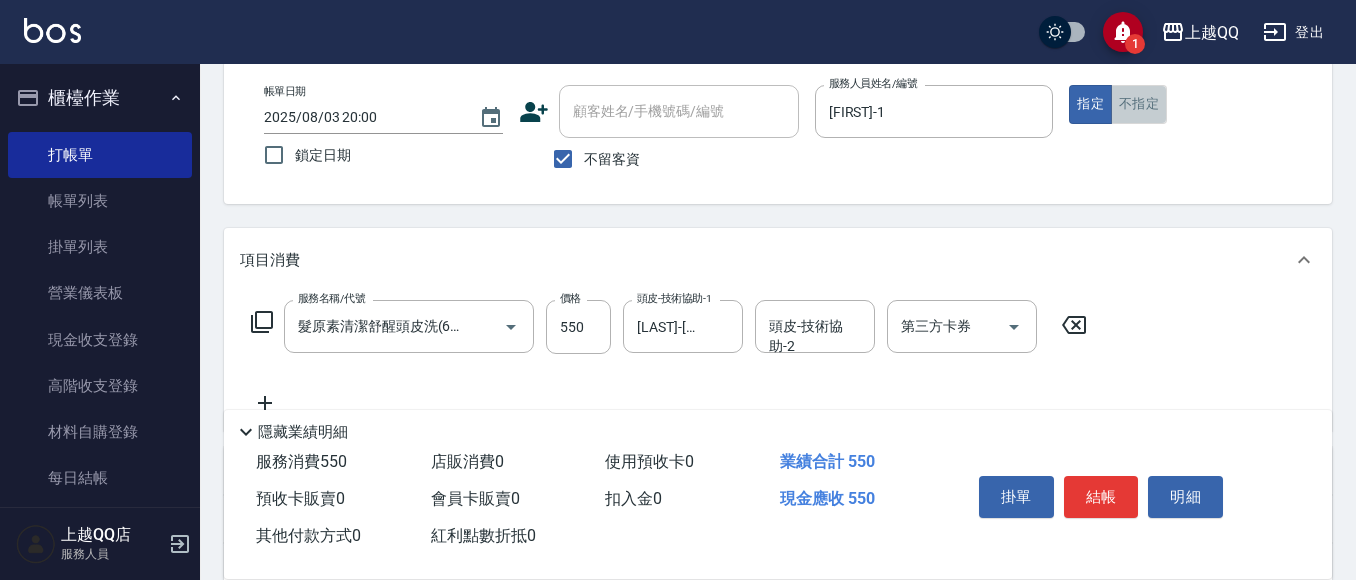 click on "不指定" at bounding box center (1139, 104) 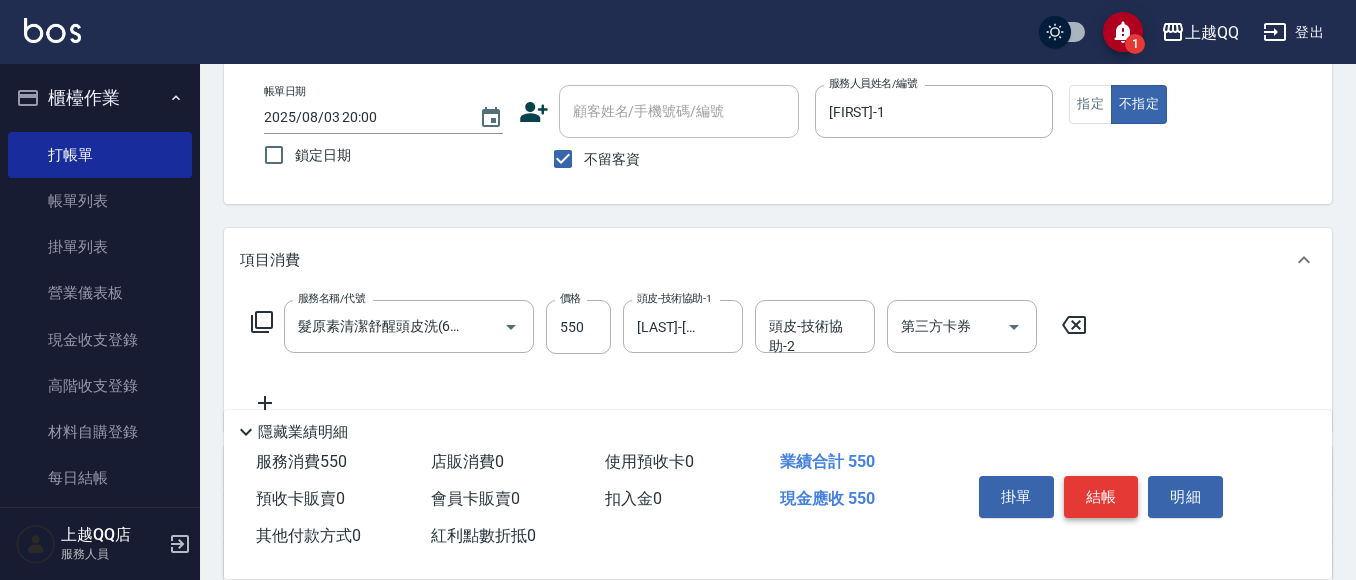 click on "結帳" at bounding box center [1101, 497] 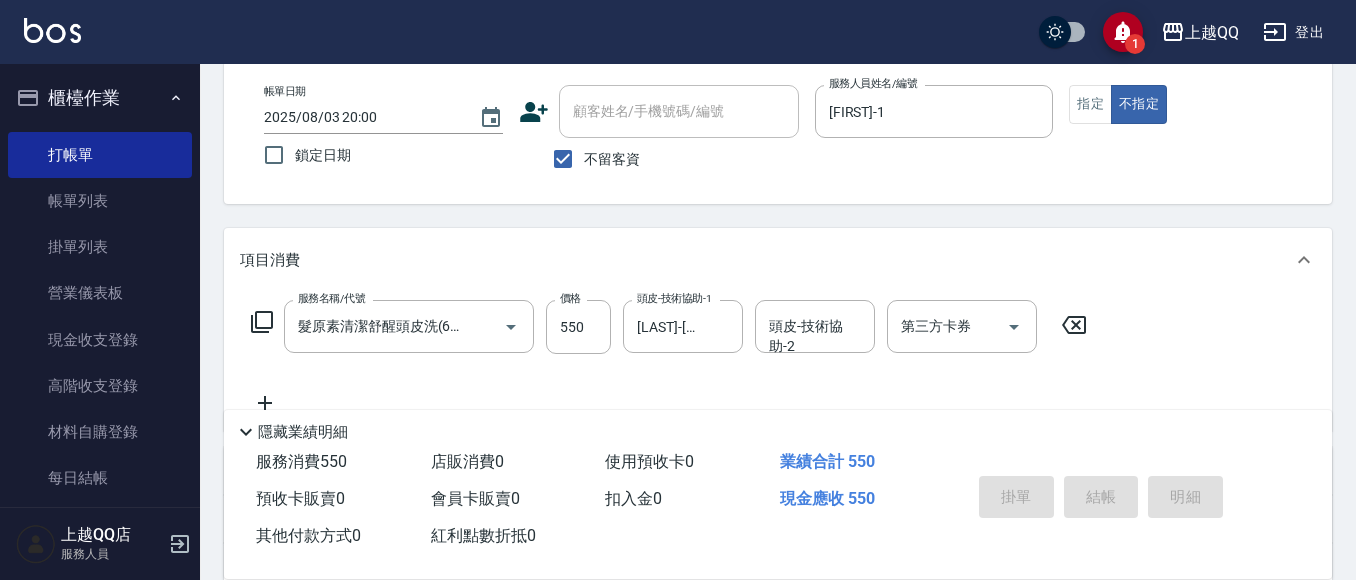 type on "[DATE] [TIME]" 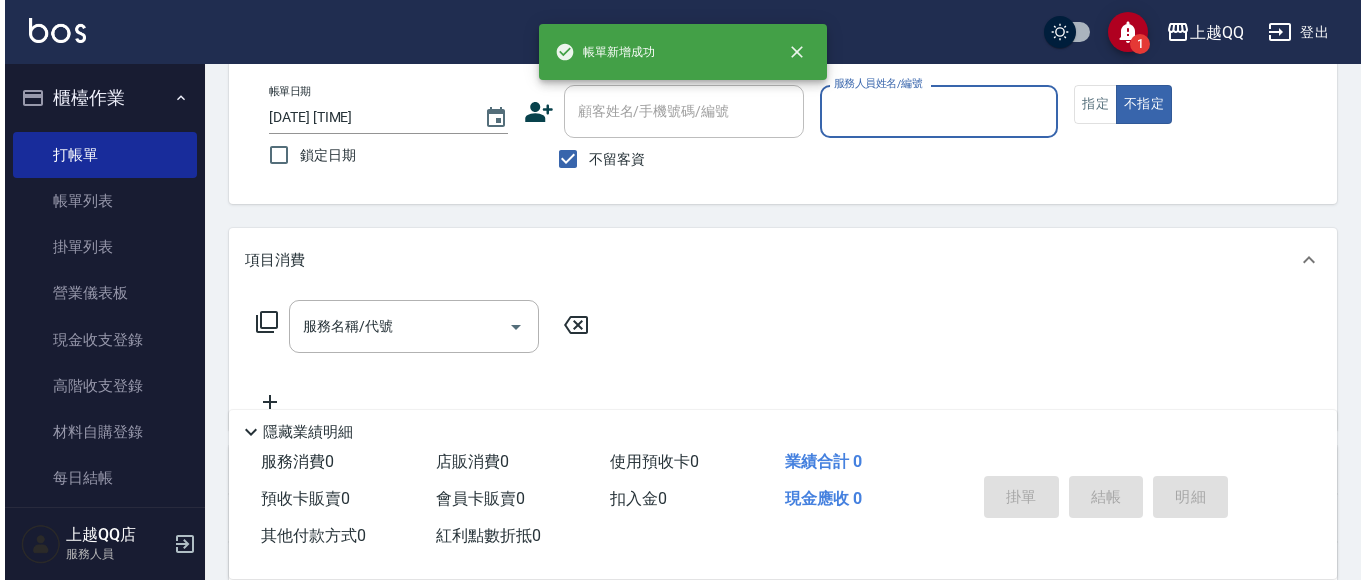 scroll, scrollTop: 0, scrollLeft: 0, axis: both 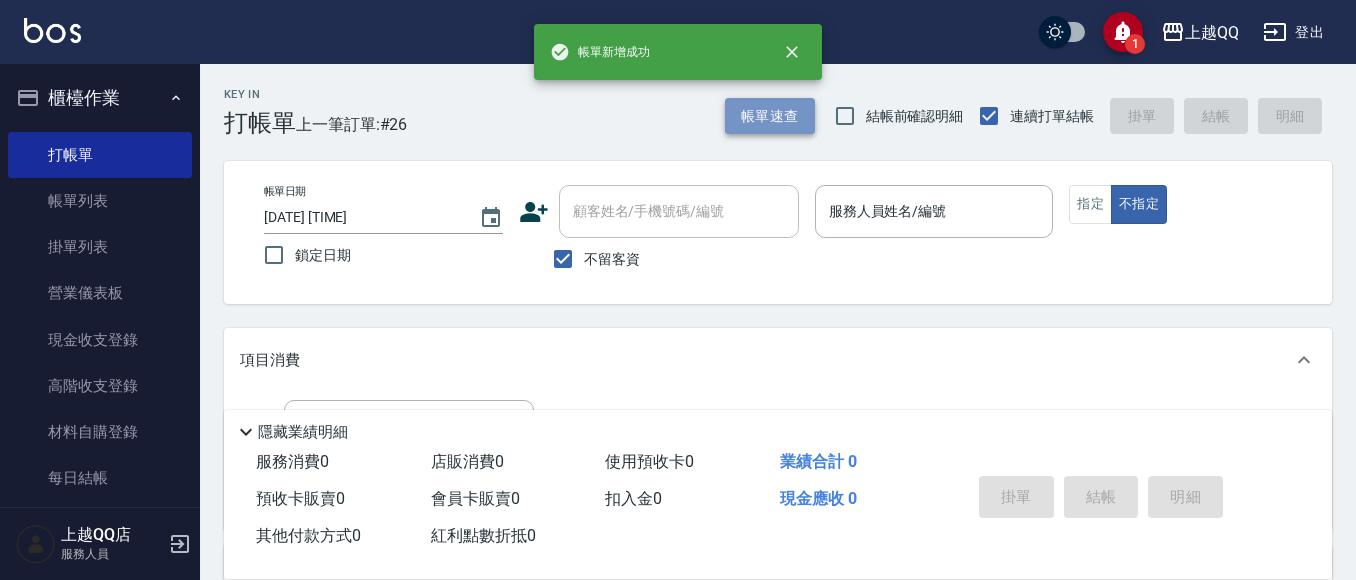 click on "帳單速查" at bounding box center [770, 116] 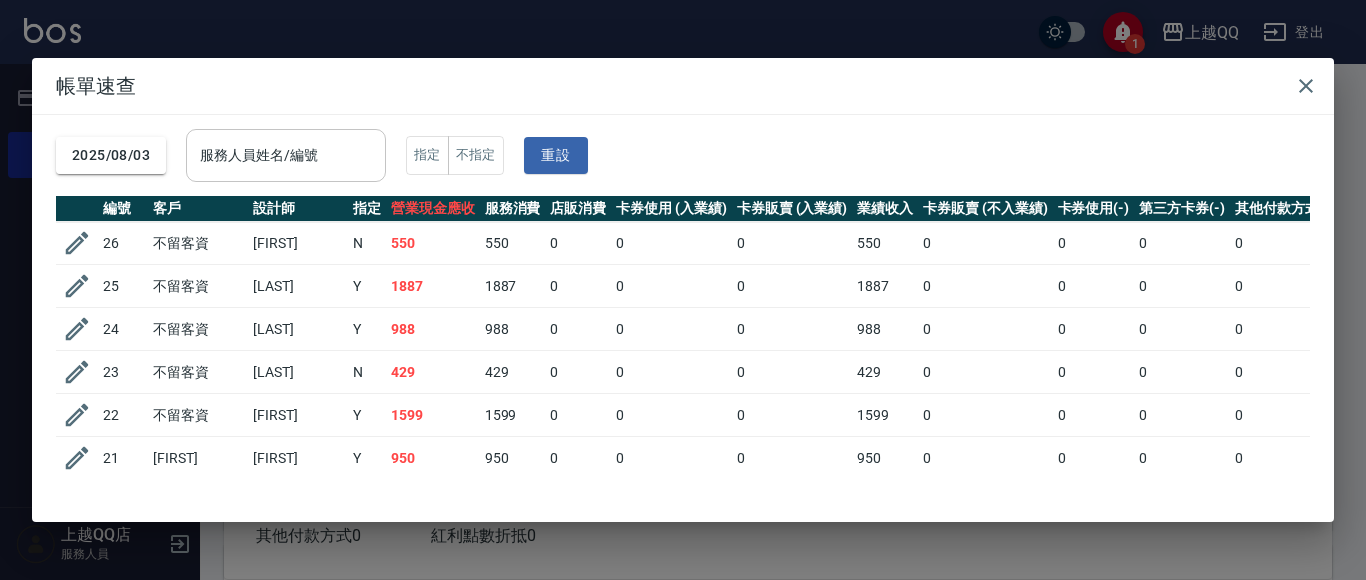 click on "服務人員姓名/編號" at bounding box center (286, 155) 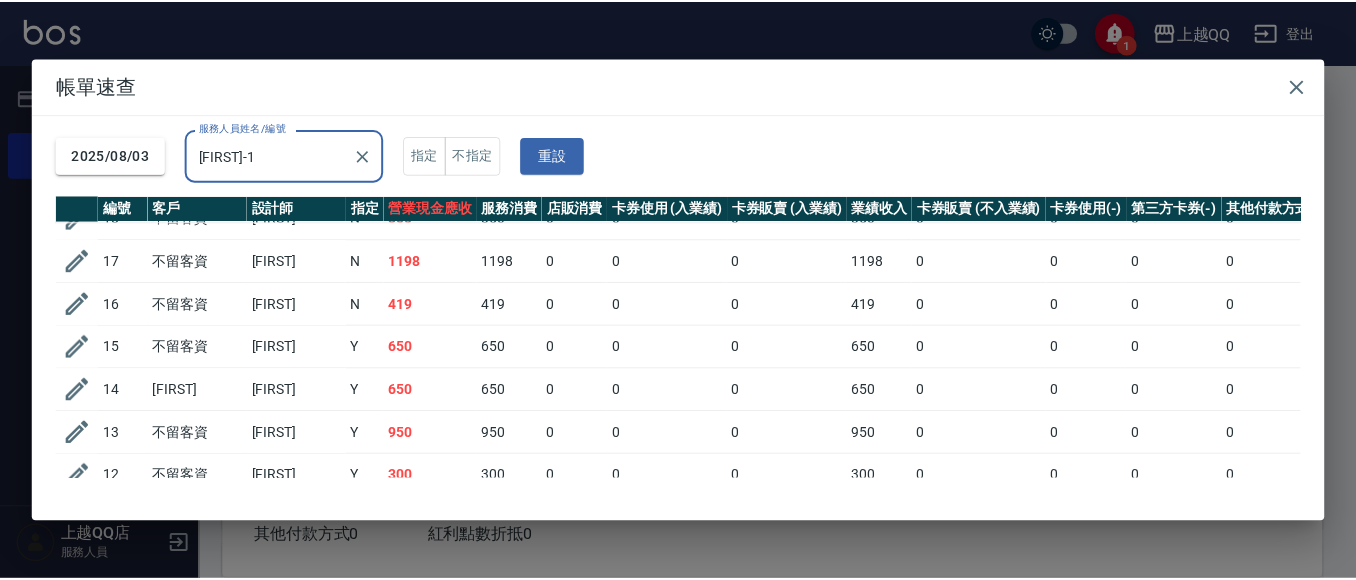 scroll, scrollTop: 130, scrollLeft: 0, axis: vertical 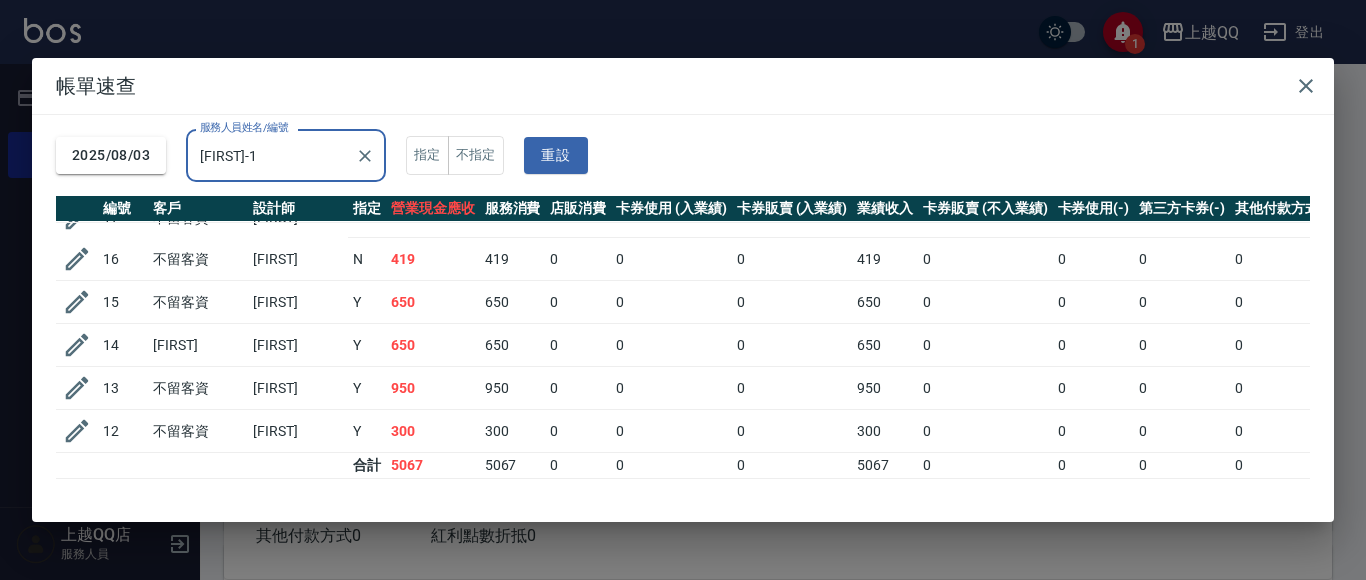 click on "[FIRST]-1" at bounding box center [271, 155] 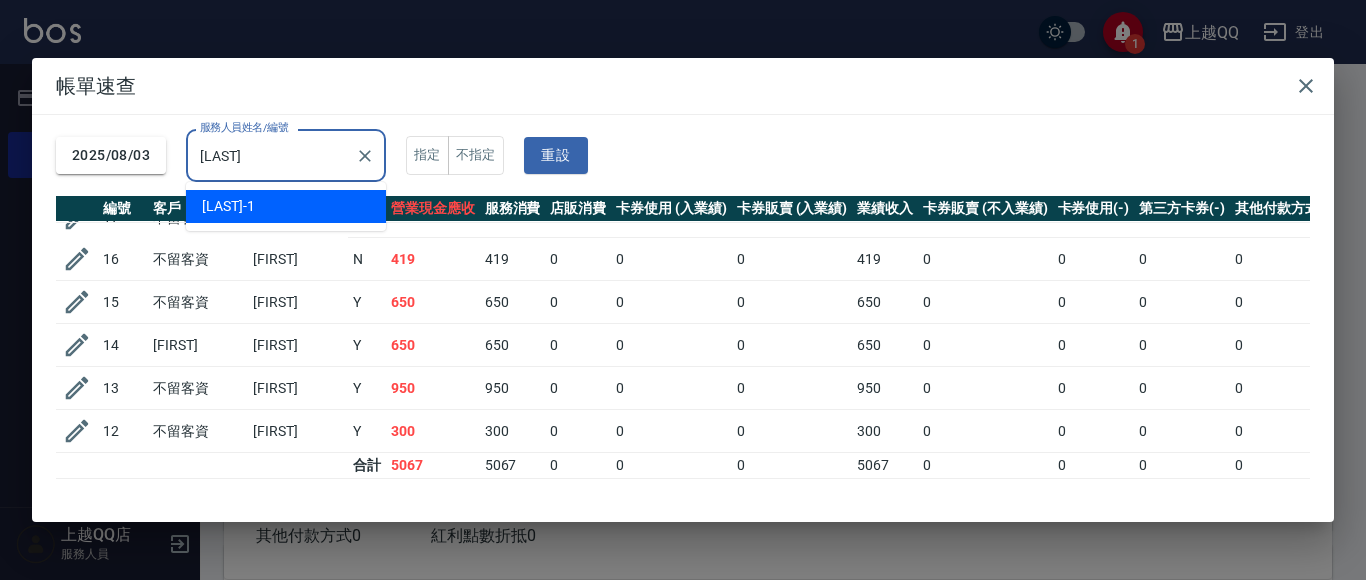 type on "[LAST]" 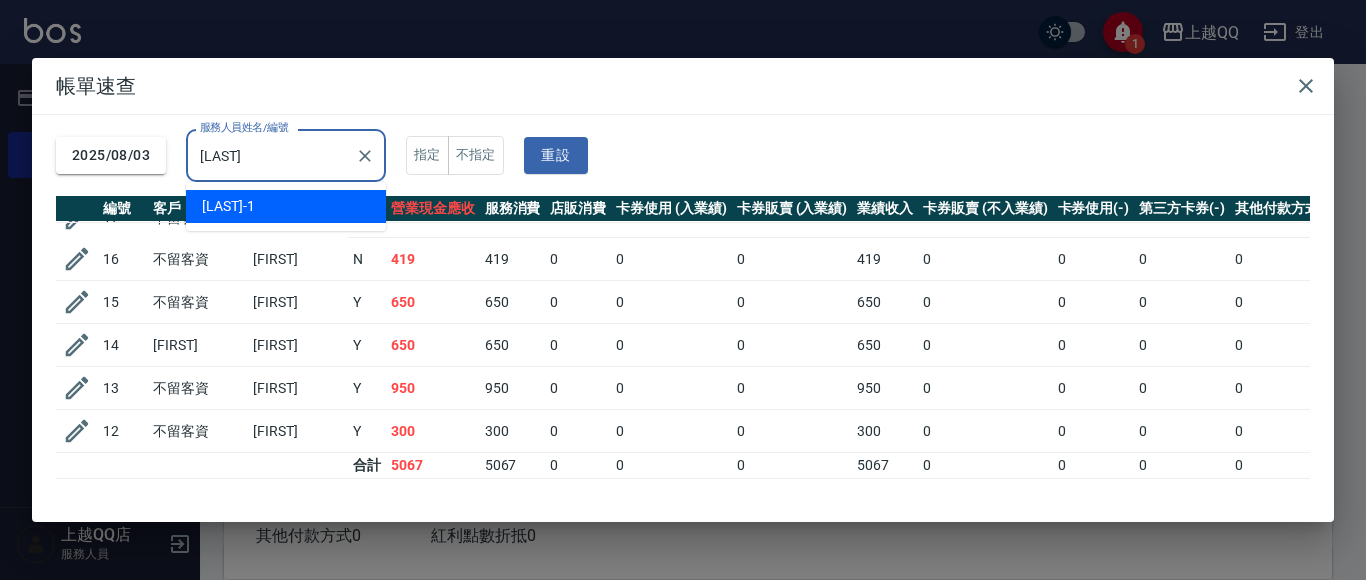 type 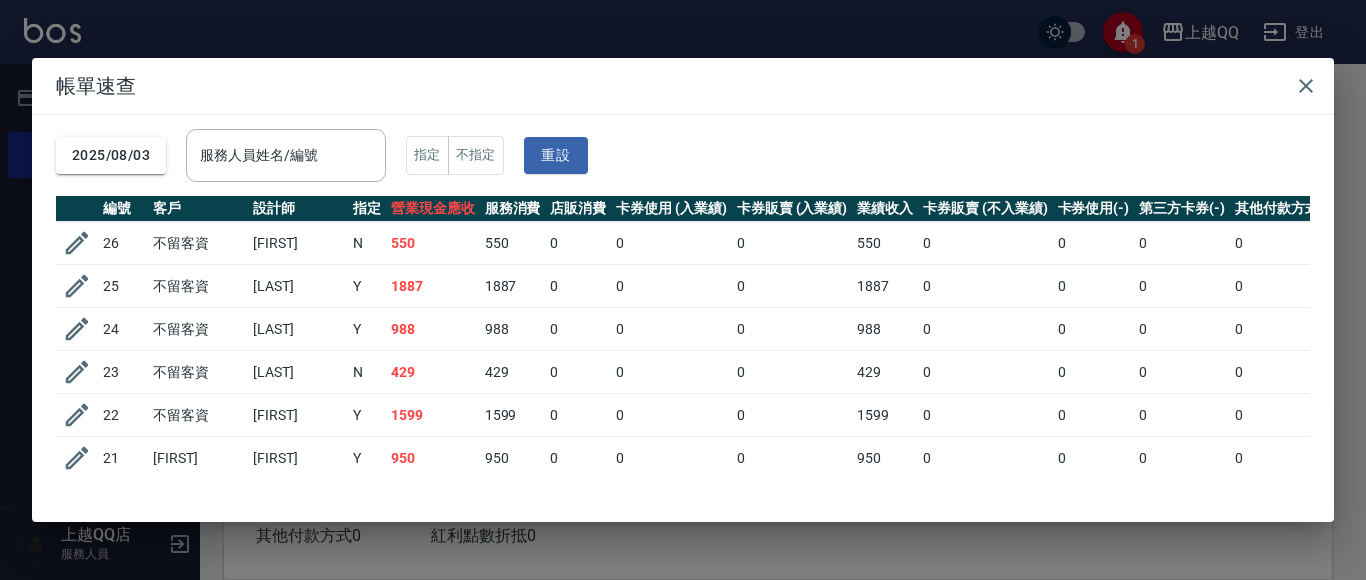 click on "帳單速查" at bounding box center (683, 86) 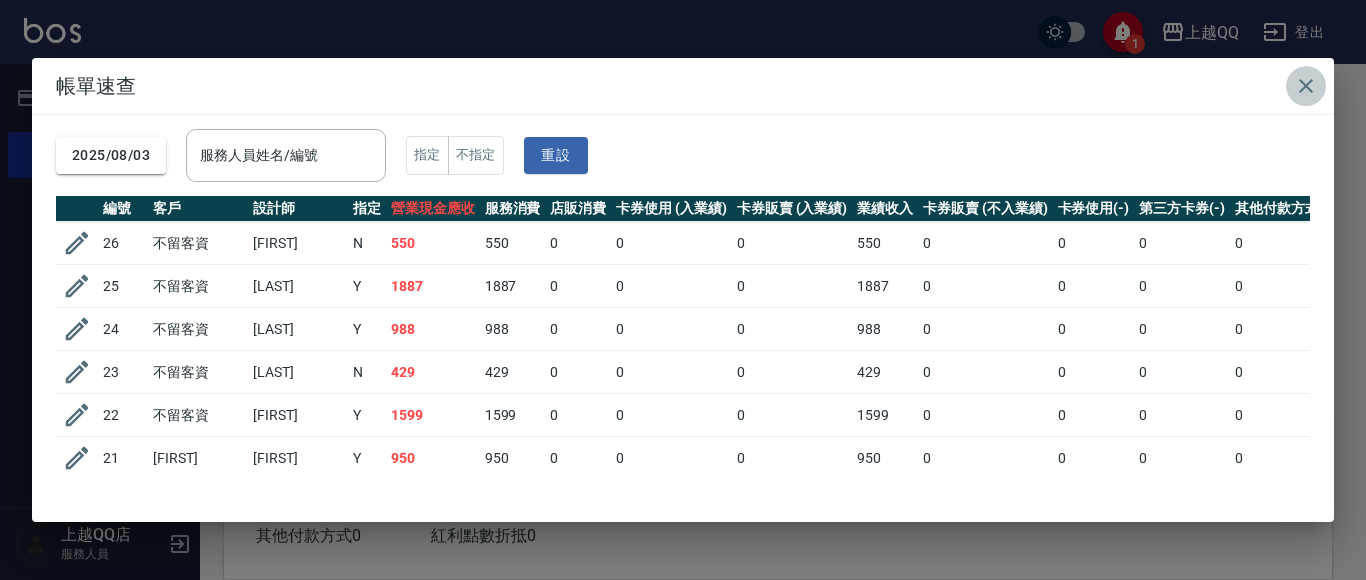 click 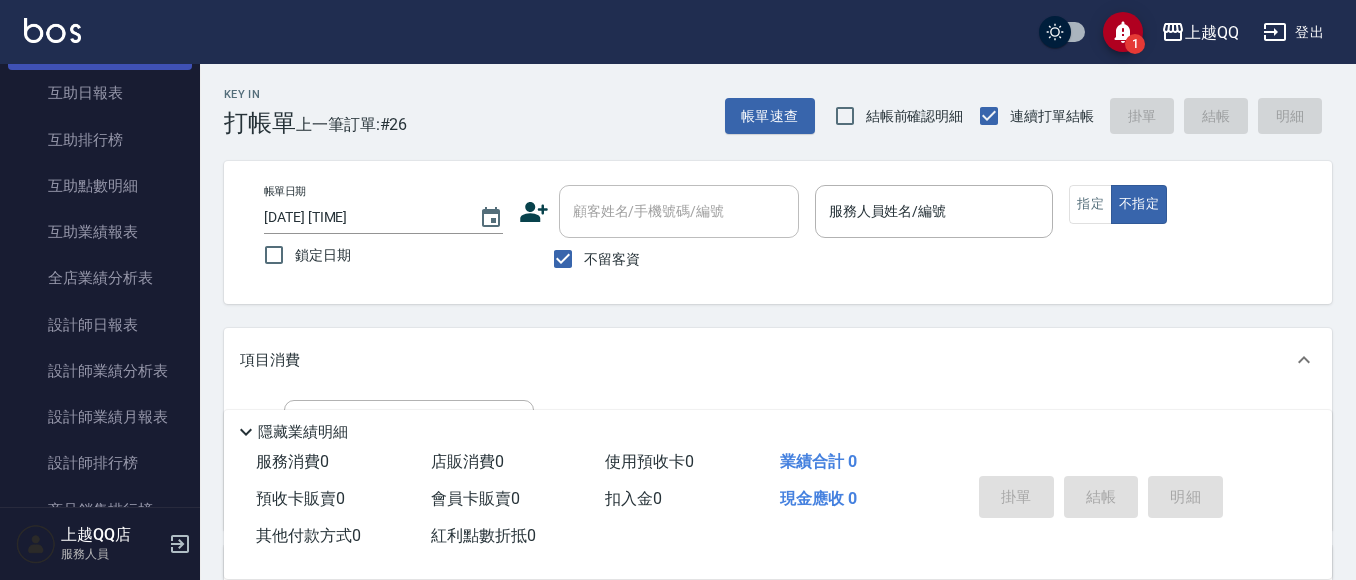 scroll, scrollTop: 900, scrollLeft: 0, axis: vertical 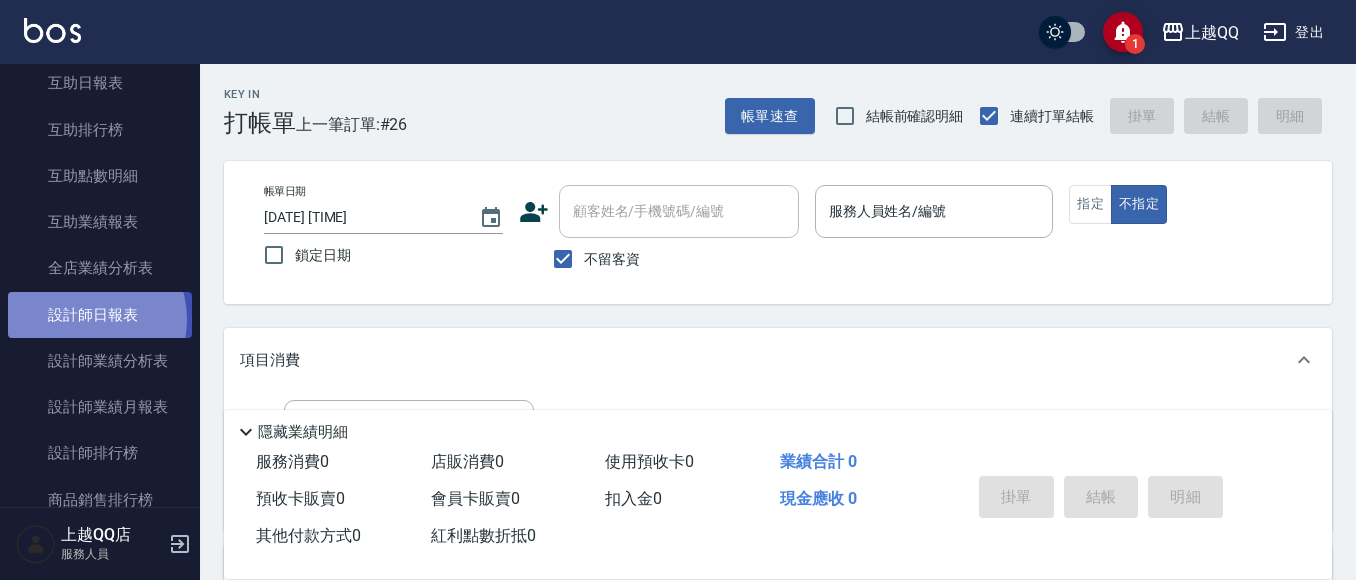 click on "設計師日報表" at bounding box center [100, 315] 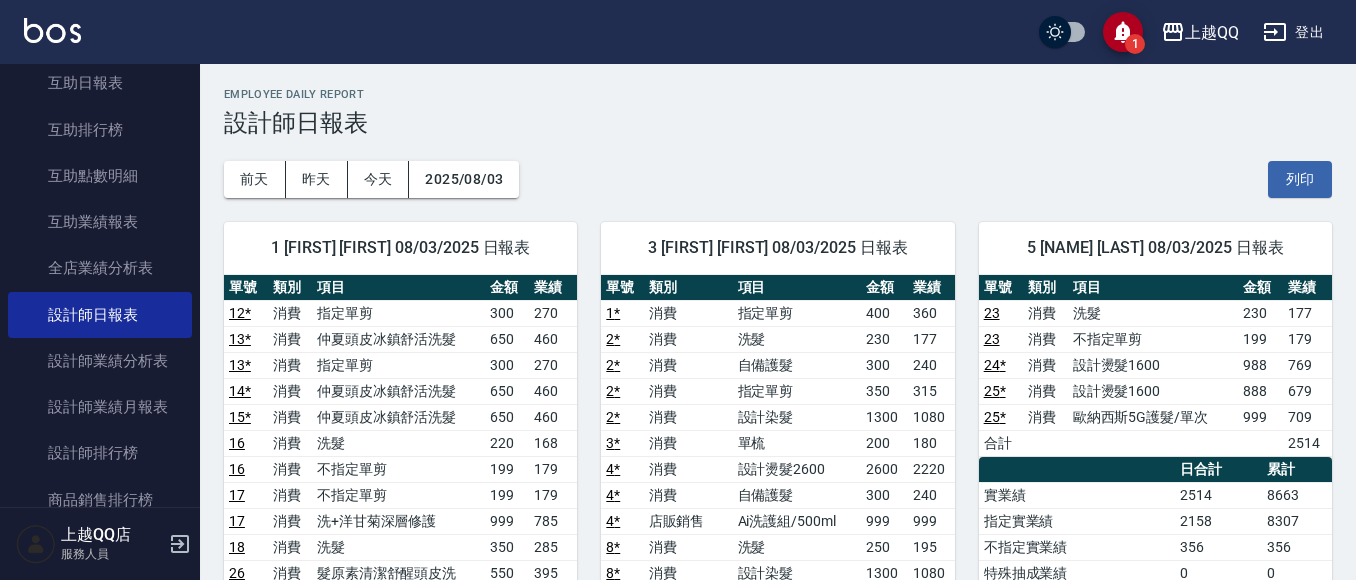 scroll, scrollTop: 100, scrollLeft: 0, axis: vertical 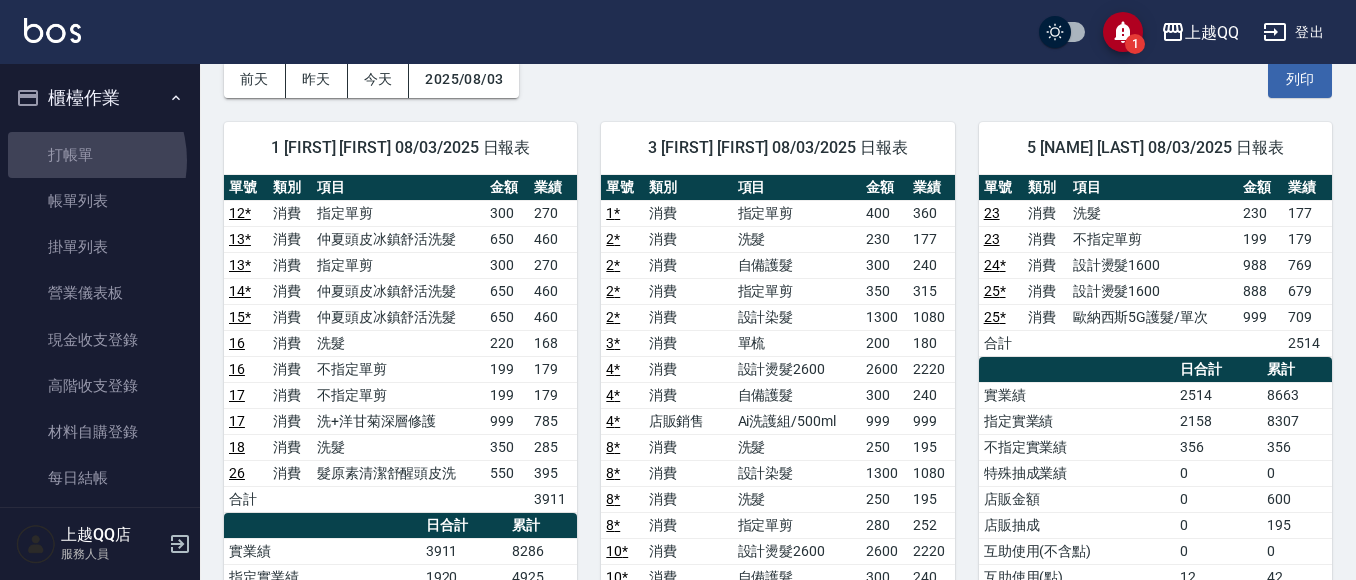 click on "打帳單" at bounding box center [100, 155] 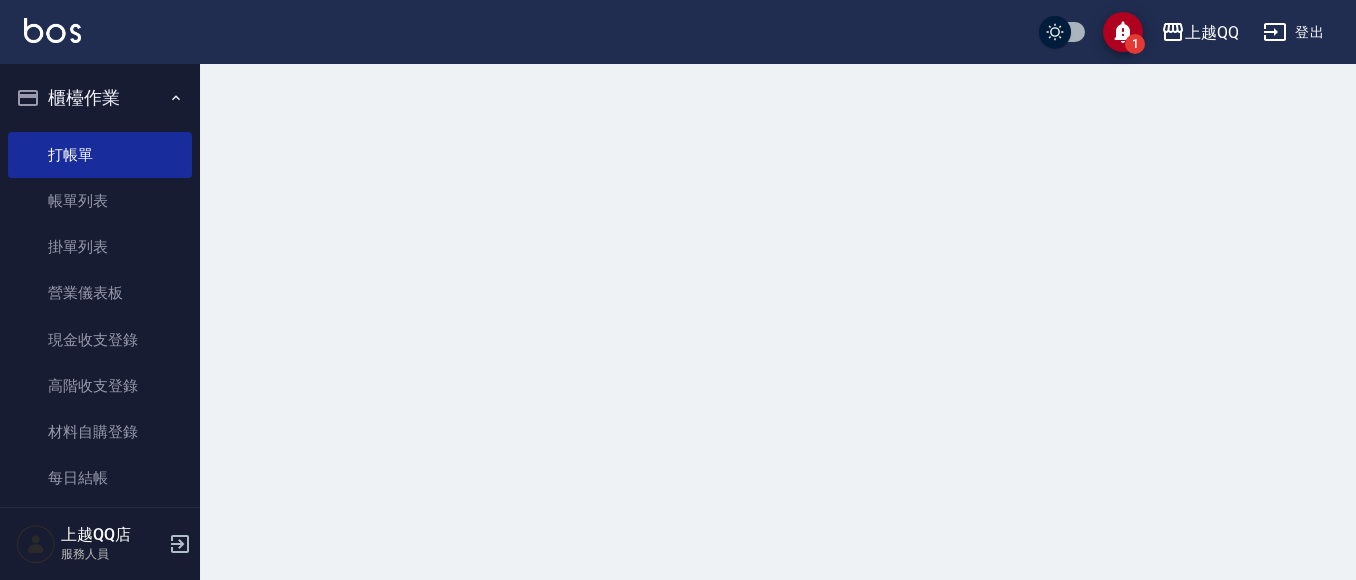 scroll, scrollTop: 0, scrollLeft: 0, axis: both 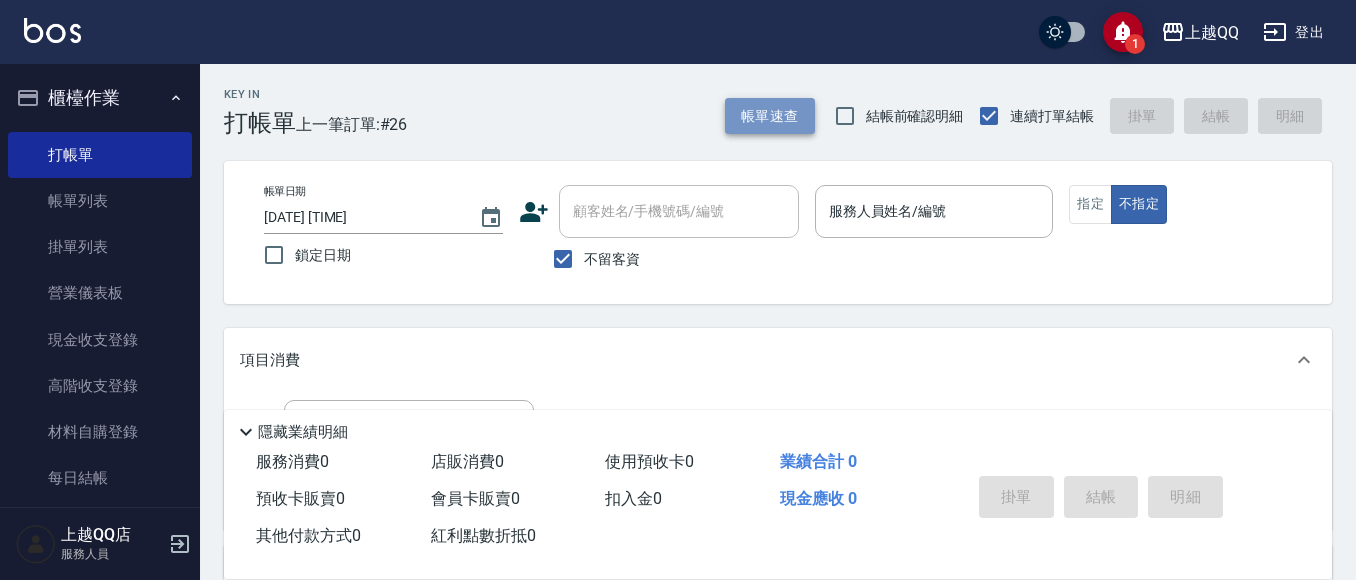 click on "帳單速查" at bounding box center [770, 116] 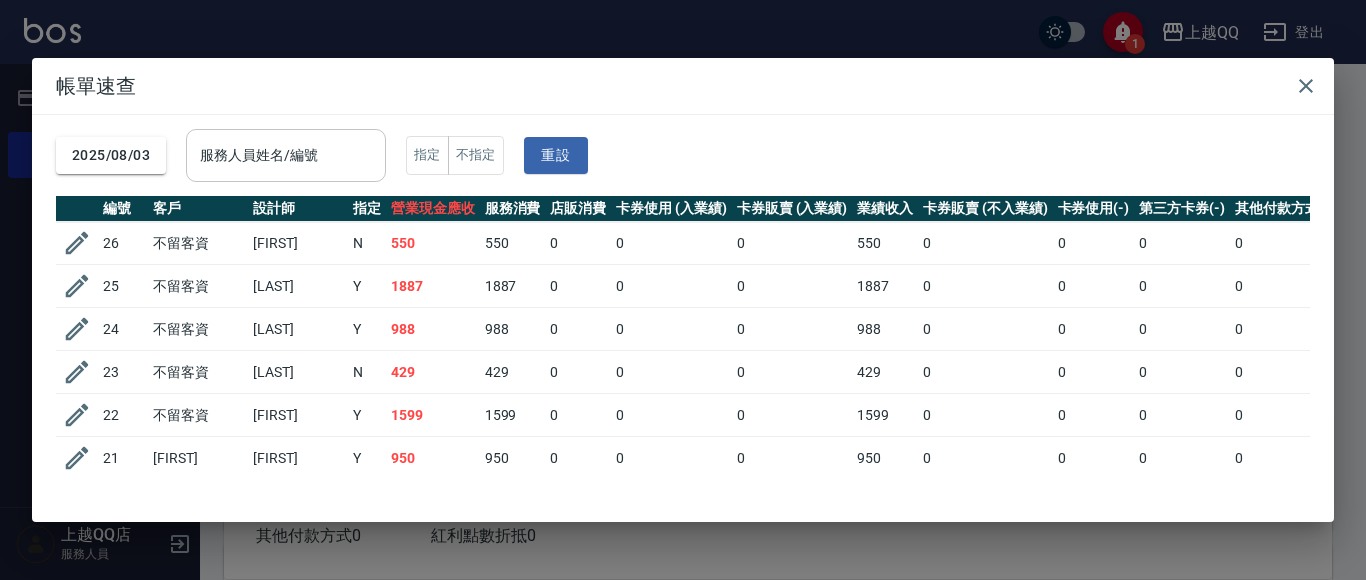click on "服務人員姓名/編號" at bounding box center (286, 155) 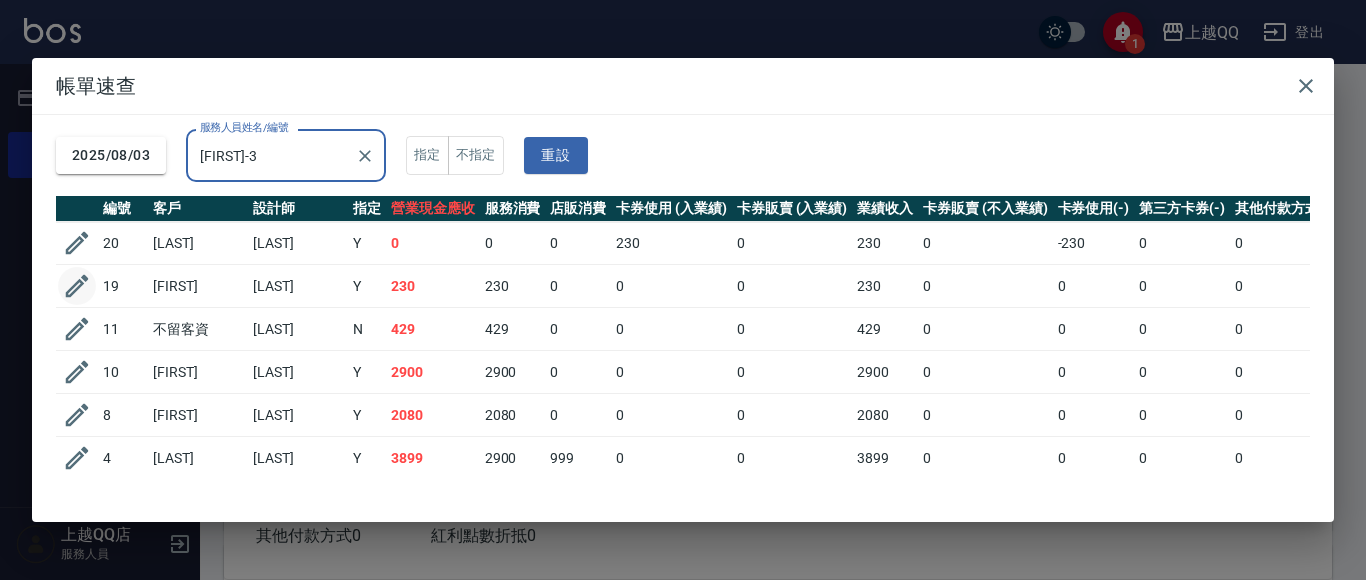 type on "[FIRST]-3" 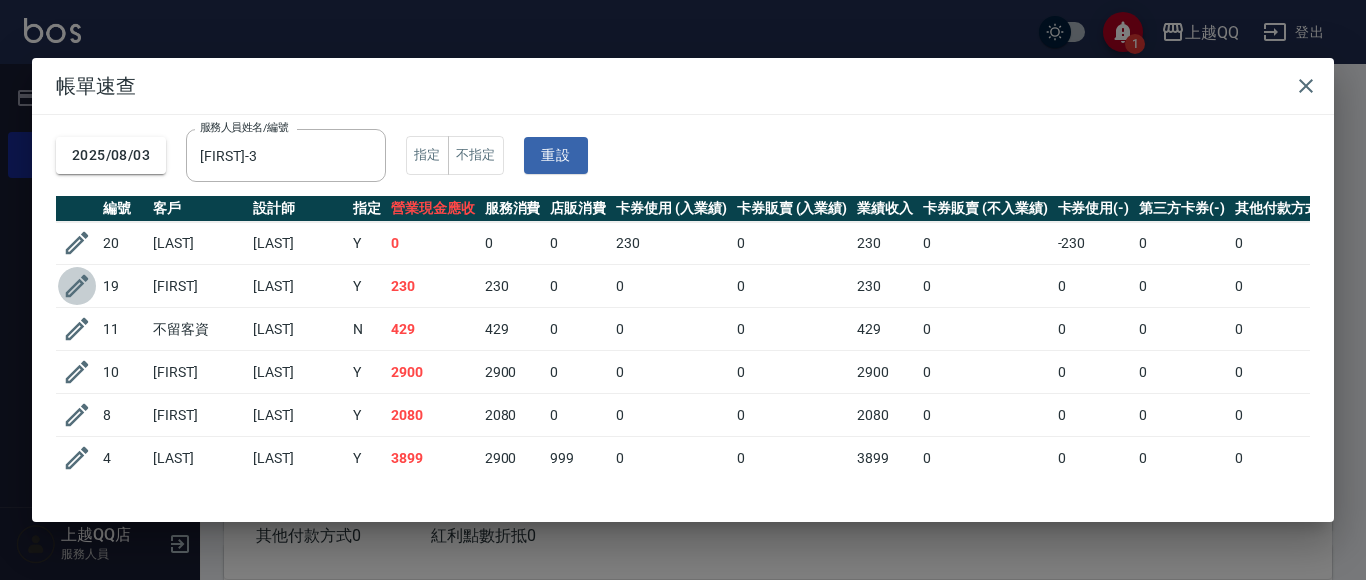 click 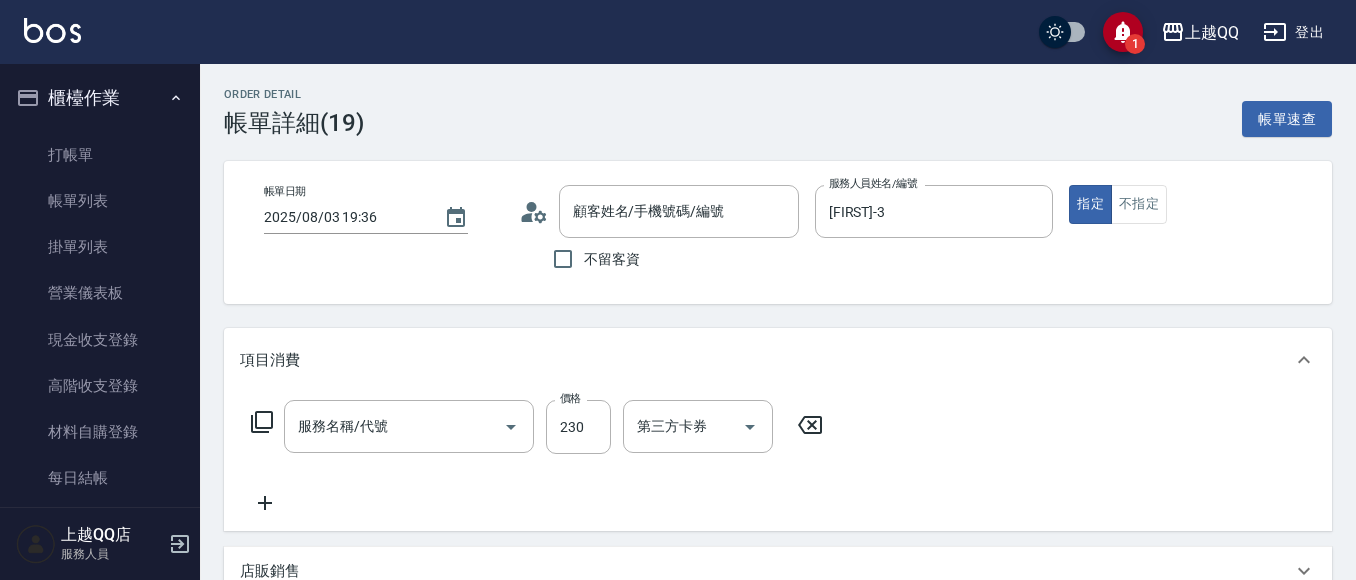 type on "2025/08/03 19:36" 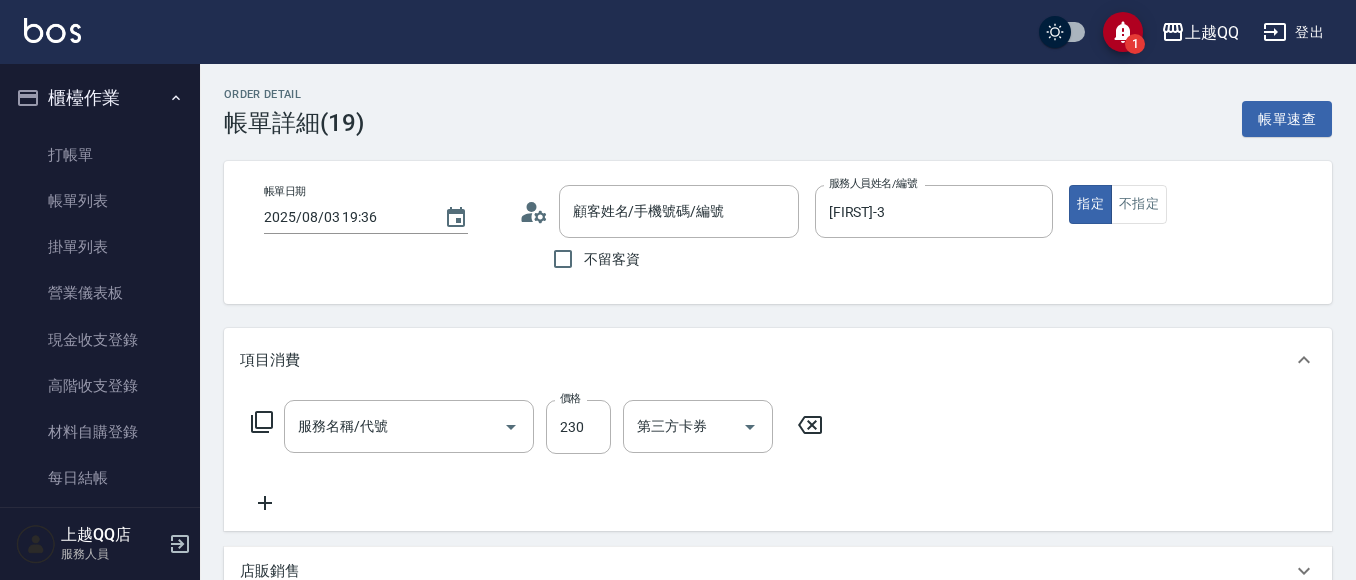 type on "[FIRST]-3" 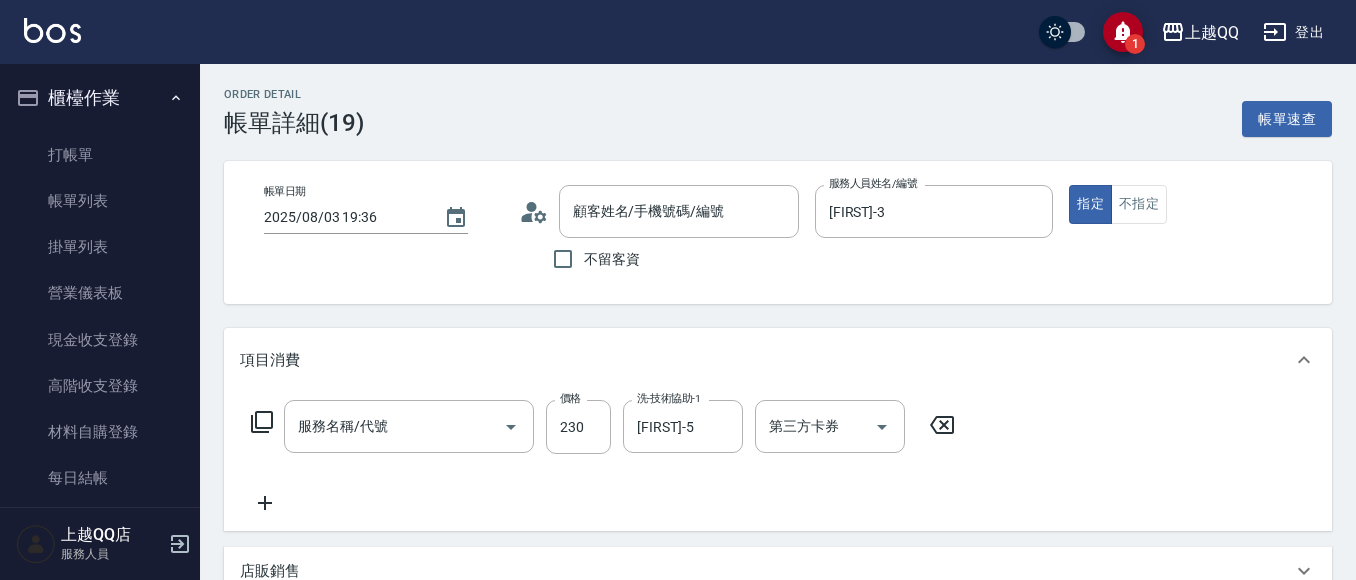 type on "洗髮(101)" 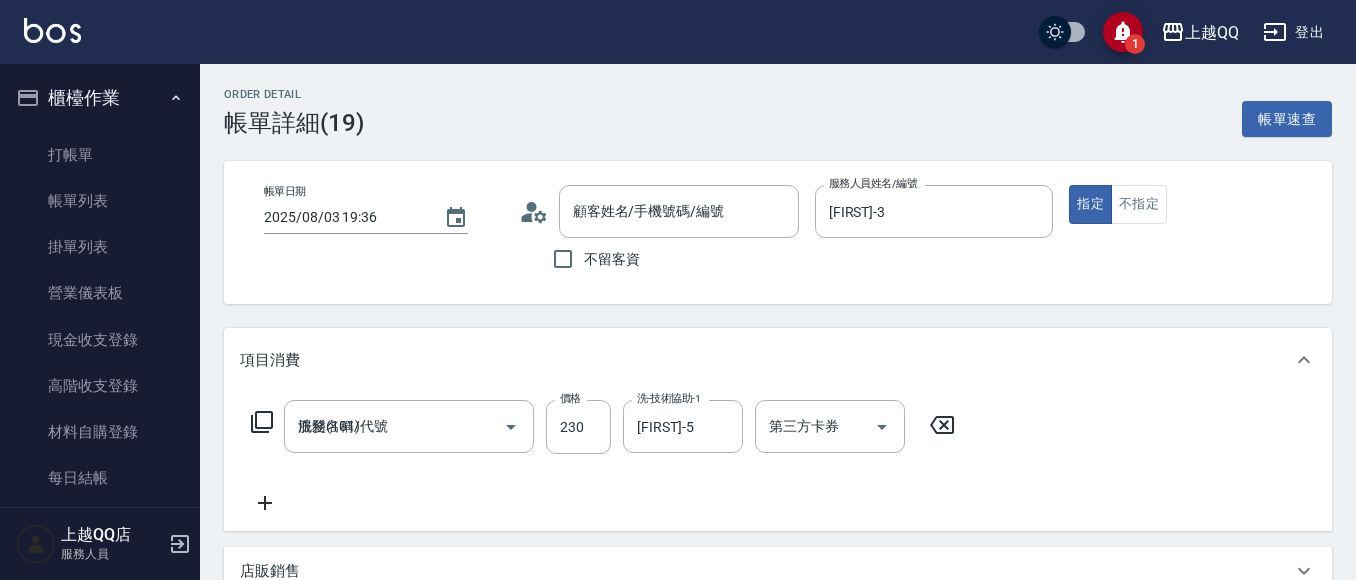 type on "[FIRST]/[PHONE]/0006" 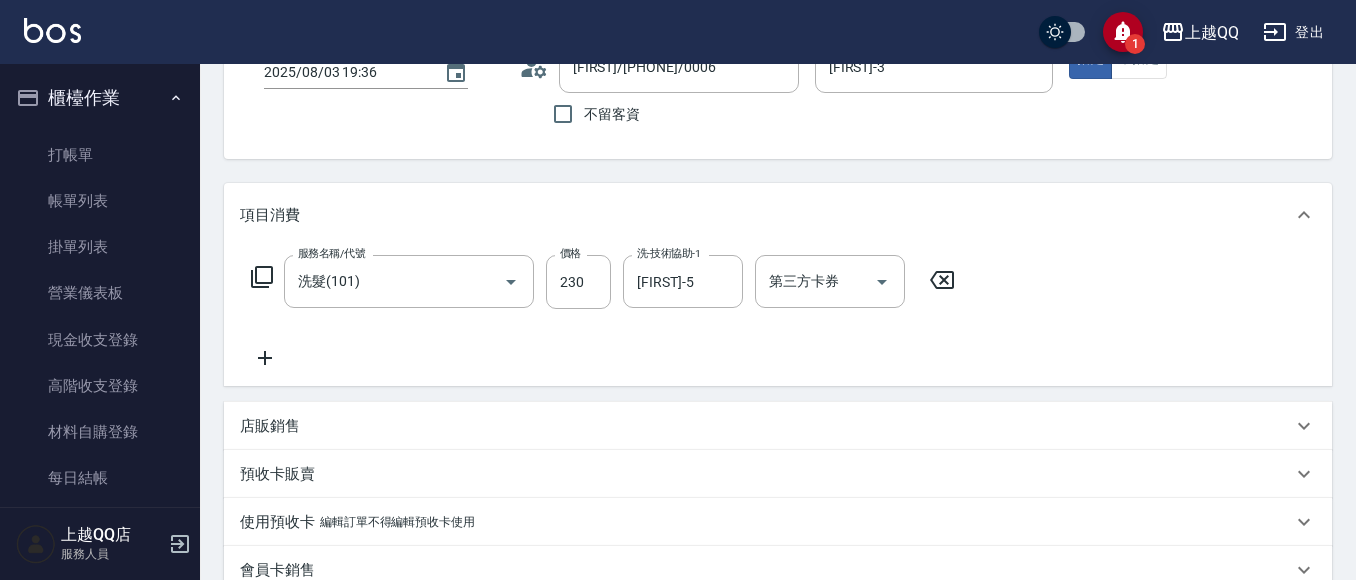scroll, scrollTop: 147, scrollLeft: 0, axis: vertical 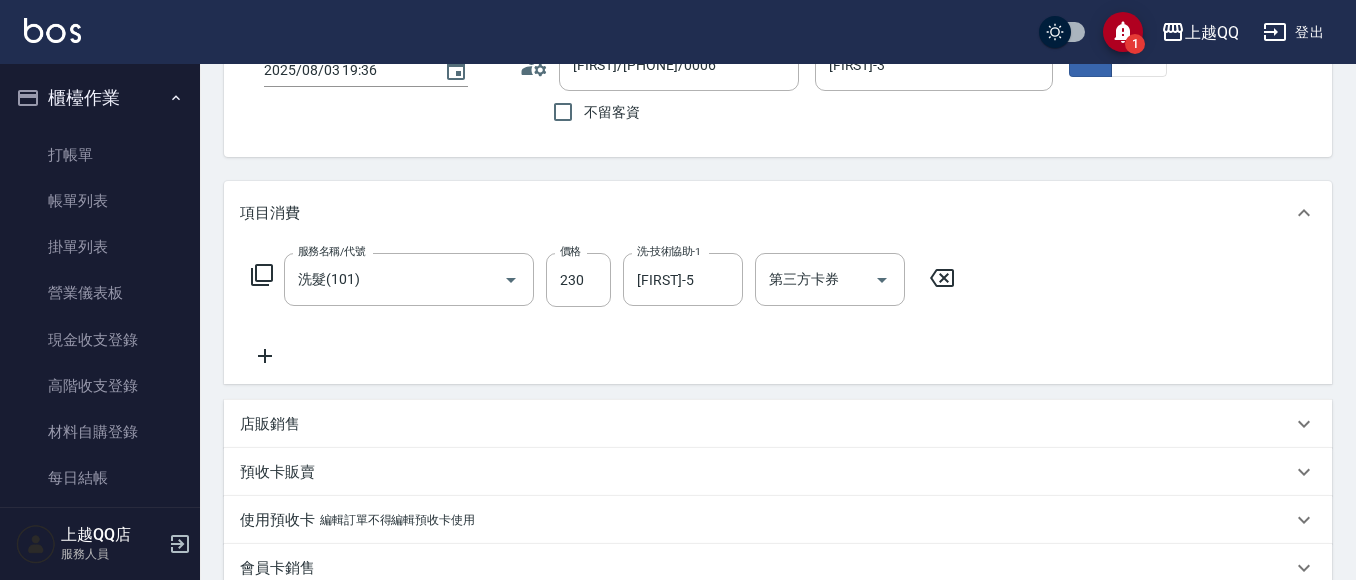click 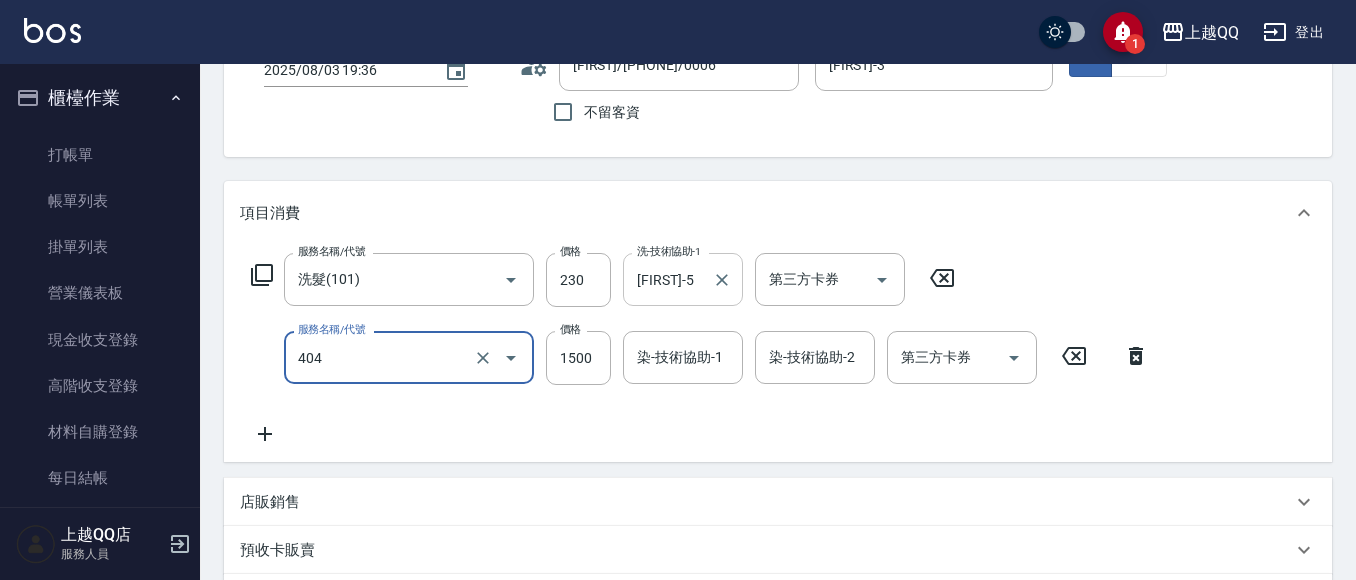 type on "設計染髮(404)" 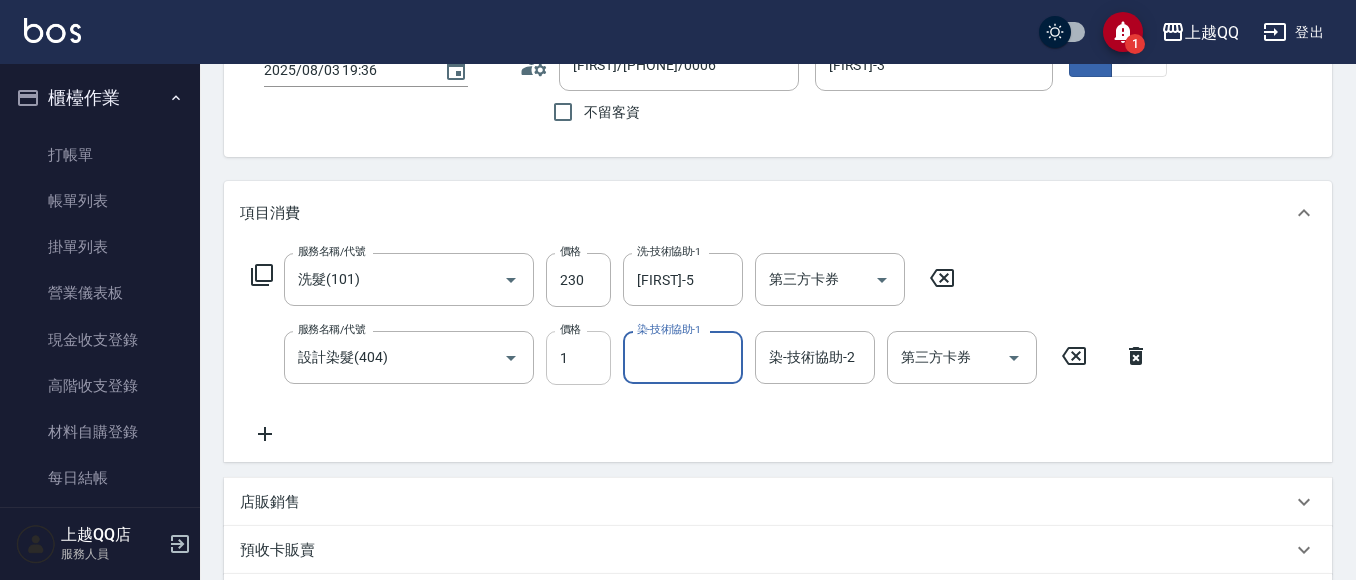 click on "1" at bounding box center [578, 358] 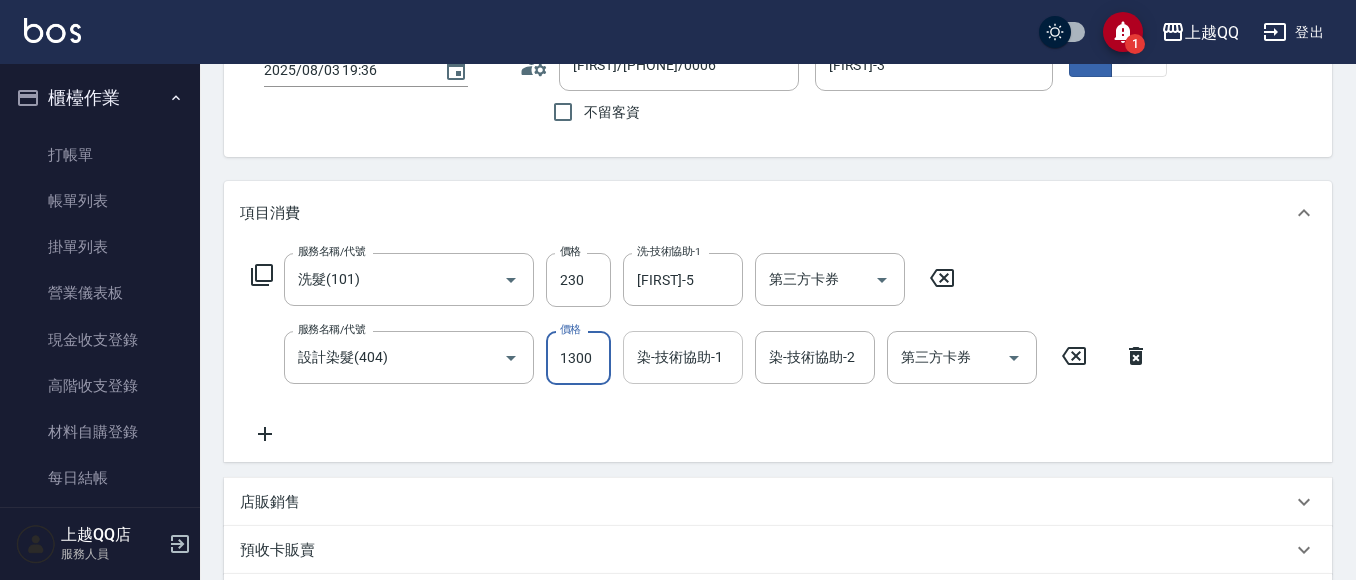 type on "1300" 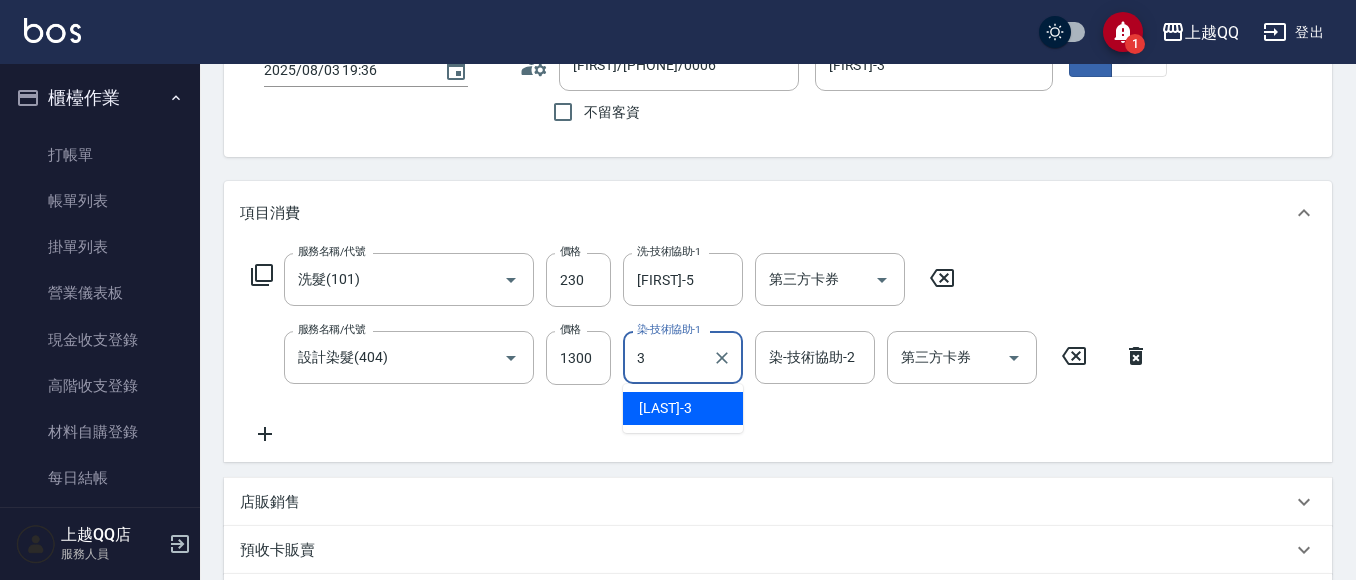 type on "[FIRST]-3" 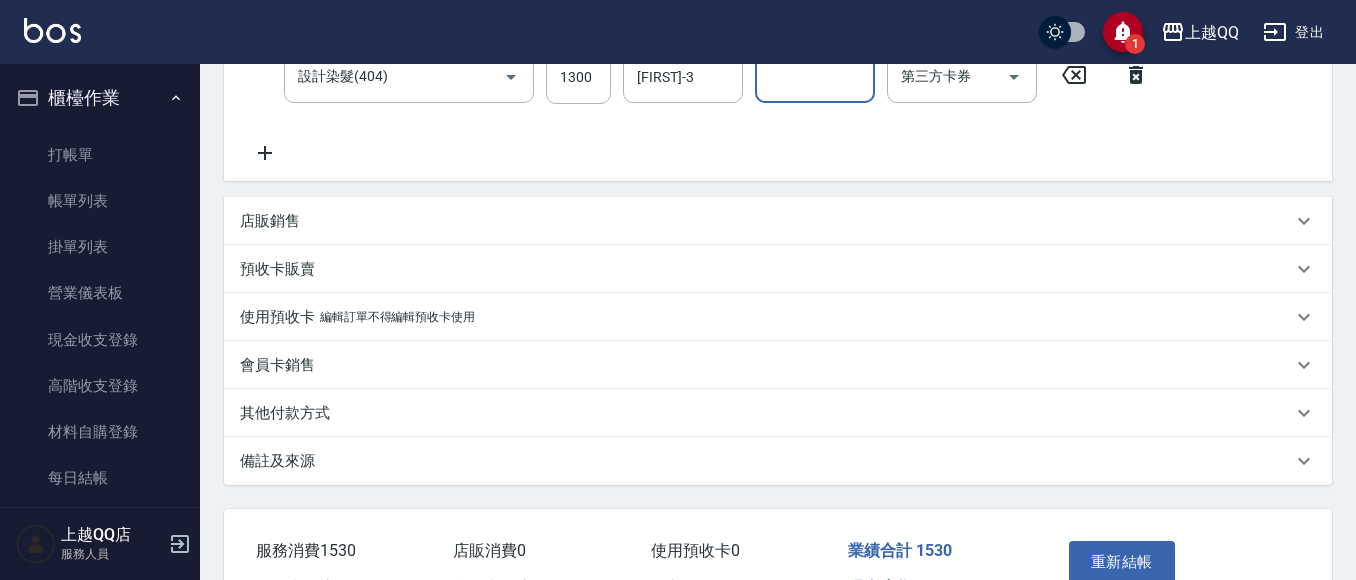 scroll, scrollTop: 549, scrollLeft: 0, axis: vertical 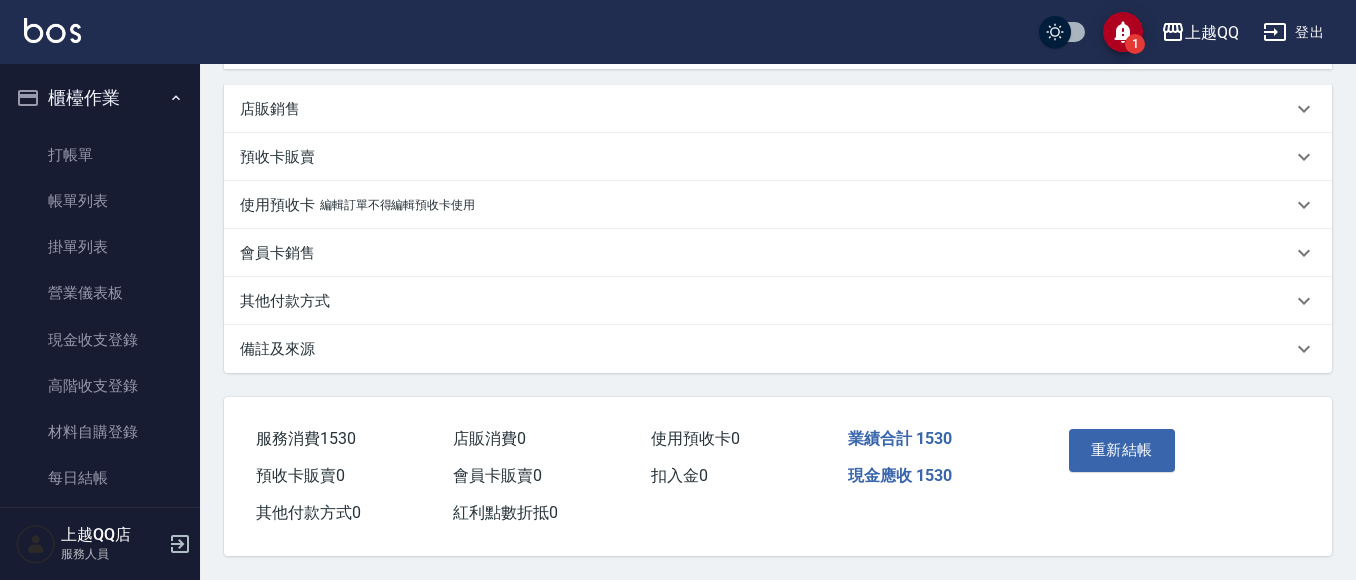 drag, startPoint x: 1138, startPoint y: 441, endPoint x: 1150, endPoint y: 442, distance: 12.0415945 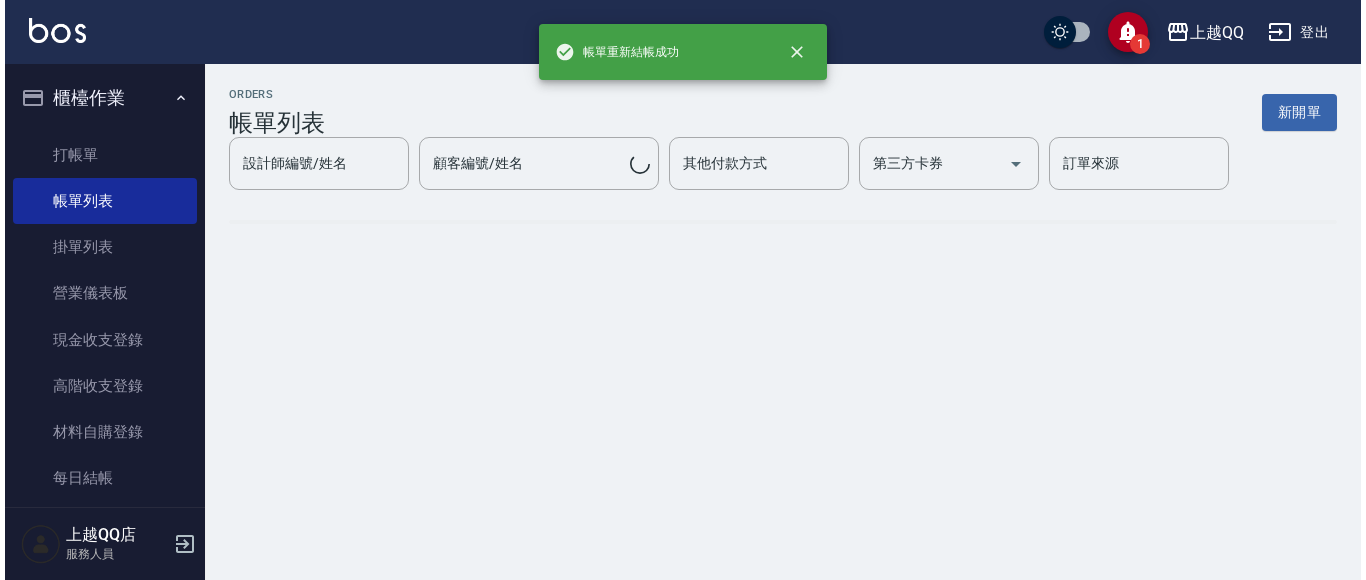 scroll, scrollTop: 0, scrollLeft: 0, axis: both 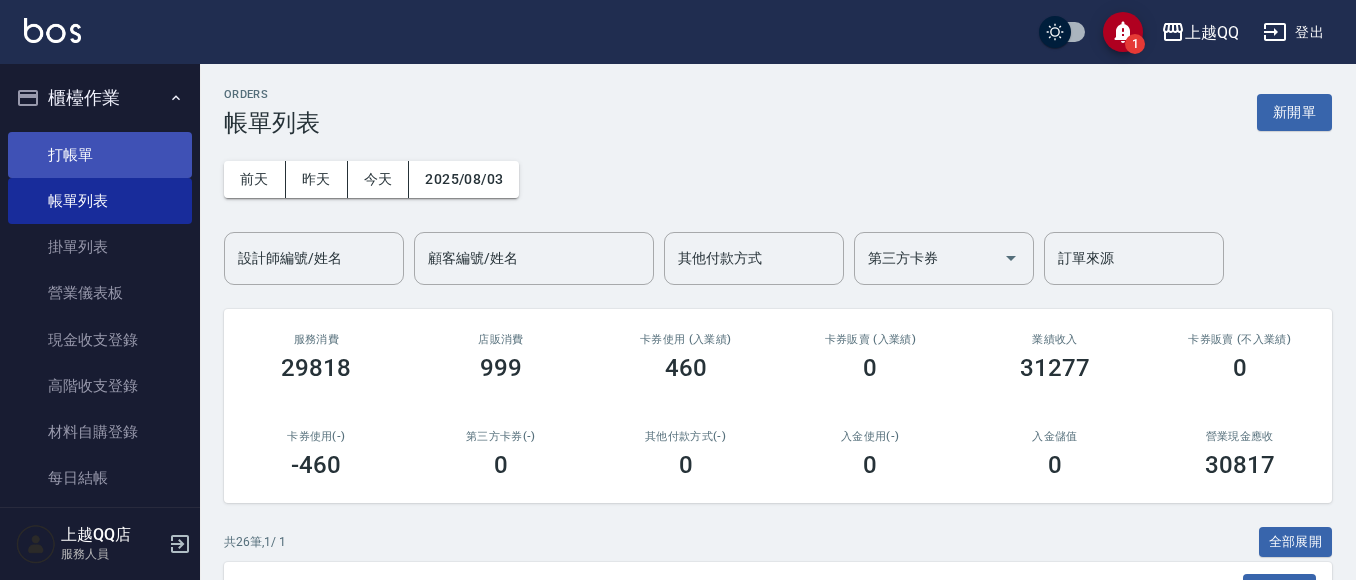 click on "打帳單" at bounding box center (100, 155) 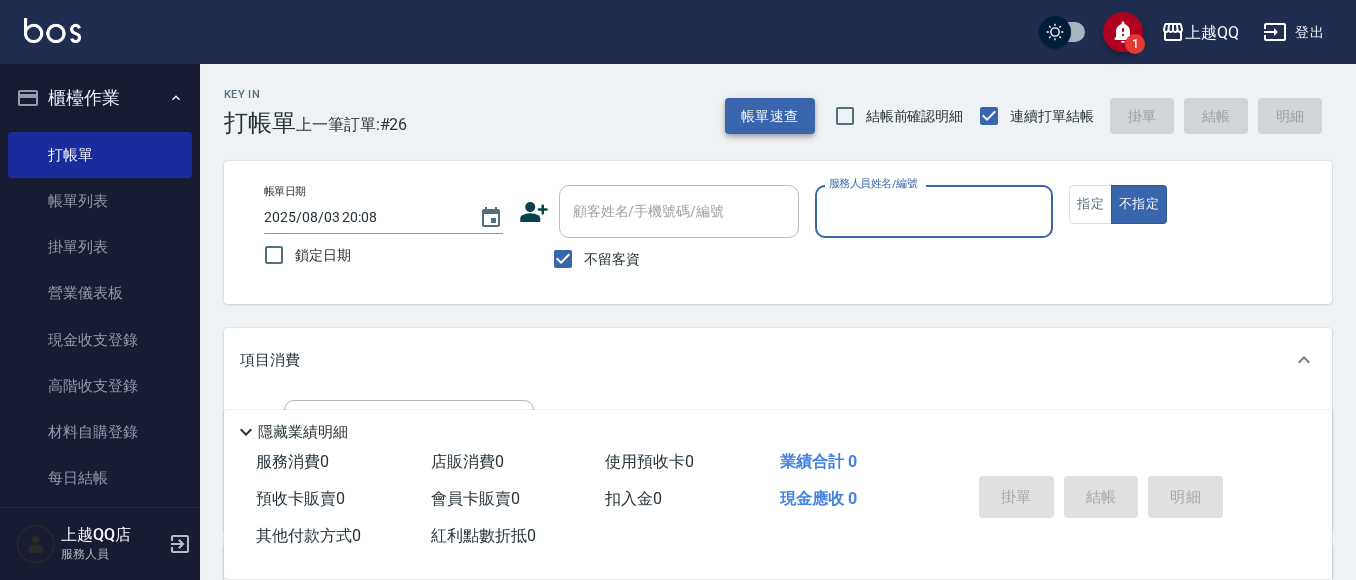 click on "帳單速查" at bounding box center (770, 116) 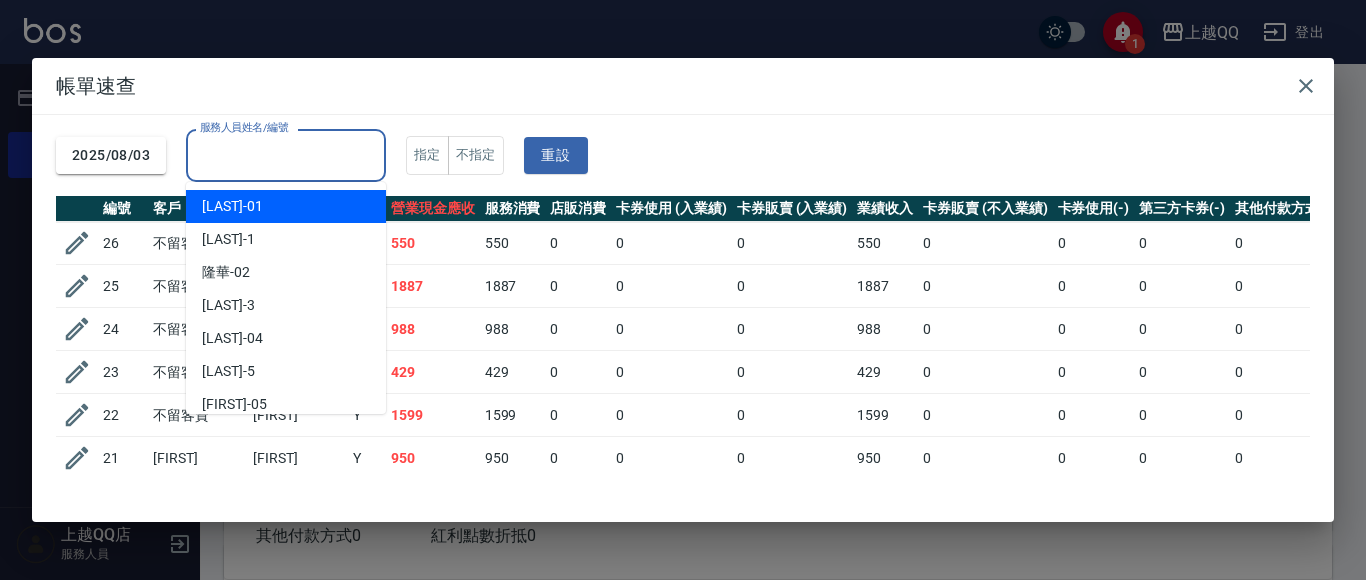 drag, startPoint x: 360, startPoint y: 171, endPoint x: 396, endPoint y: 165, distance: 36.496574 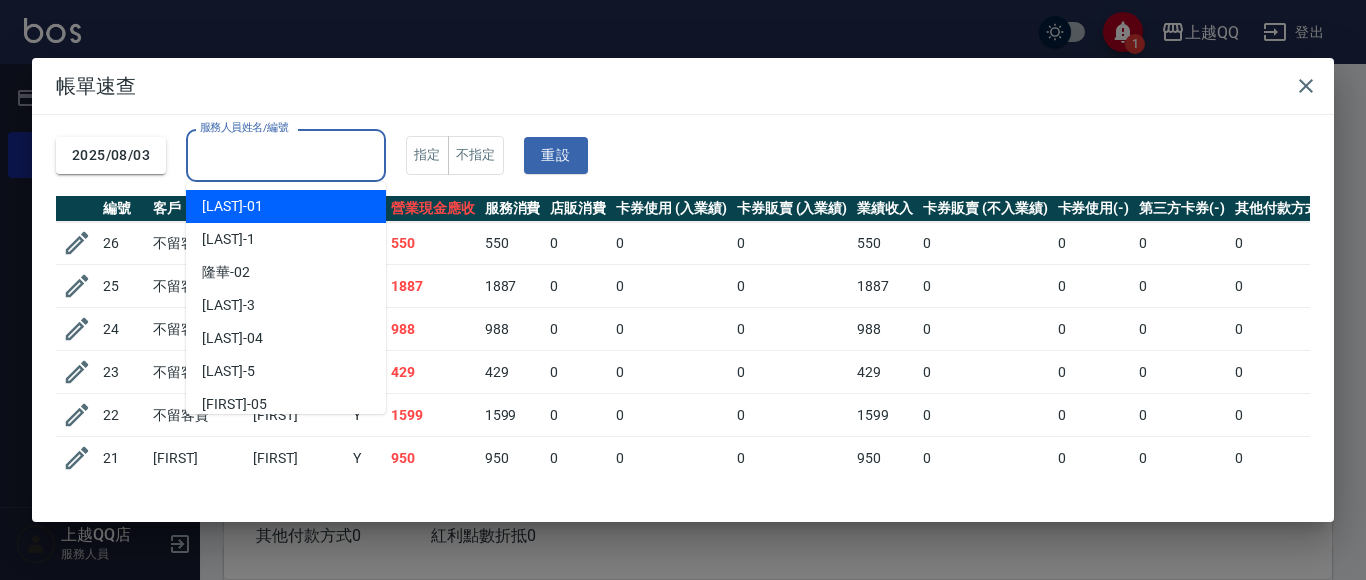 click on "服務人員姓名/編號" at bounding box center [286, 155] 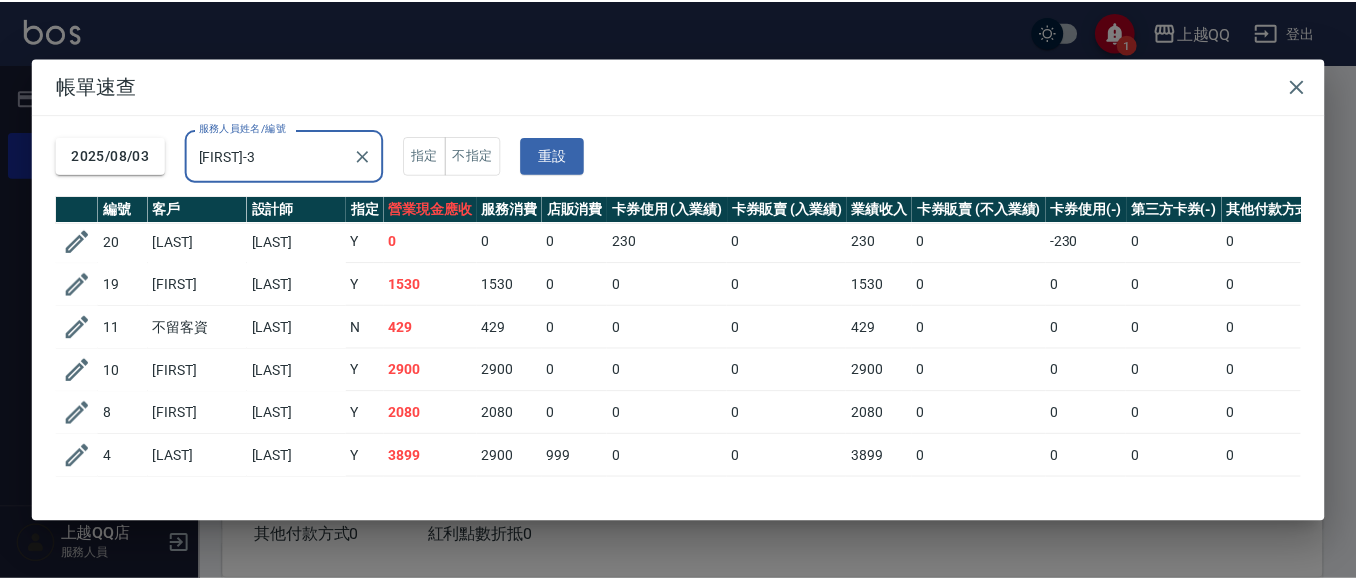 scroll, scrollTop: 0, scrollLeft: 0, axis: both 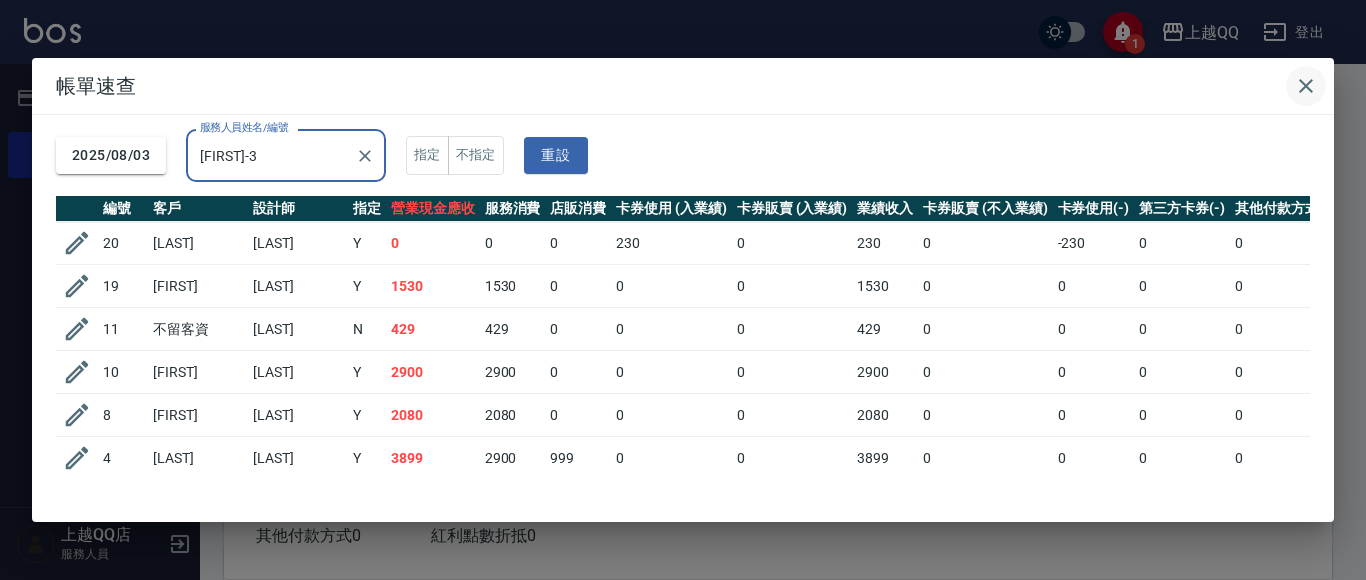 type on "[FIRST]-3" 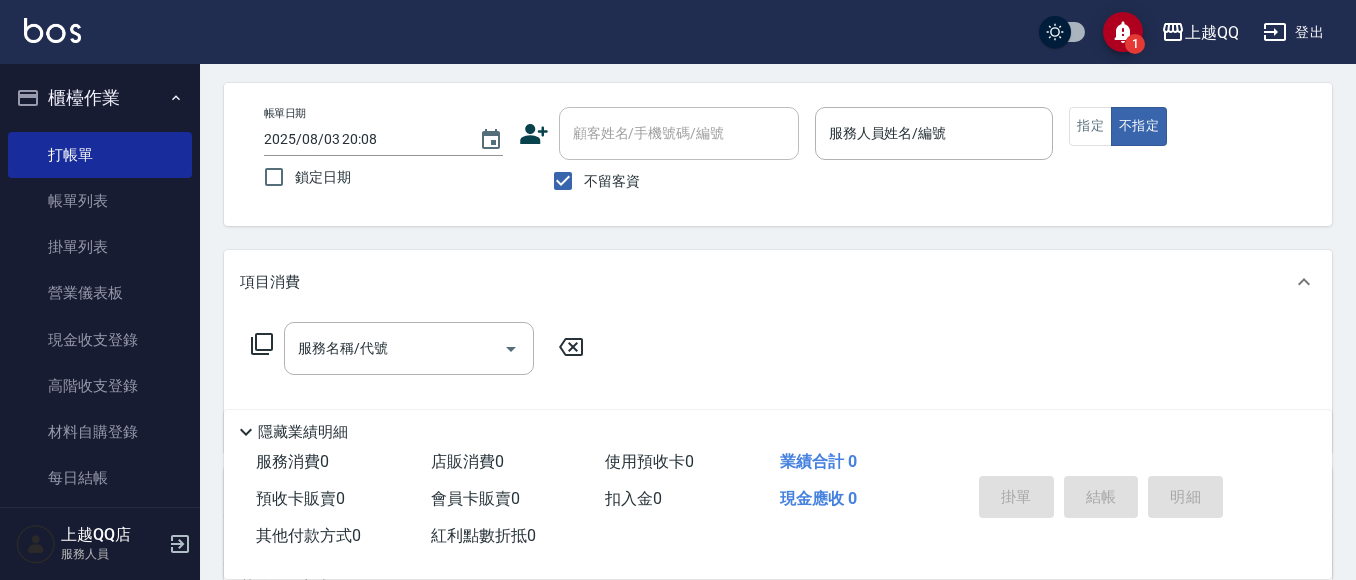 scroll, scrollTop: 100, scrollLeft: 0, axis: vertical 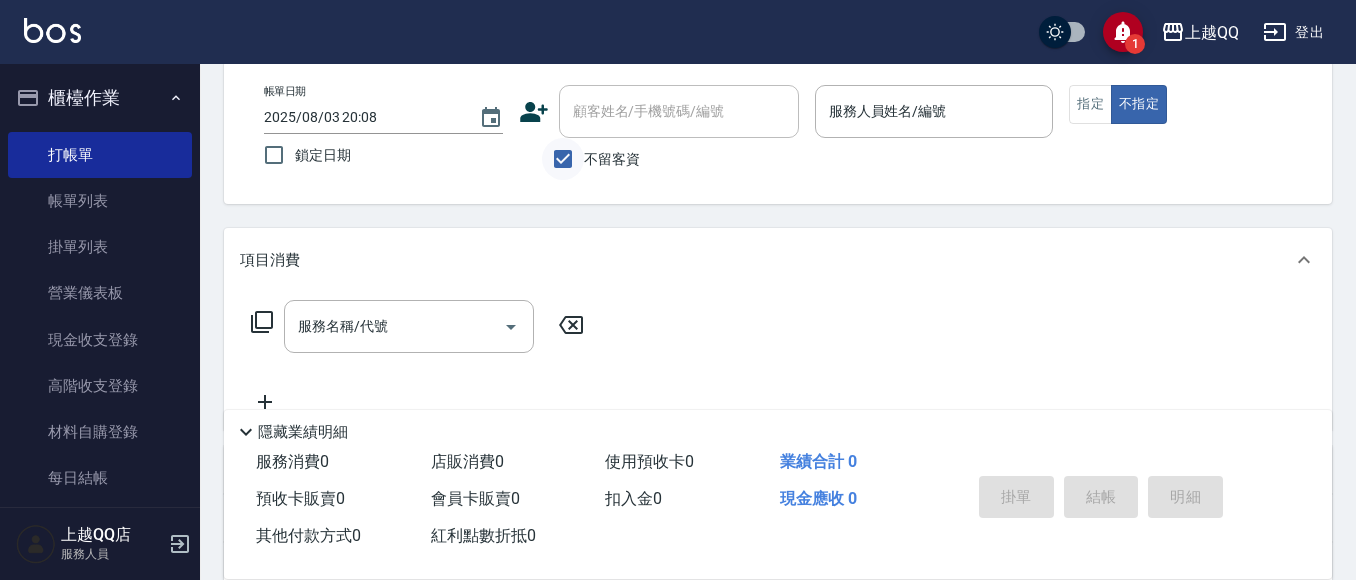 drag, startPoint x: 570, startPoint y: 154, endPoint x: 578, endPoint y: 135, distance: 20.615528 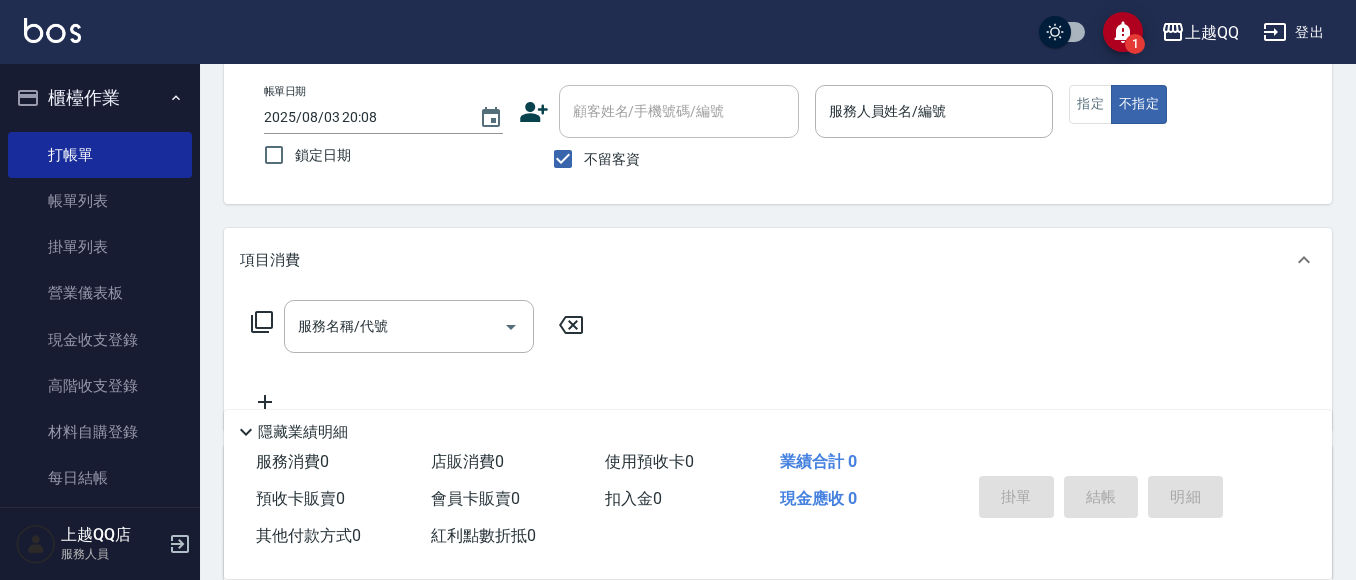 click on "不留客資" at bounding box center (563, 159) 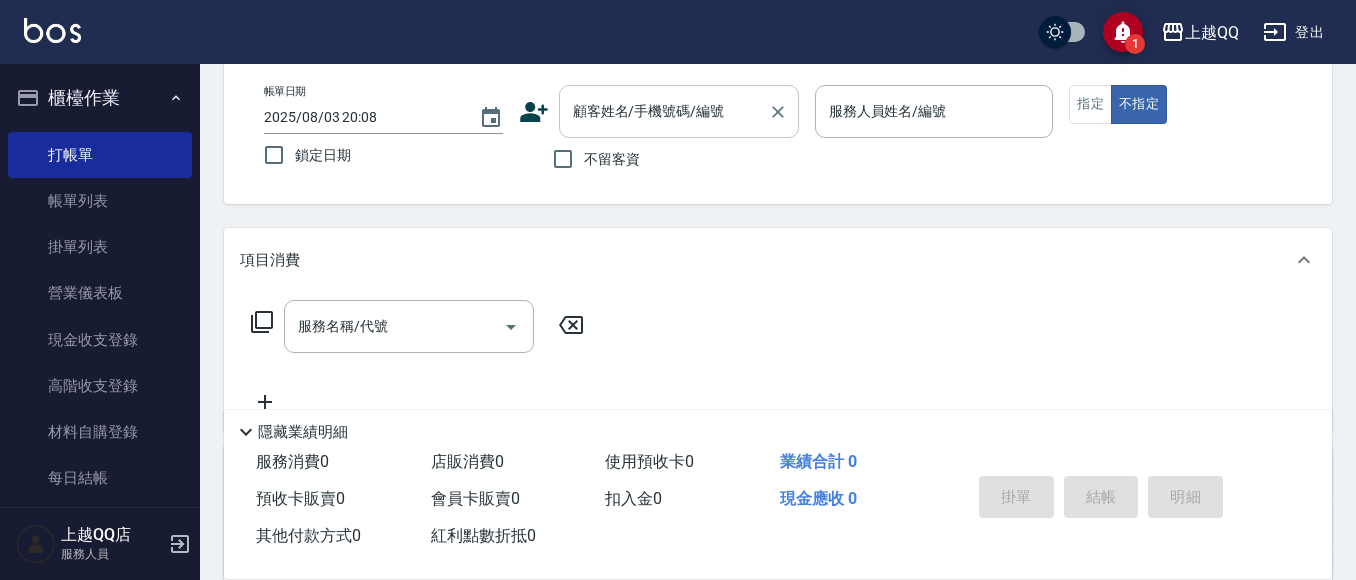 click on "顧客姓名/手機號碼/編號" at bounding box center [664, 111] 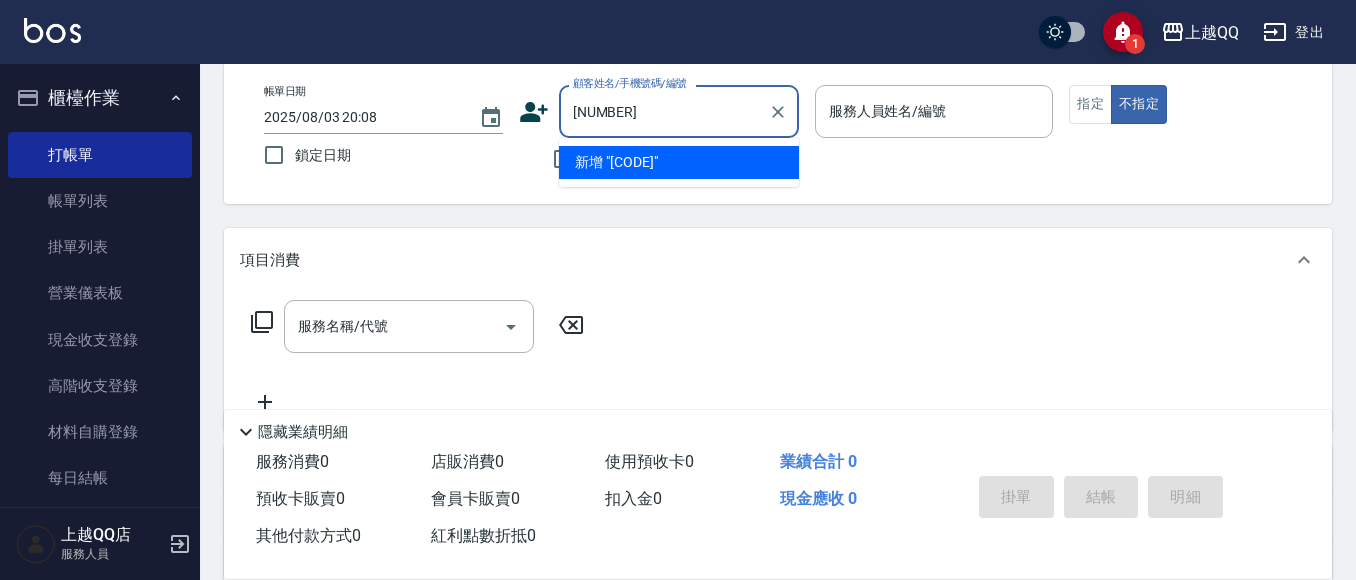 type on "[NUMBER]" 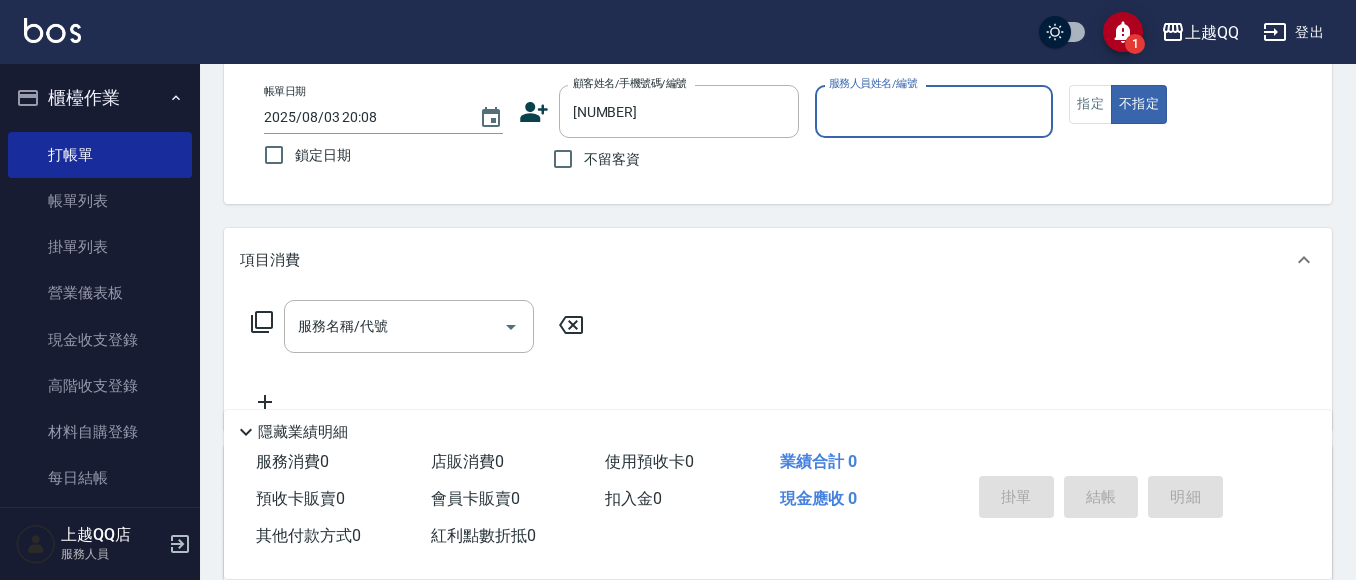 click on "不指定" at bounding box center [1139, 104] 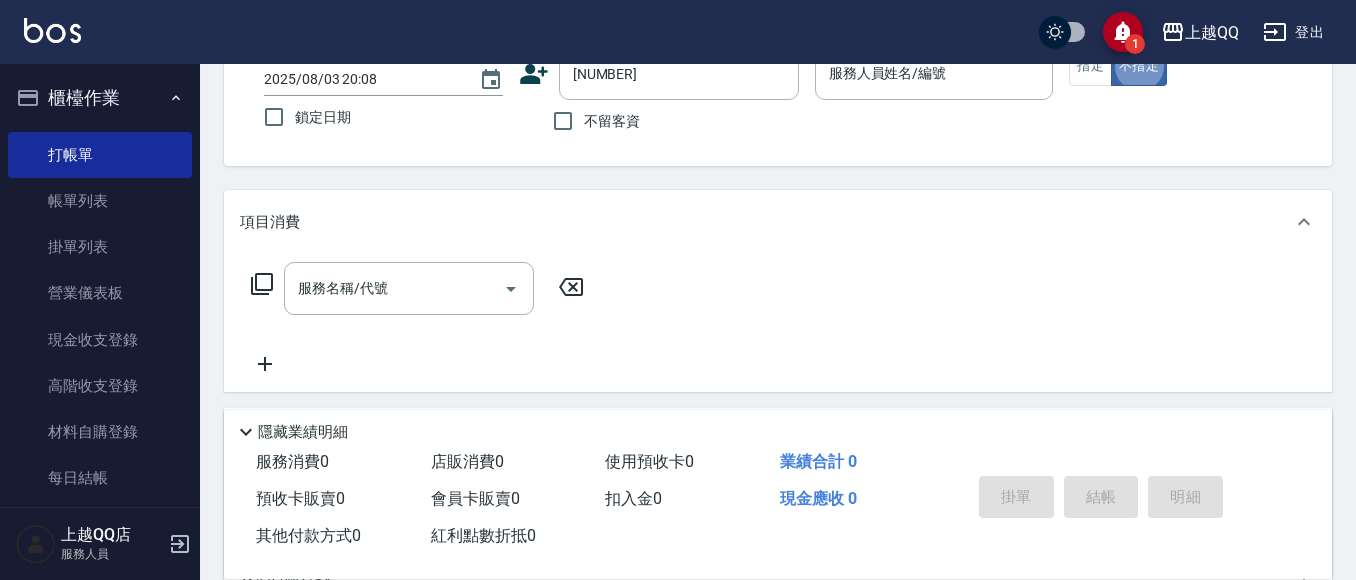 scroll, scrollTop: 140, scrollLeft: 0, axis: vertical 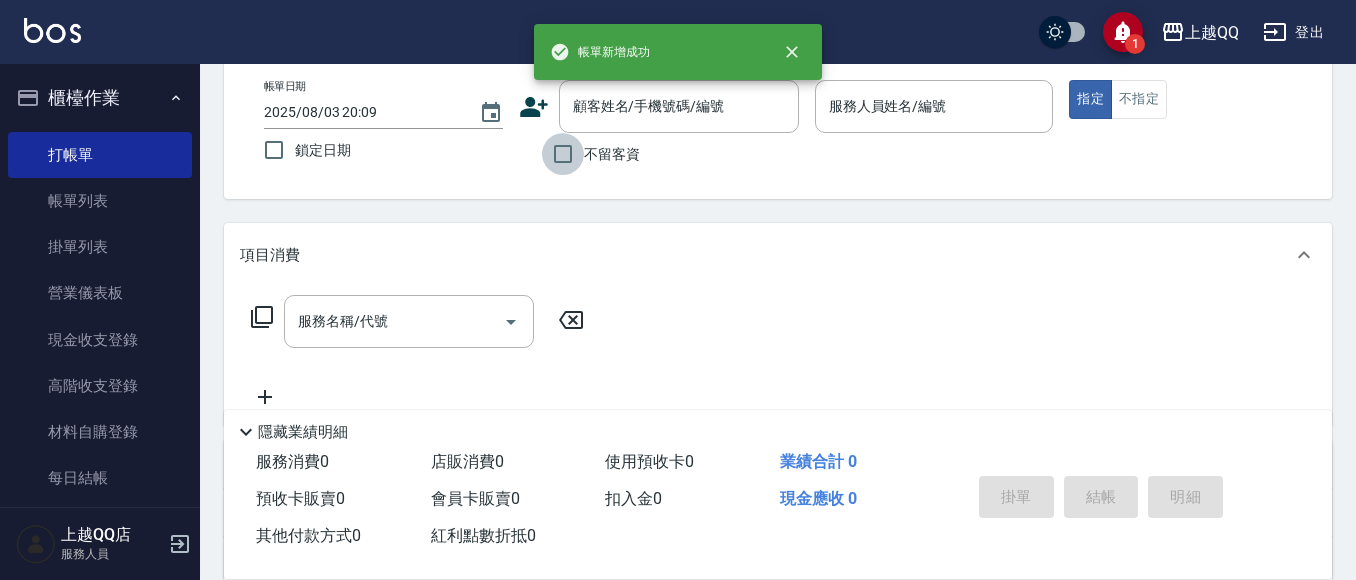 click on "不留客資" at bounding box center [563, 154] 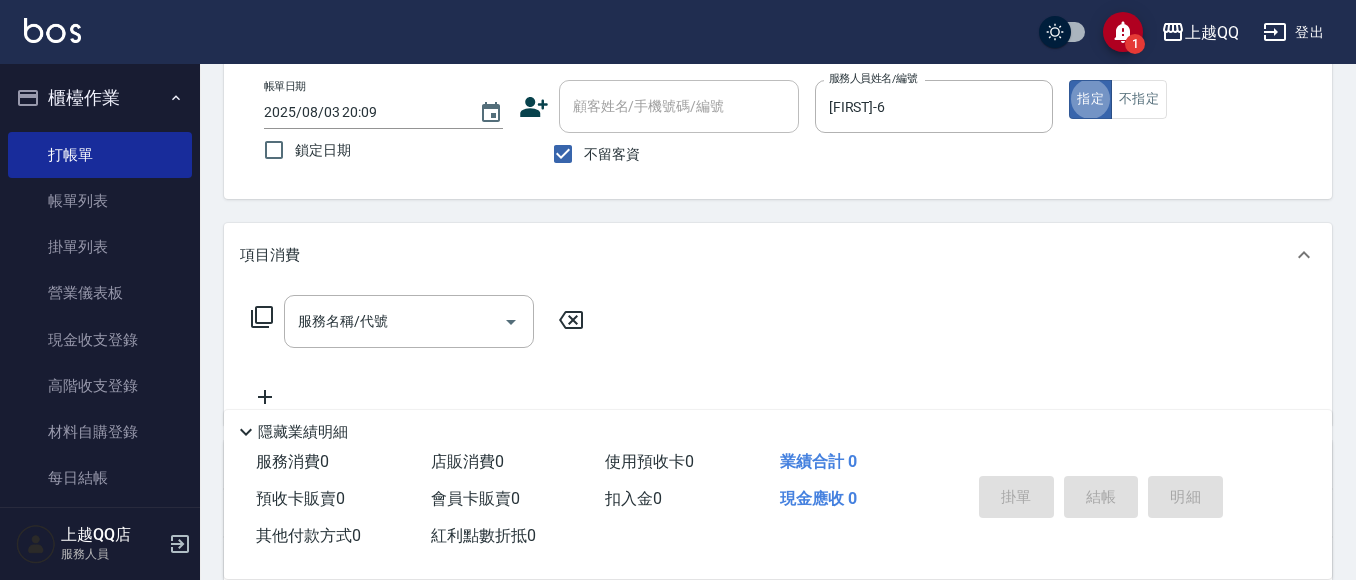 drag, startPoint x: 615, startPoint y: 167, endPoint x: 581, endPoint y: 117, distance: 60.464867 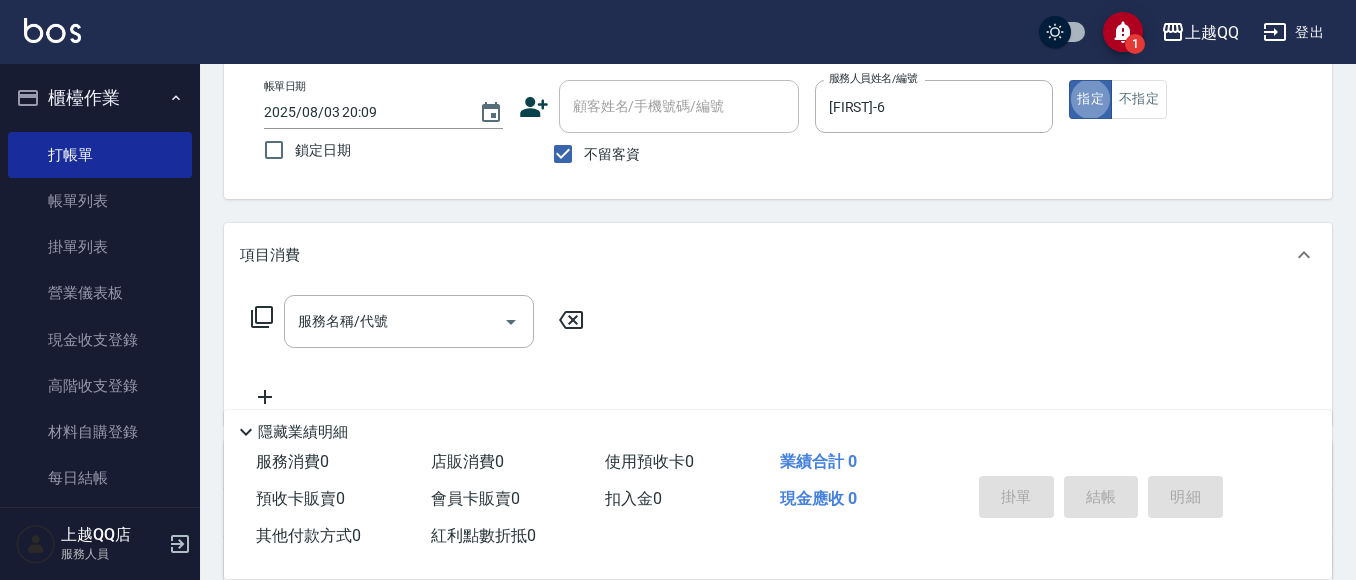 click on "不留客資" at bounding box center (591, 154) 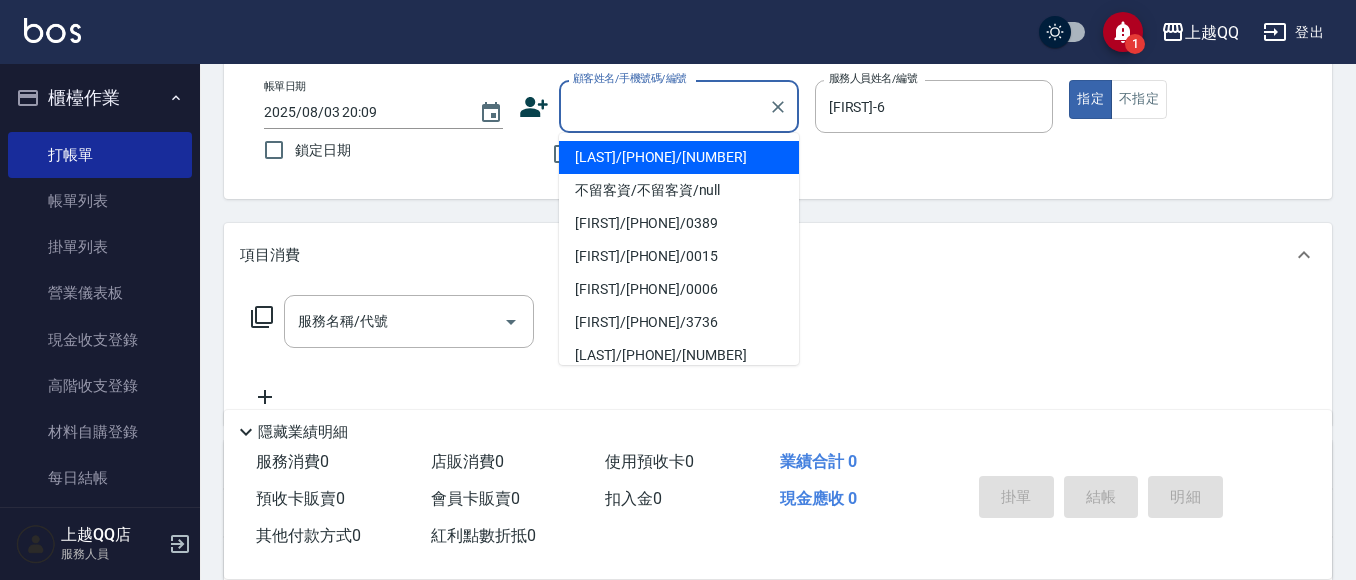 click on "顧客姓名/手機號碼/編號" at bounding box center [664, 106] 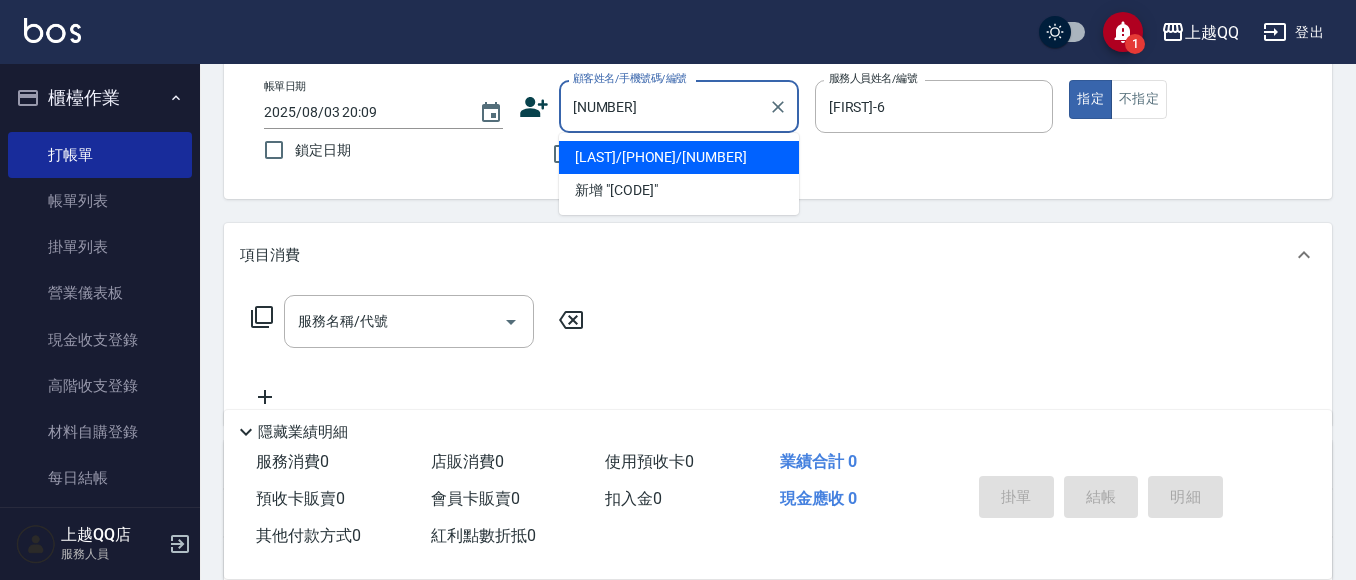 click on "指定" at bounding box center [1090, 99] 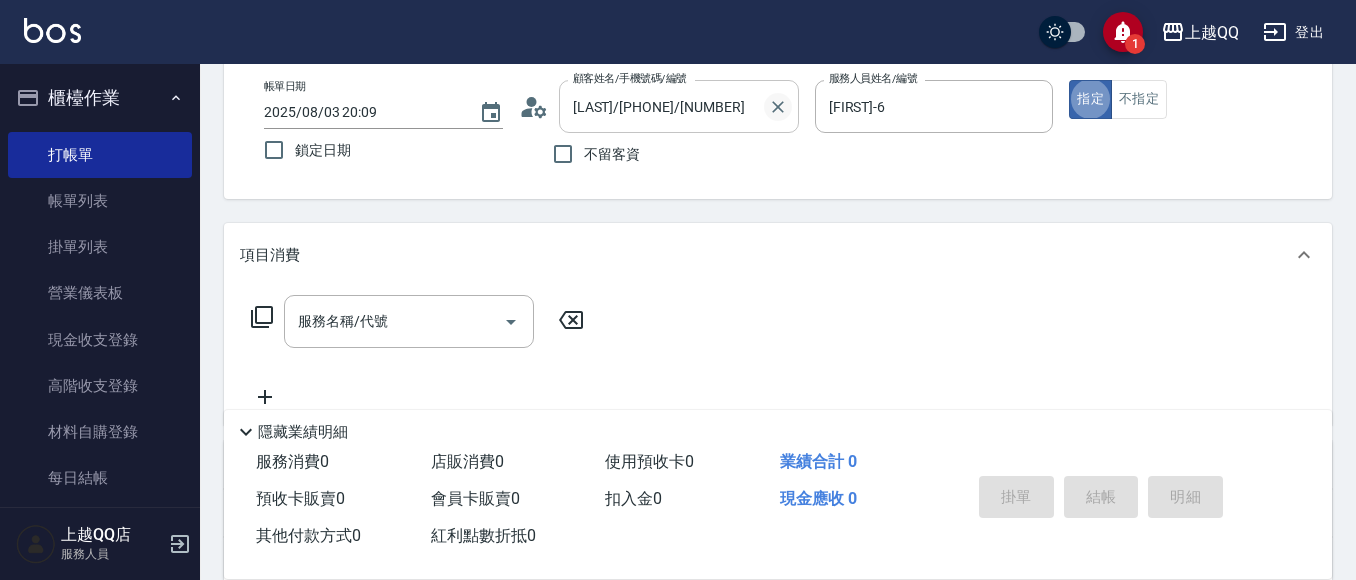click 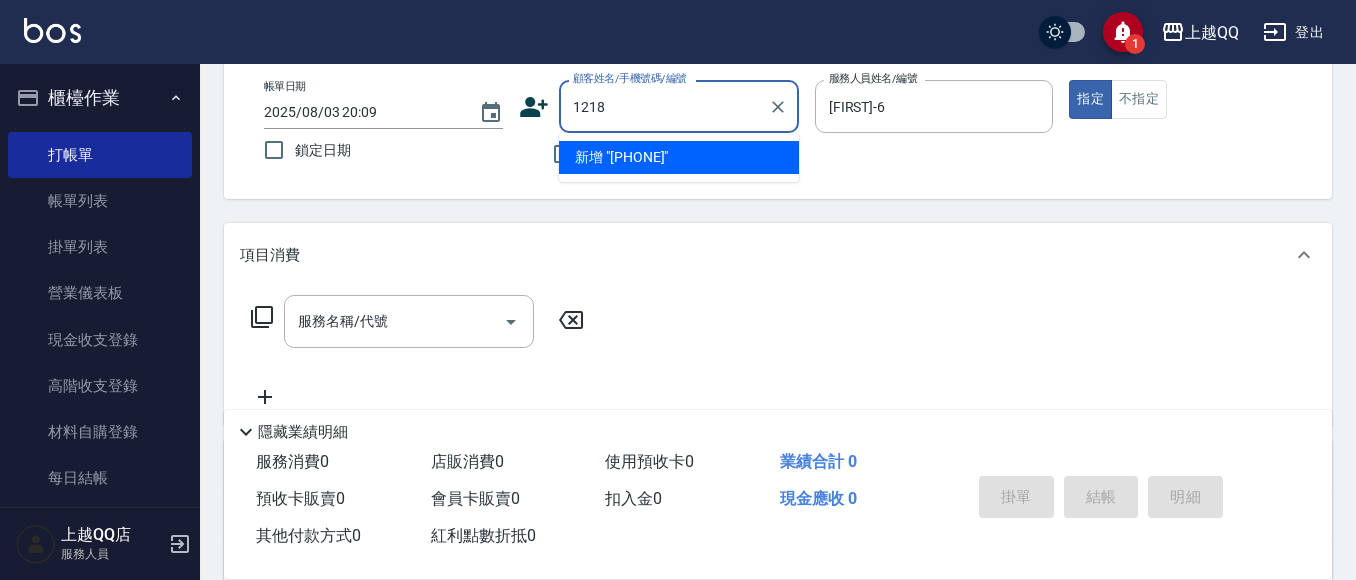 click on "指定" at bounding box center (1090, 99) 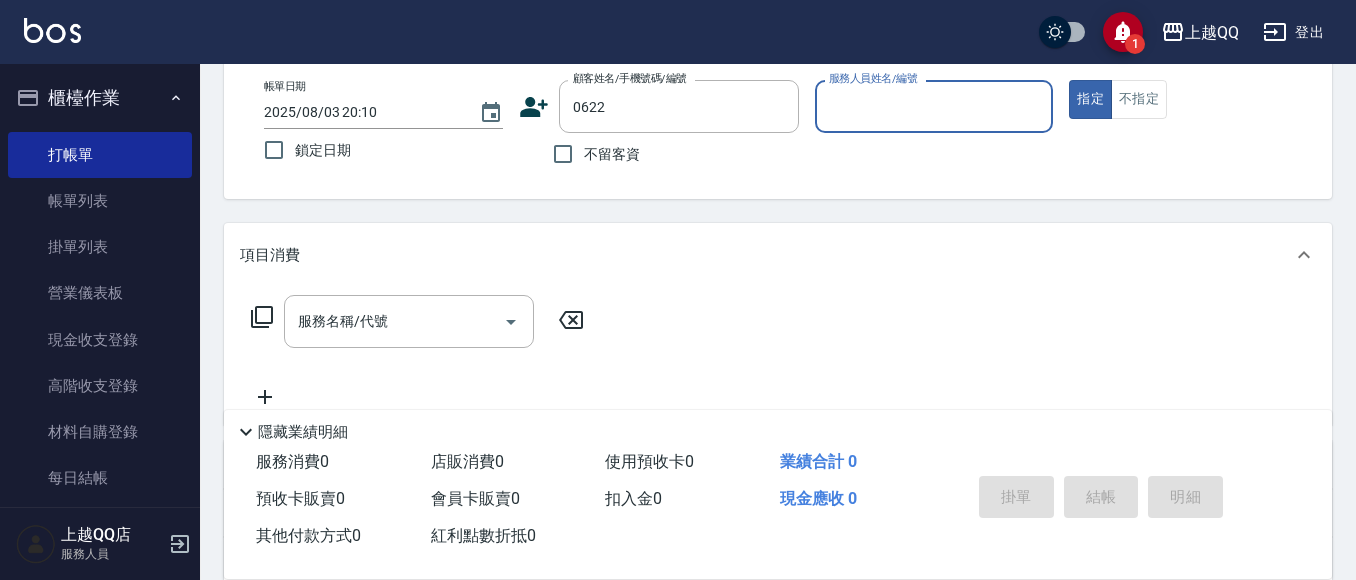 click on "指定" at bounding box center [1090, 99] 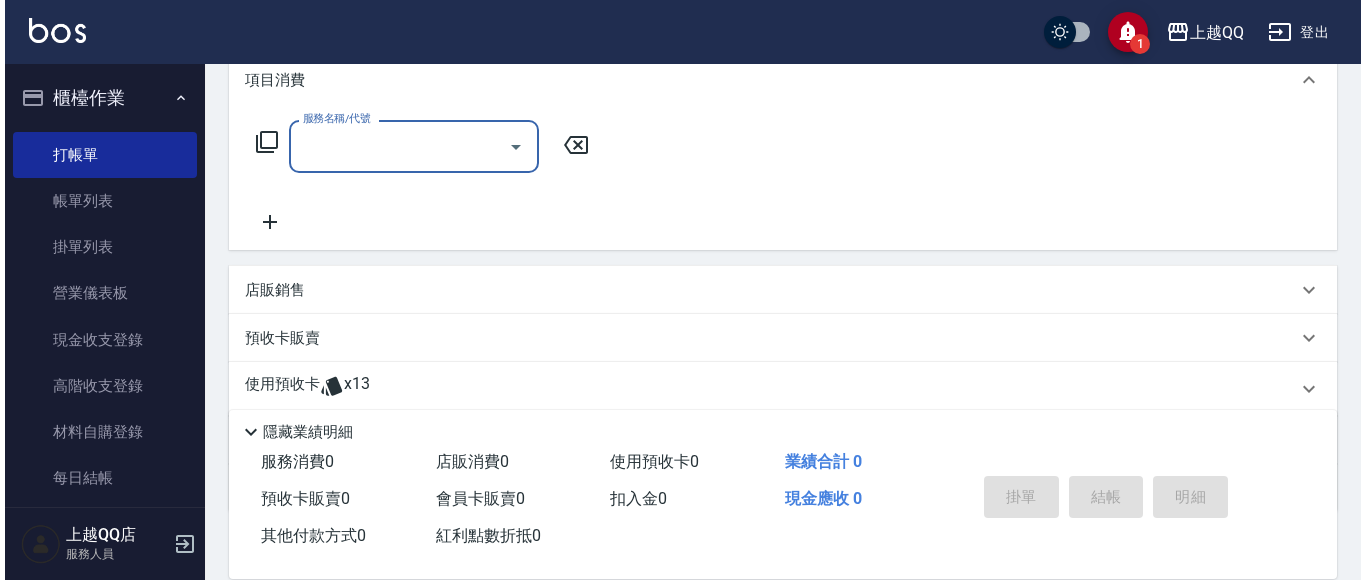 scroll, scrollTop: 205, scrollLeft: 0, axis: vertical 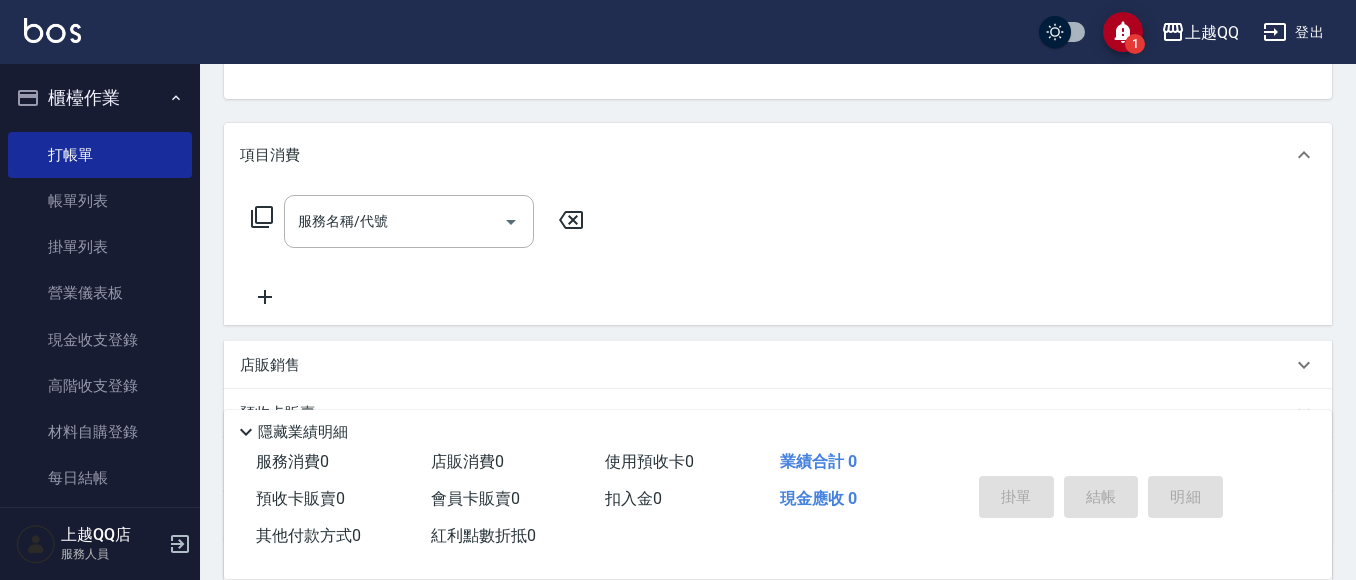 click 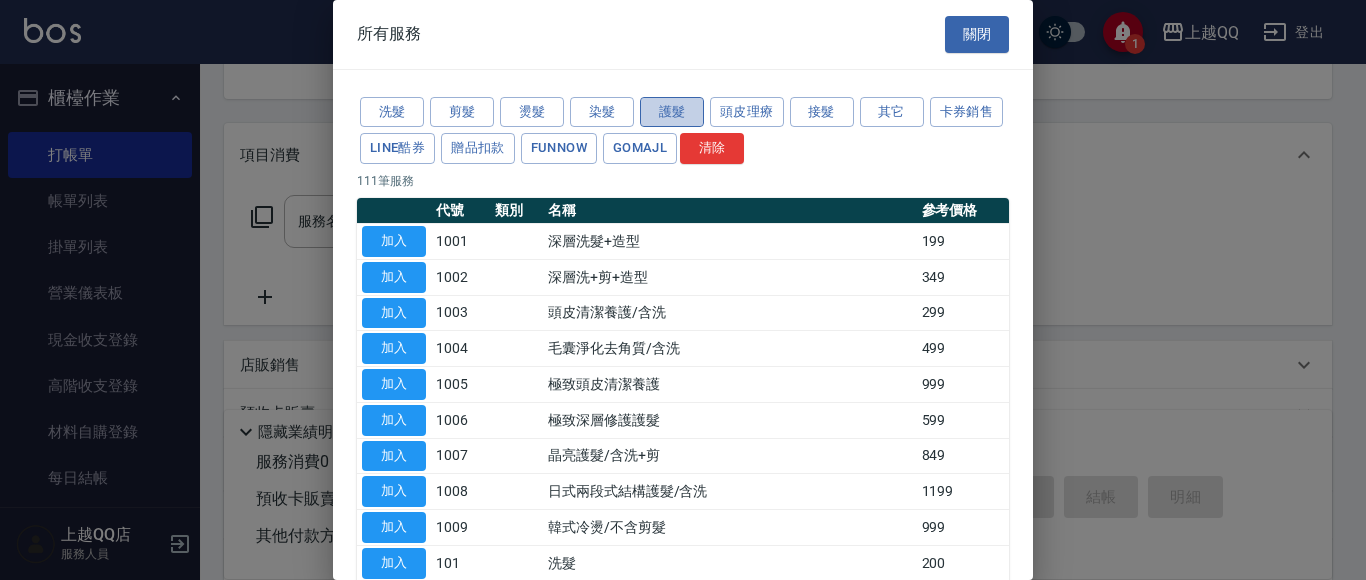 click on "護髮" at bounding box center [672, 112] 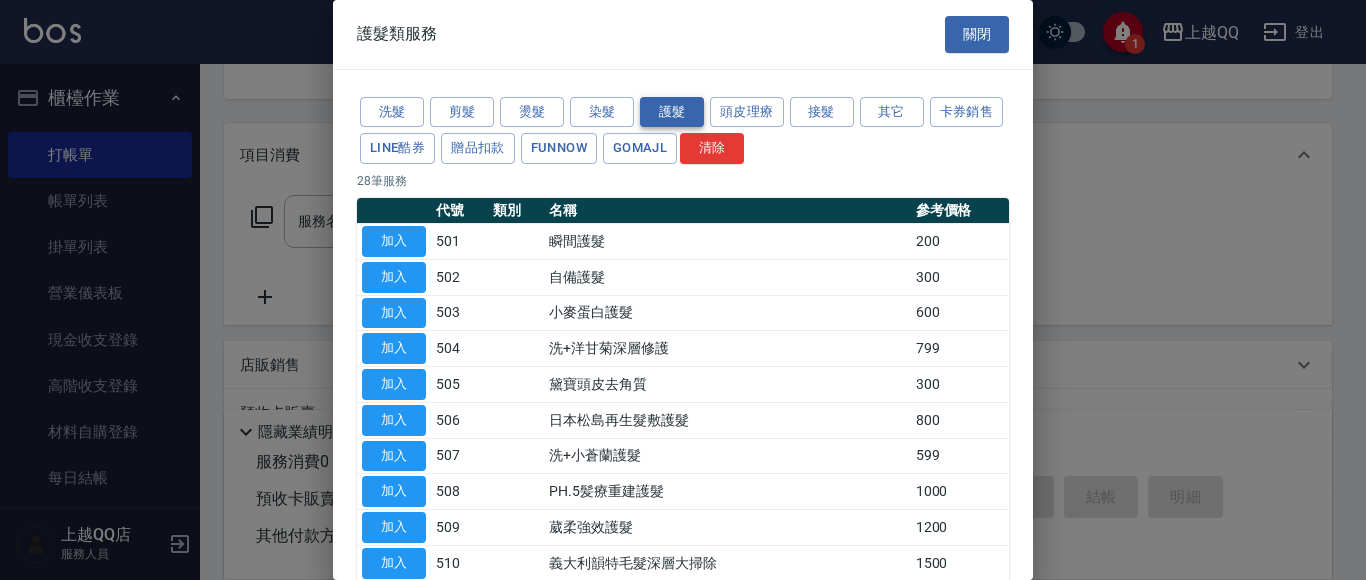 click on "護髮" at bounding box center [672, 112] 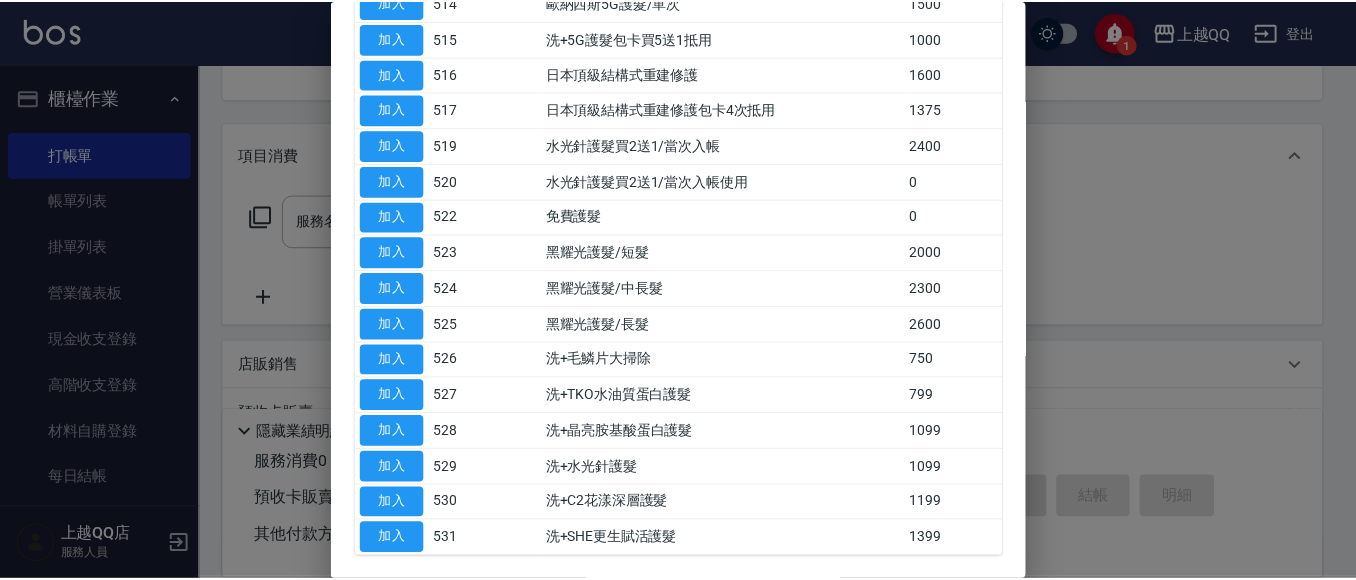 scroll, scrollTop: 700, scrollLeft: 0, axis: vertical 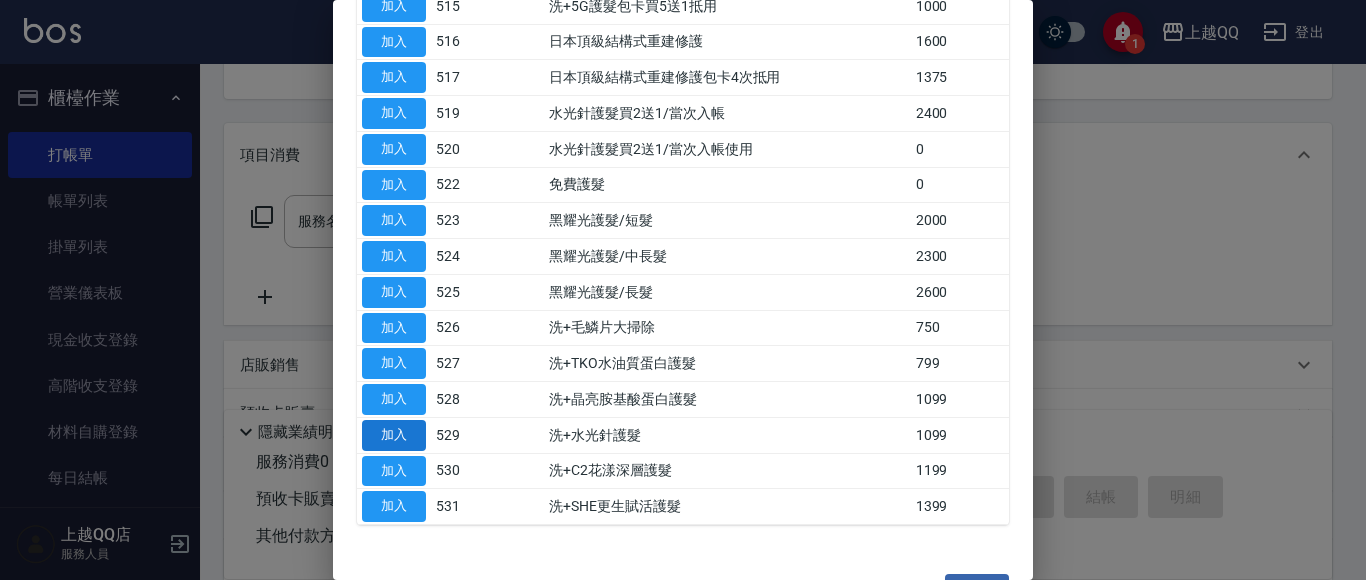 click on "加入" at bounding box center [394, 435] 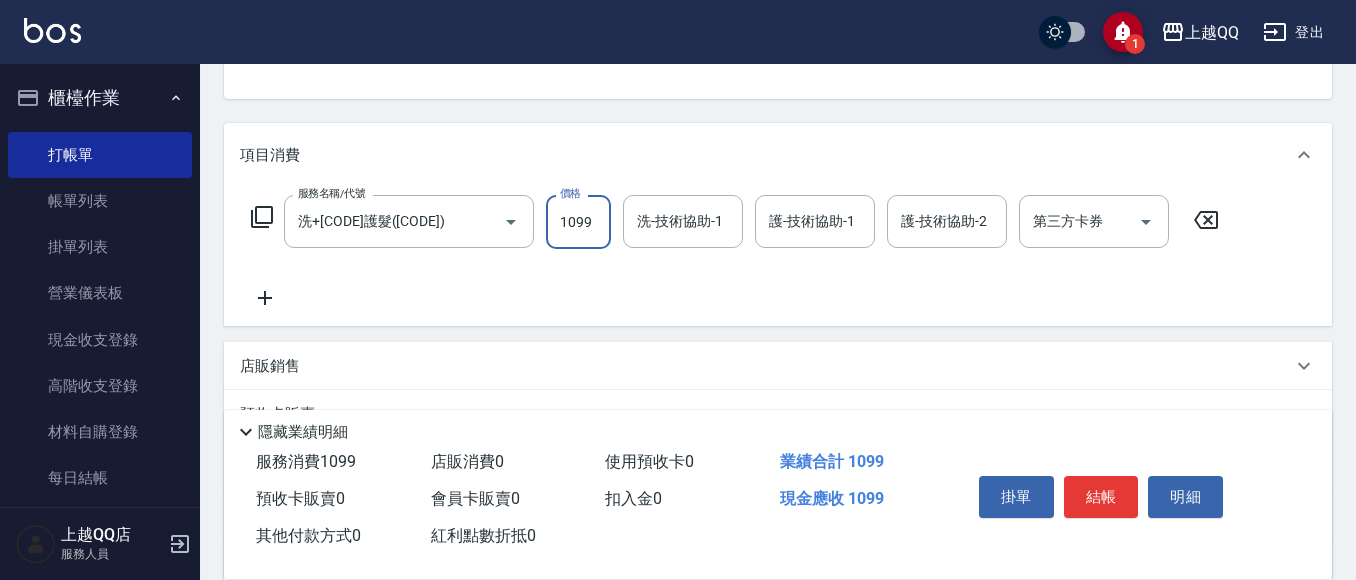 click on "1099" at bounding box center (578, 222) 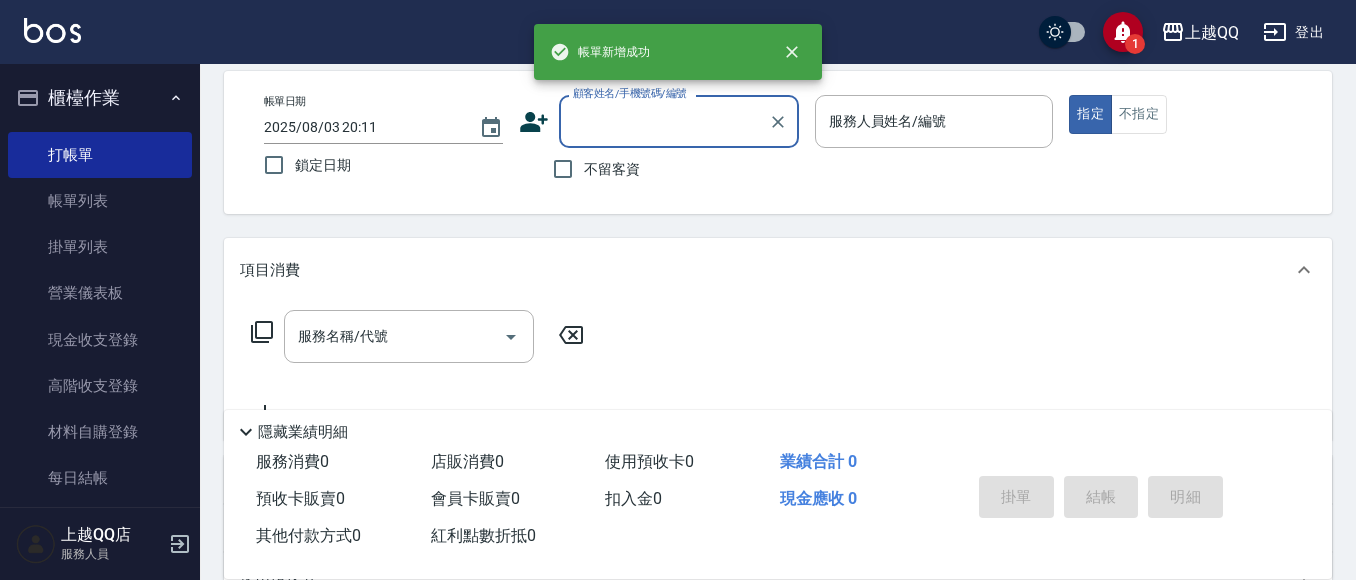 scroll, scrollTop: 118, scrollLeft: 0, axis: vertical 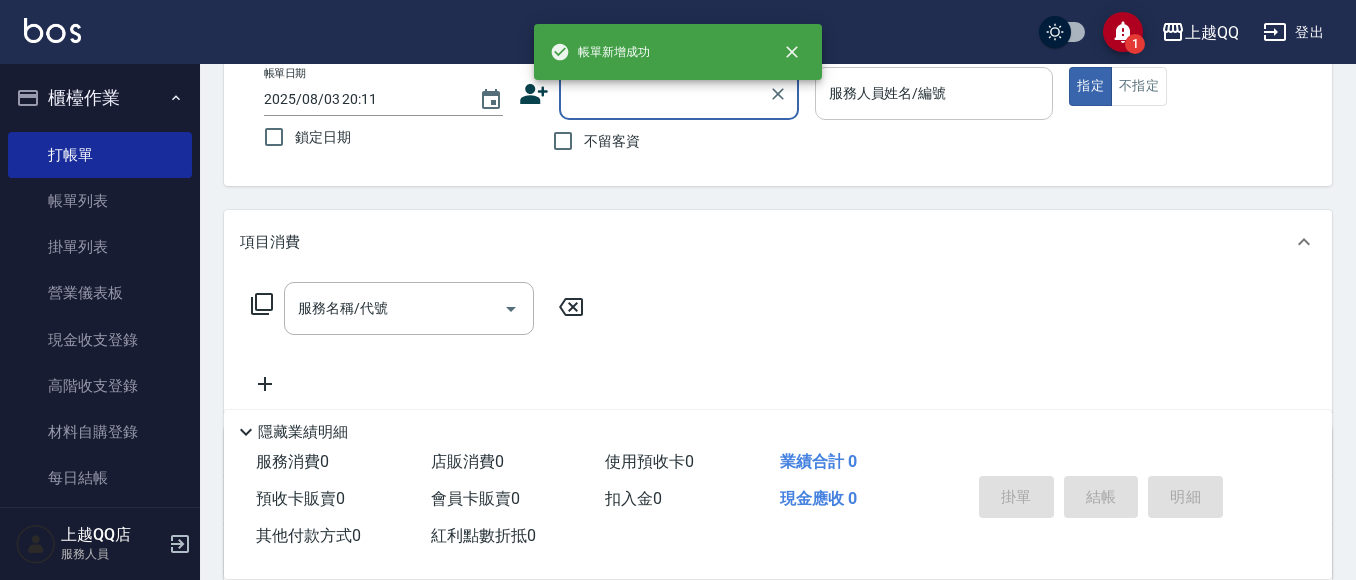 drag, startPoint x: 617, startPoint y: 144, endPoint x: 819, endPoint y: 101, distance: 206.52603 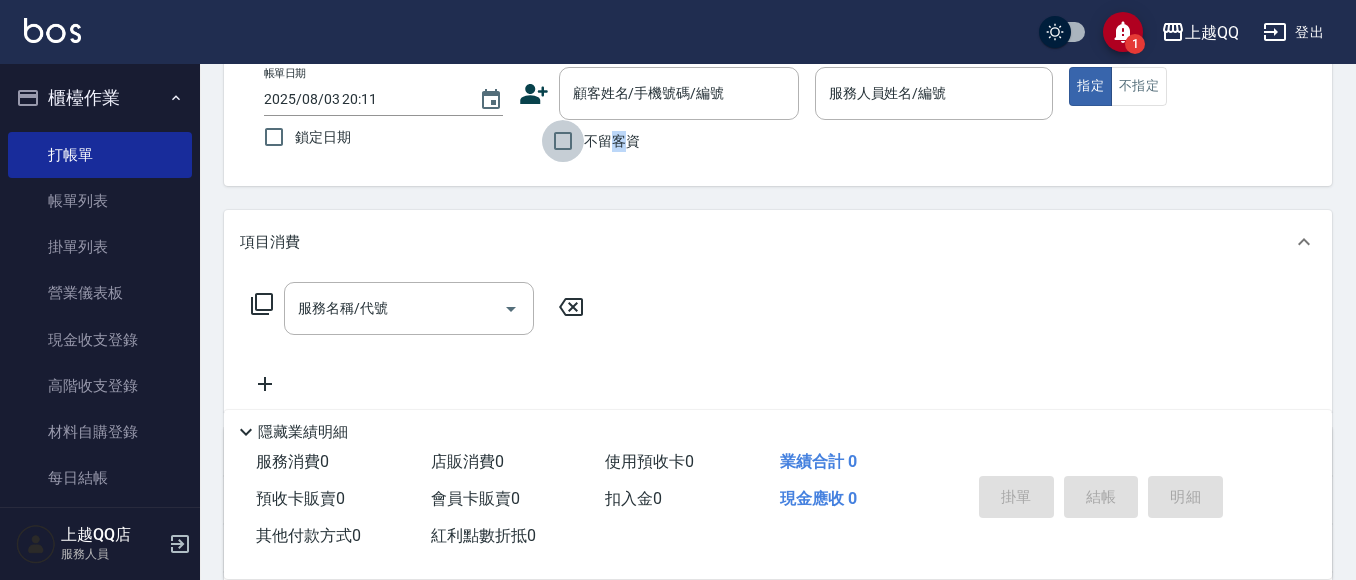 click on "不留客資" at bounding box center [563, 141] 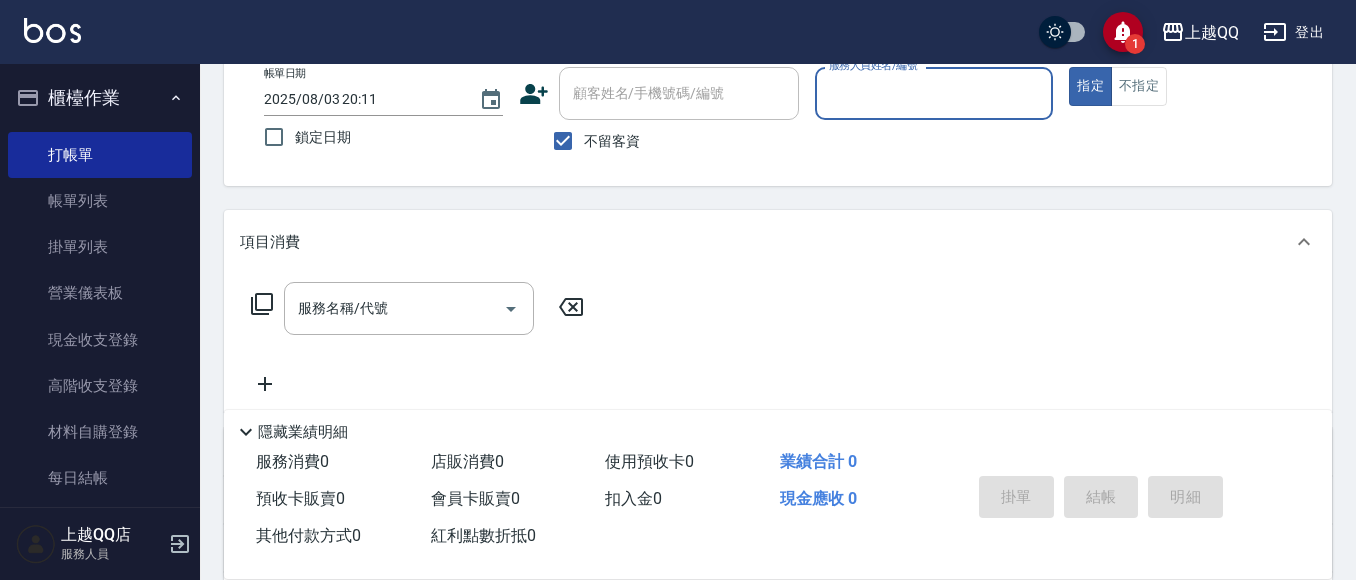 click on "服務人員姓名/編號" at bounding box center (934, 93) 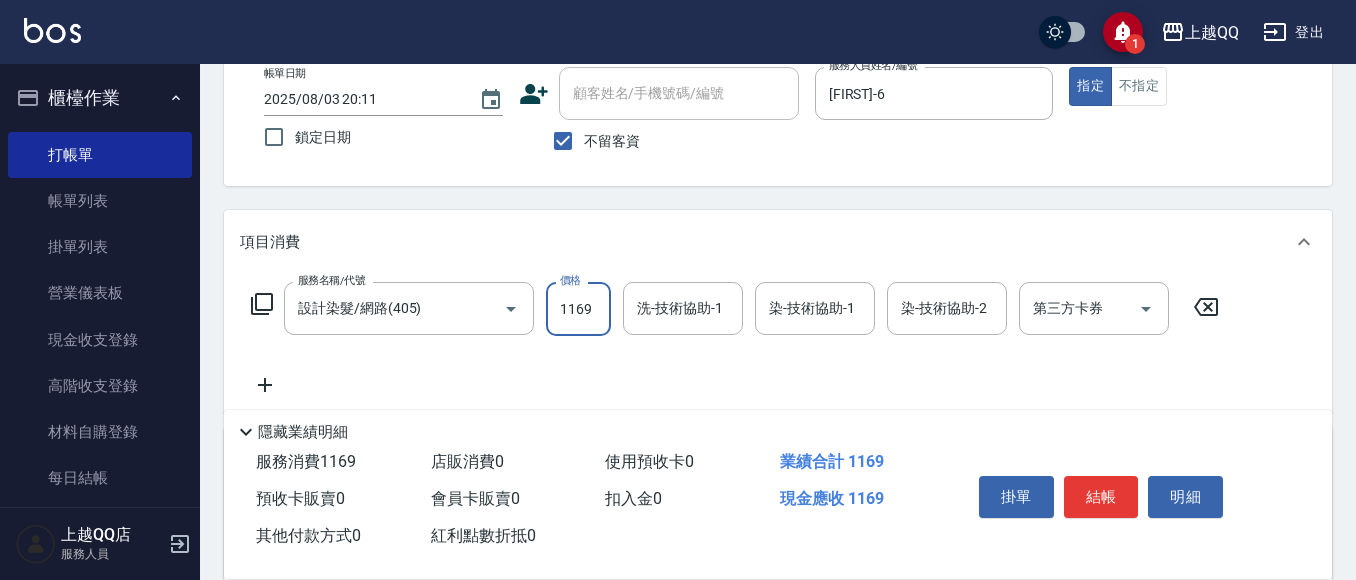 scroll, scrollTop: 0, scrollLeft: 0, axis: both 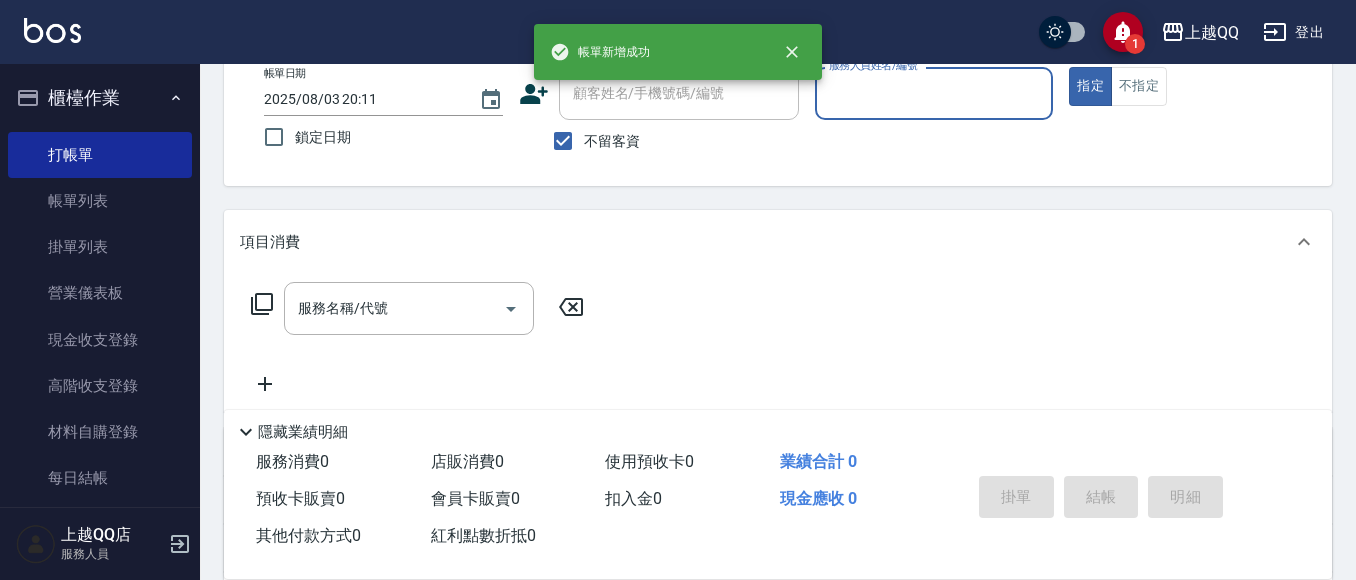 drag, startPoint x: 557, startPoint y: 136, endPoint x: 631, endPoint y: 87, distance: 88.752464 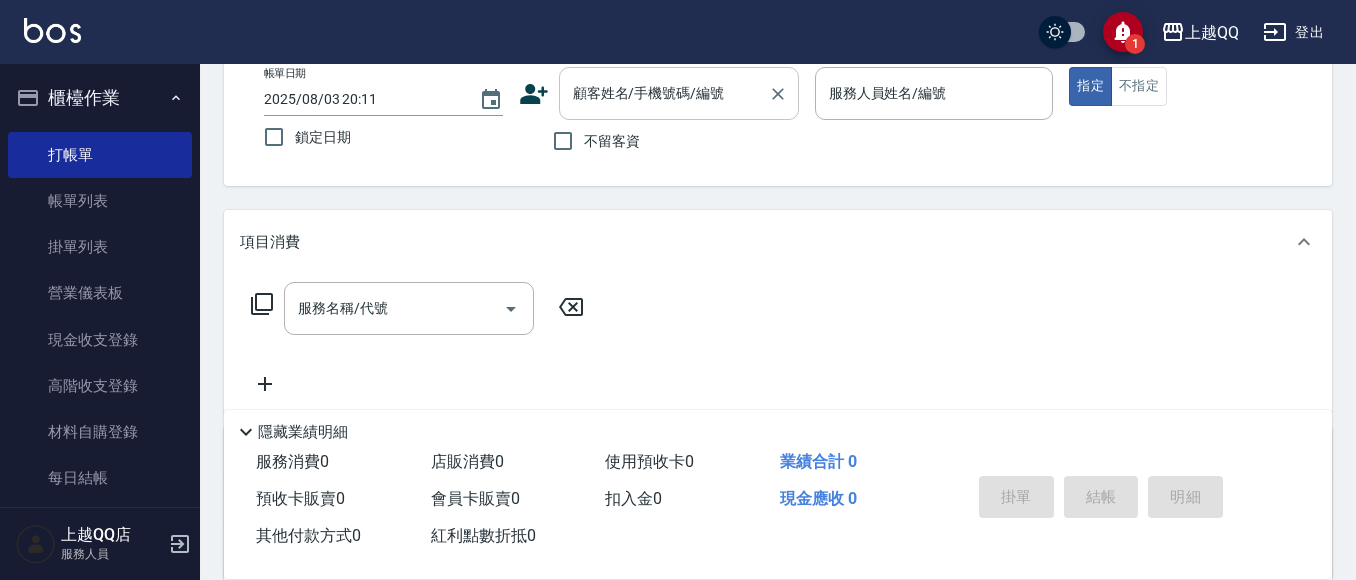 click on "顧客姓名/手機號碼/編號 顧客姓名/手機號碼/編號" at bounding box center (679, 93) 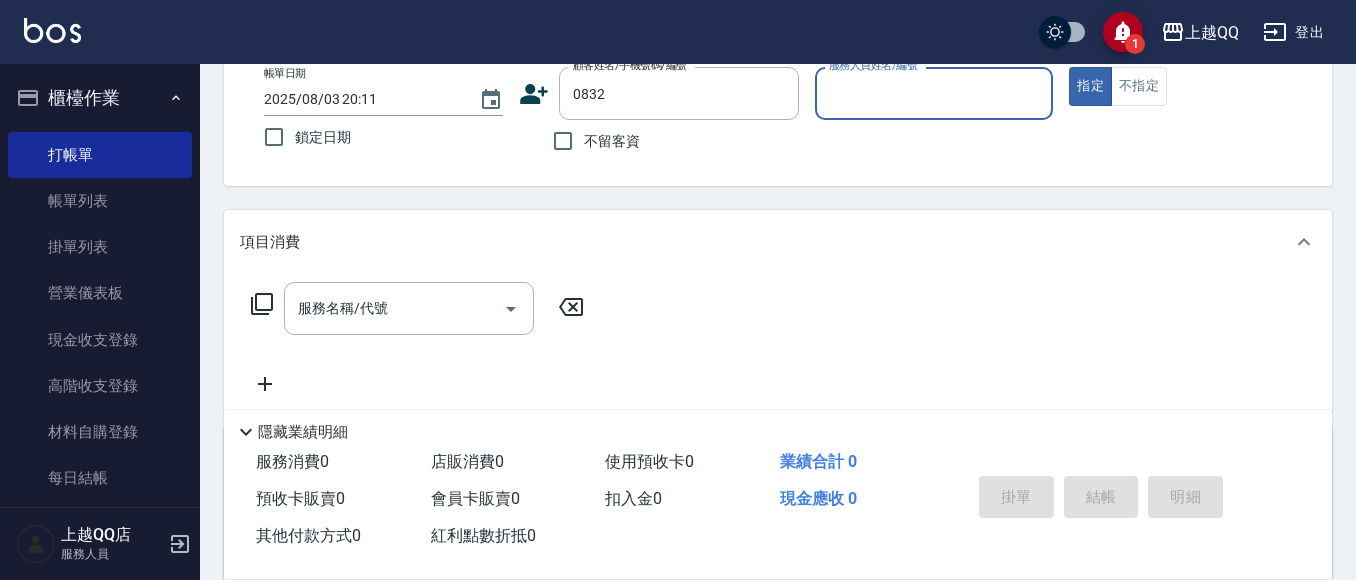 click on "指定" at bounding box center [1090, 86] 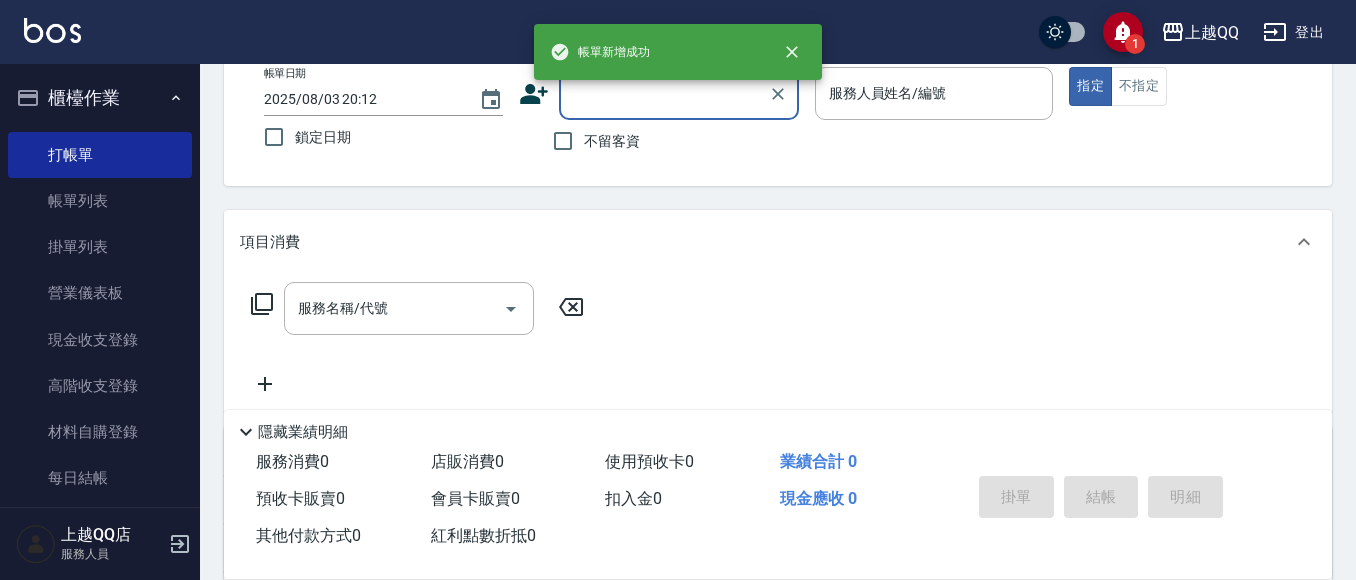 click on "不留客資" at bounding box center (591, 141) 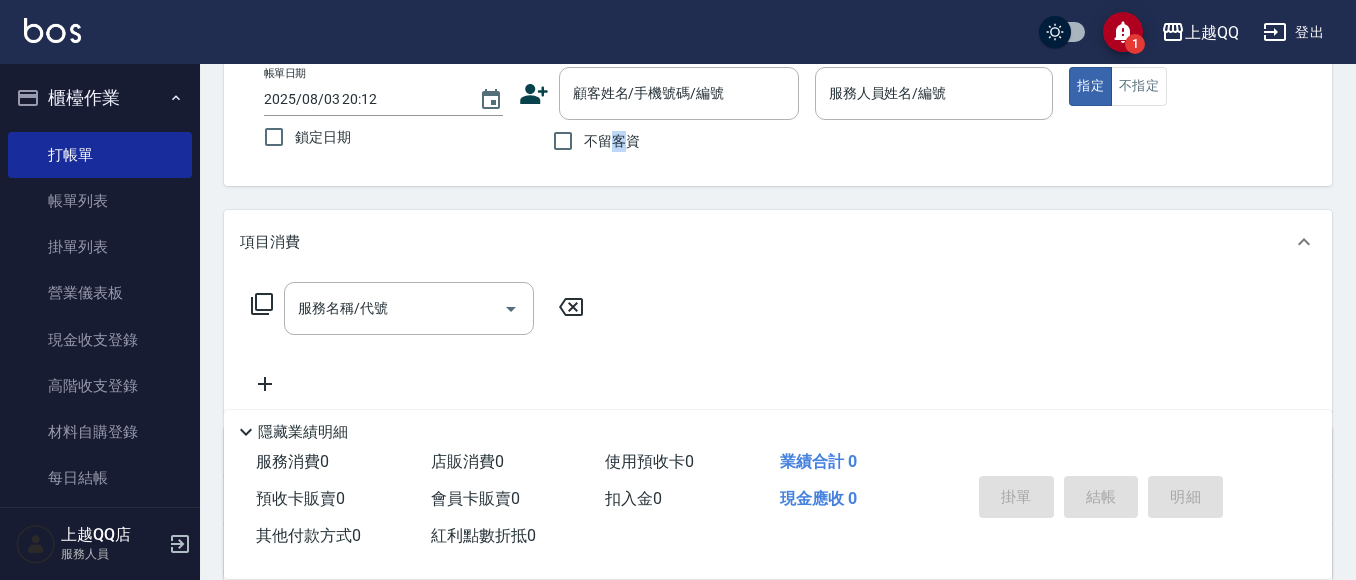 click on "不留客資" at bounding box center (591, 141) 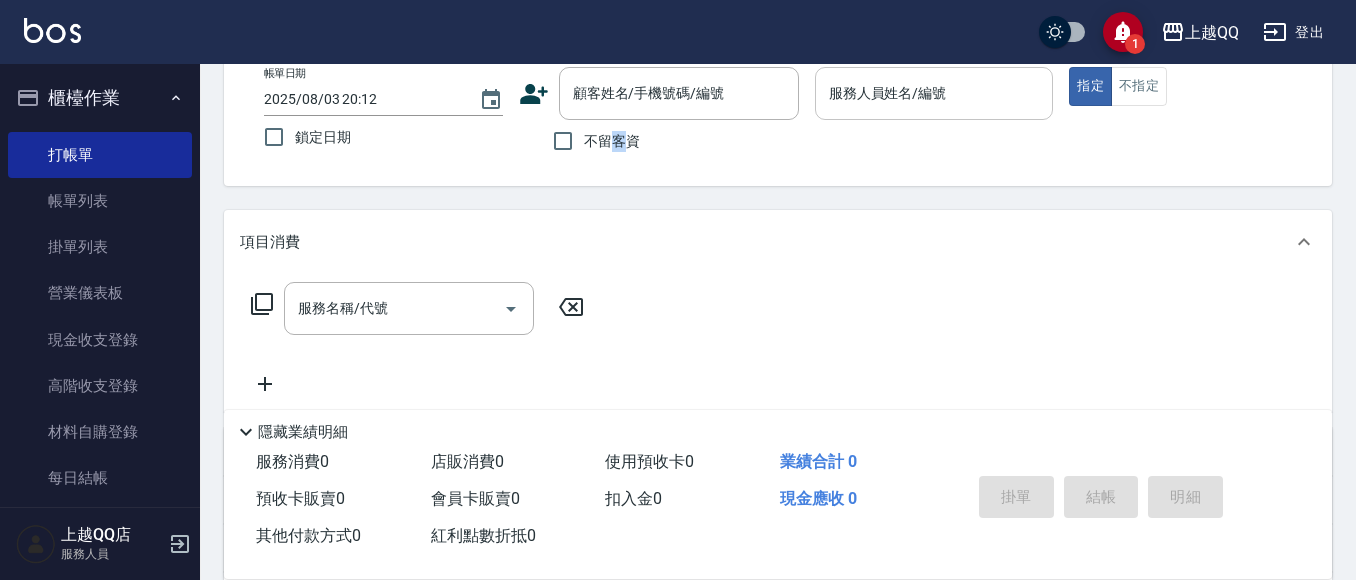 click on "服務人員姓名/編號" at bounding box center [934, 93] 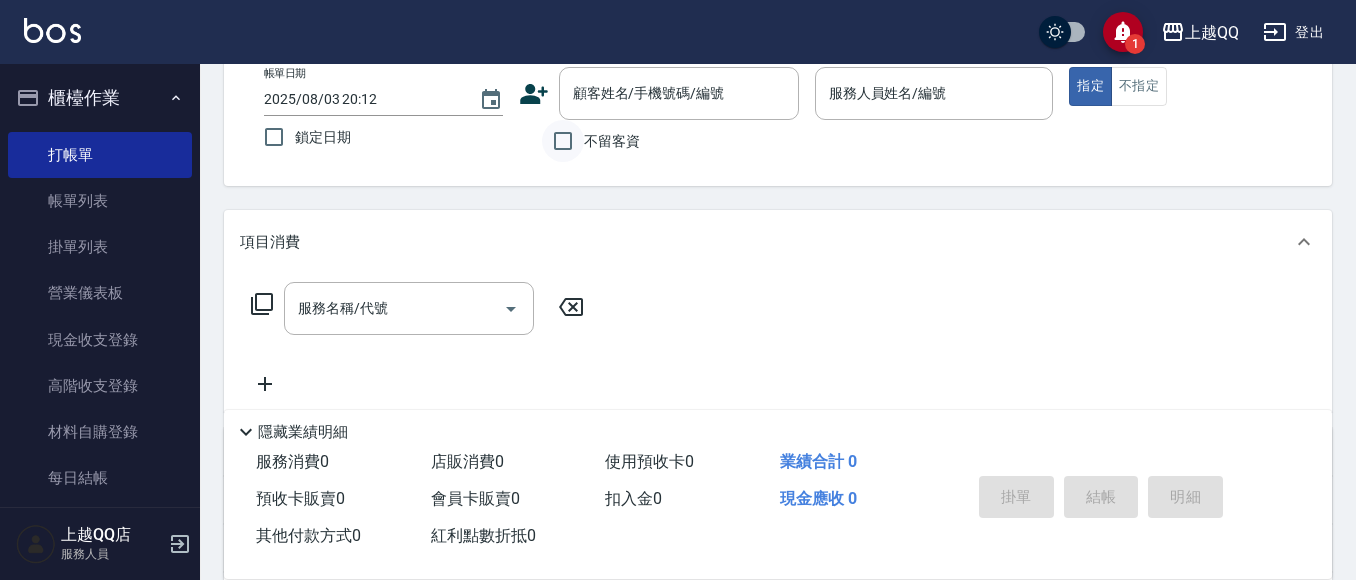 click on "不留客資" at bounding box center (659, 141) 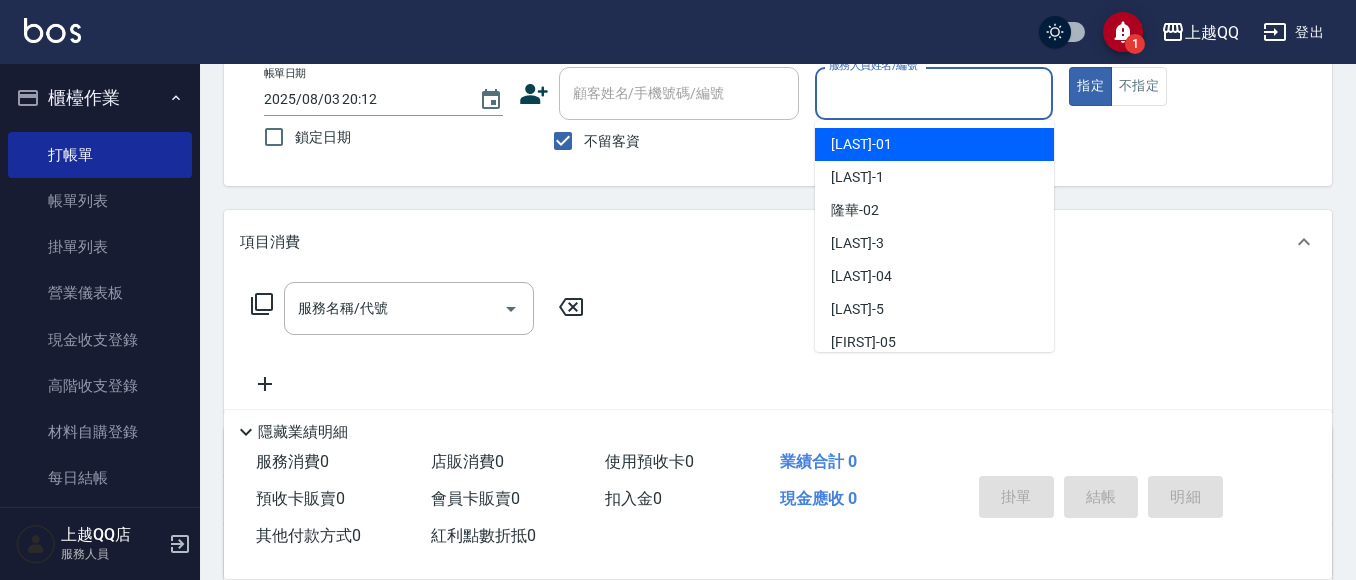 click on "服務人員姓名/編號" at bounding box center [934, 93] 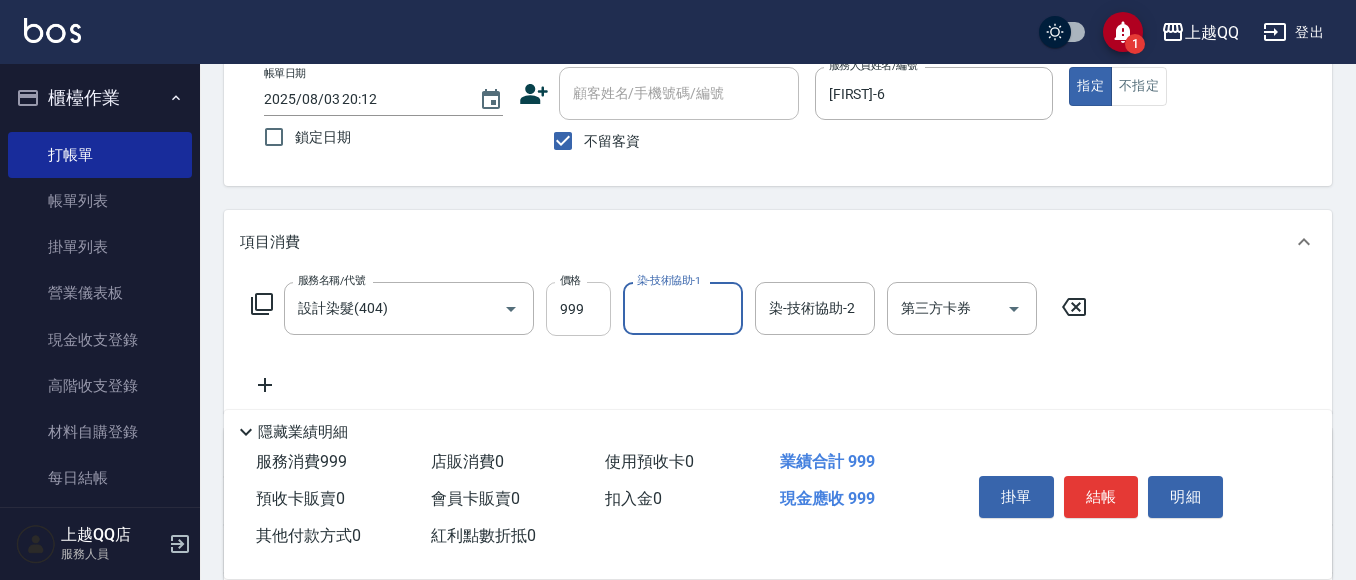 click on "999" at bounding box center (578, 309) 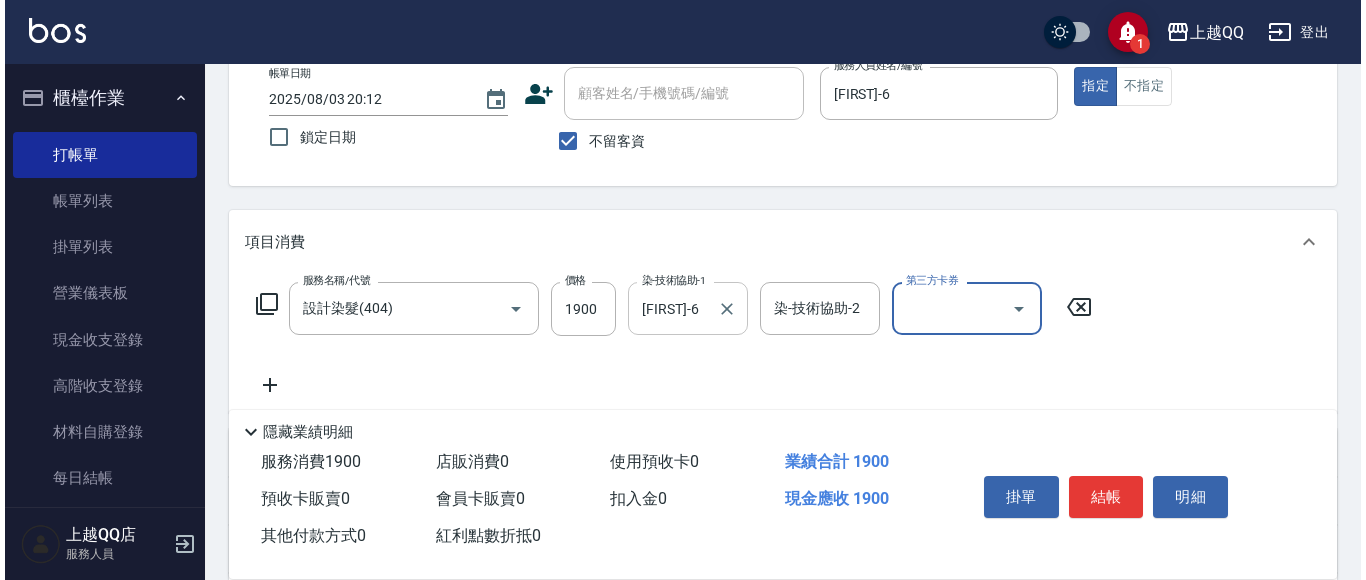 scroll, scrollTop: 218, scrollLeft: 0, axis: vertical 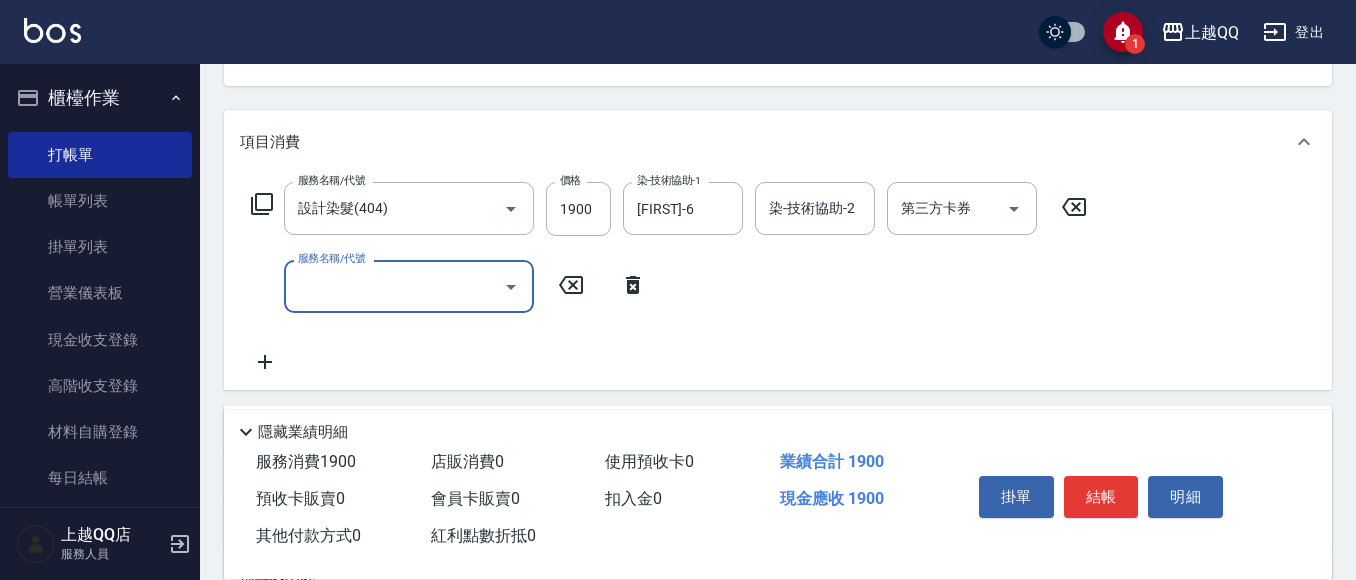drag, startPoint x: 621, startPoint y: 279, endPoint x: 25, endPoint y: 122, distance: 616.3319 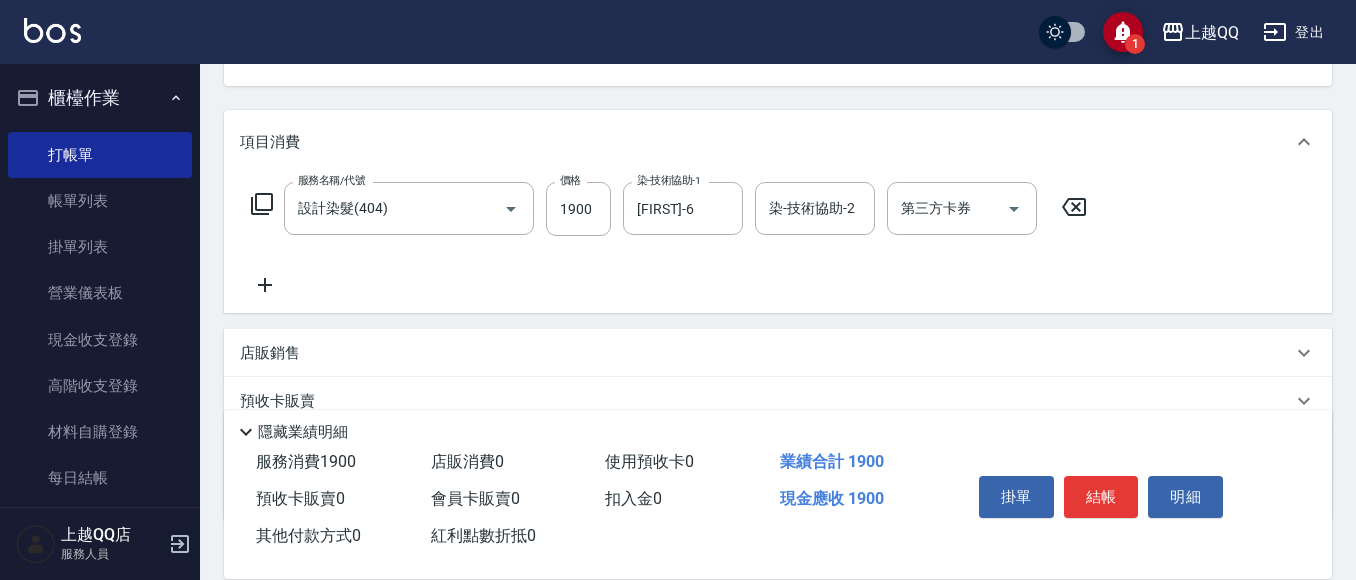 click 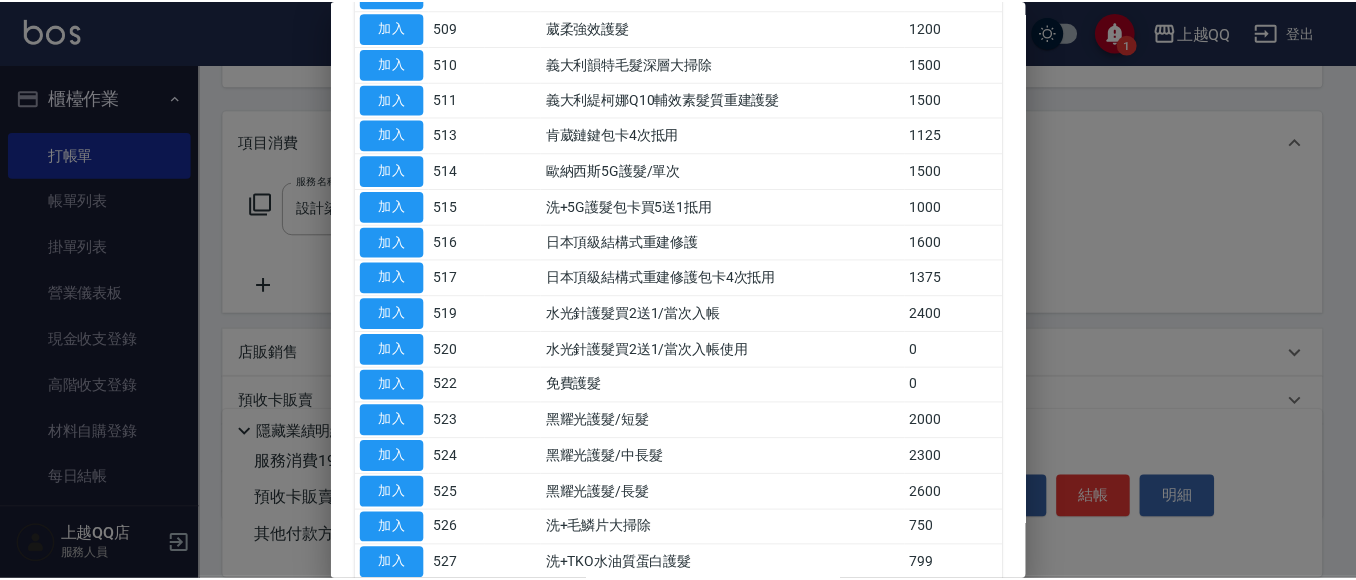 scroll, scrollTop: 755, scrollLeft: 0, axis: vertical 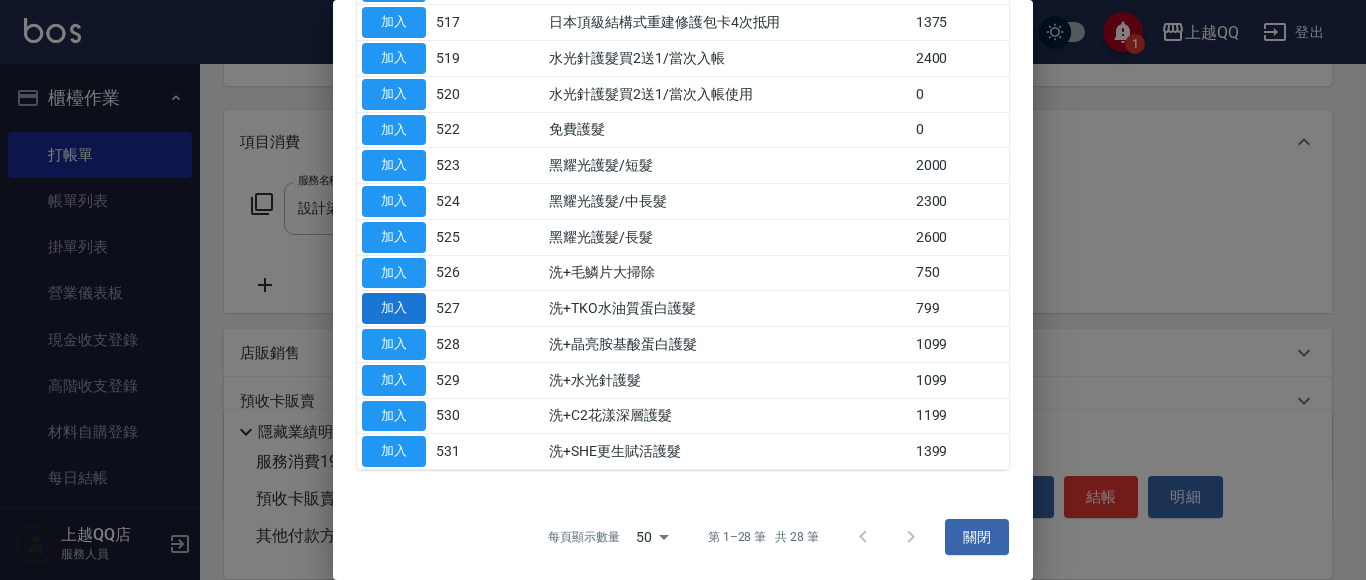 drag, startPoint x: 402, startPoint y: 313, endPoint x: 1058, endPoint y: 322, distance: 656.0617 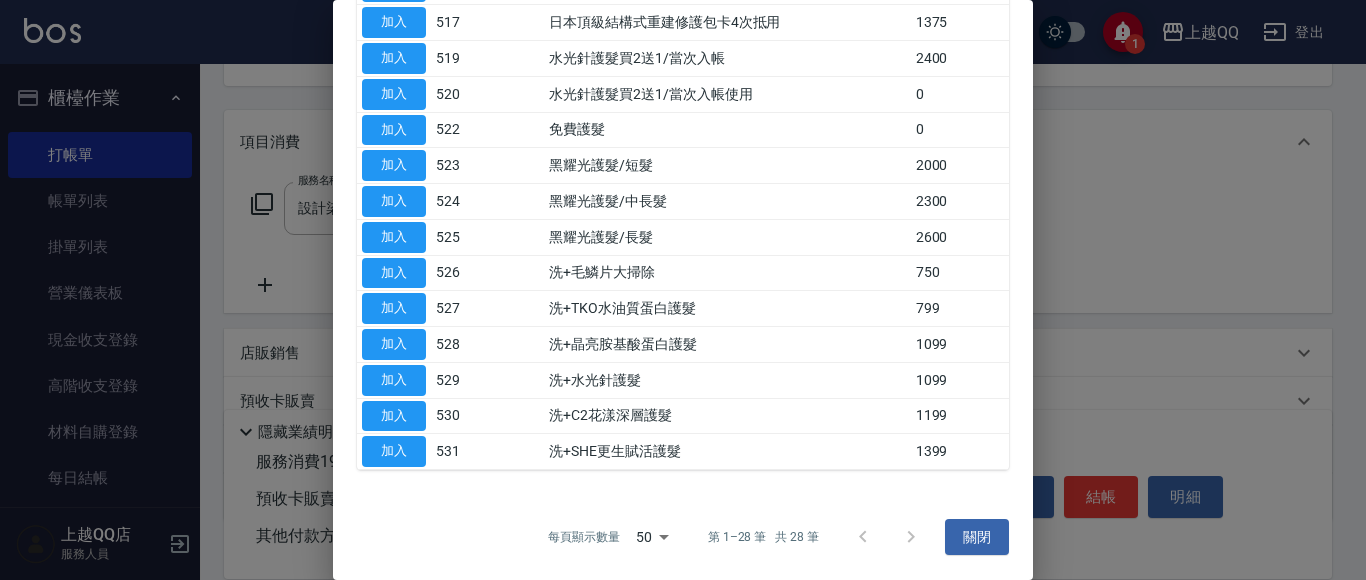 click on "加入" at bounding box center (394, 308) 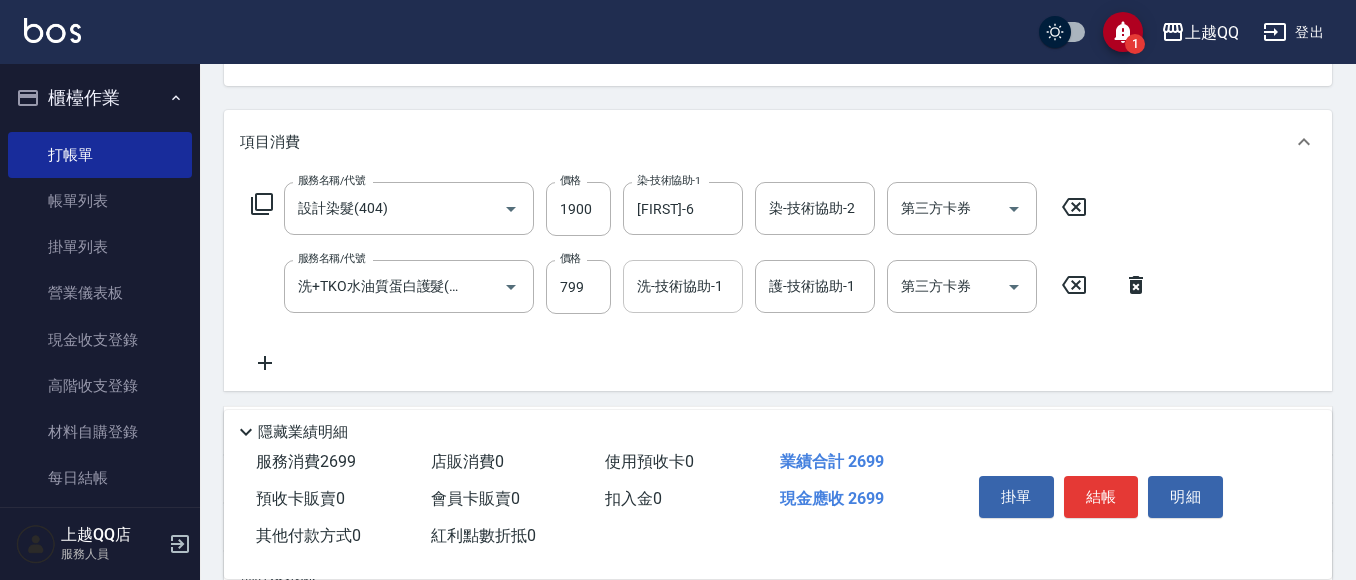 drag, startPoint x: 676, startPoint y: 278, endPoint x: 814, endPoint y: 75, distance: 245.46486 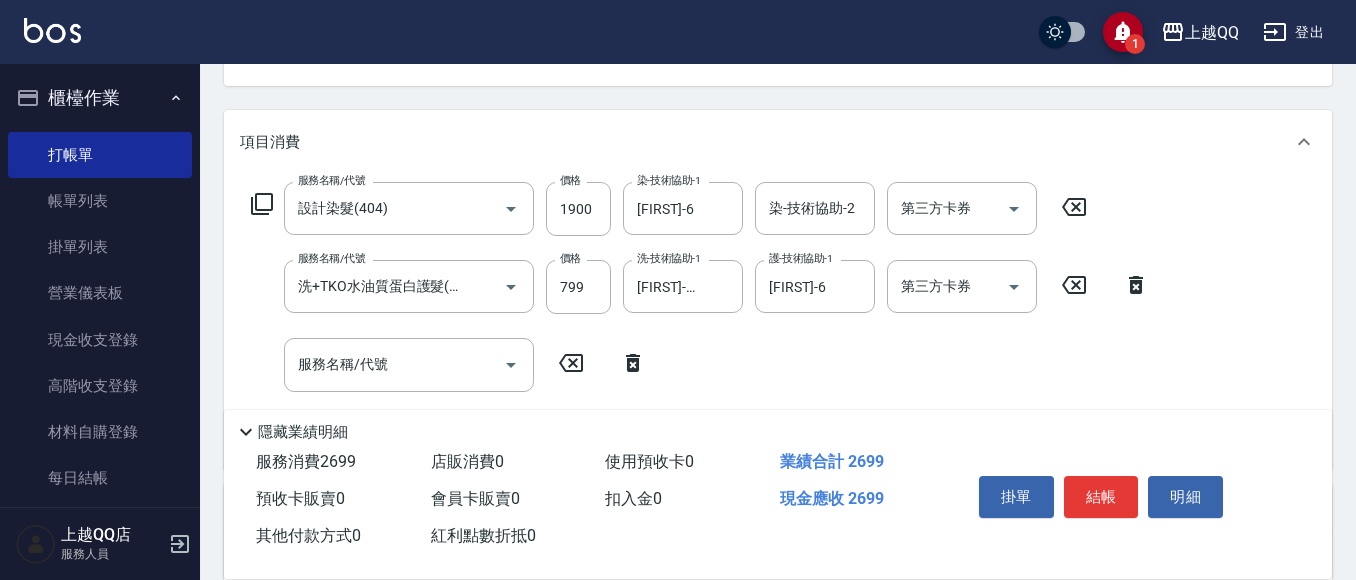 click on "護-技術協助-1 [LAST]-6 護-技術協助-1" at bounding box center (821, 286) 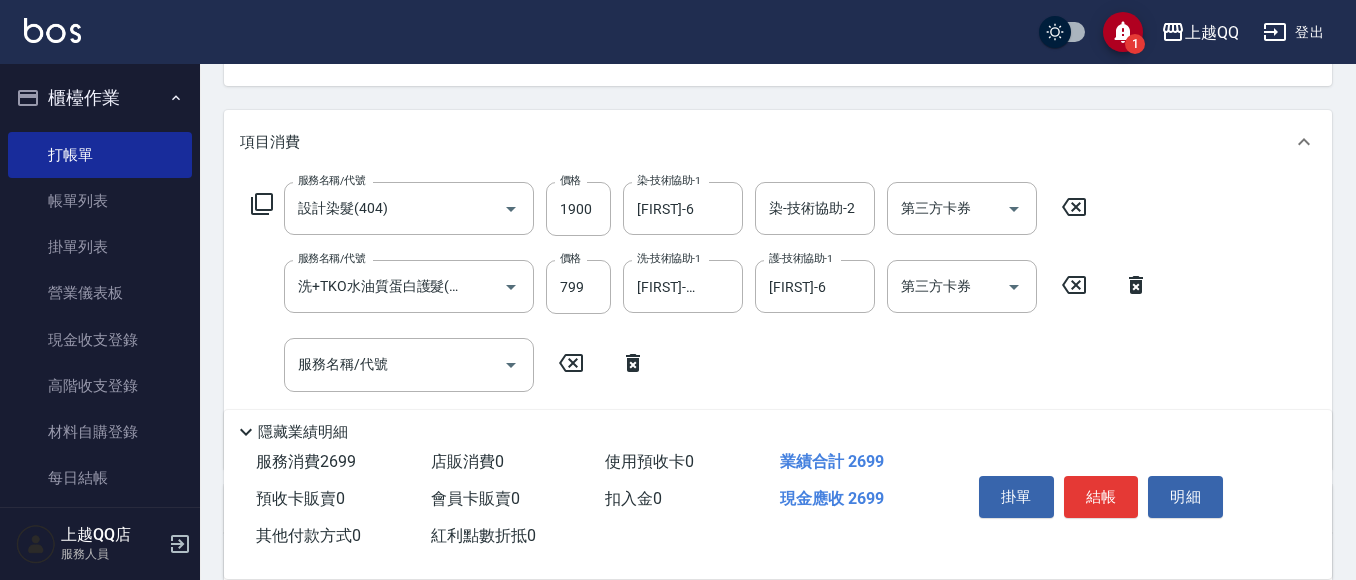 drag, startPoint x: 856, startPoint y: 278, endPoint x: 994, endPoint y: 75, distance: 245.46486 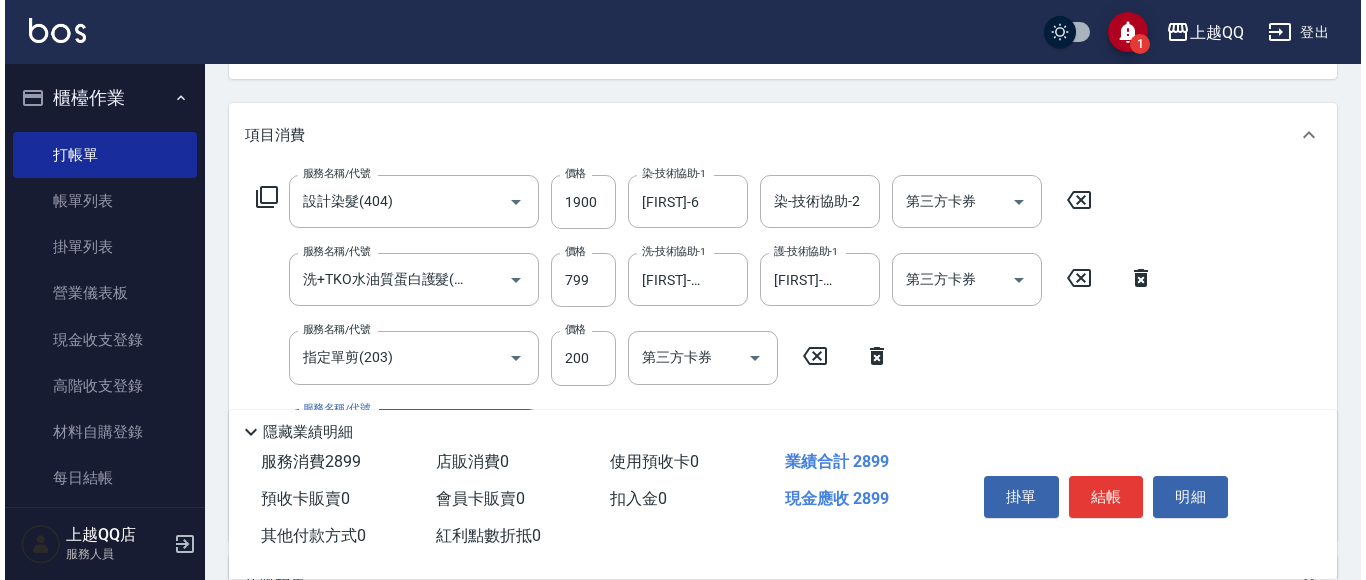 scroll, scrollTop: 121, scrollLeft: 0, axis: vertical 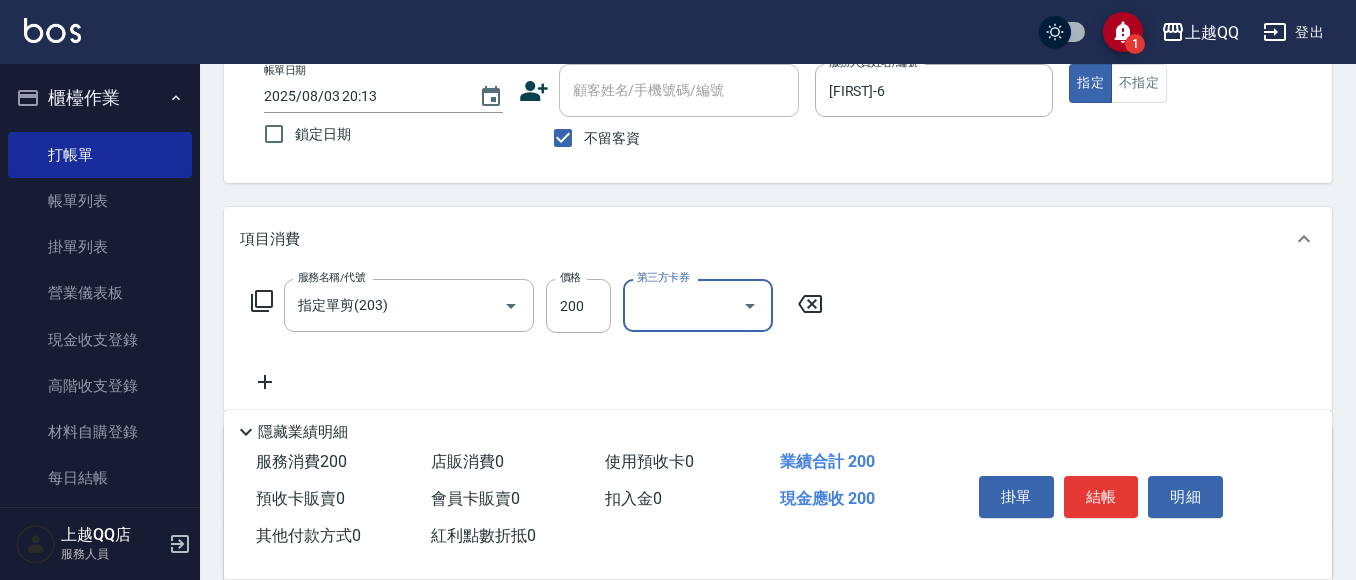click 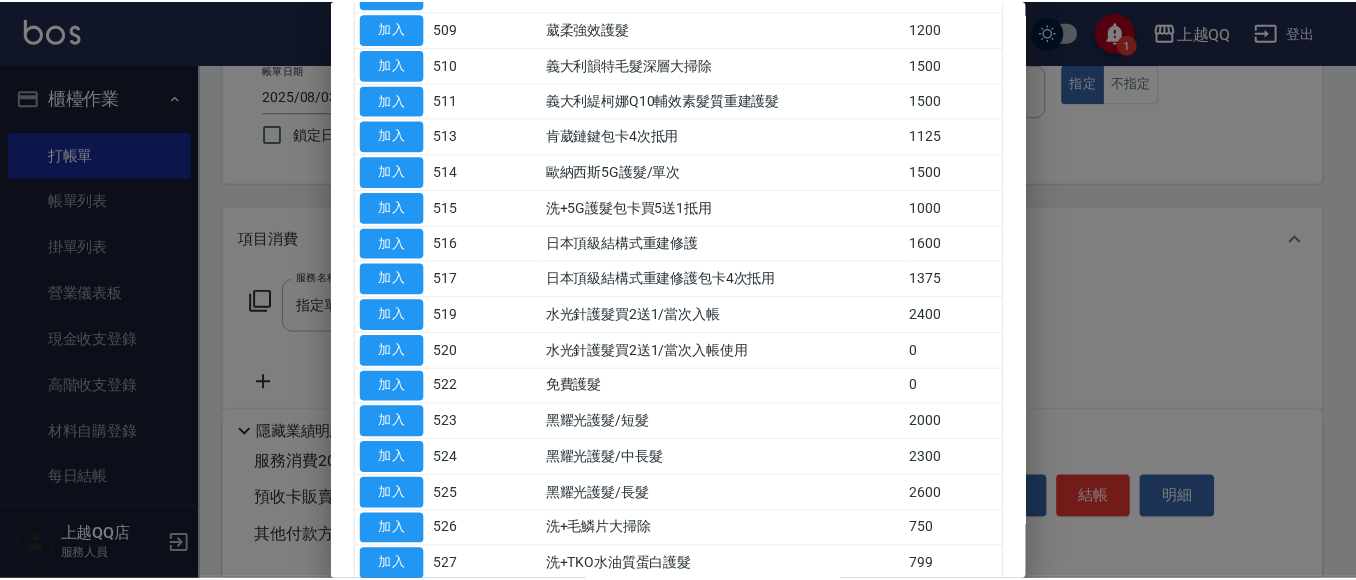 scroll, scrollTop: 500, scrollLeft: 0, axis: vertical 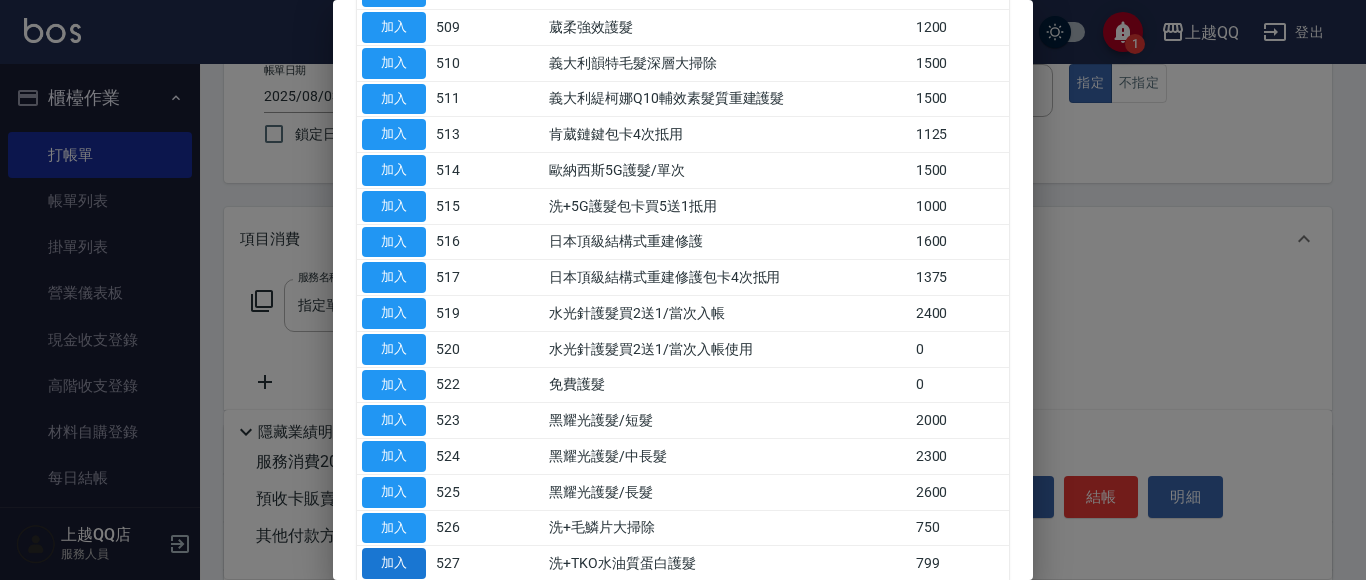 click on "加入" at bounding box center [394, 563] 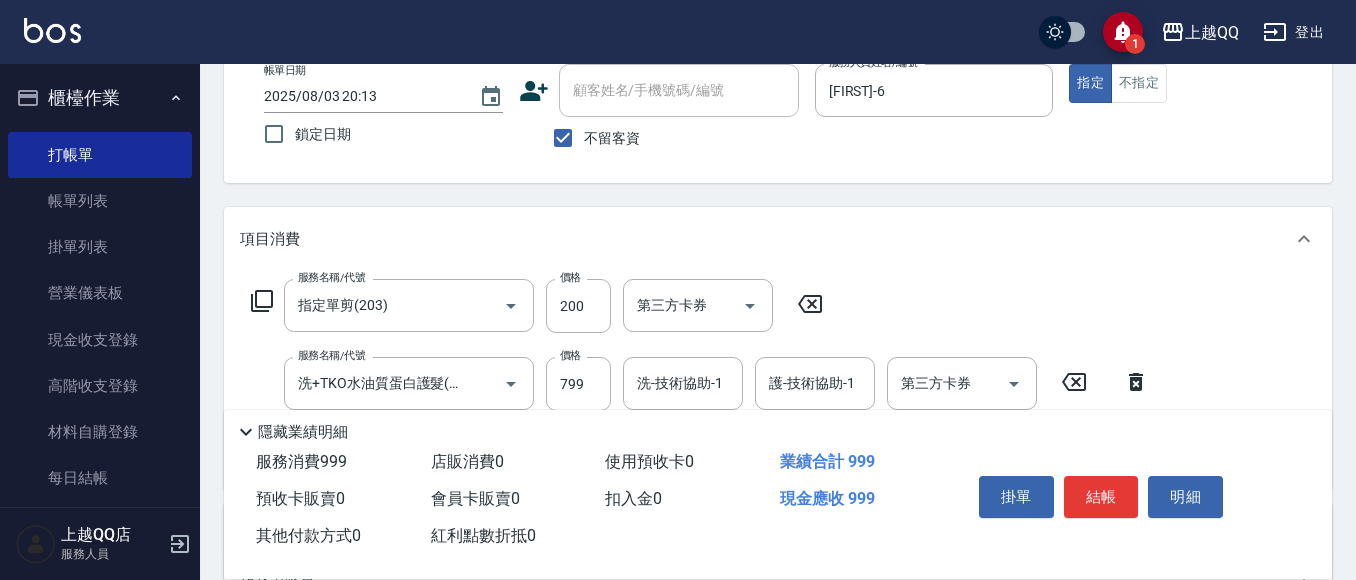 click on "隱藏業績明細" at bounding box center (778, 427) 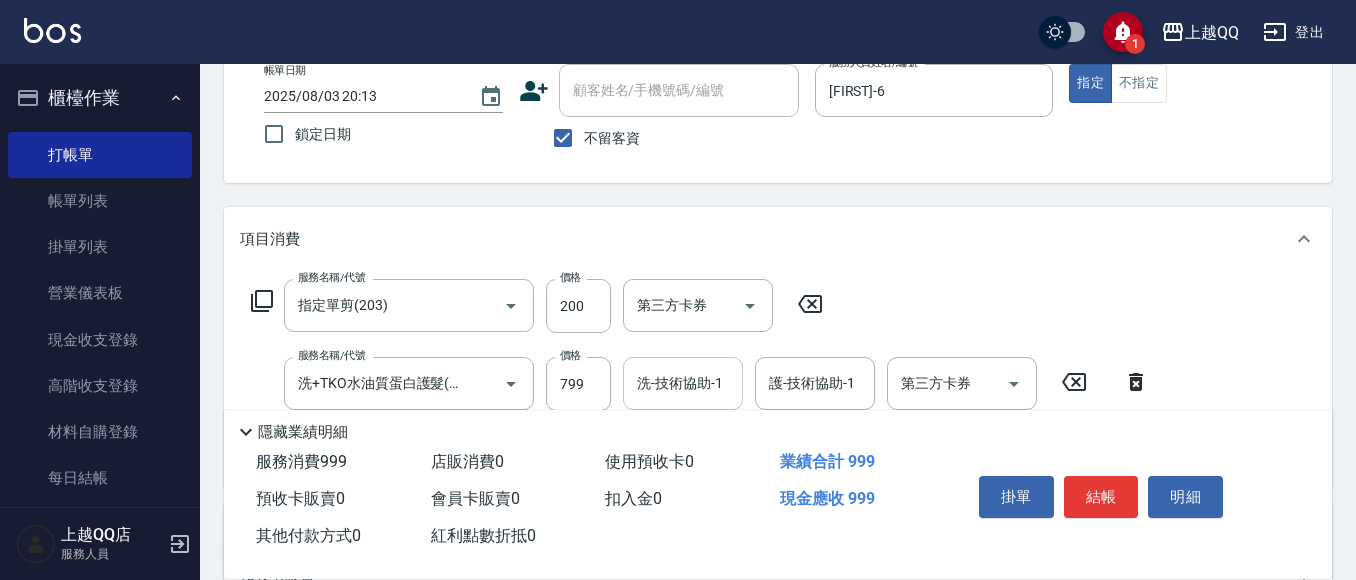 click on "洗-技術協助-1" at bounding box center [683, 383] 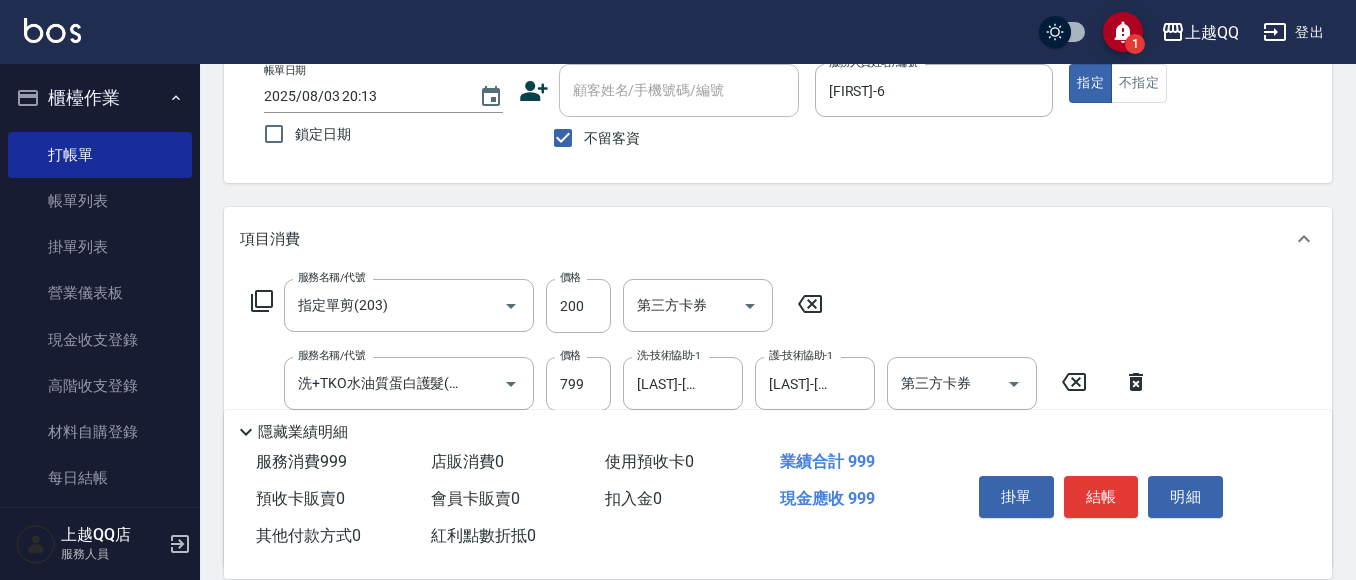 scroll, scrollTop: 0, scrollLeft: 0, axis: both 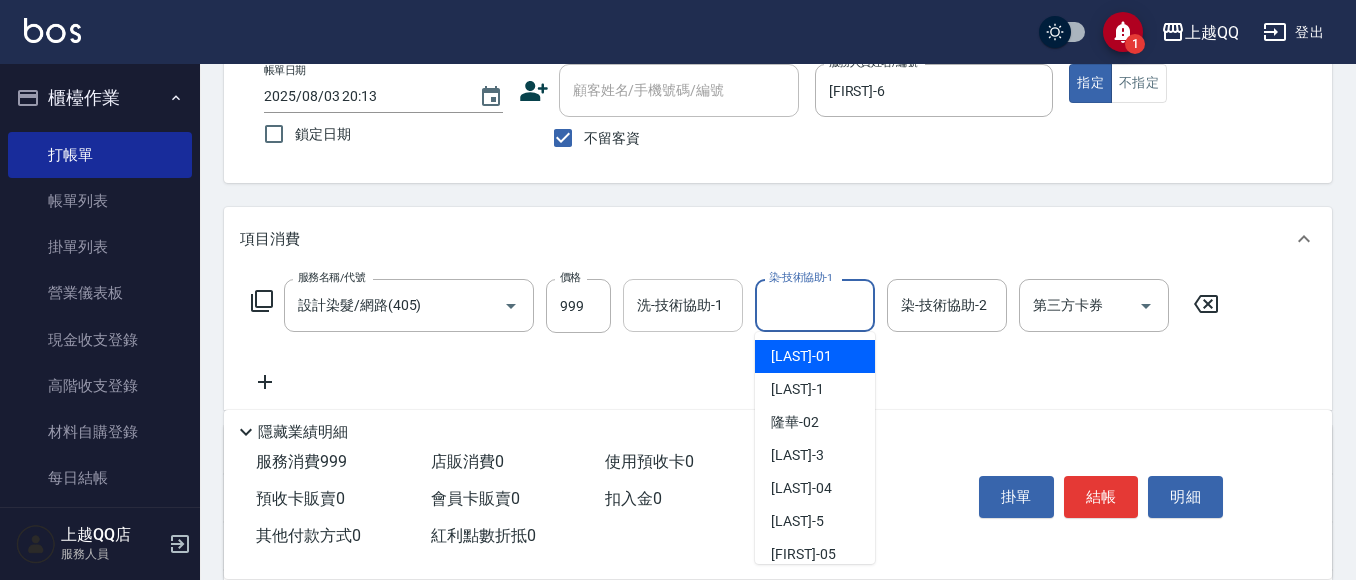 click on "洗-技術協助-1" at bounding box center (683, 305) 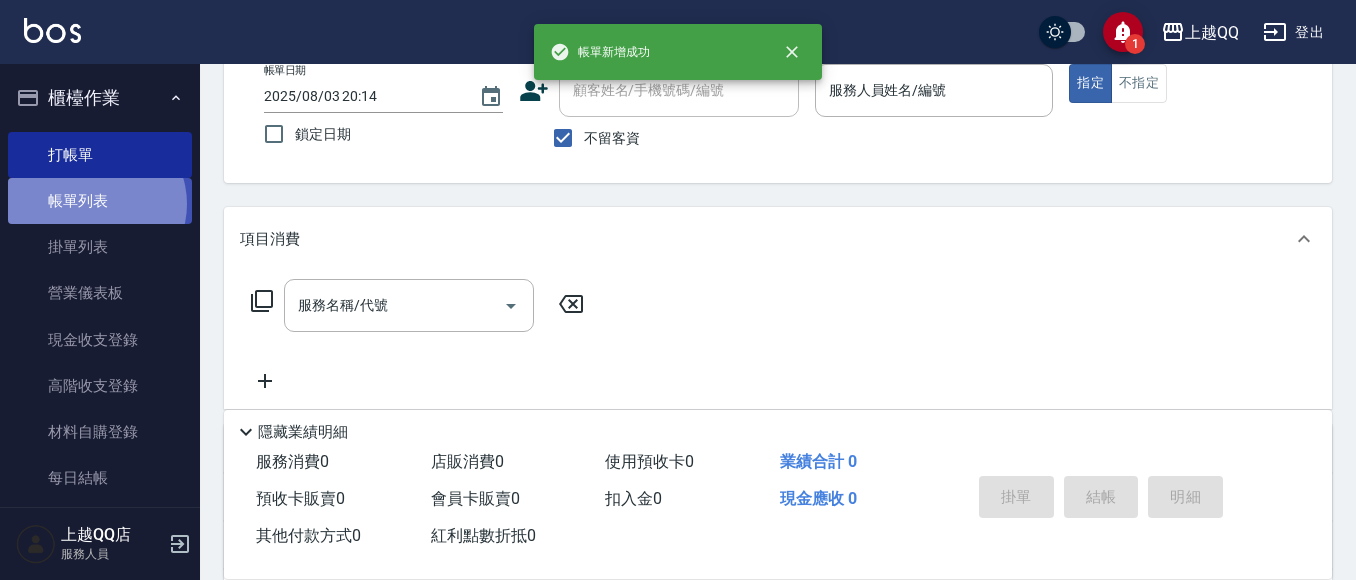 click on "帳單列表" at bounding box center [100, 201] 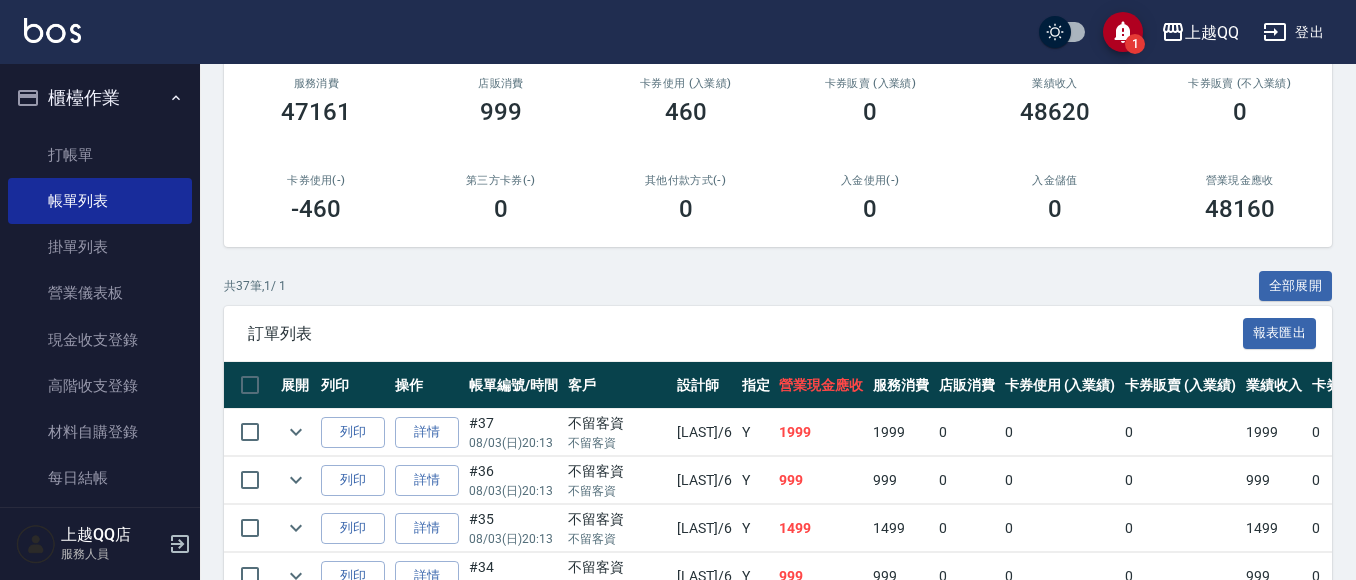 scroll, scrollTop: 0, scrollLeft: 0, axis: both 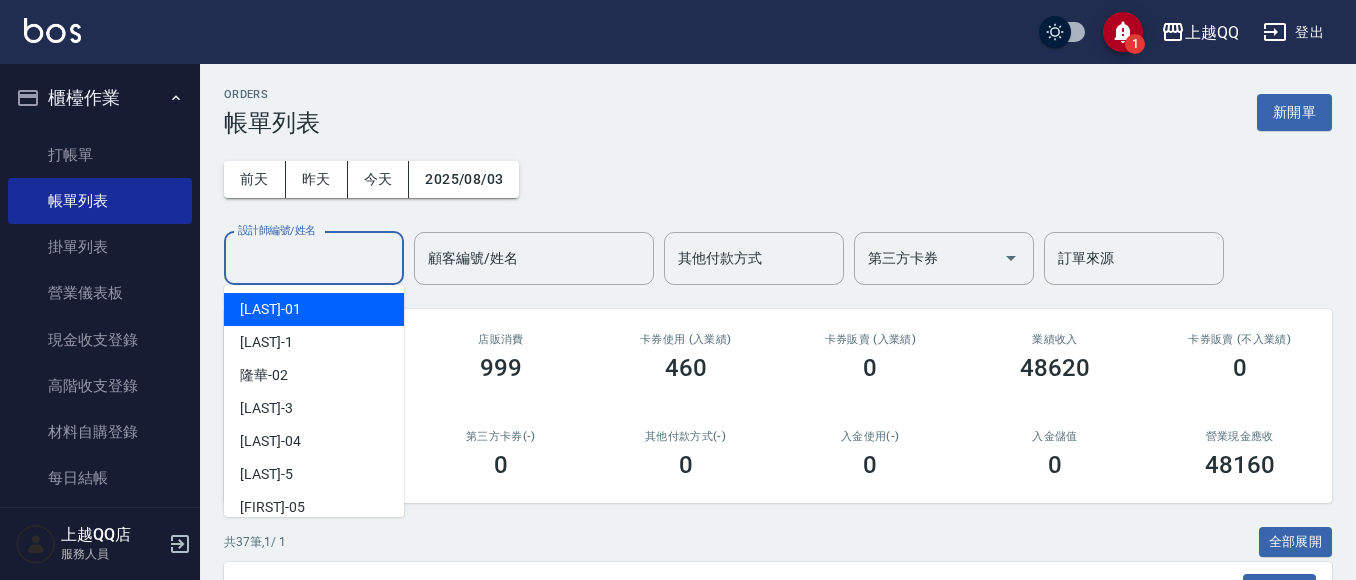 drag, startPoint x: 337, startPoint y: 259, endPoint x: 570, endPoint y: 68, distance: 301.2806 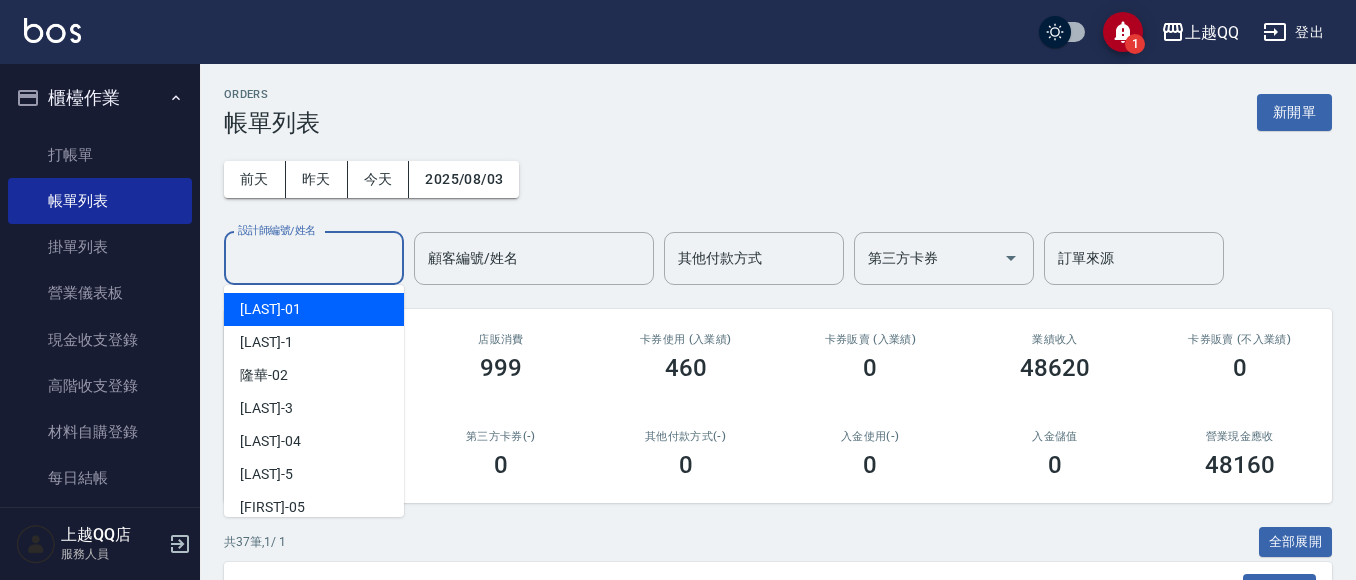 click on "設計師編號/姓名" at bounding box center (314, 258) 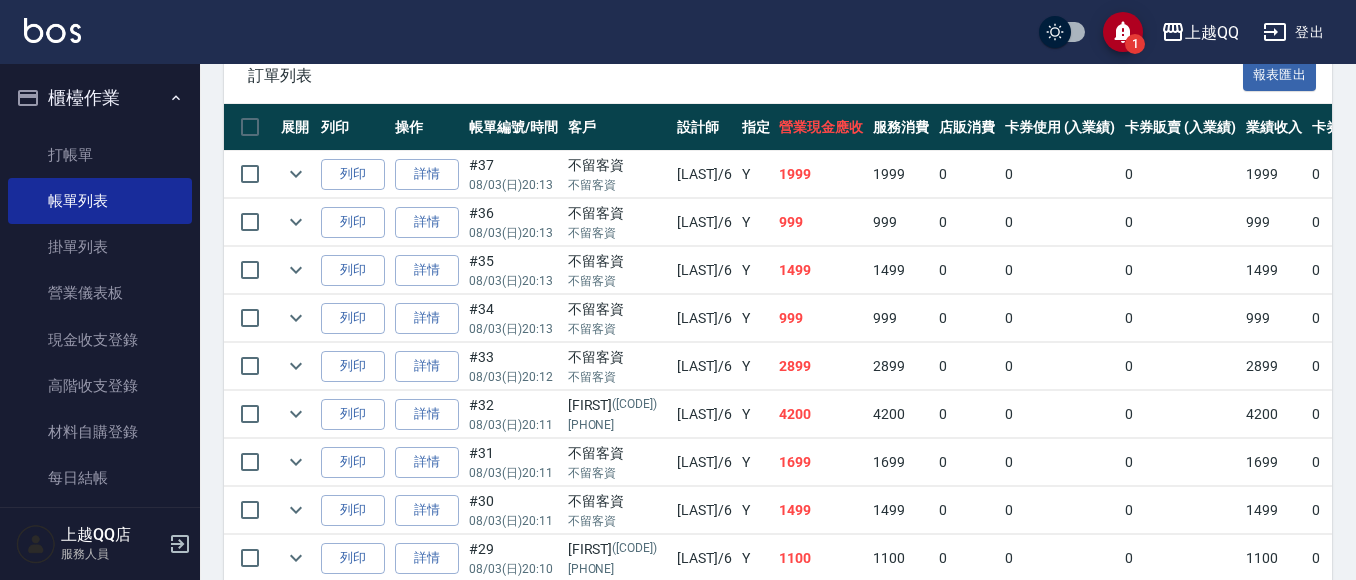 scroll, scrollTop: 700, scrollLeft: 0, axis: vertical 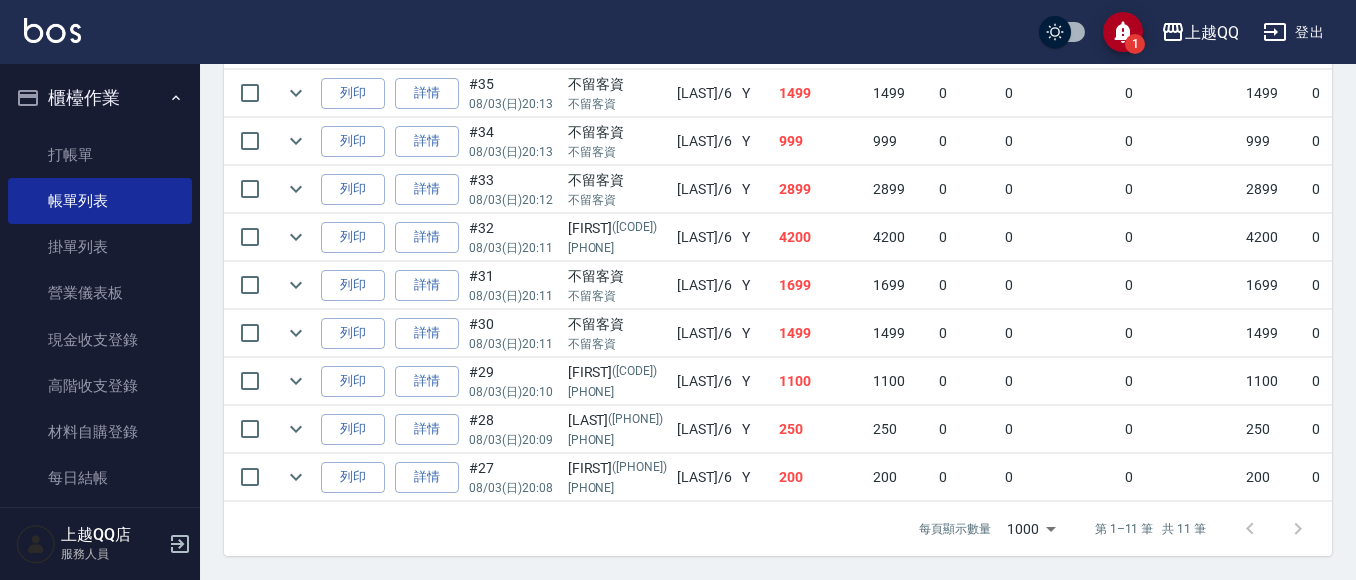 click on "櫃檯作業 打帳單 帳單列表 掛單列表 營業儀表板 現金收支登錄 高階收支登錄 材料自購登錄 每日結帳 排班表 現場電腦打卡 預約管理 預約管理 單日預約紀錄 單週預約紀錄 報表及分析 報表目錄 店家日報表 互助日報表 互助排行榜 互助點數明細 互助業績報表 全店業績分析表 設計師日報表 設計師業績分析表 設計師業績月報表 設計師排行榜 商品銷售排行榜 商品消耗明細 店販抽成明細 顧客入金餘額表 每日非現金明細 每日收支明細 收支分類明細表 客戶管理 客戶列表 卡券管理 入金管理 員工及薪資 員工列表 全店打卡記錄" at bounding box center [100, 285] 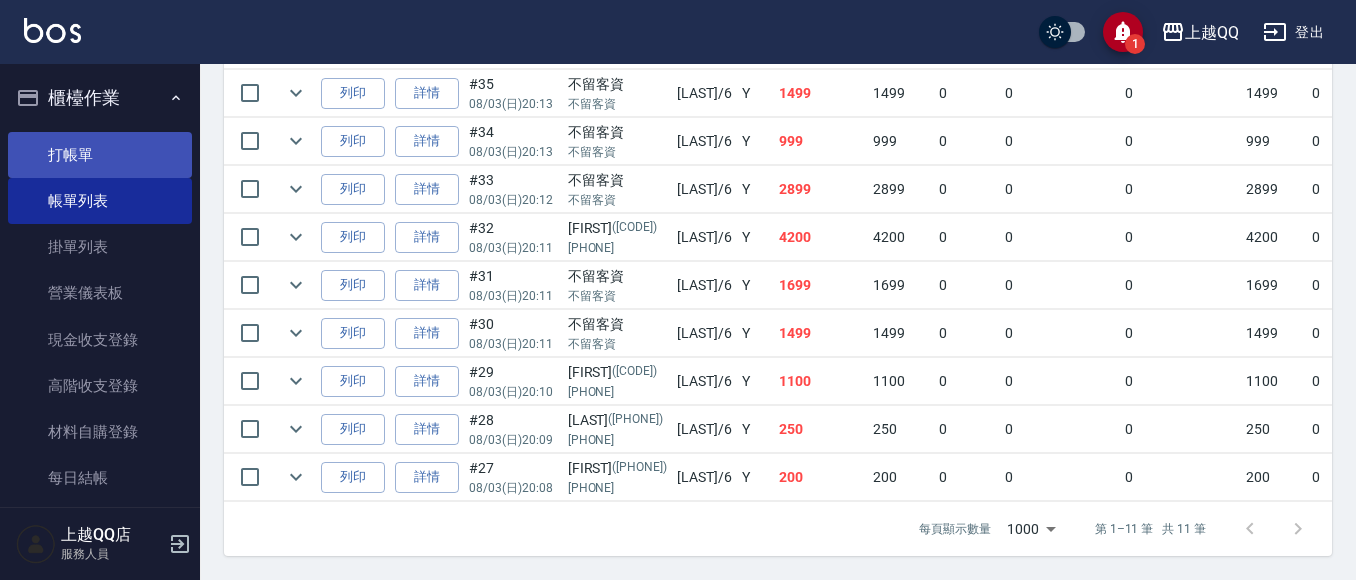 click on "打帳單" at bounding box center [100, 155] 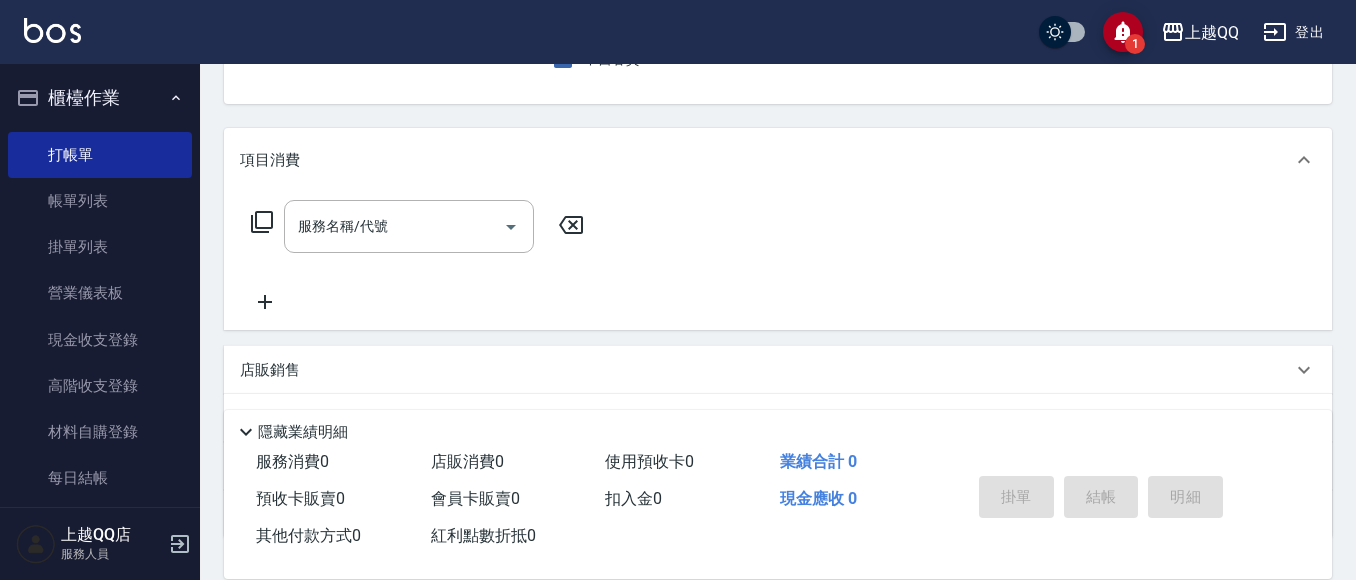 scroll, scrollTop: 100, scrollLeft: 0, axis: vertical 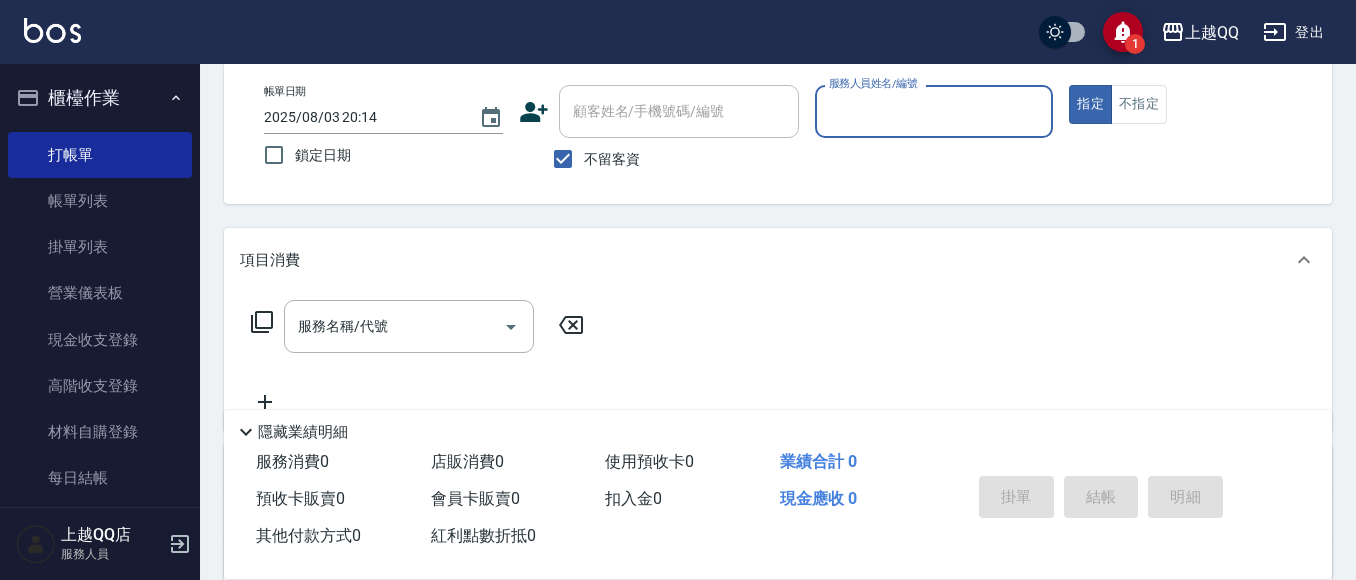 drag, startPoint x: 585, startPoint y: 143, endPoint x: 595, endPoint y: 136, distance: 12.206555 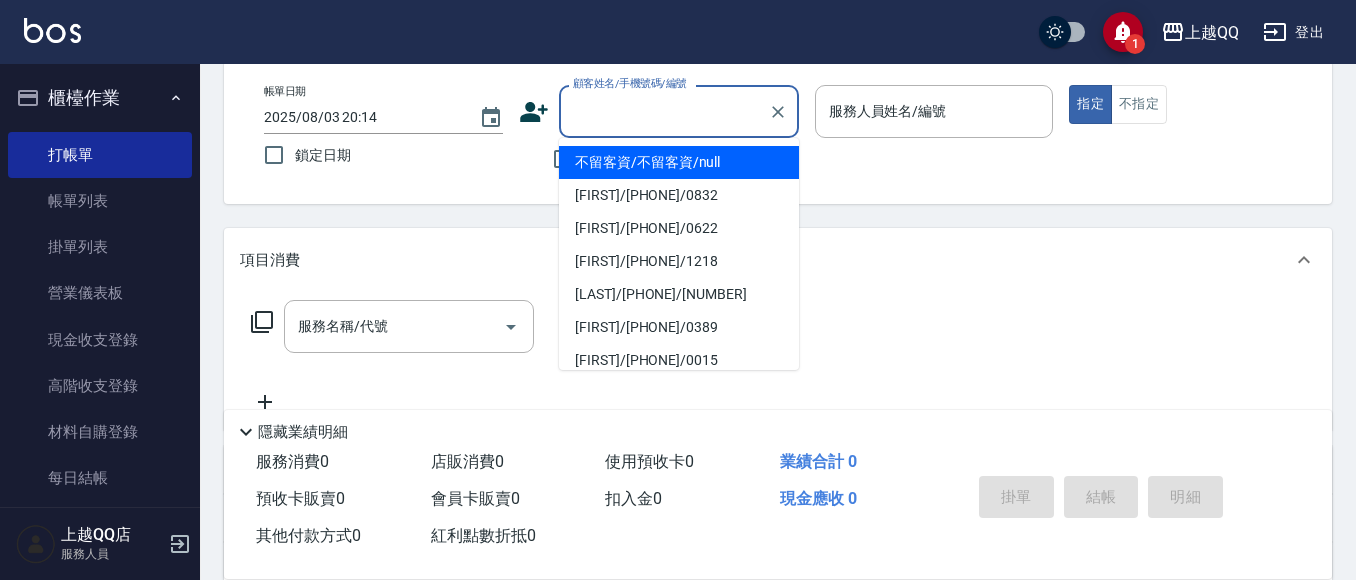 drag, startPoint x: 625, startPoint y: 114, endPoint x: 670, endPoint y: 53, distance: 75.802376 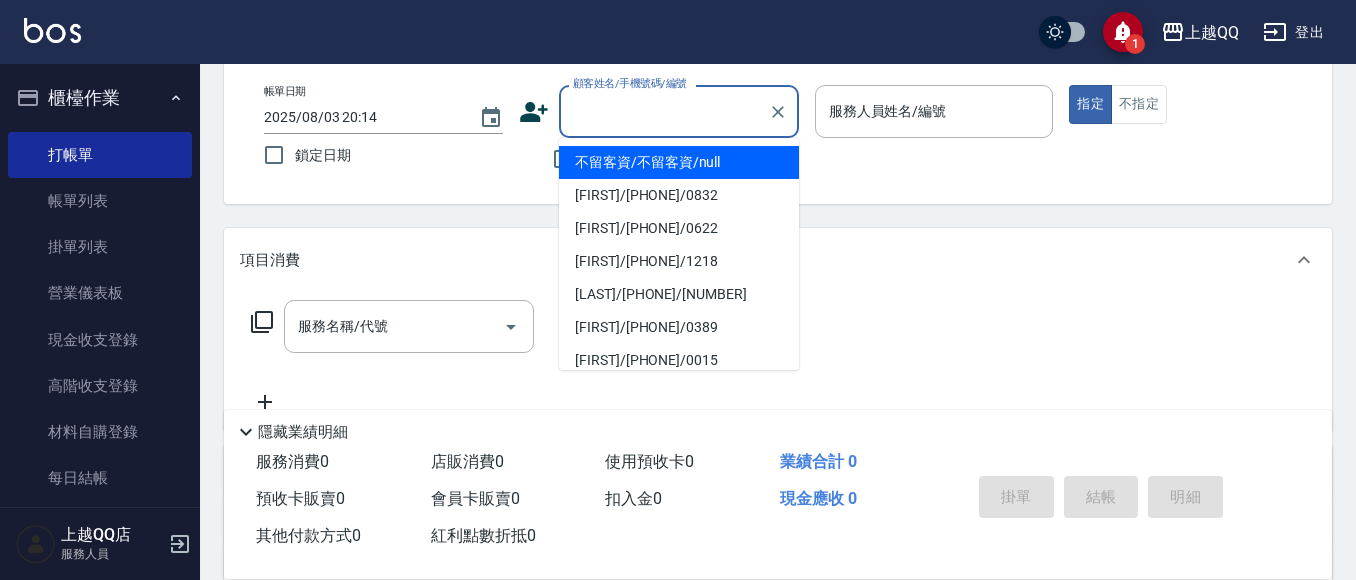 click on "顧客姓名/手機號碼/編號 顧客姓名/手機號碼/編號" at bounding box center [679, 111] 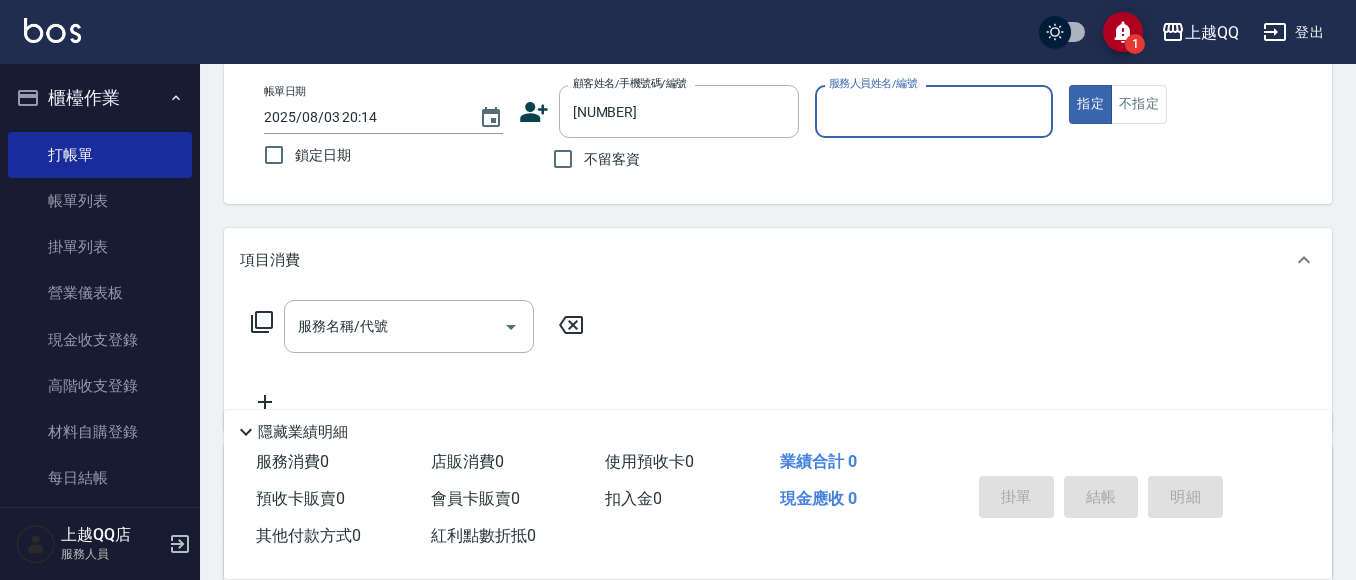 click on "指定" at bounding box center (1090, 104) 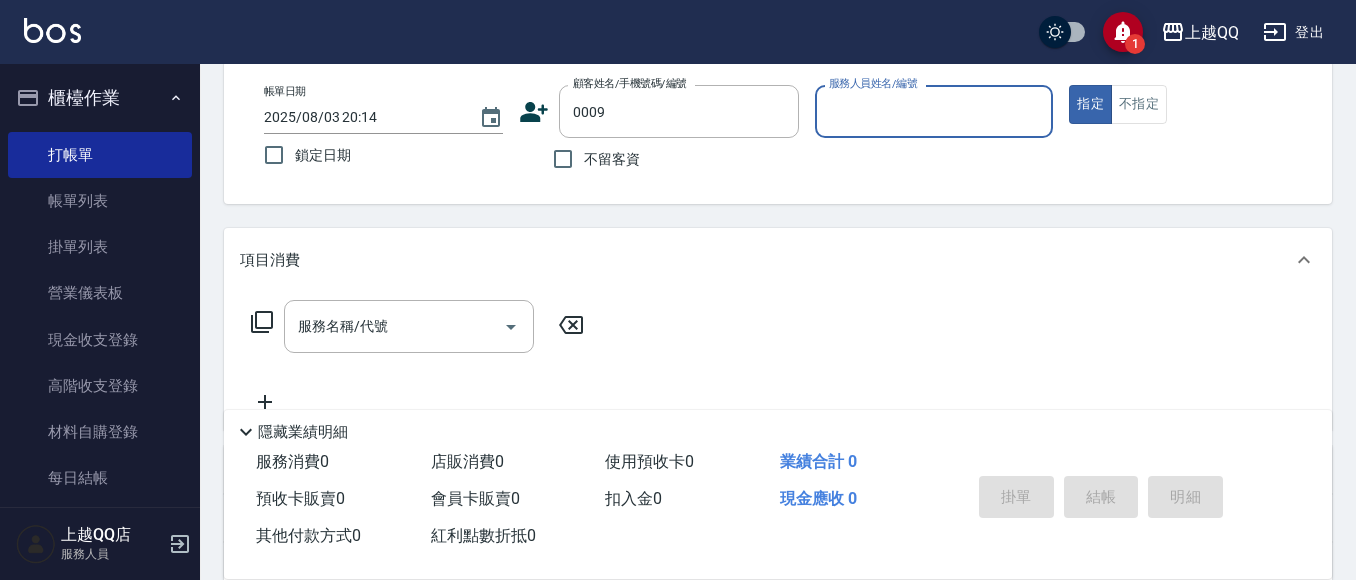 click on "指定" at bounding box center (1090, 104) 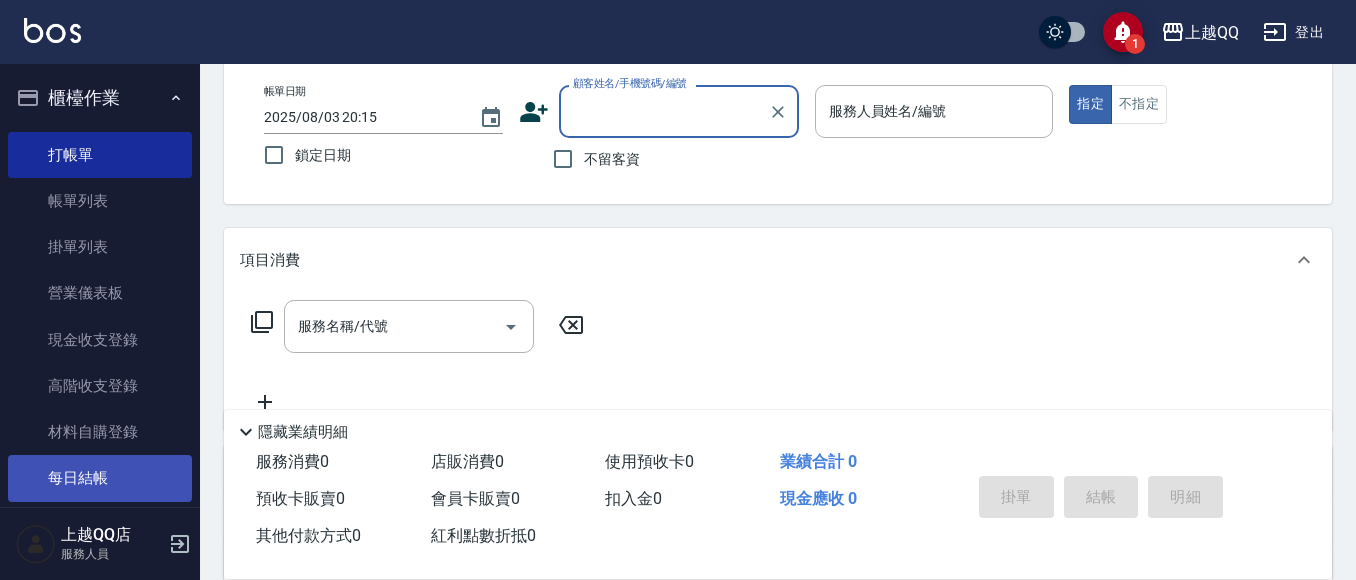 click on "每日結帳" at bounding box center (100, 478) 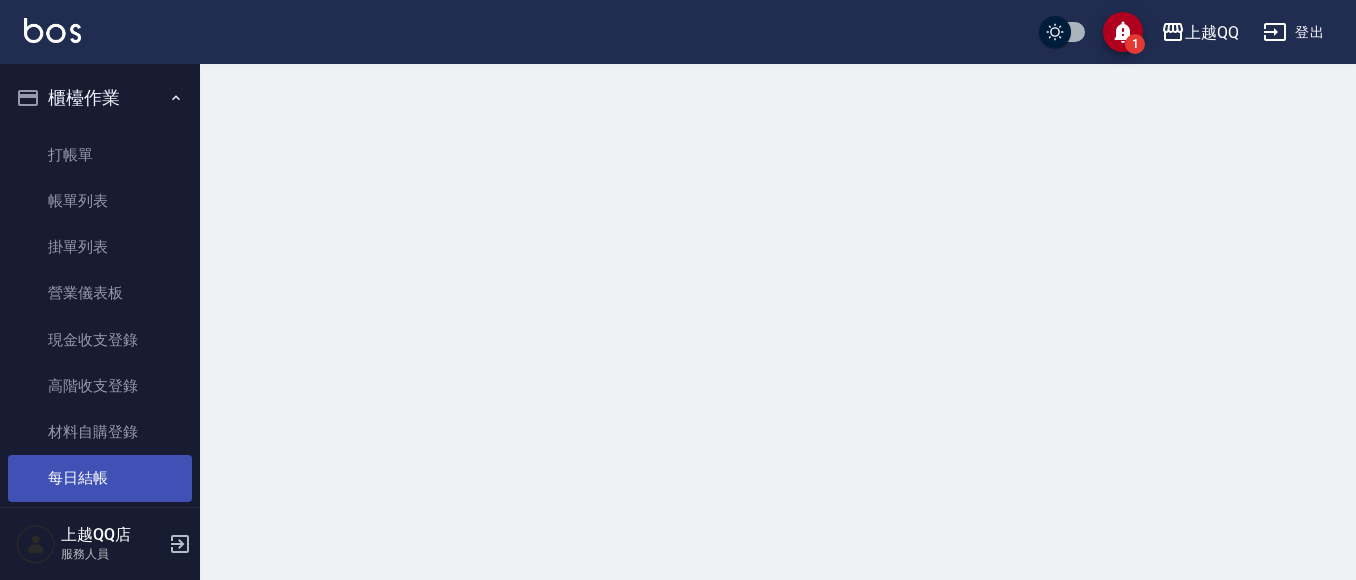 scroll, scrollTop: 0, scrollLeft: 0, axis: both 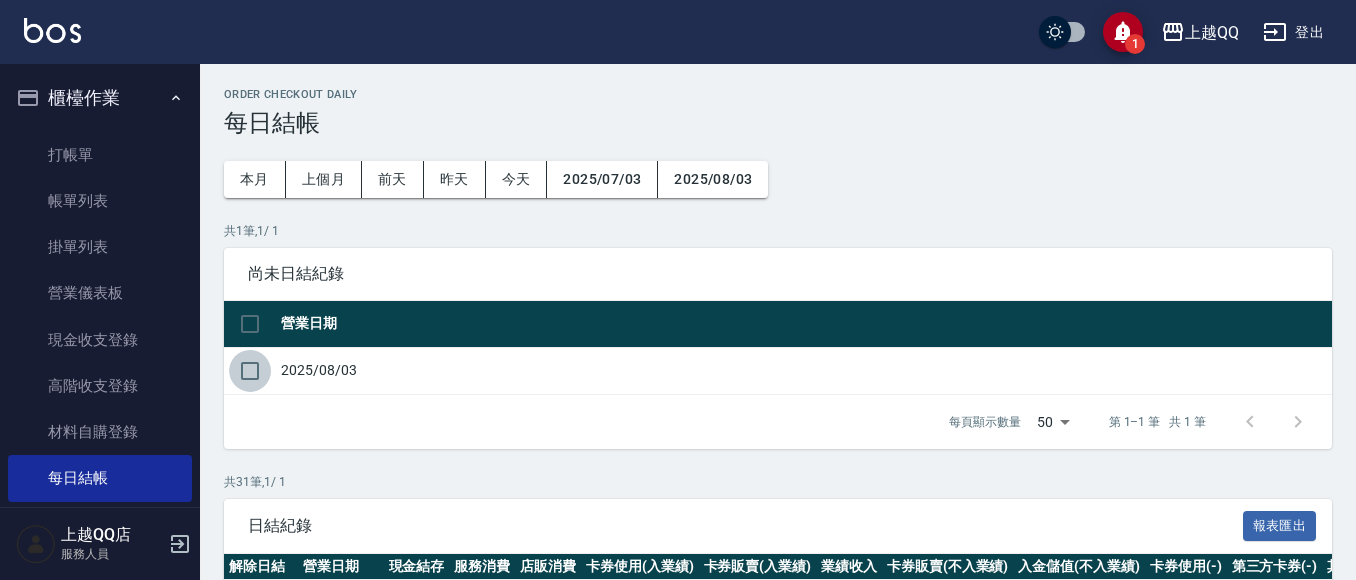 click at bounding box center (250, 371) 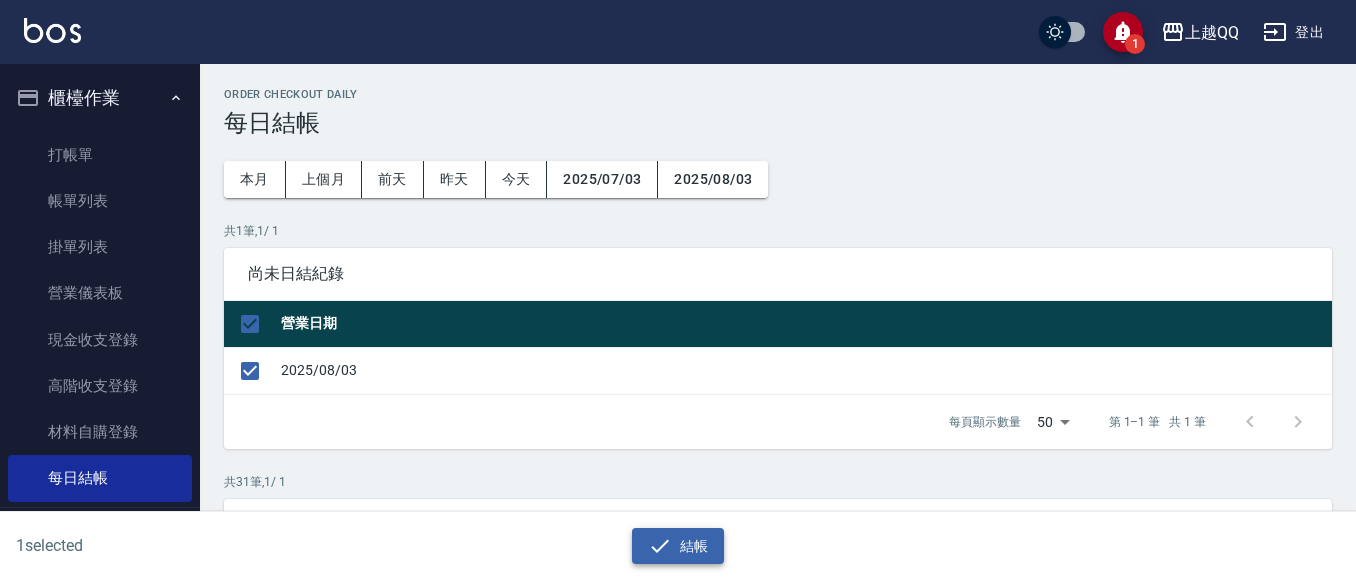 click on "結帳" at bounding box center (678, 546) 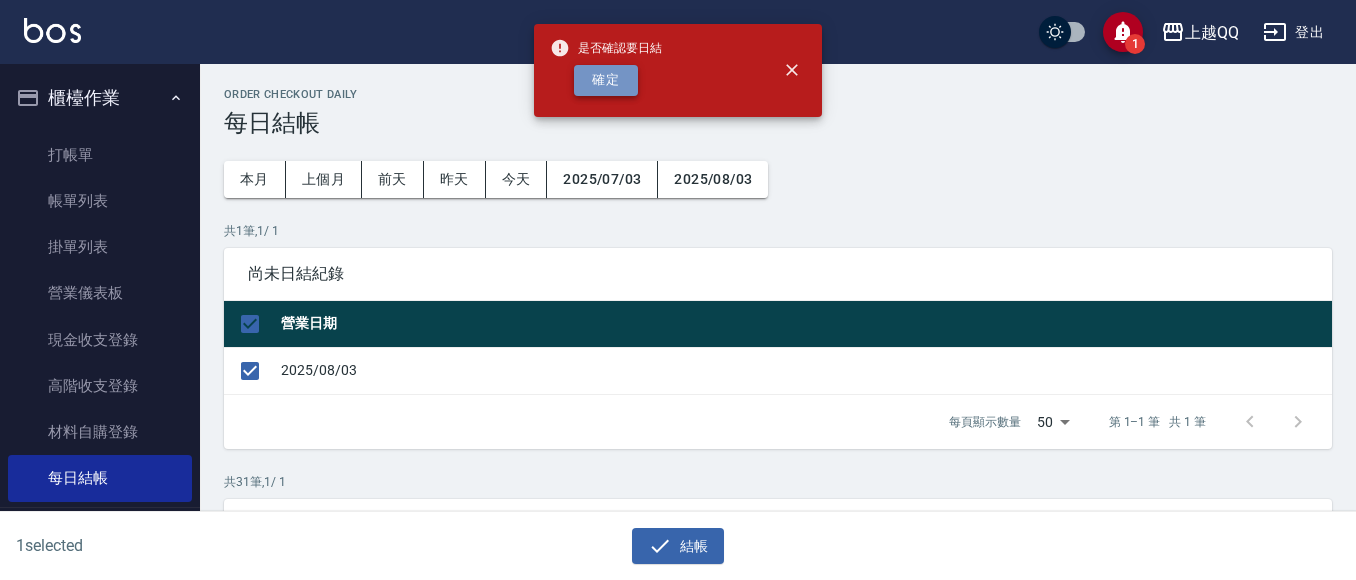 click on "確定" at bounding box center [606, 80] 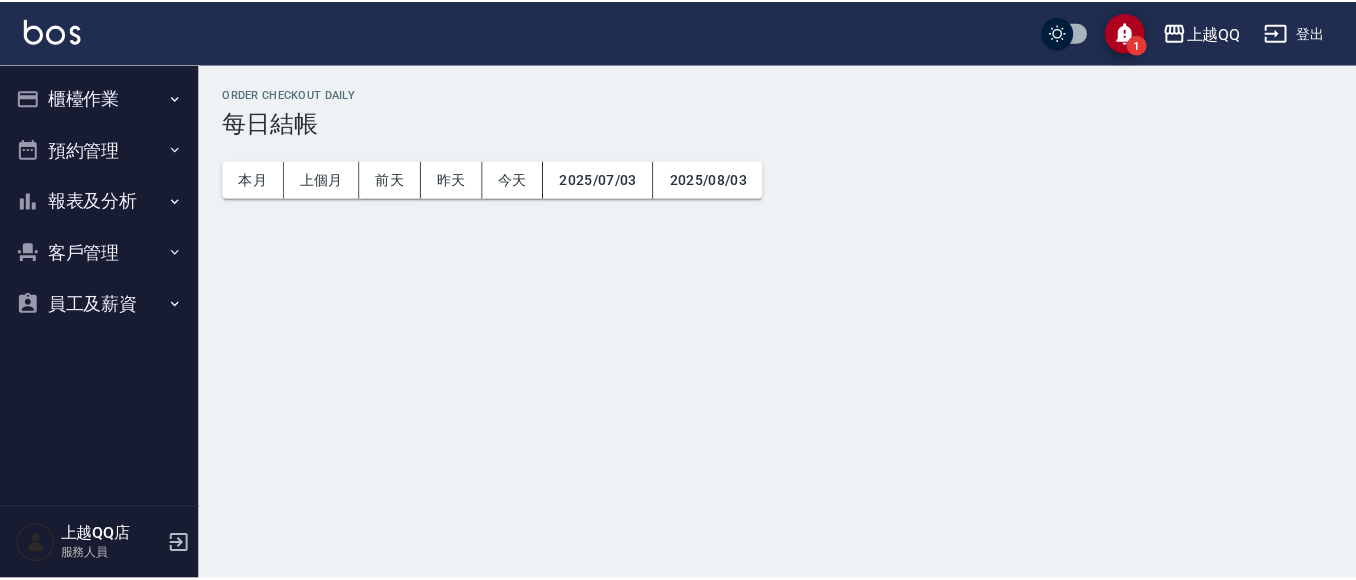 scroll, scrollTop: 0, scrollLeft: 0, axis: both 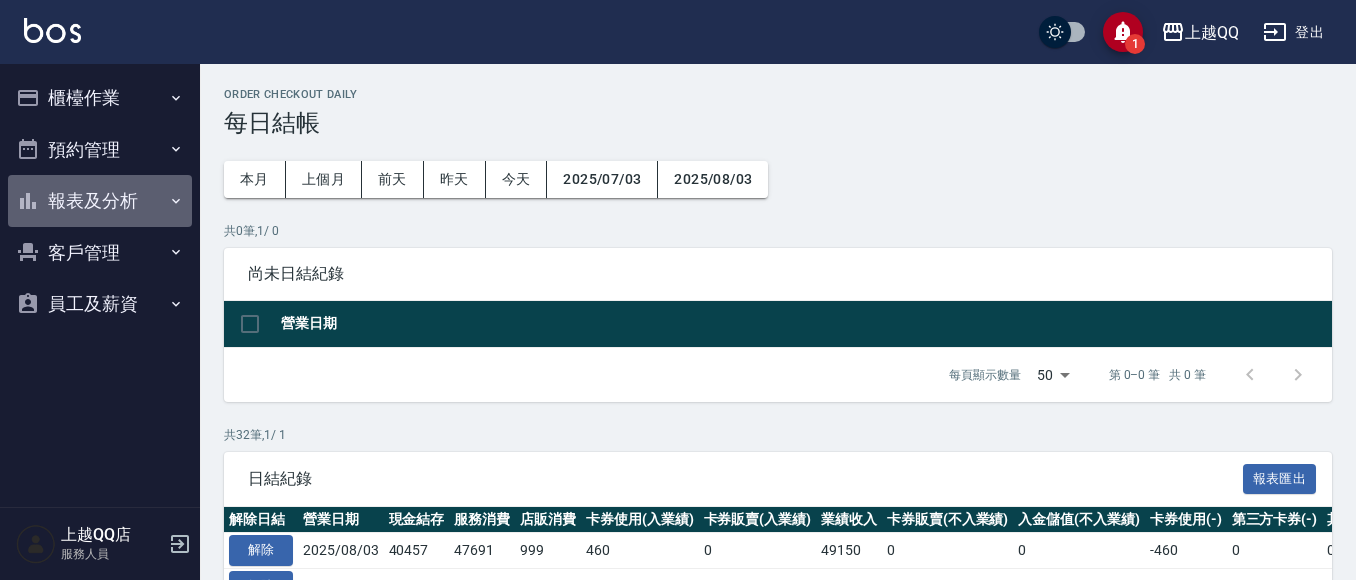 click on "報表及分析" at bounding box center [100, 201] 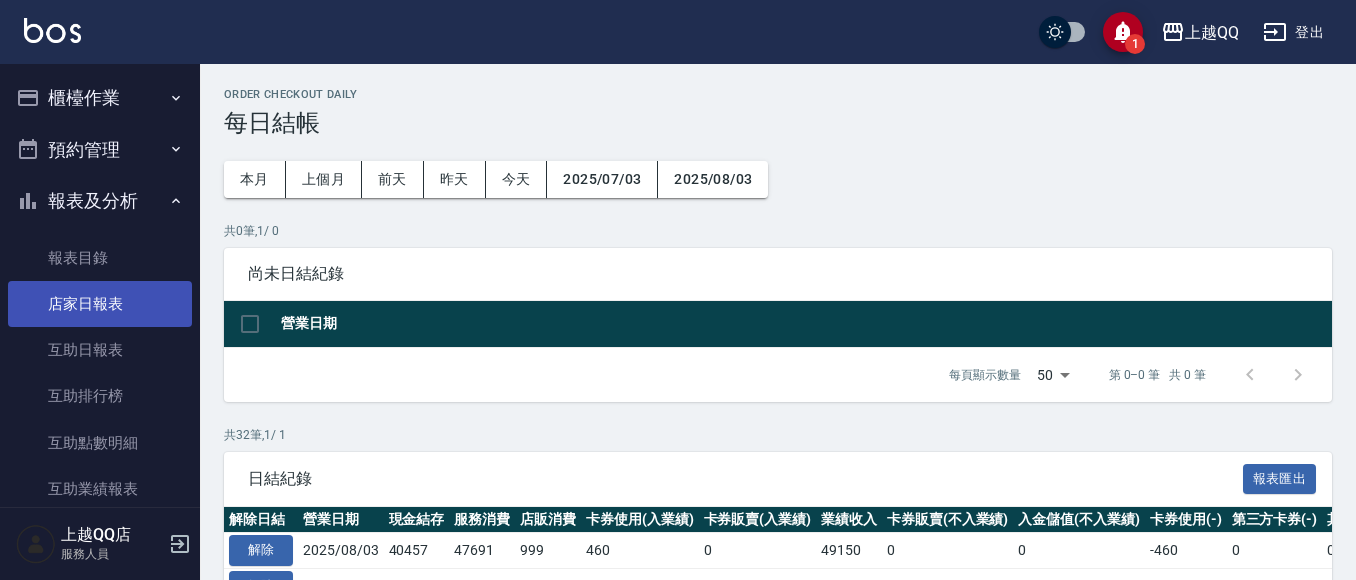 click on "店家日報表" at bounding box center (100, 304) 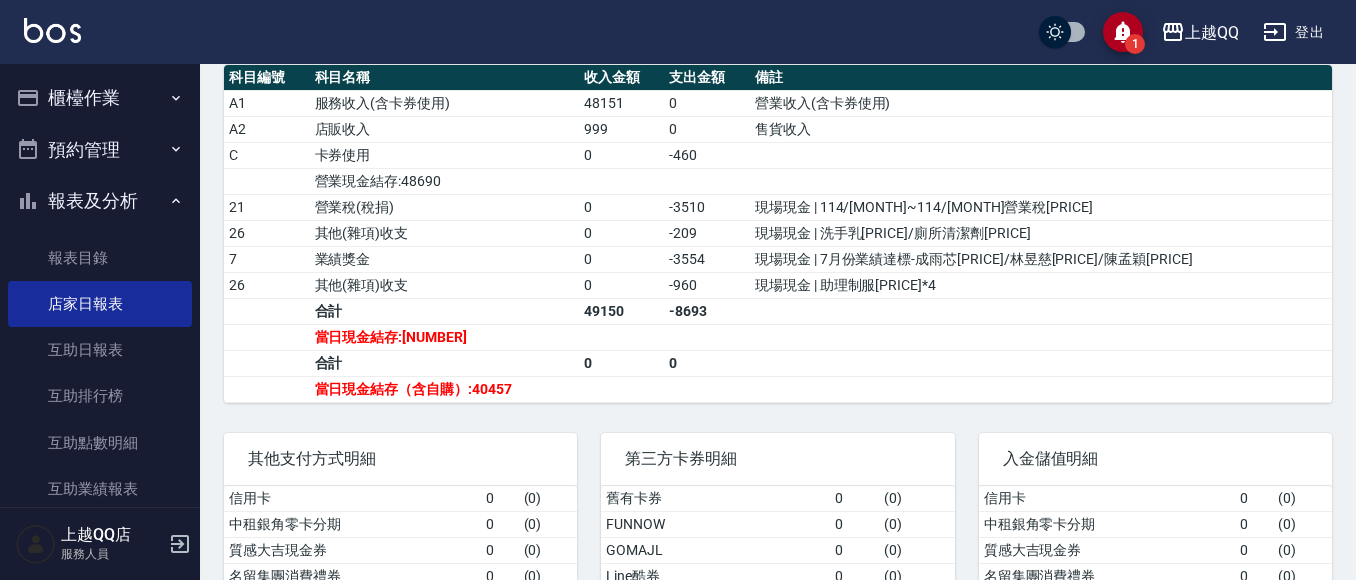scroll, scrollTop: 785, scrollLeft: 0, axis: vertical 